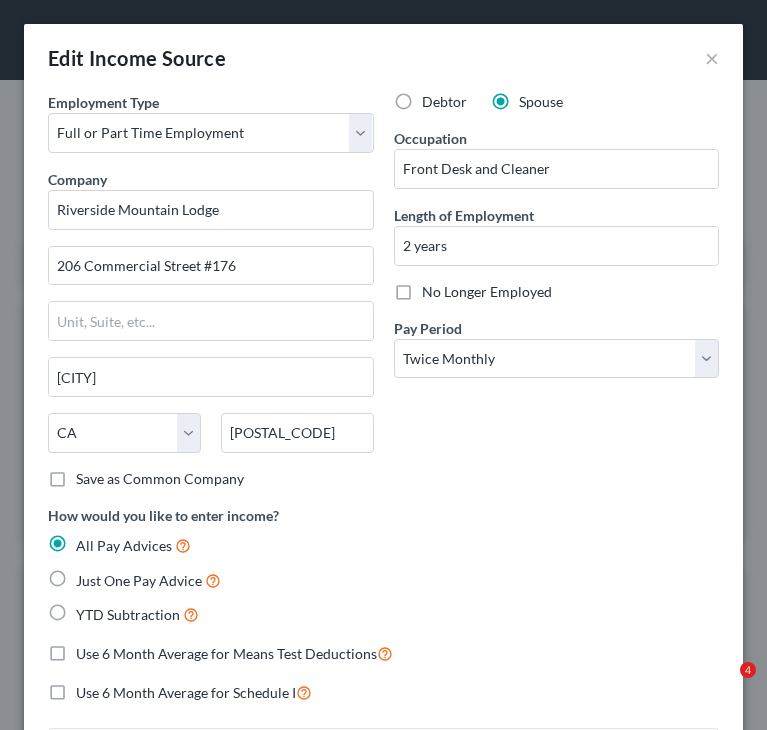 select on "0" 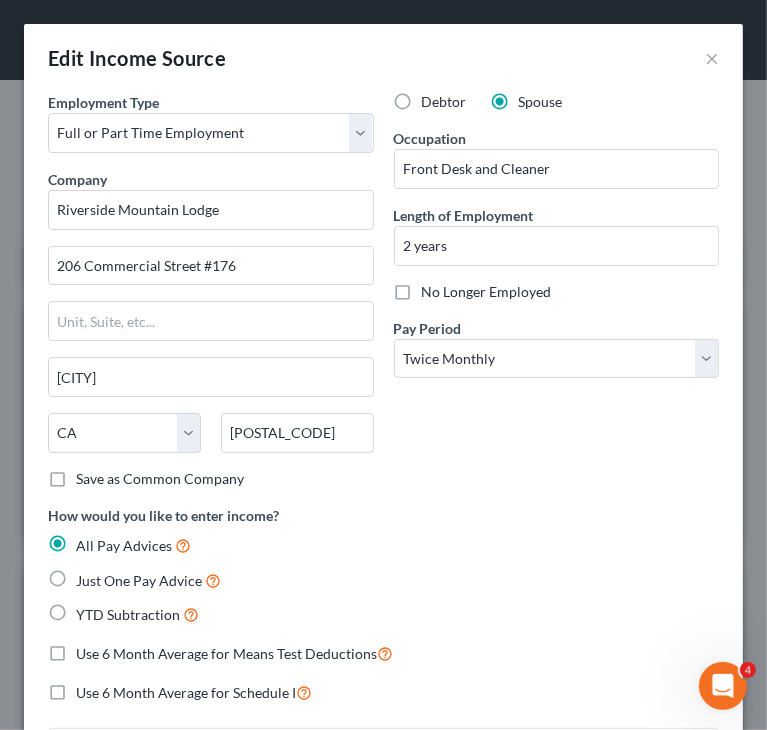 scroll, scrollTop: 0, scrollLeft: 0, axis: both 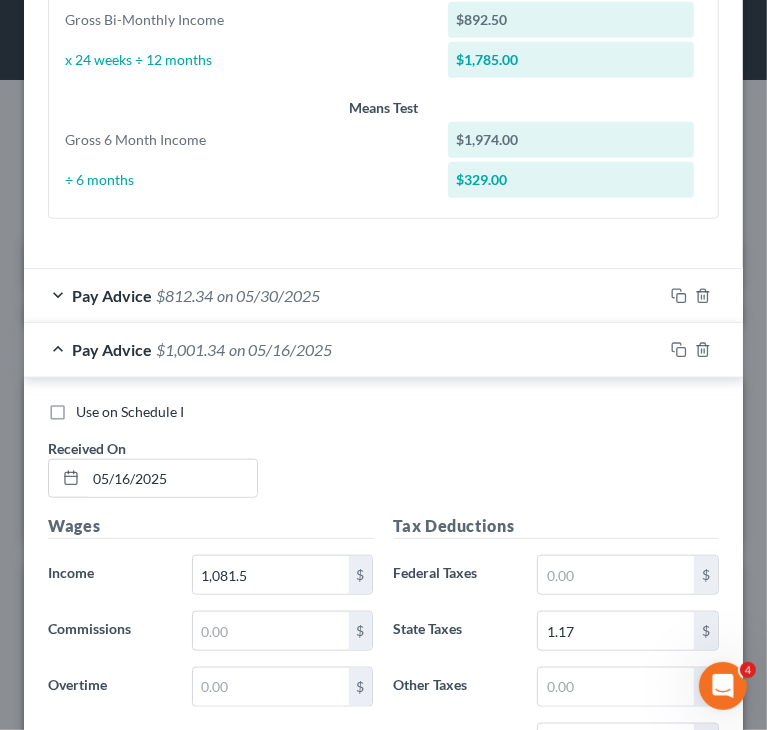 drag, startPoint x: 572, startPoint y: 490, endPoint x: 578, endPoint y: 473, distance: 18.027756 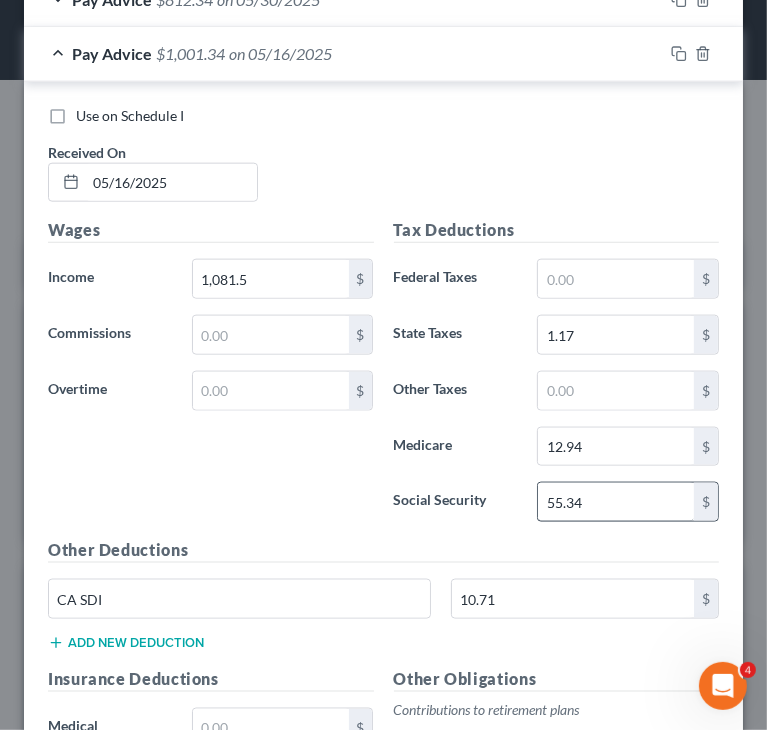 scroll, scrollTop: 1100, scrollLeft: 0, axis: vertical 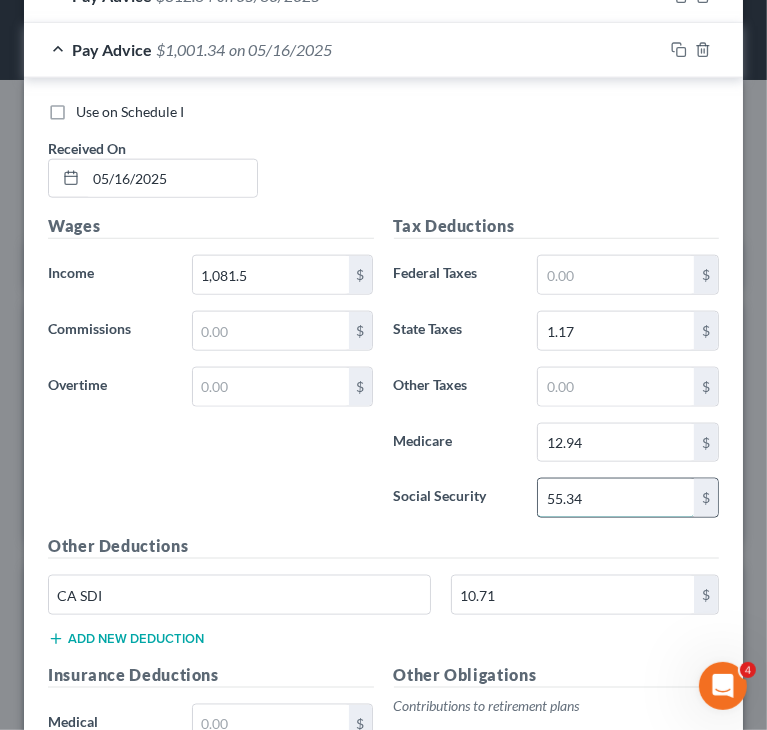 click on "55.34" at bounding box center (616, 498) 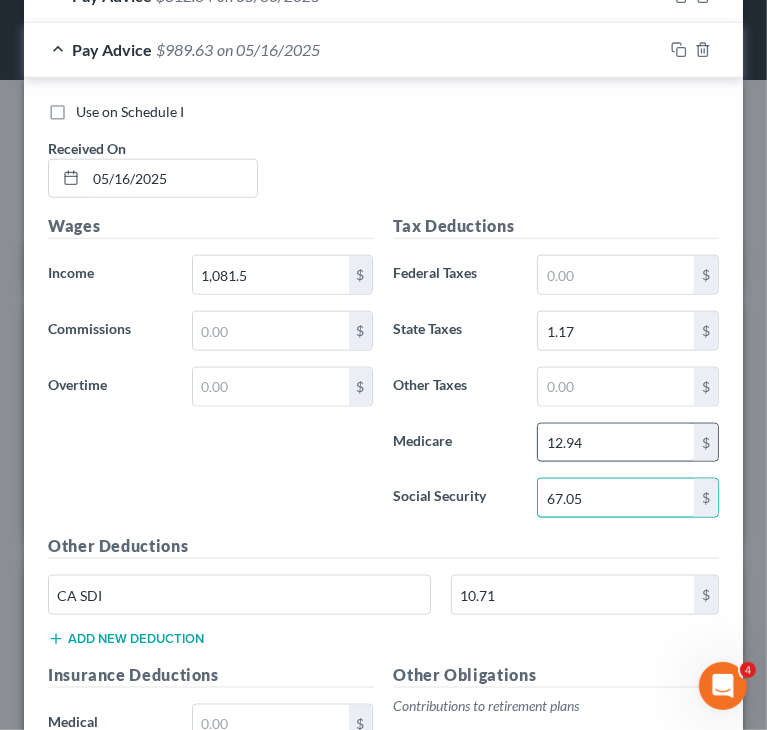 type on "67.05" 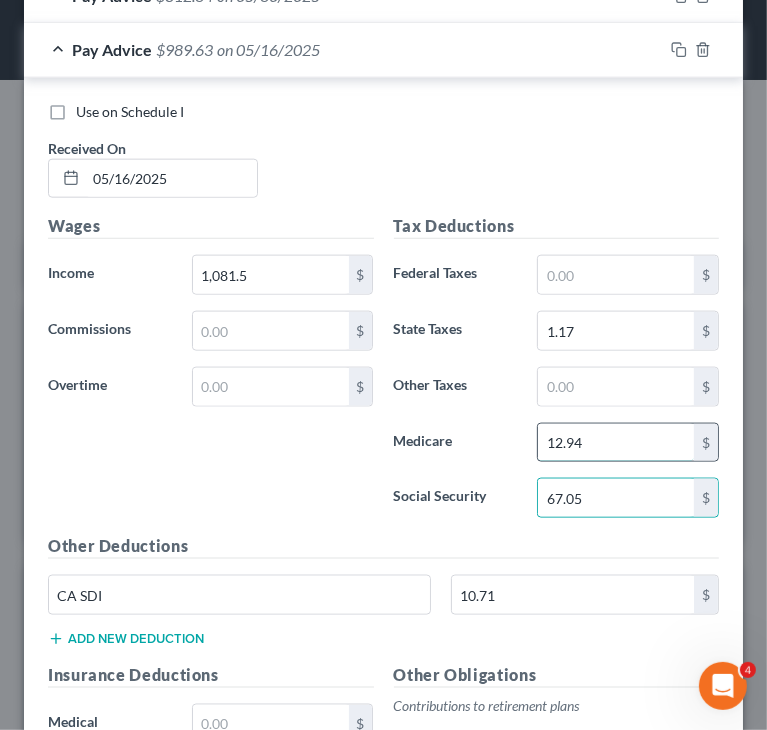 click on "12.94" at bounding box center [616, 443] 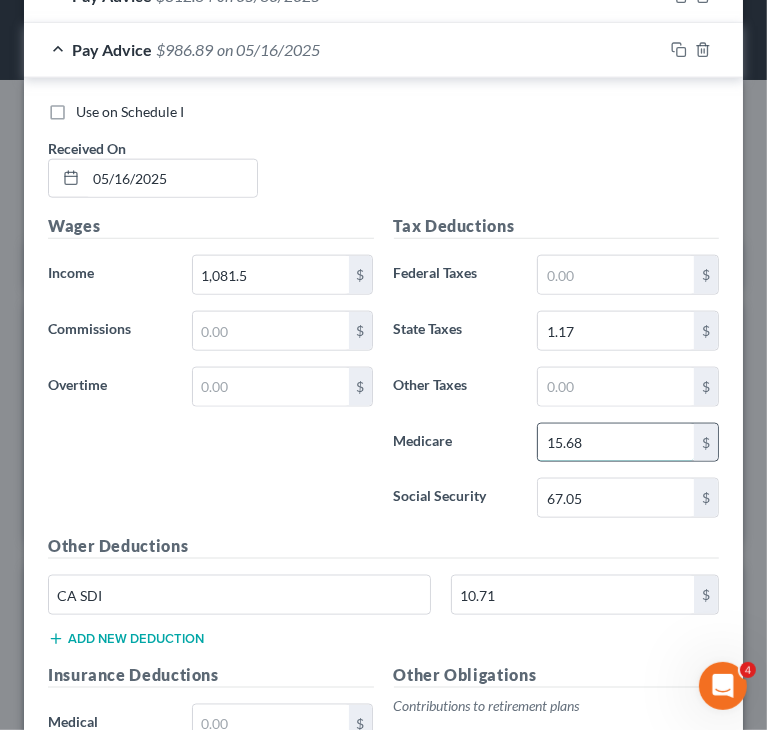 type on "15.68" 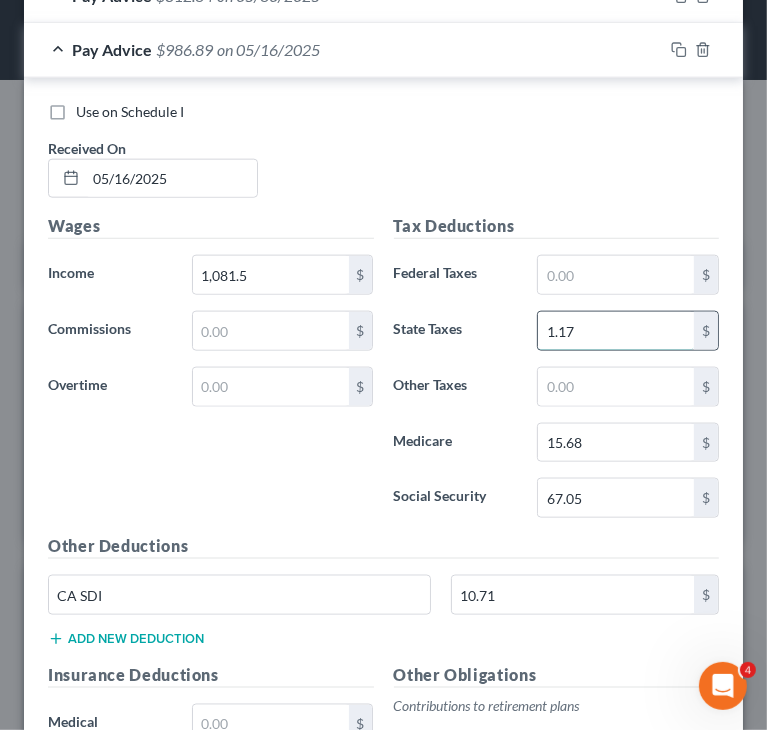 click on "1.17" at bounding box center [616, 331] 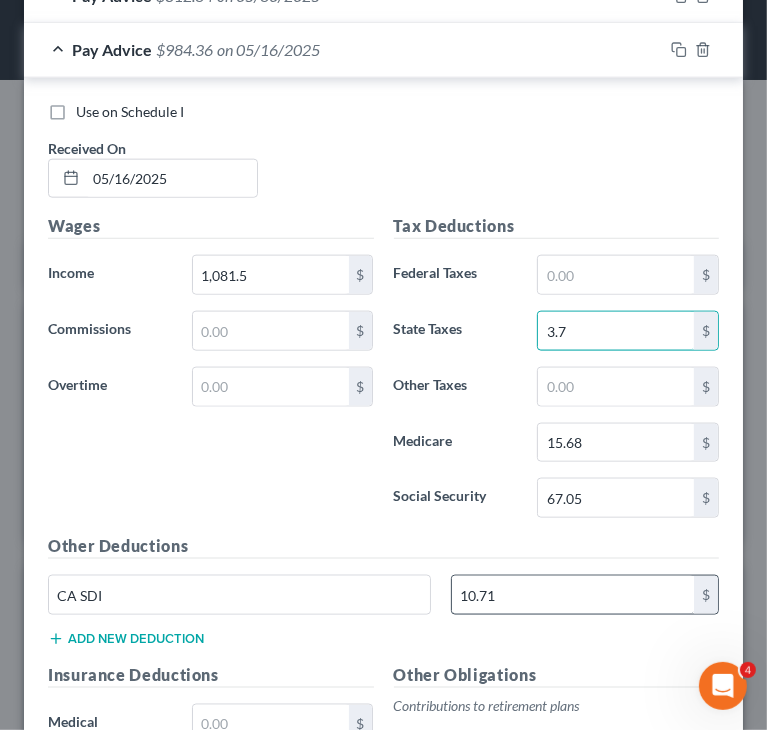 type on "3.7" 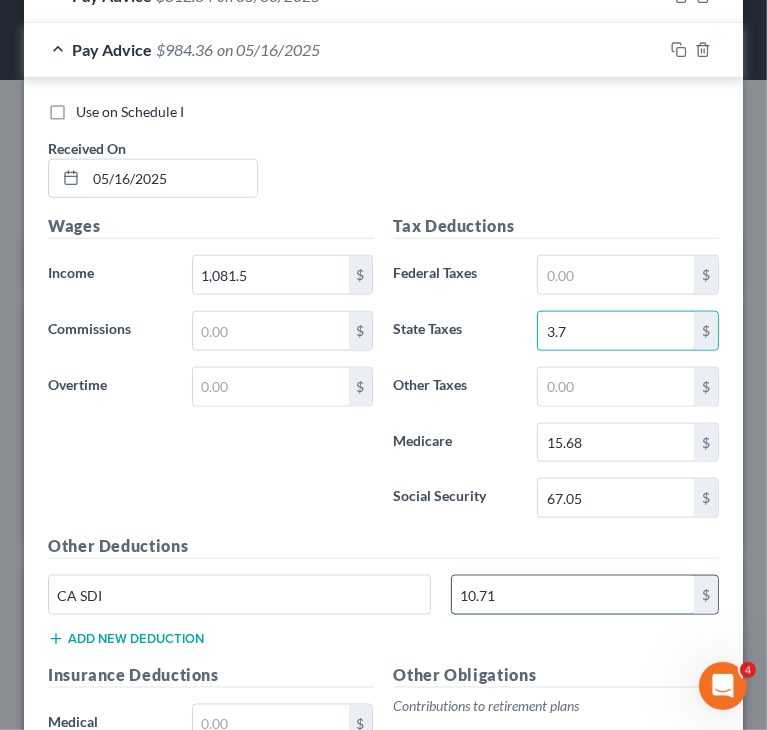 click on "10.71" at bounding box center [573, 595] 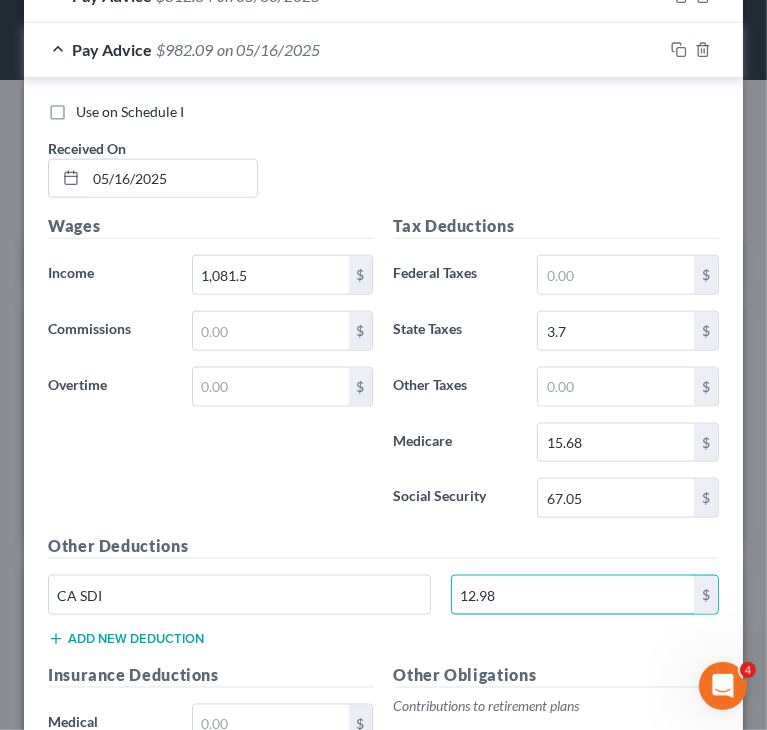 type on "12.98" 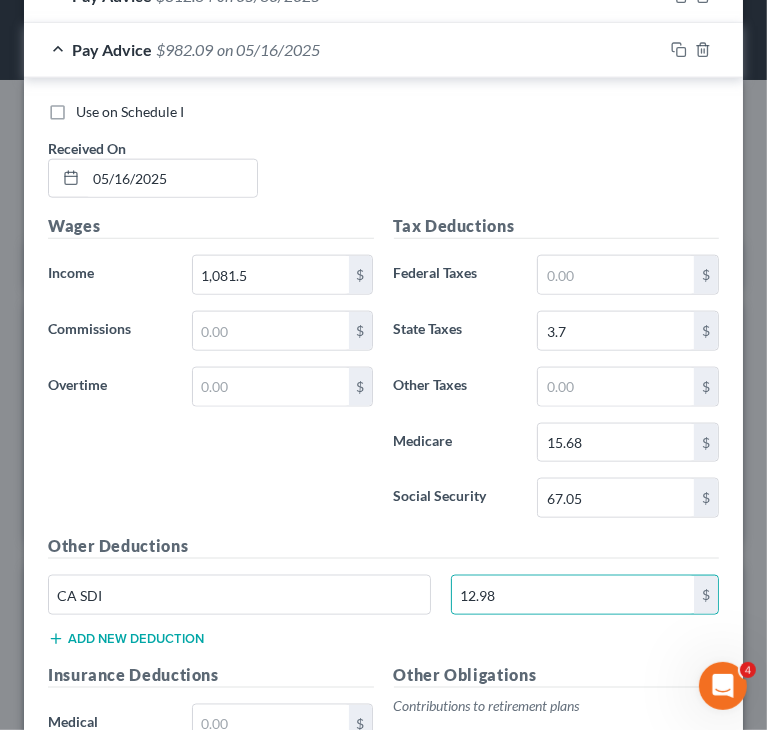 click on "Wages
Income
*
1,081.5 $ Commissions $ Overtime $" at bounding box center [211, 374] 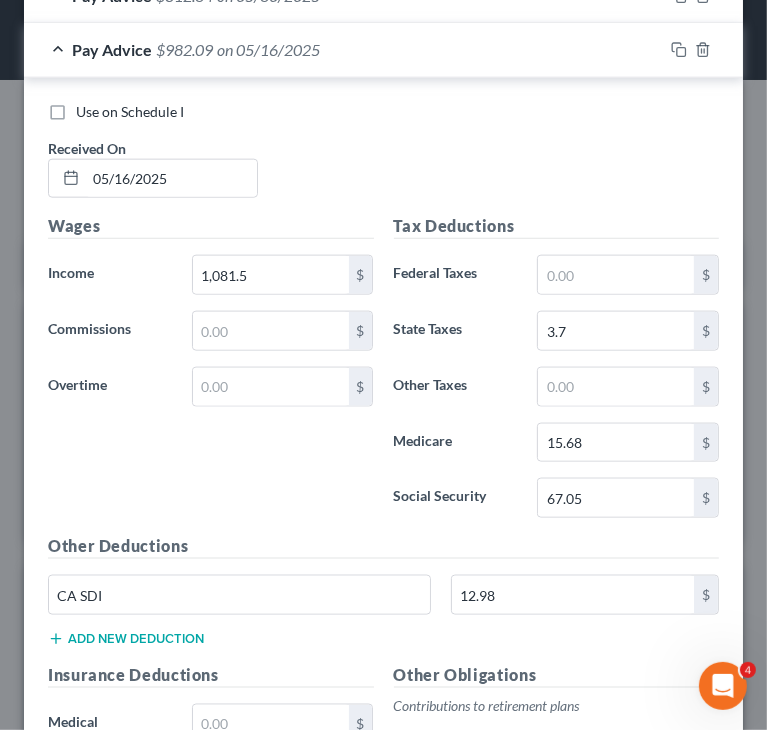 click on "Pay Advice $982.09 on 05/16/2025" at bounding box center [343, 49] 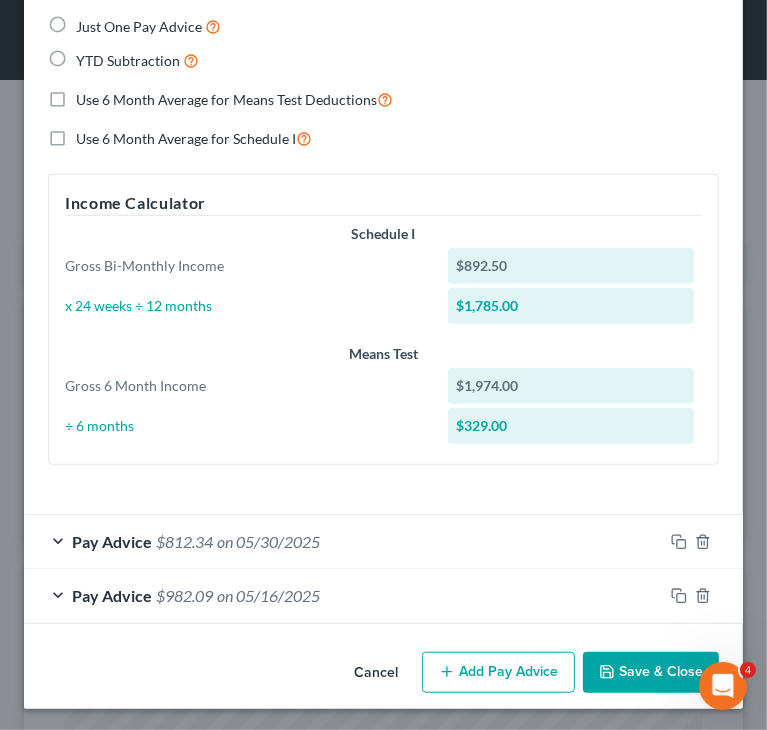 scroll, scrollTop: 554, scrollLeft: 0, axis: vertical 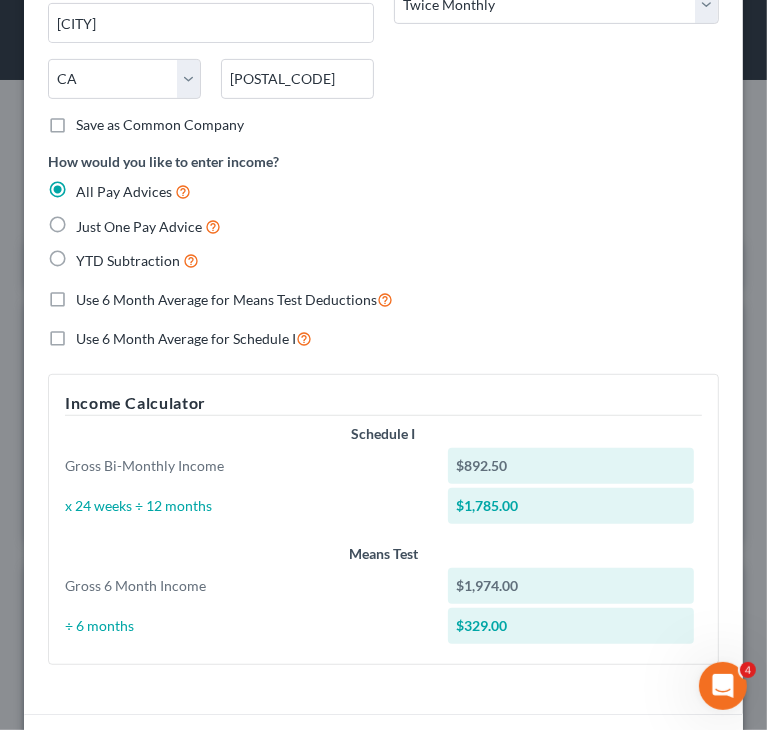 click on "Use 6 Month Average for Means Test Deductions" at bounding box center (383, 299) 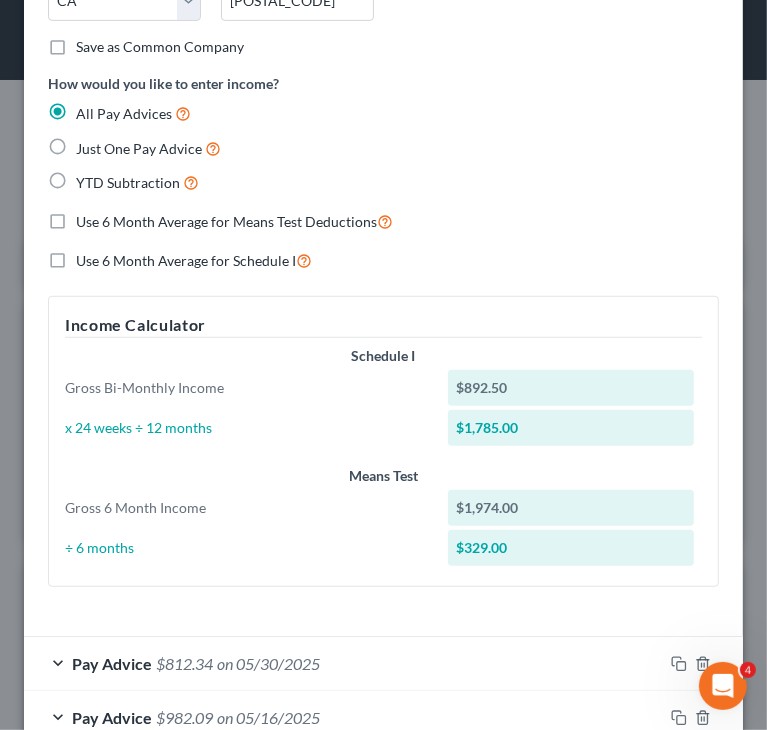 scroll, scrollTop: 554, scrollLeft: 0, axis: vertical 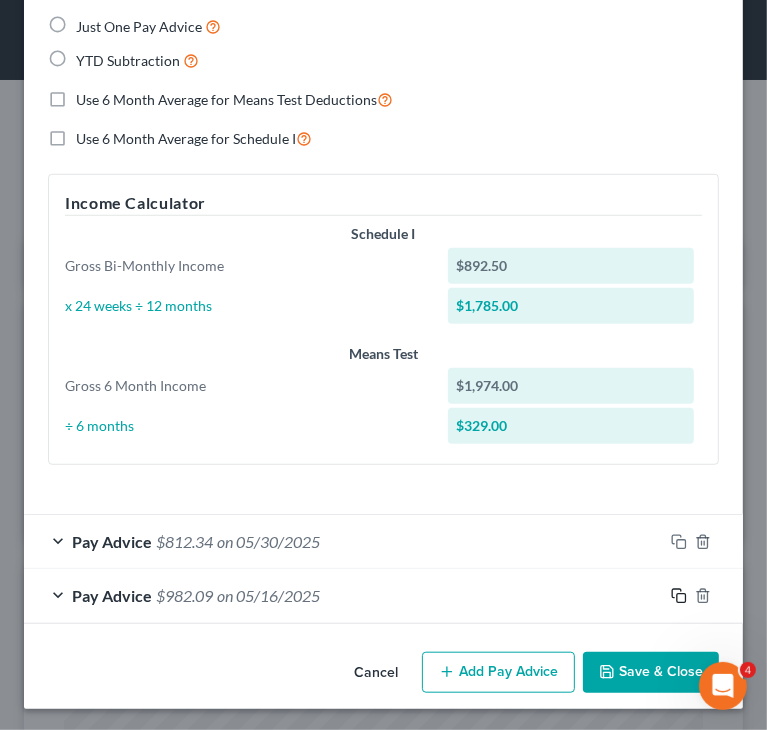 click 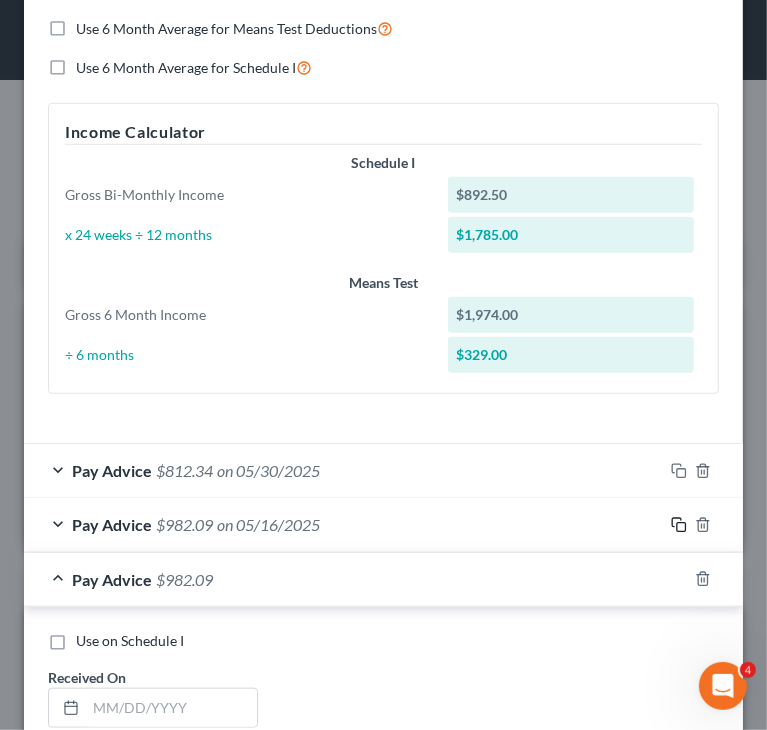 scroll, scrollTop: 654, scrollLeft: 0, axis: vertical 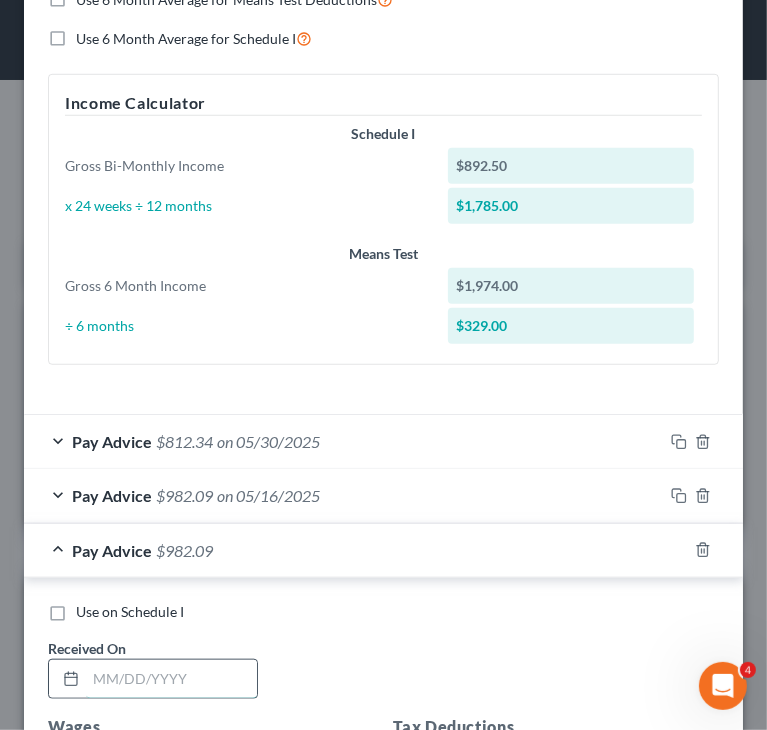 click at bounding box center [171, 679] 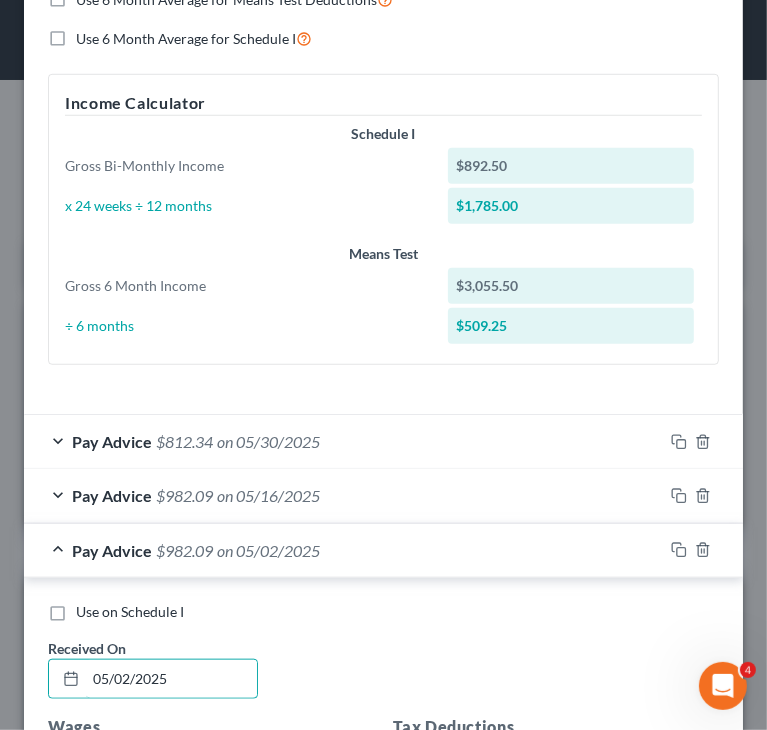 type on "05/02/2025" 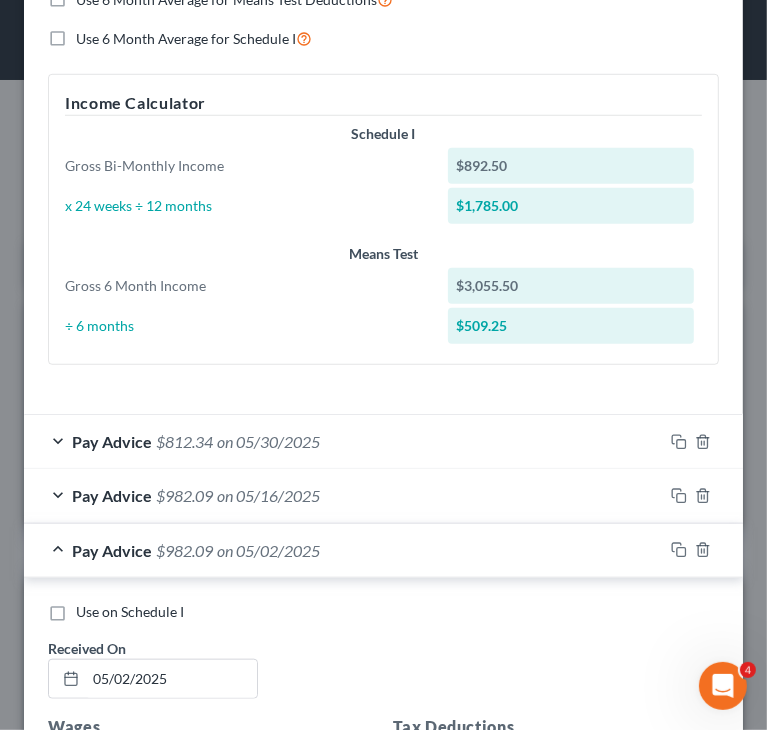 click on "Use on Schedule I
Received On
*
05/02/2025" at bounding box center (383, 658) 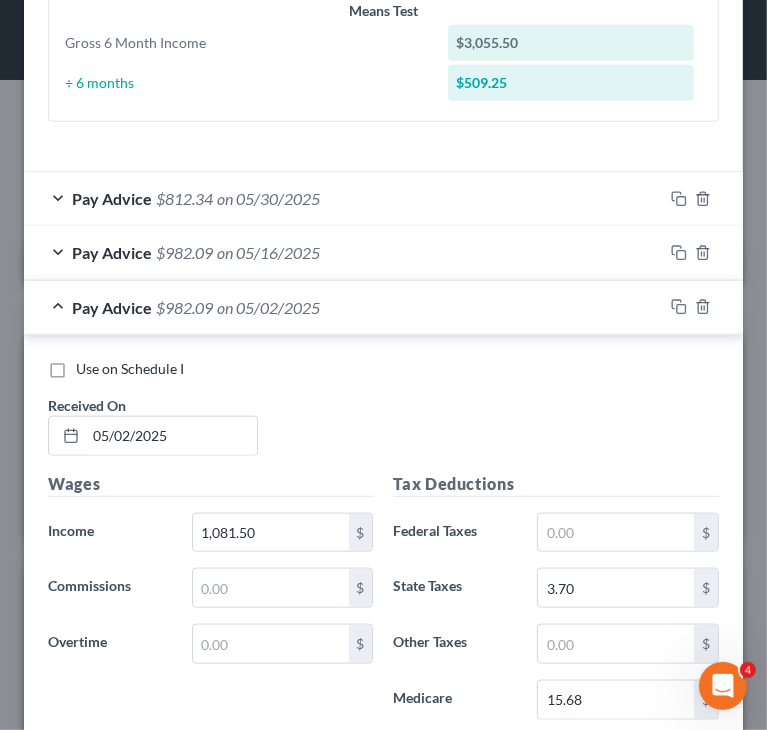 scroll, scrollTop: 954, scrollLeft: 0, axis: vertical 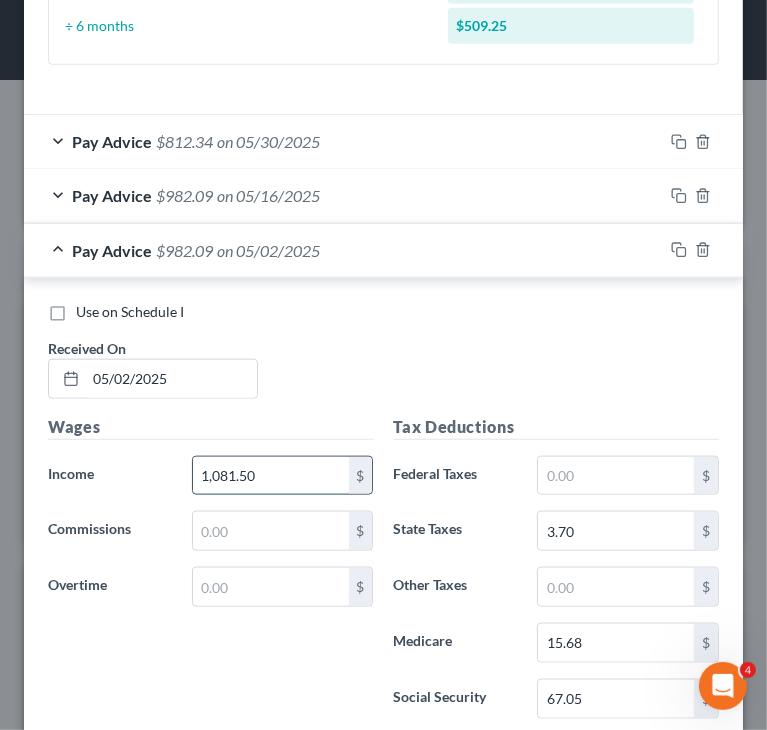 click on "1,081.50" at bounding box center [271, 476] 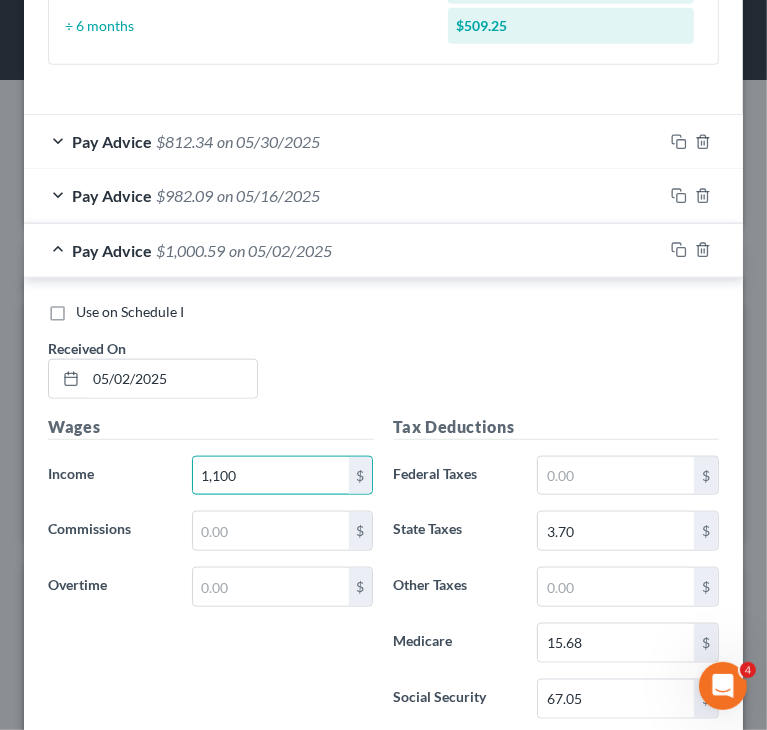 type on "1,100" 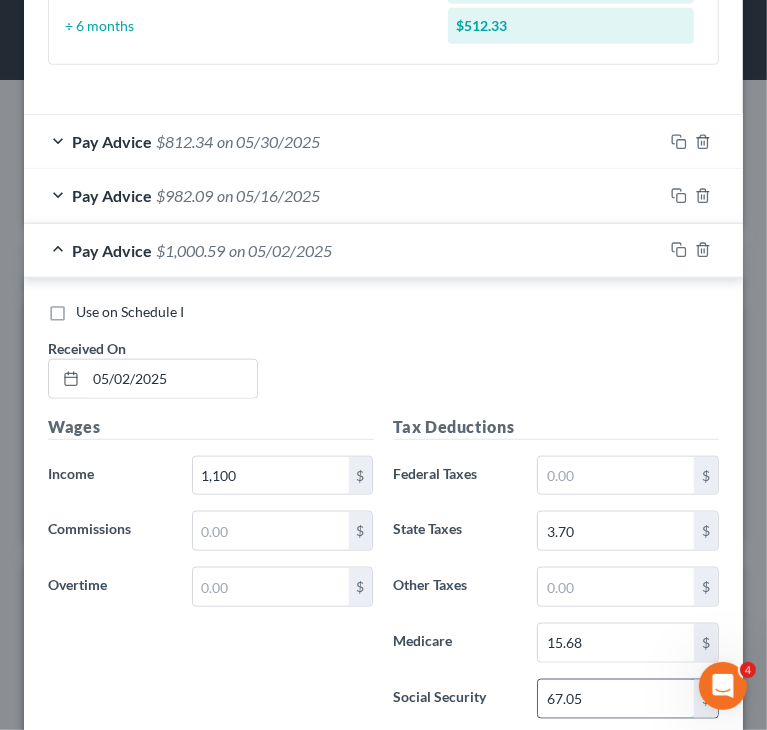 click on "67.05" at bounding box center (616, 699) 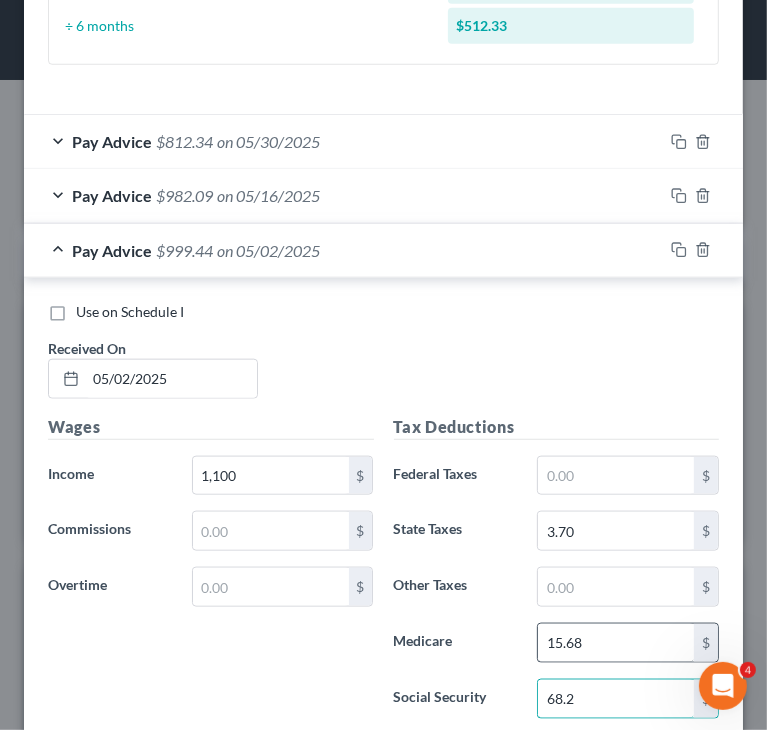 type on "68.2" 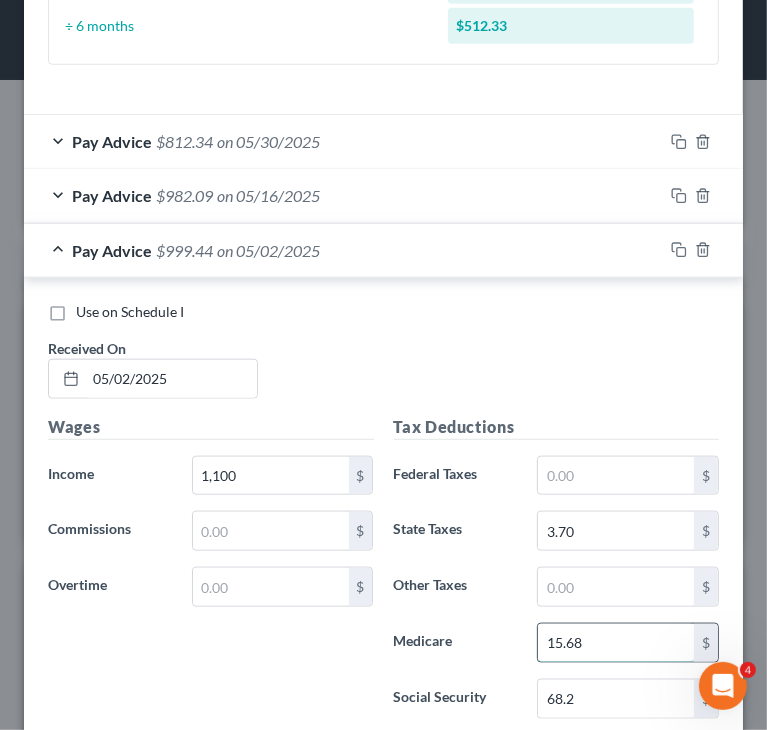 click on "15.68" at bounding box center (616, 643) 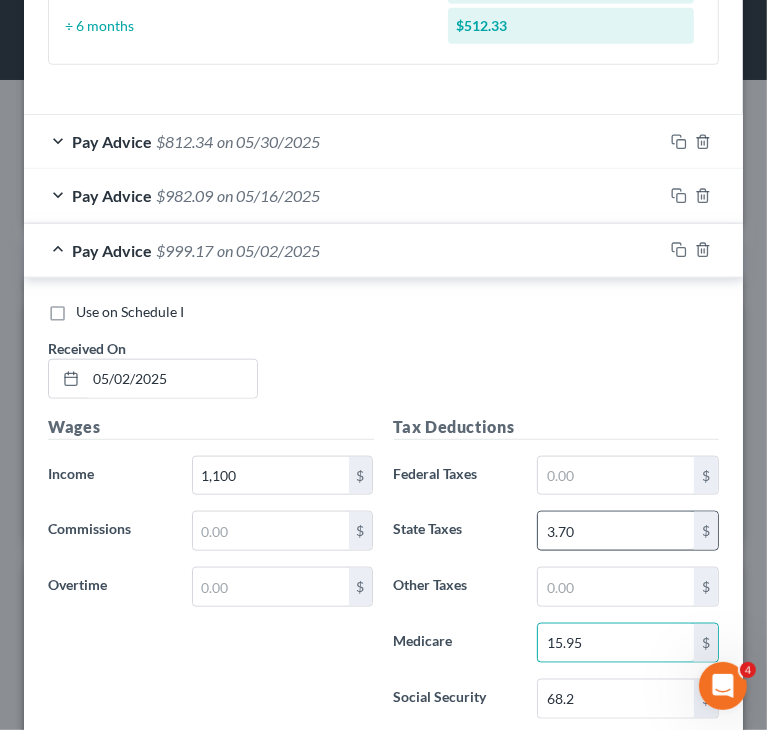 type on "15.95" 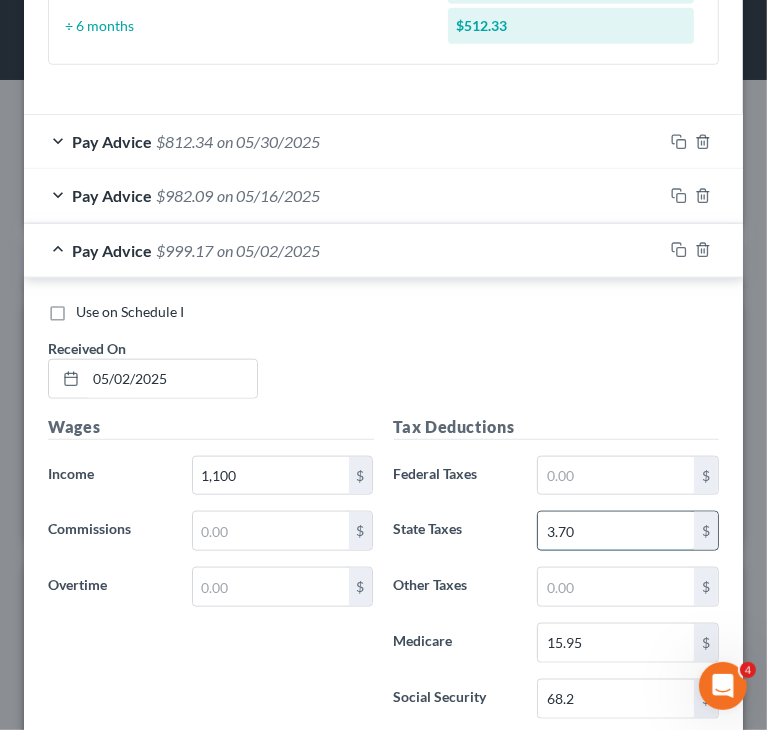 click on "3.70" at bounding box center [616, 531] 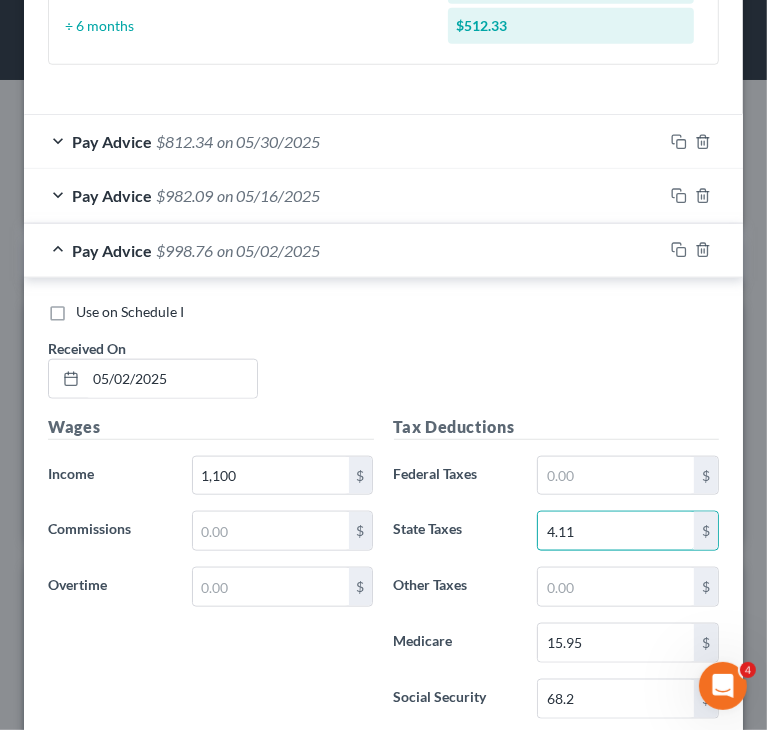 type on "4.11" 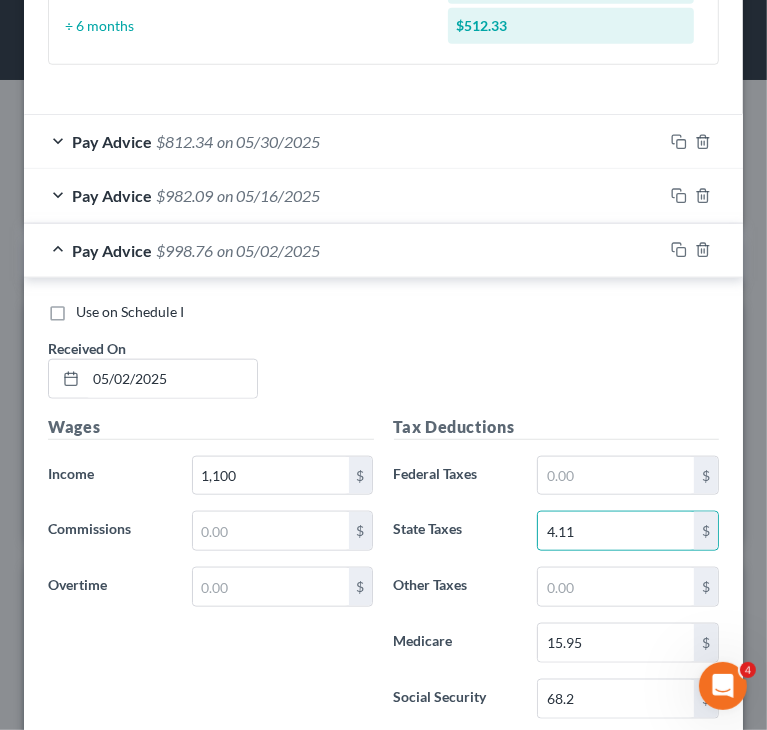 click on "Use on Schedule I
Received On
*
05/02/2025" at bounding box center (383, 358) 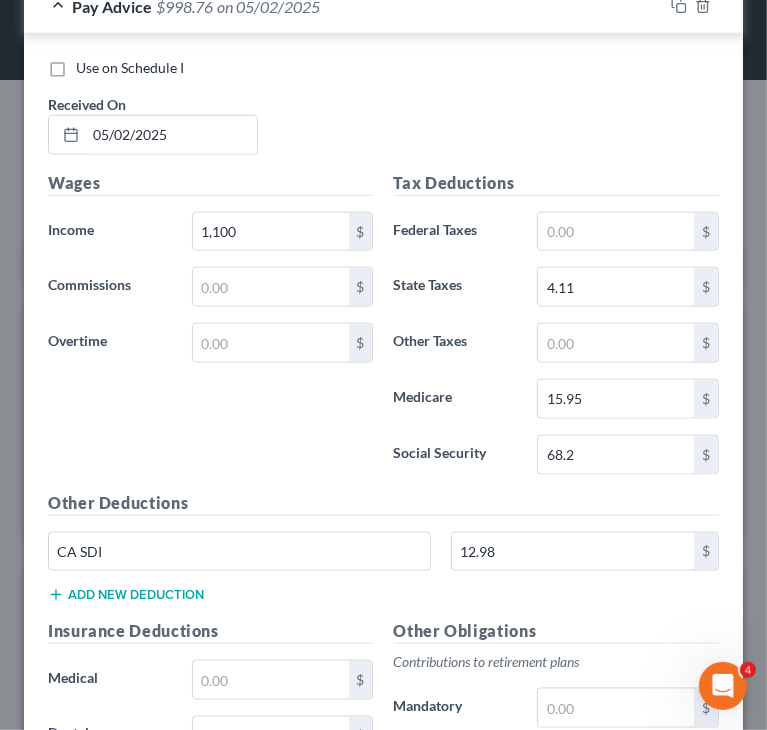scroll, scrollTop: 1254, scrollLeft: 0, axis: vertical 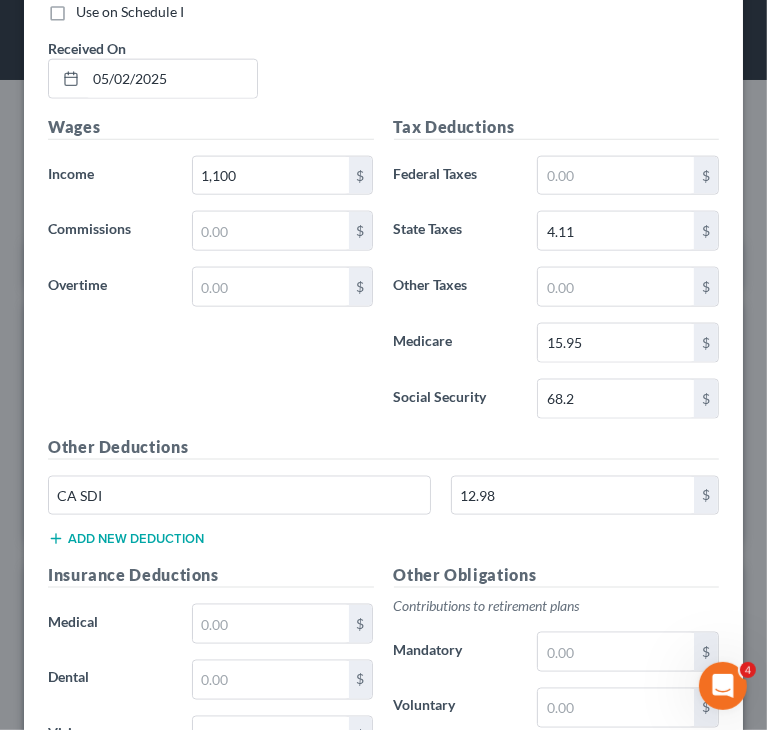 click on "CA SDI 12.98 $" at bounding box center (383, 504) 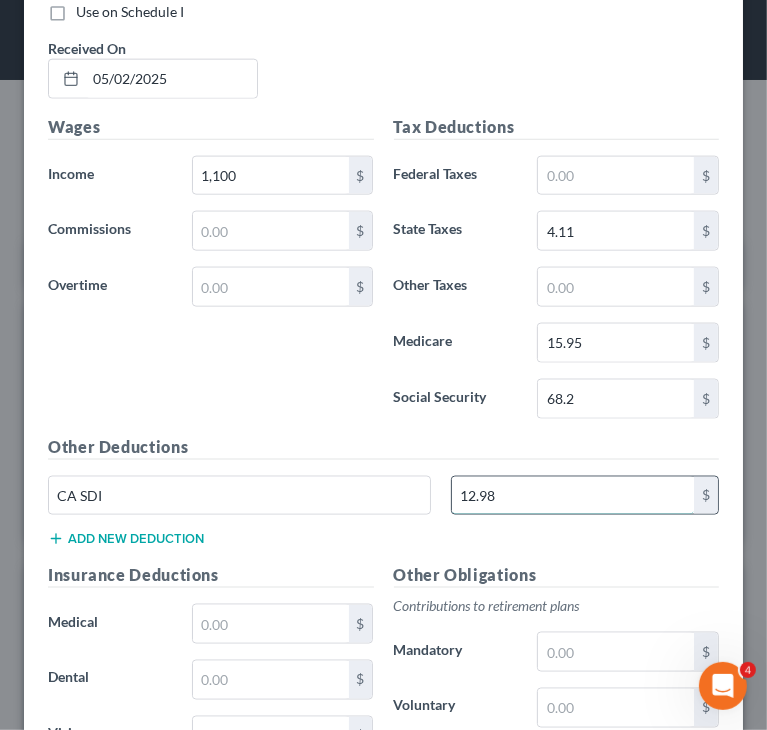 click on "12.98" at bounding box center (573, 496) 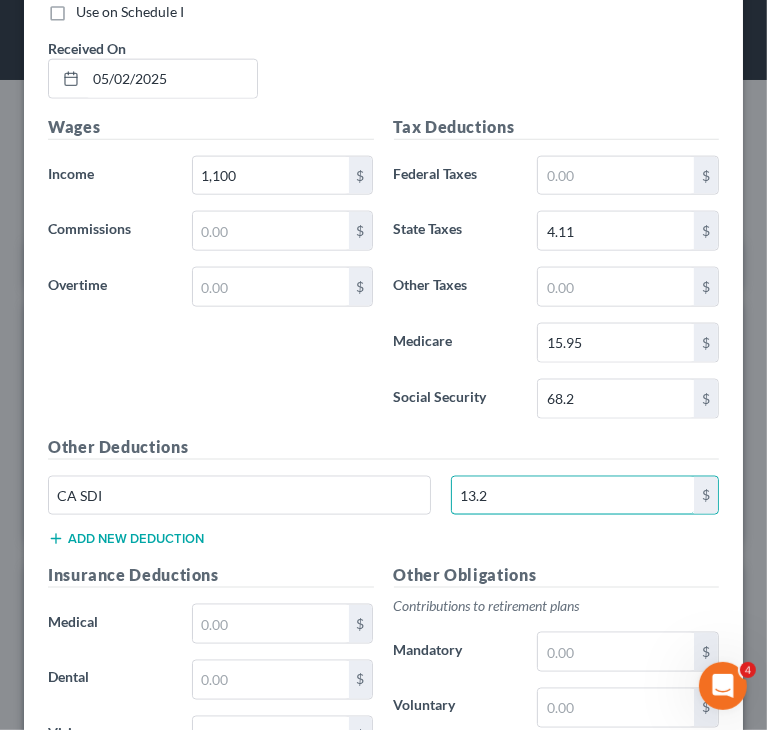 type on "13.2" 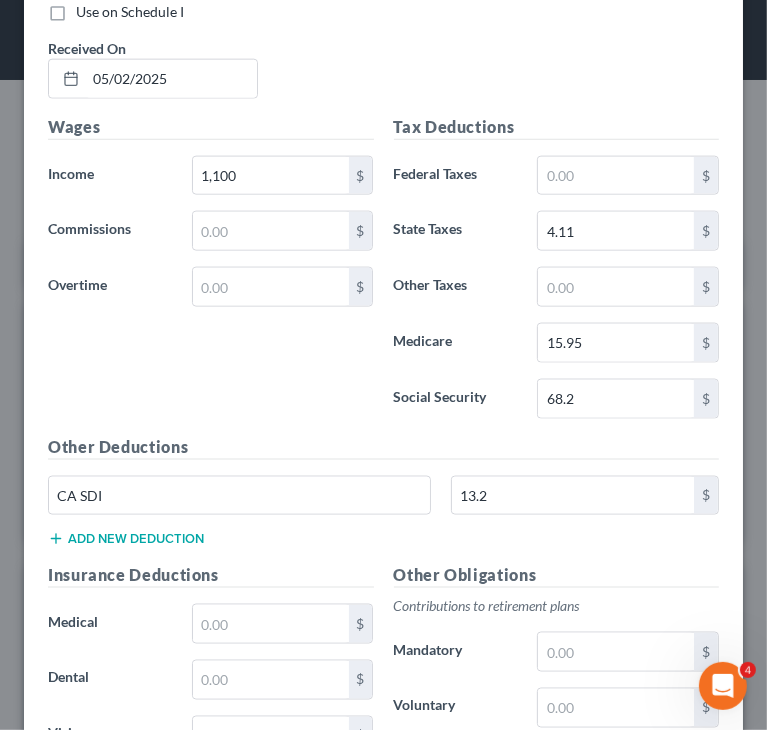 click on "Wages
Income
*
1,100 $ Commissions $ Overtime $" at bounding box center [211, 275] 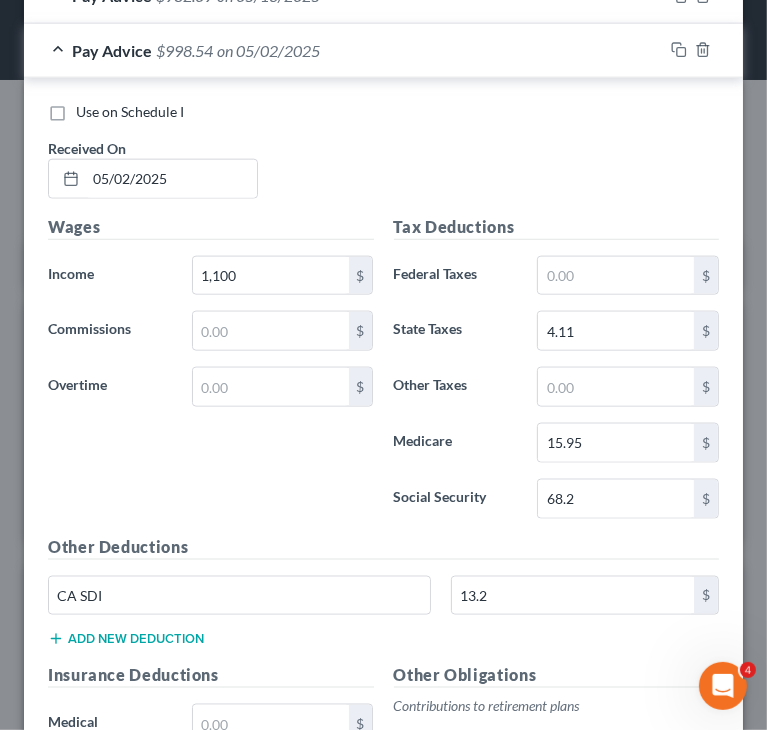 click on "Pay Advice $998.54 on 05/02/2025" at bounding box center [343, 50] 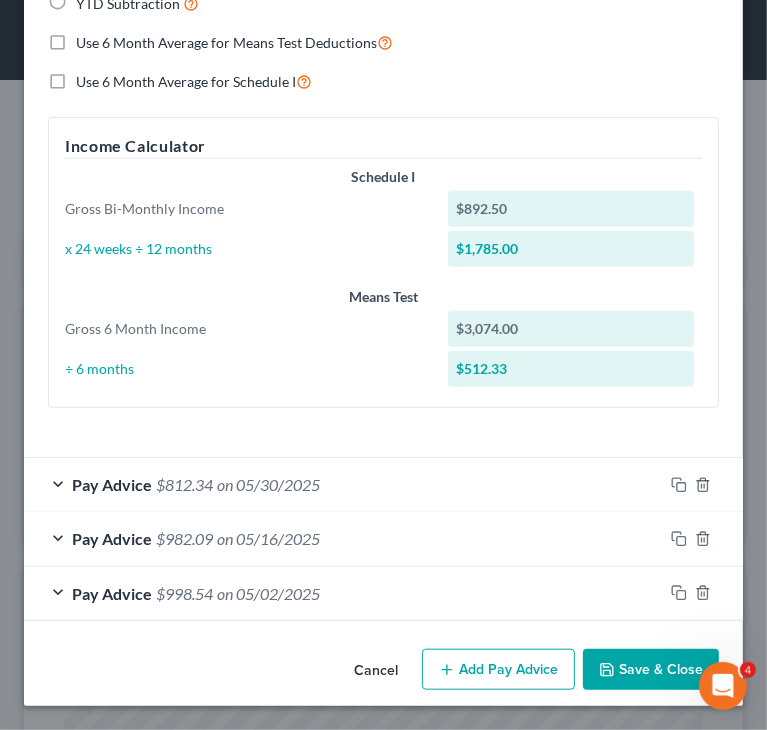 scroll, scrollTop: 608, scrollLeft: 0, axis: vertical 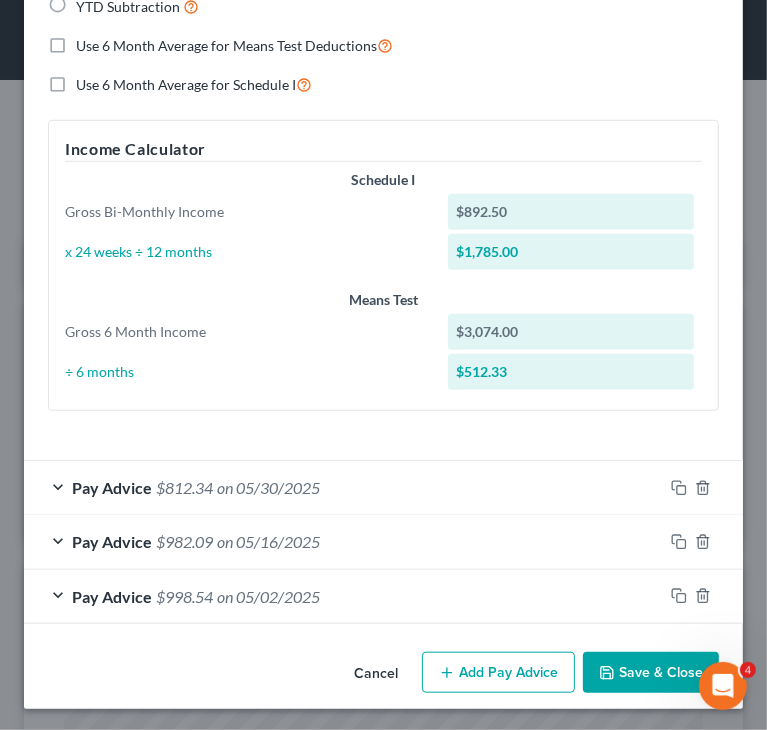 click on "Add Pay Advice" at bounding box center (498, 673) 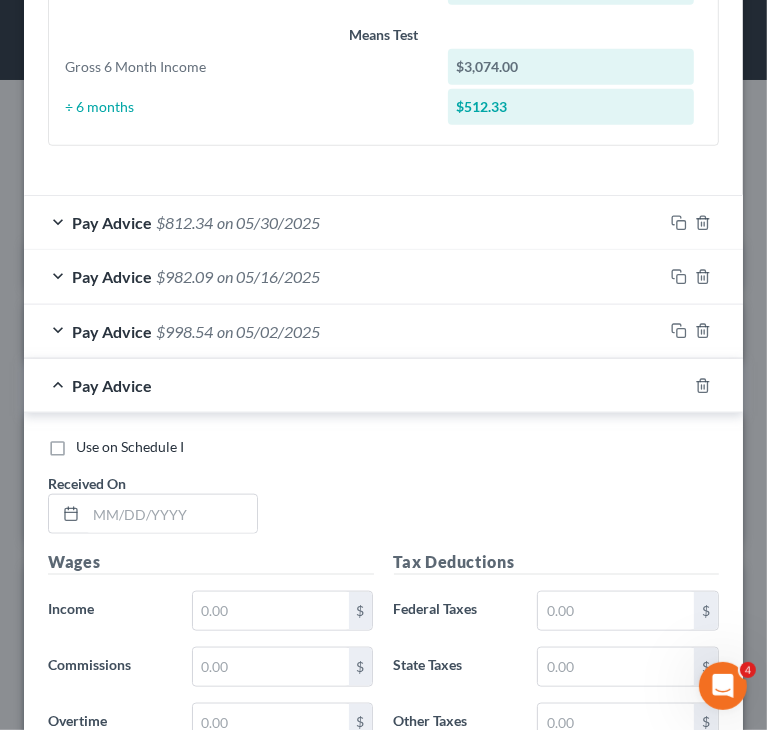 scroll, scrollTop: 908, scrollLeft: 0, axis: vertical 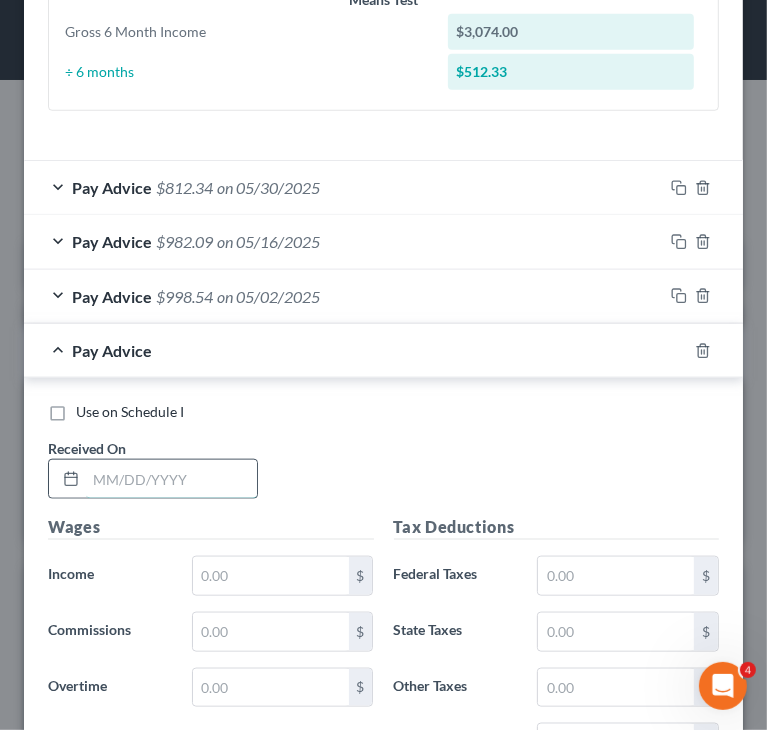 click at bounding box center [171, 479] 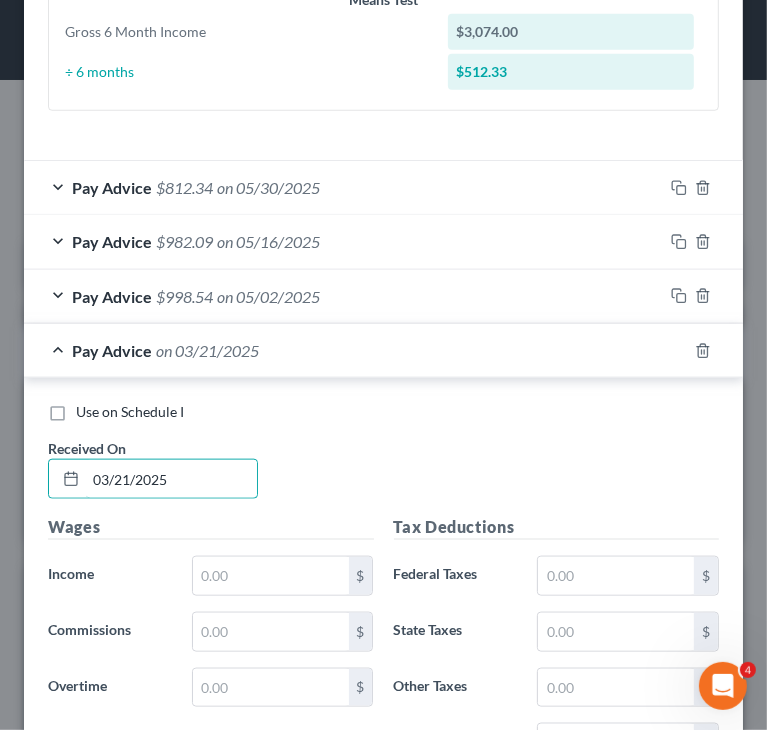 type on "03/21/2025" 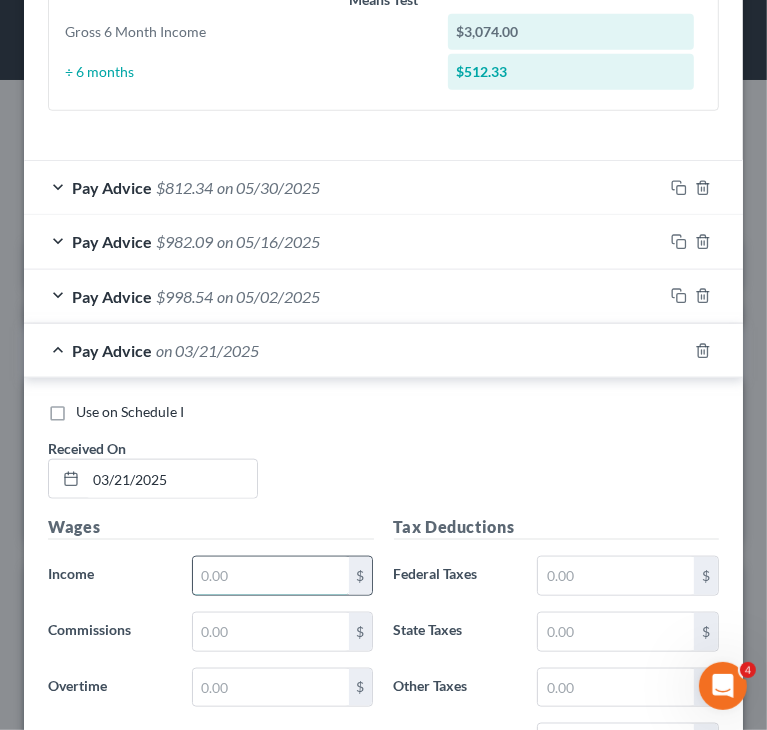 click at bounding box center [271, 576] 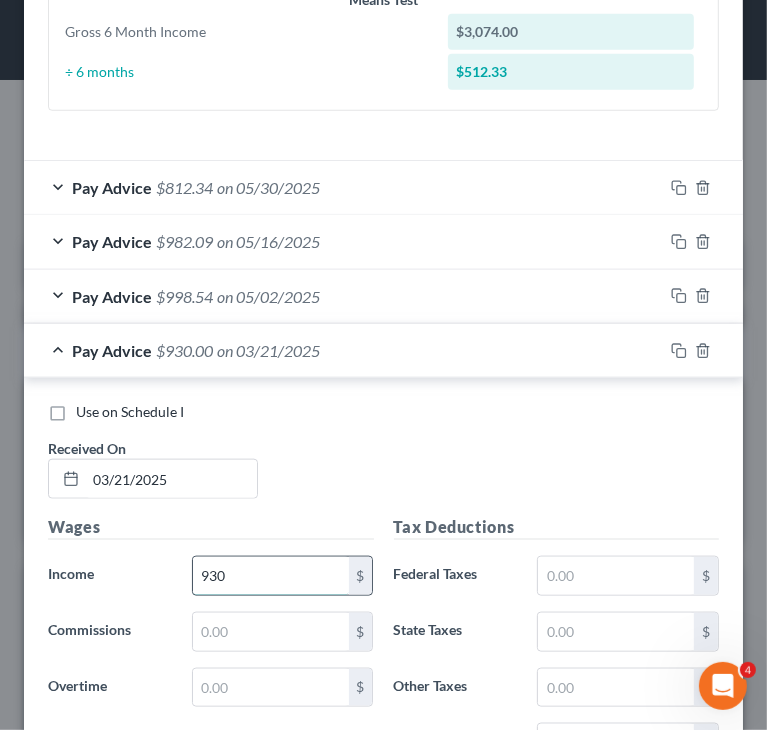 type on "930" 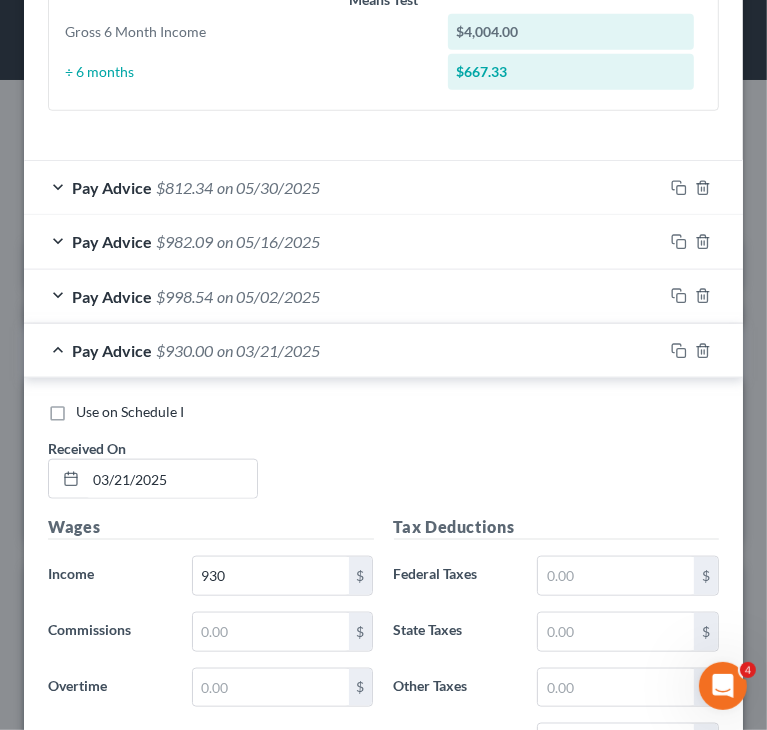 click on "Use on Schedule I
Received On
*
03/21/2025" at bounding box center [383, 458] 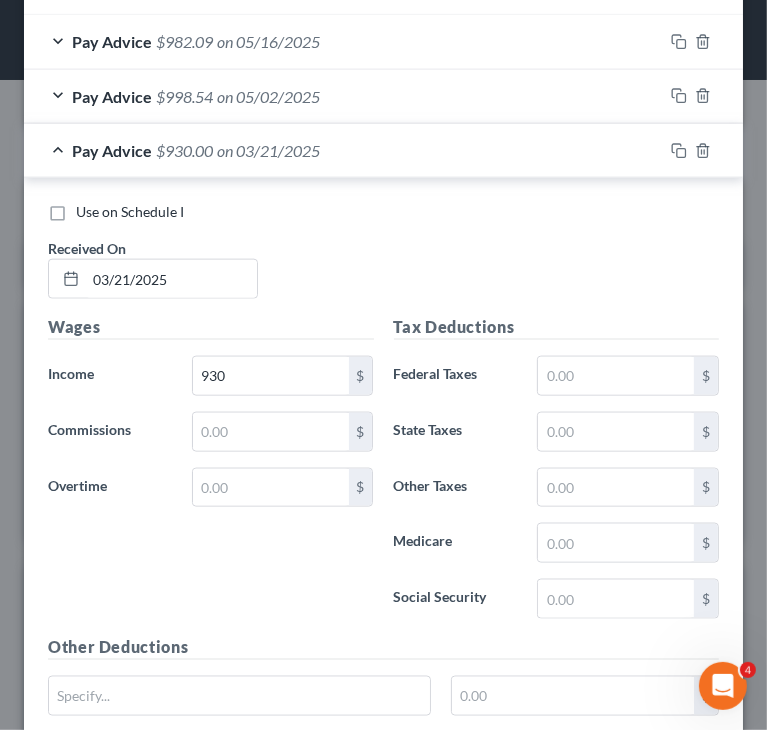 scroll, scrollTop: 1208, scrollLeft: 0, axis: vertical 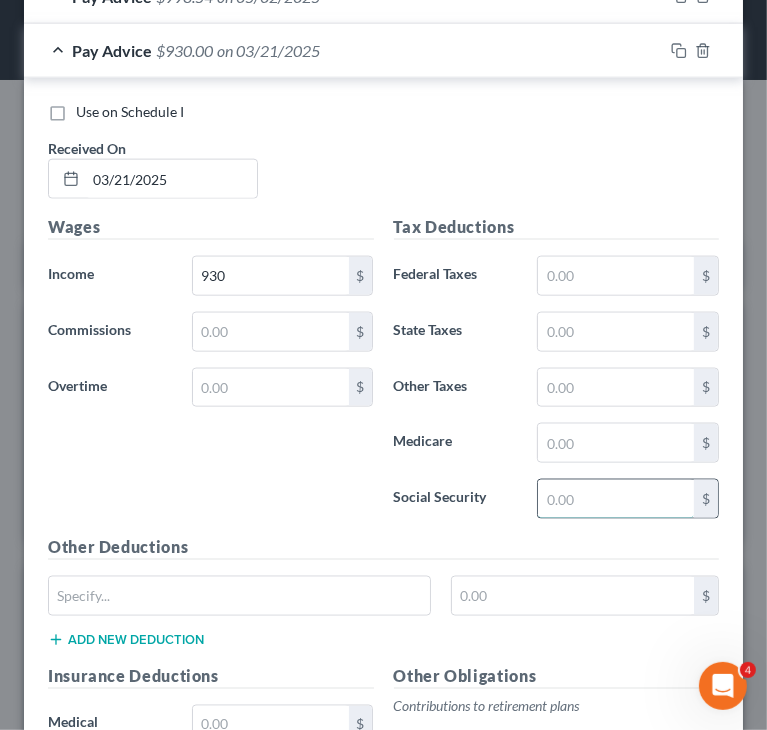 click at bounding box center (616, 499) 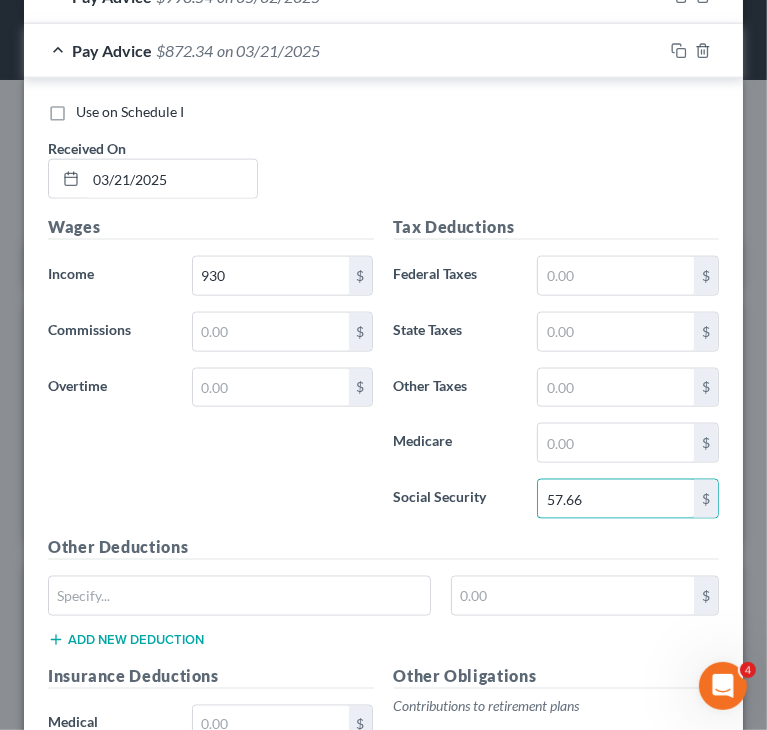 type on "57.66" 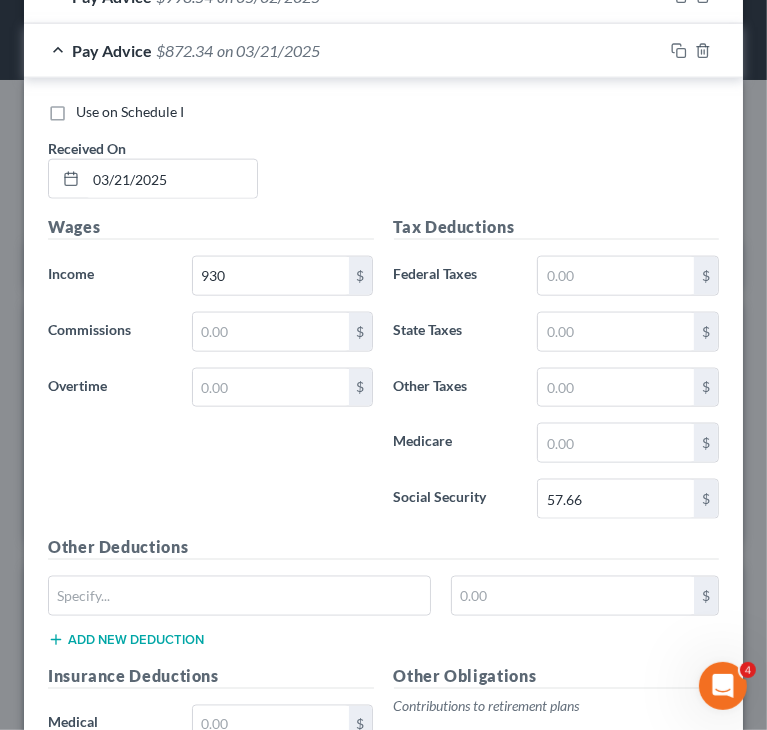 click on "Tax Deductions Federal Taxes $ State Taxes $ Other Taxes $ Medicare $ Social Security 57.66 $" at bounding box center [557, 375] 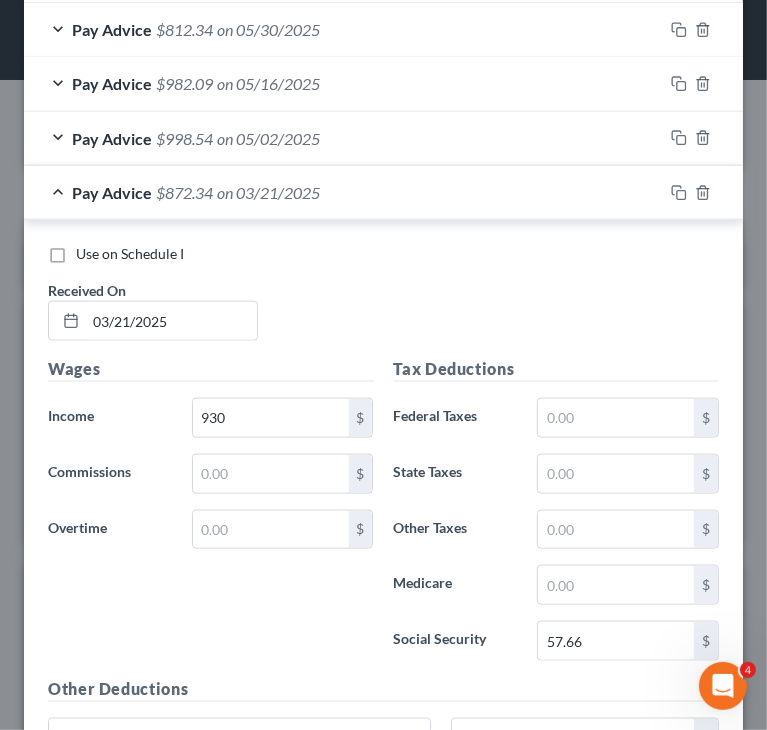 scroll, scrollTop: 1008, scrollLeft: 0, axis: vertical 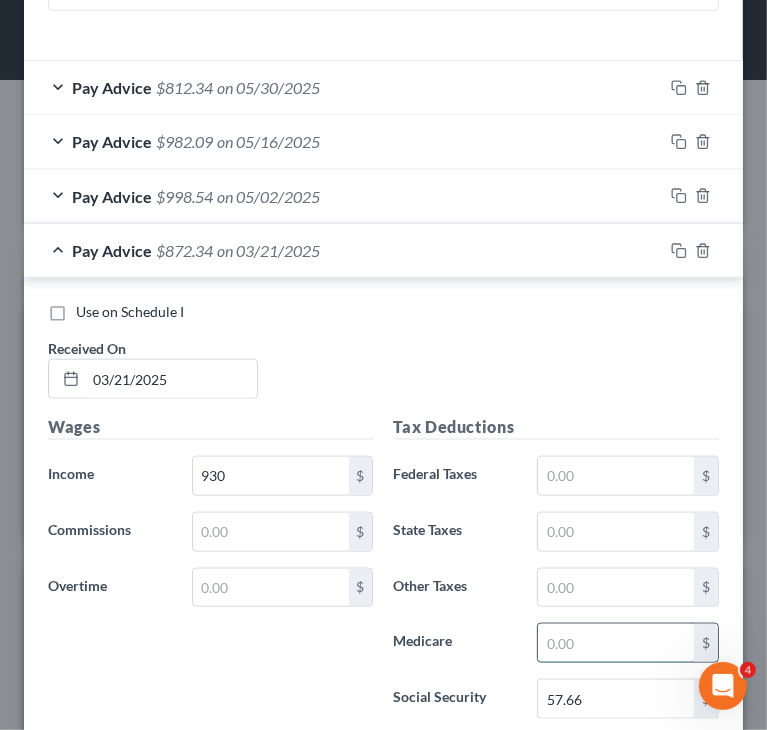 click at bounding box center [616, 643] 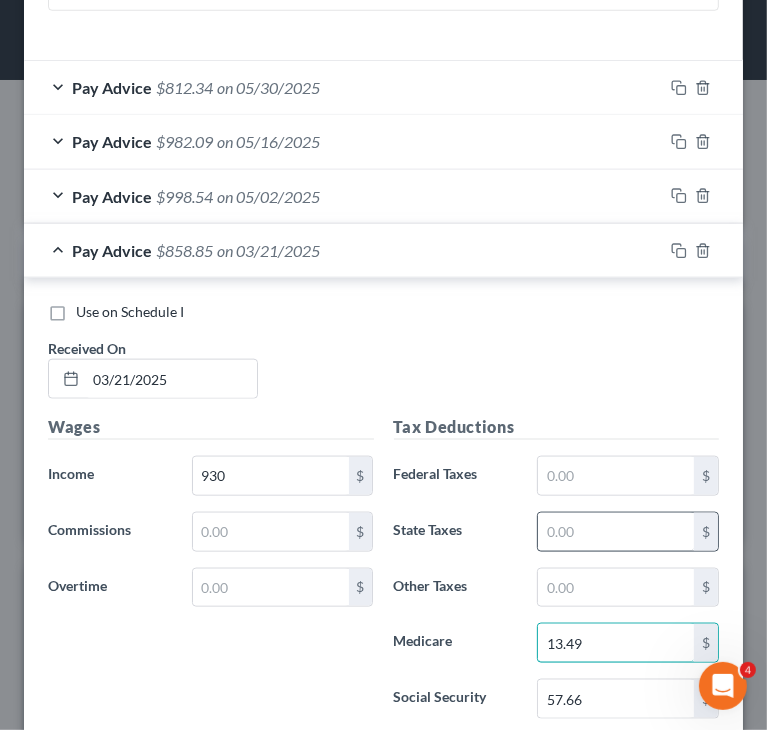 type on "13.49" 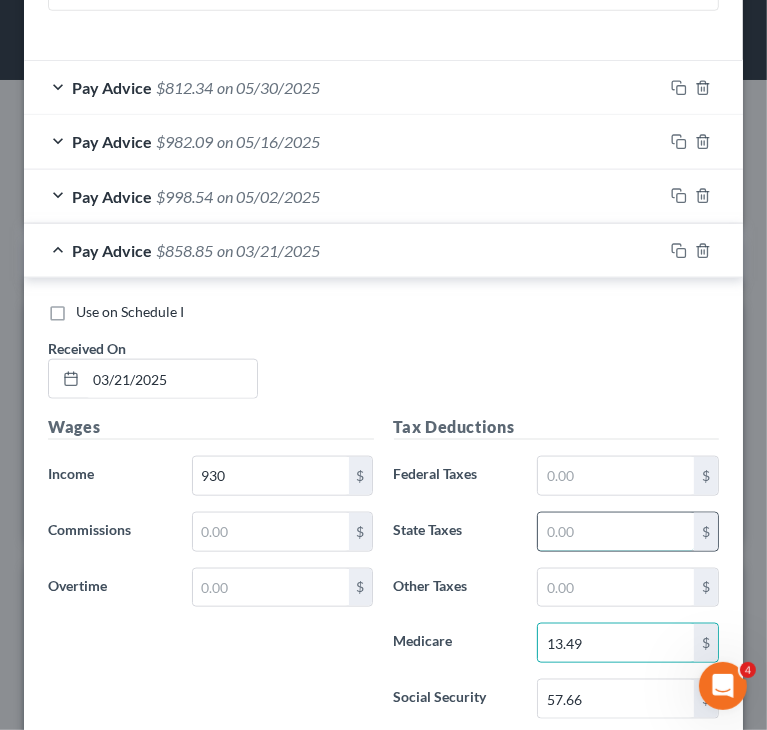 click at bounding box center [616, 532] 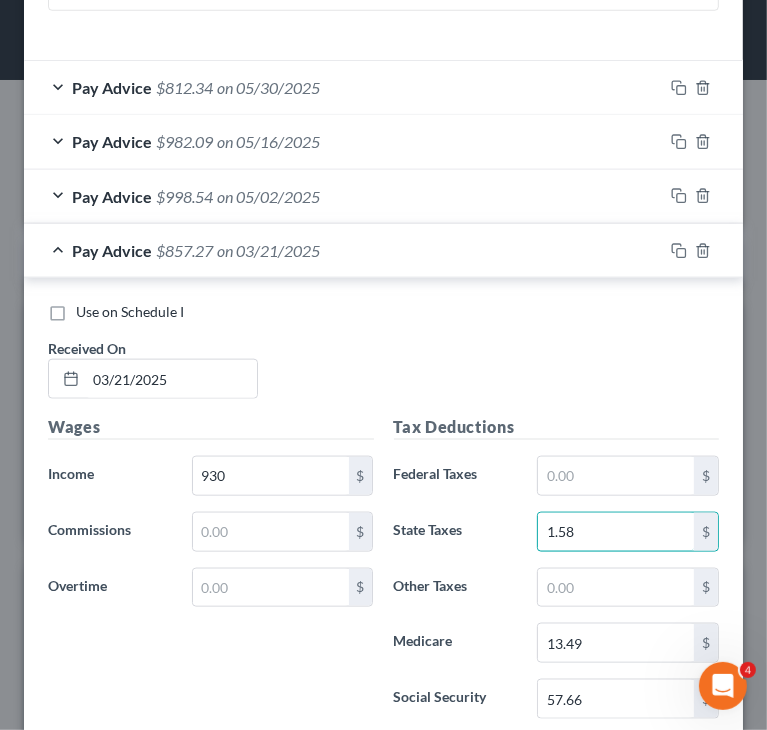 type on "1.58" 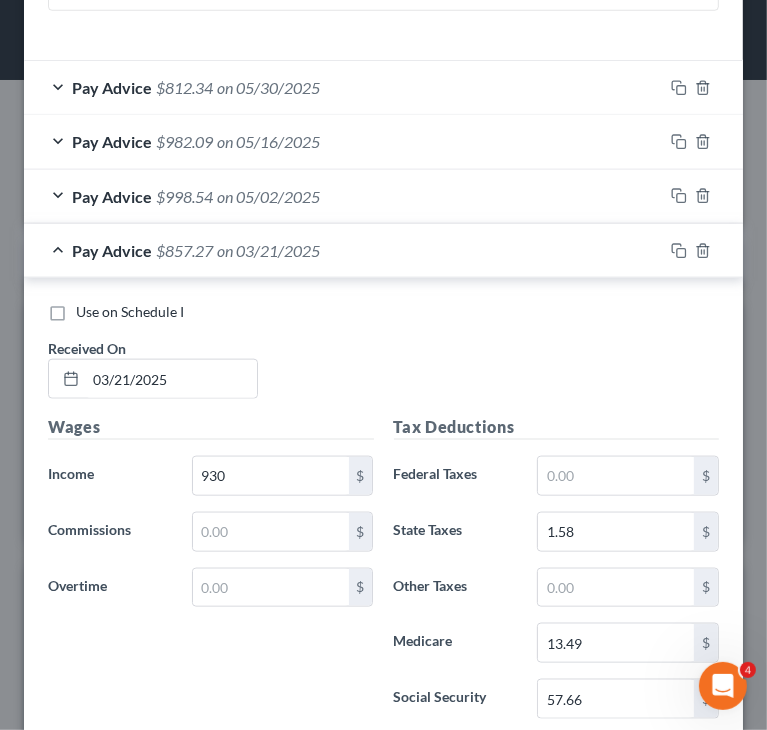 click on "Wages
Income
*
930 $ Commissions $ Overtime $" at bounding box center (211, 575) 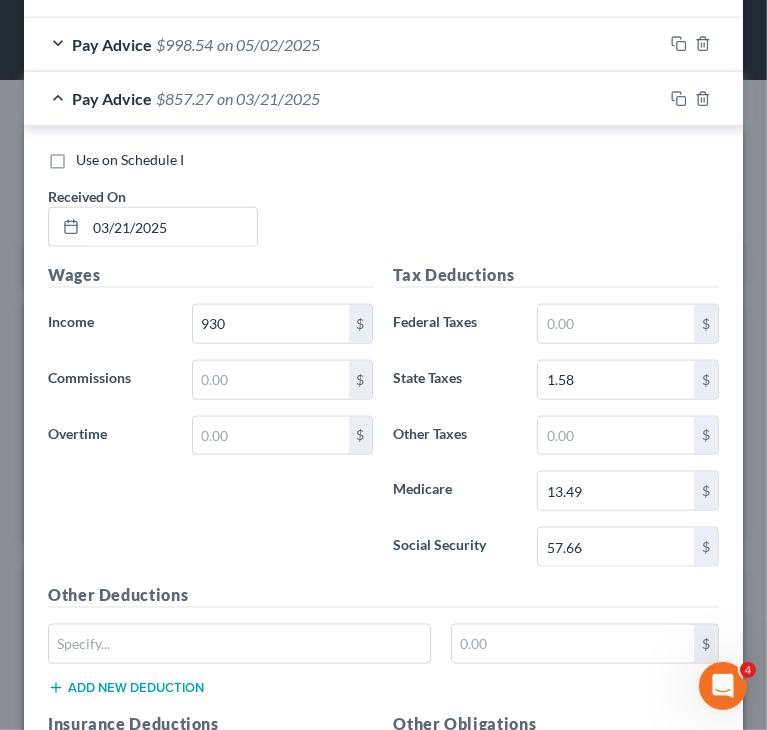 scroll, scrollTop: 1208, scrollLeft: 0, axis: vertical 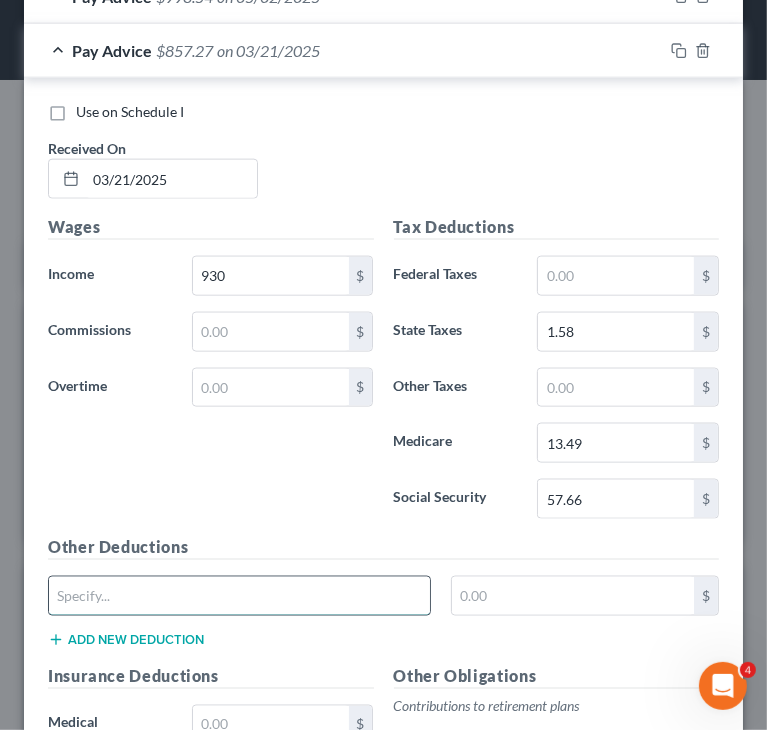 click at bounding box center (239, 596) 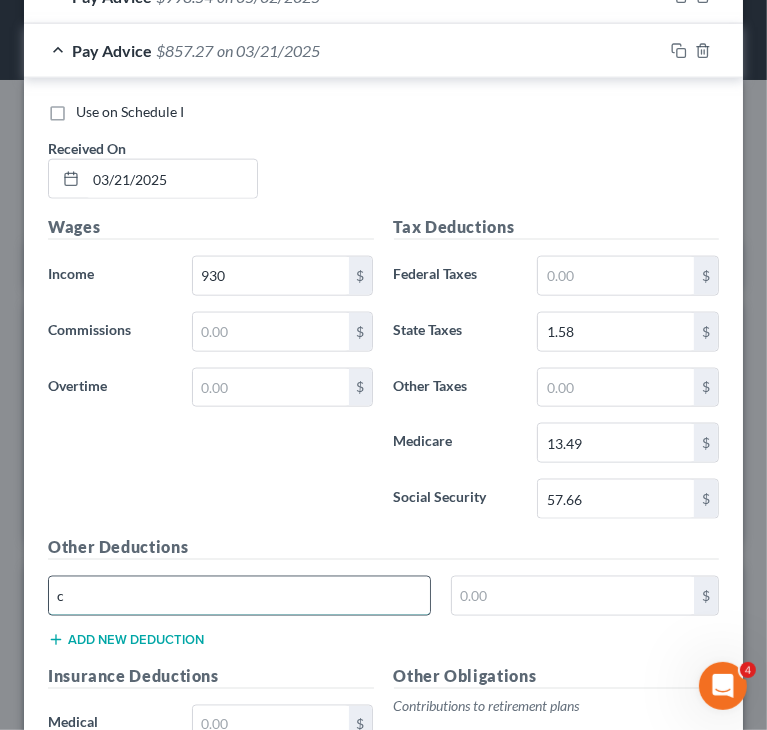 type on "CA SDI" 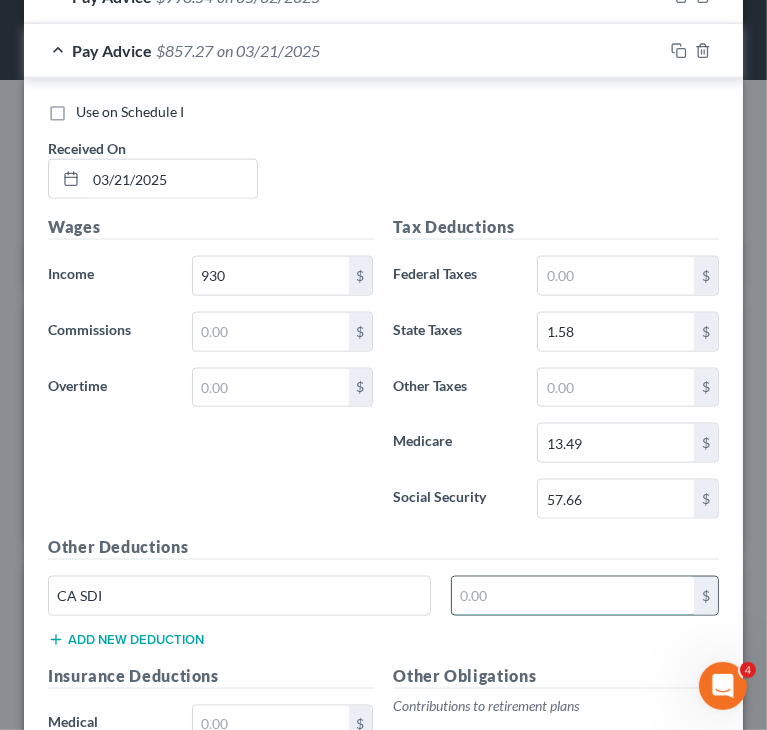 click at bounding box center [573, 596] 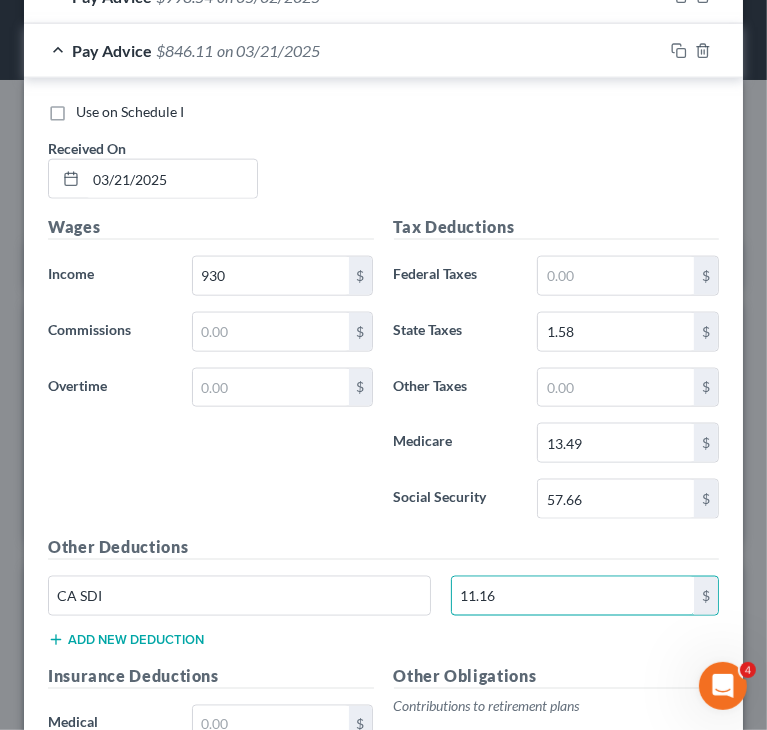 type on "11.16" 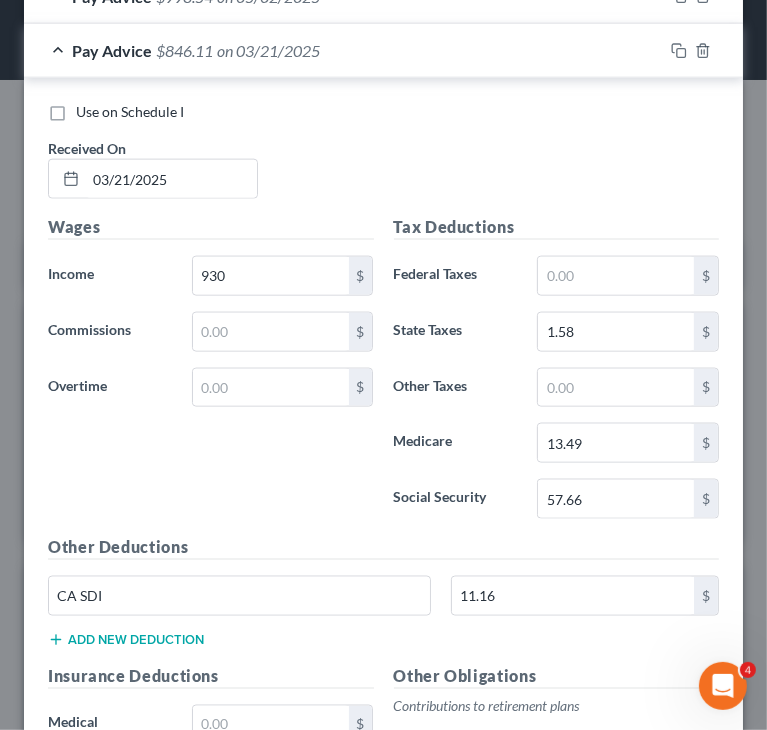 click on "Wages
Income
*
930 $ Commissions $ Overtime $" at bounding box center (211, 375) 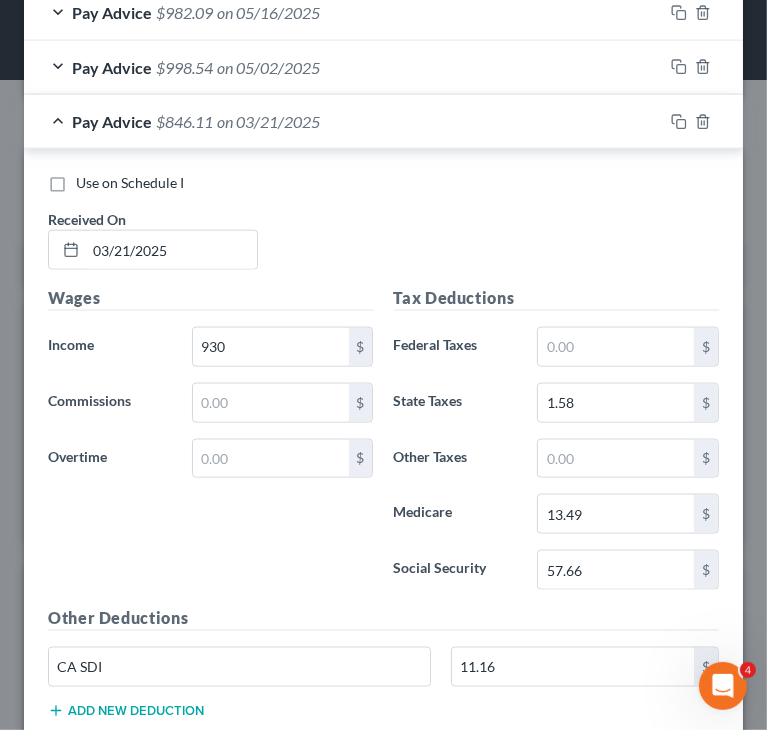 scroll, scrollTop: 1008, scrollLeft: 0, axis: vertical 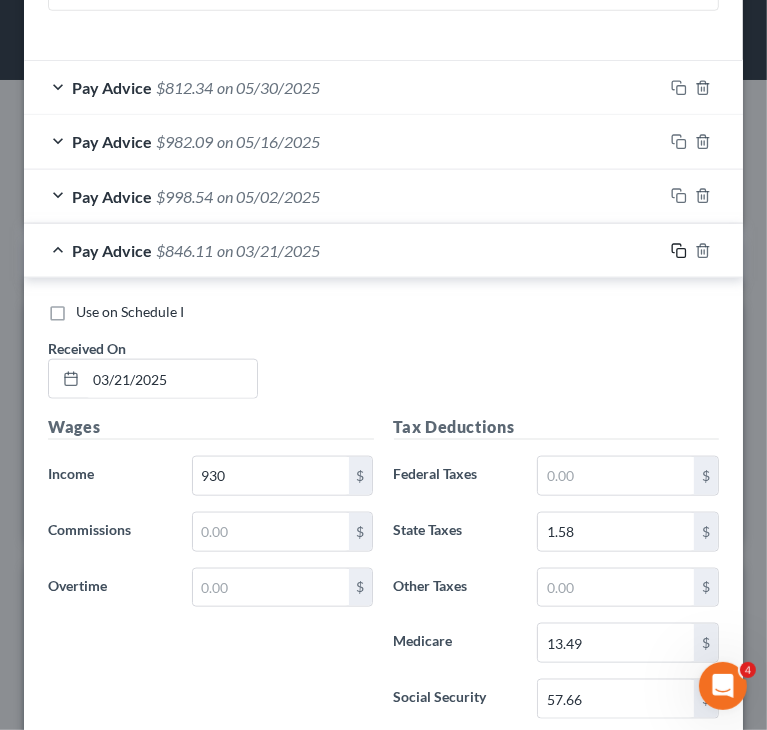 click 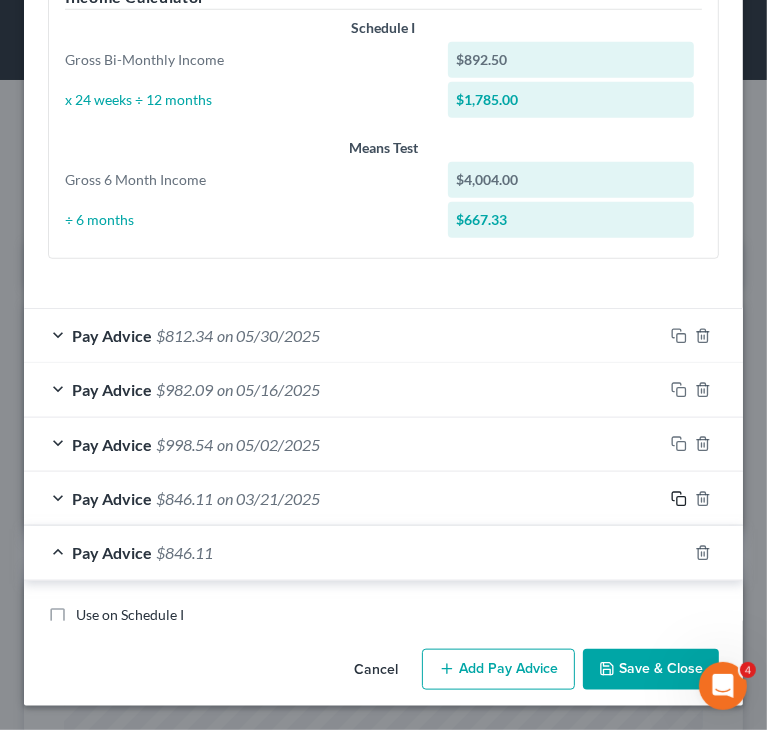 scroll, scrollTop: 1008, scrollLeft: 0, axis: vertical 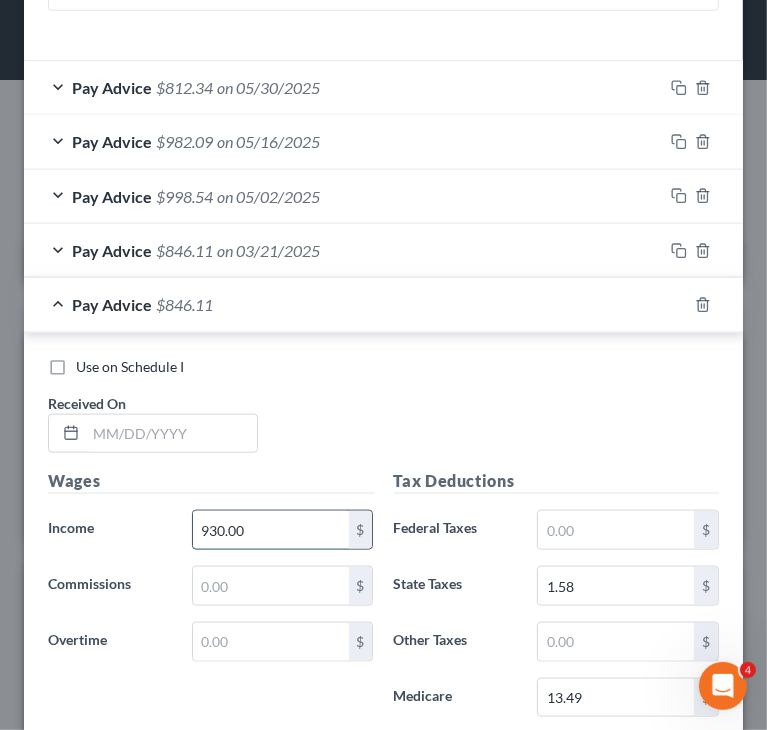 click on "930.00" at bounding box center [271, 530] 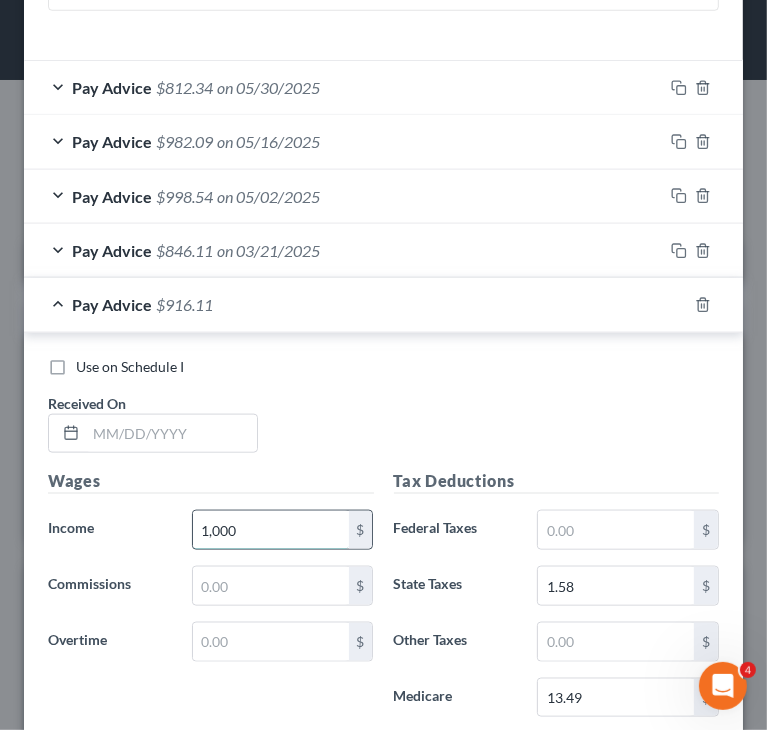 type on "1000.00" 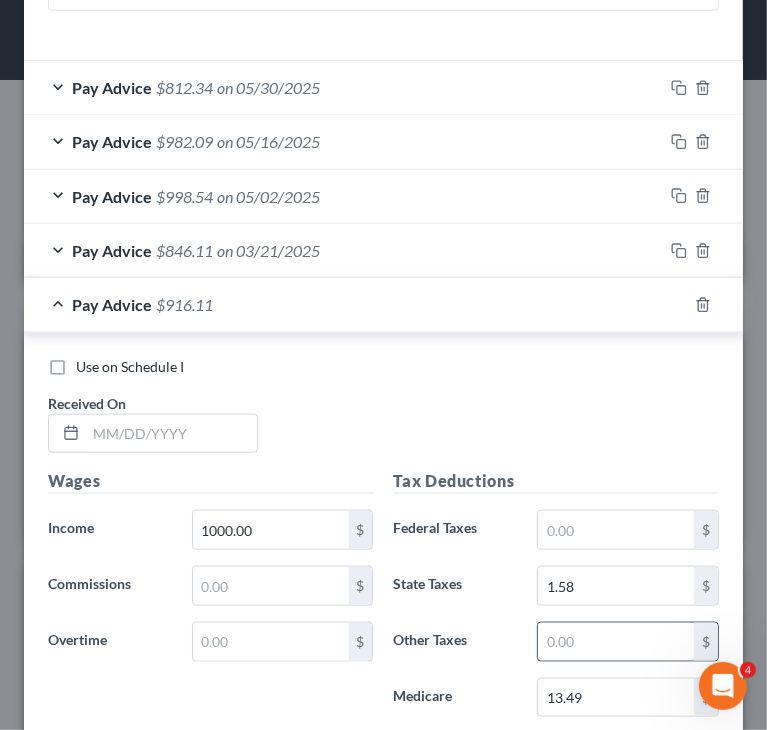 click on "Other Taxes" at bounding box center [456, 642] 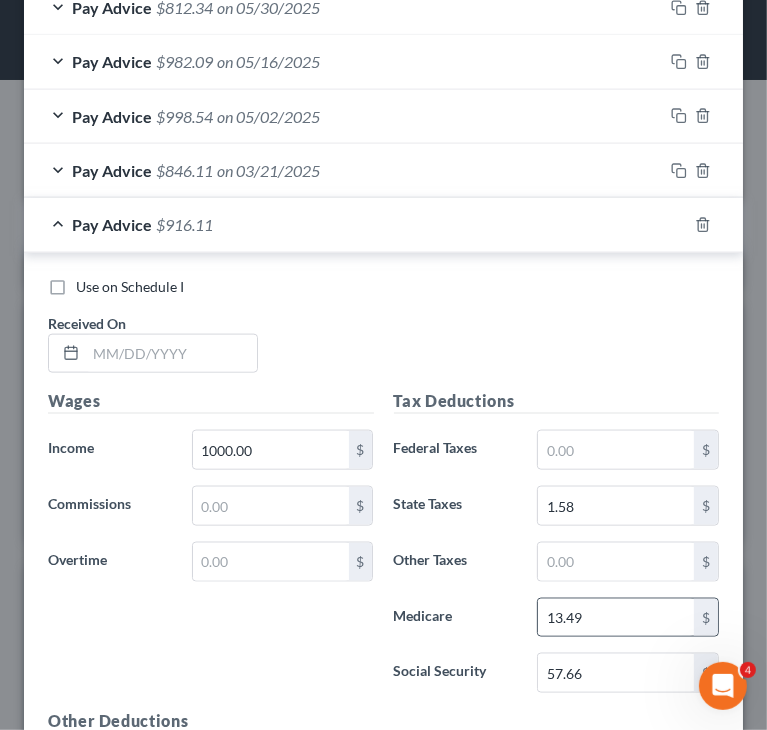 scroll, scrollTop: 1108, scrollLeft: 0, axis: vertical 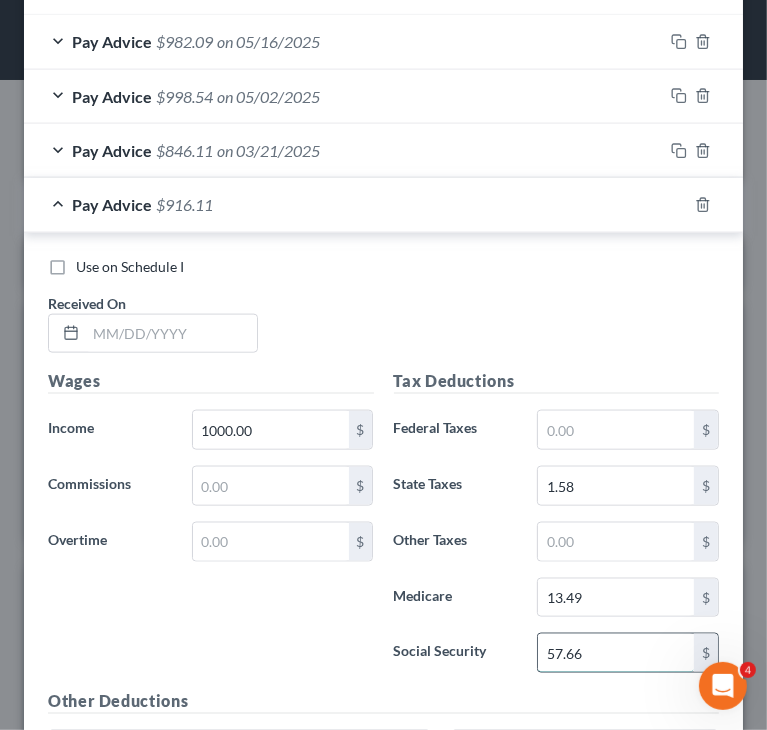 click on "57.66" at bounding box center [616, 653] 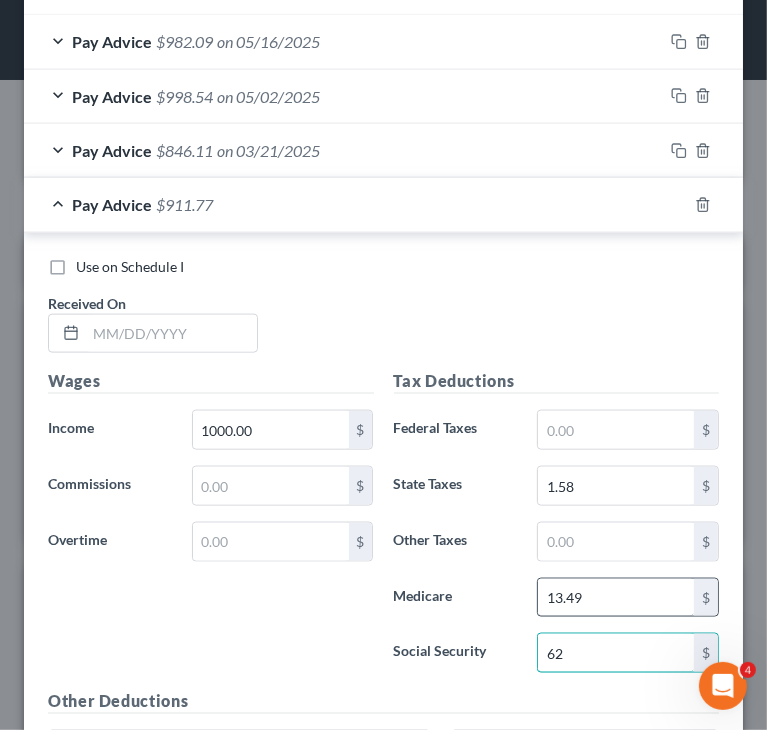type on "62" 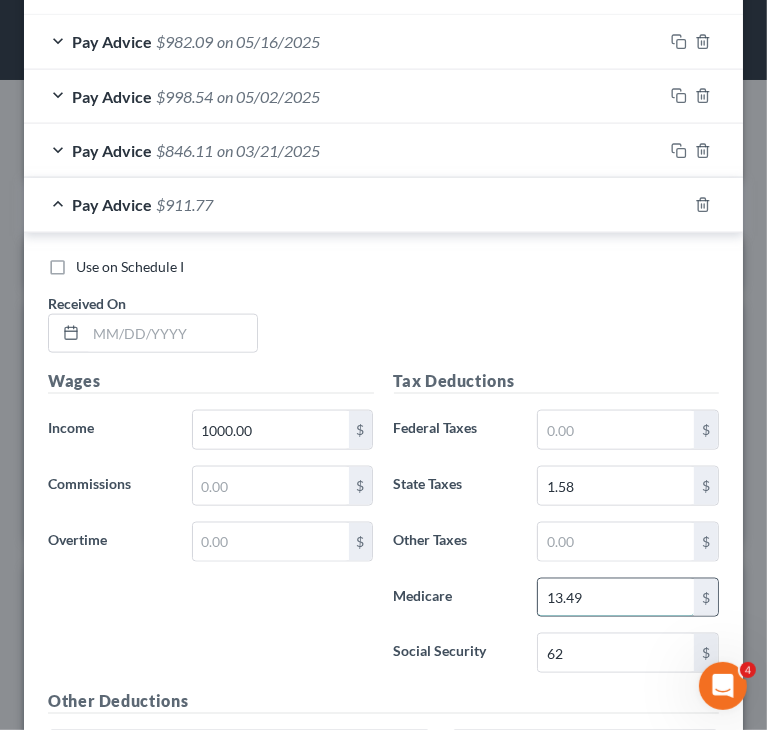 click on "13.49" at bounding box center [616, 598] 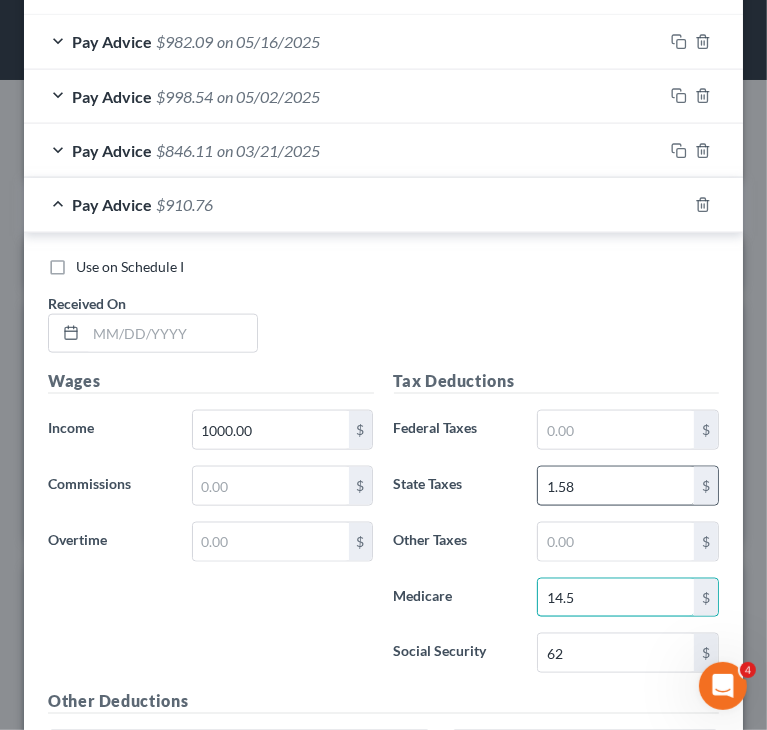 type on "14.5" 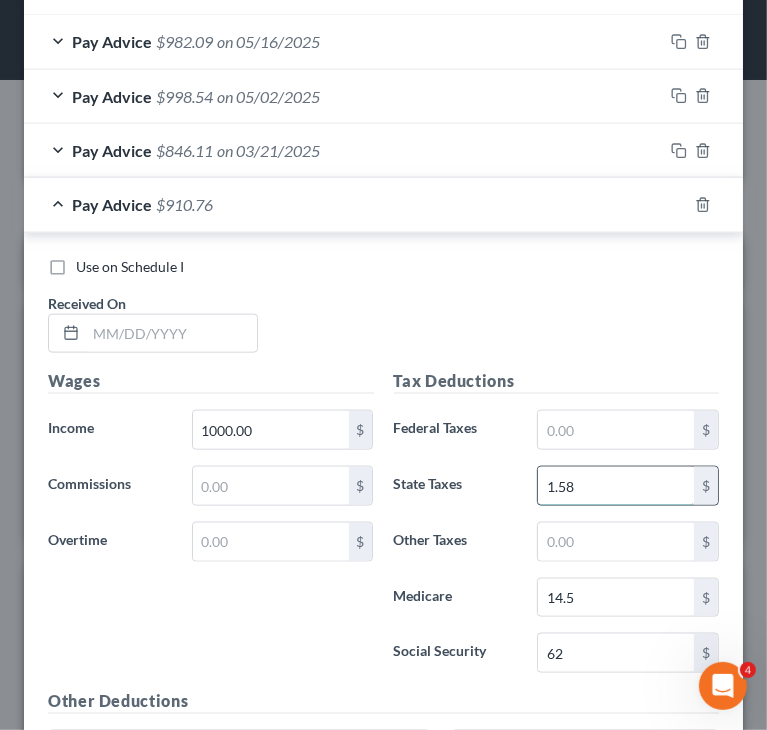 click on "1.58" at bounding box center (616, 486) 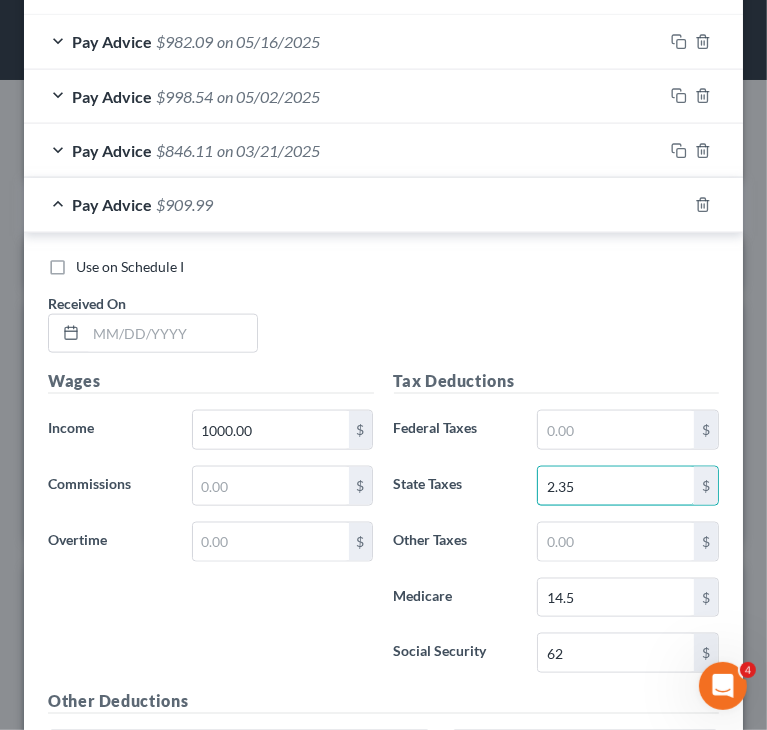 type on "2.35" 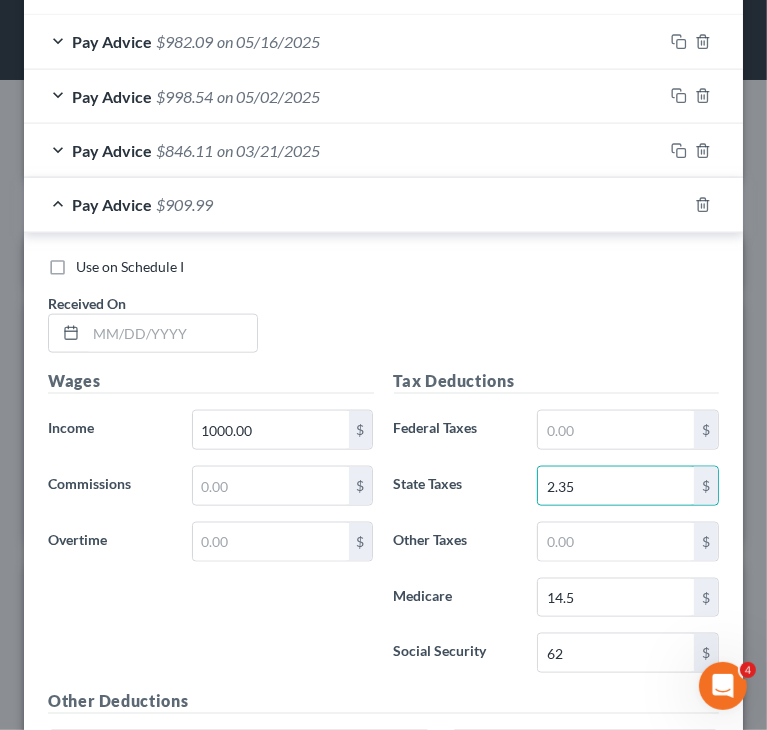 click on "Wages
Income
*
1000.00 $ Commissions $ Overtime $" at bounding box center (211, 529) 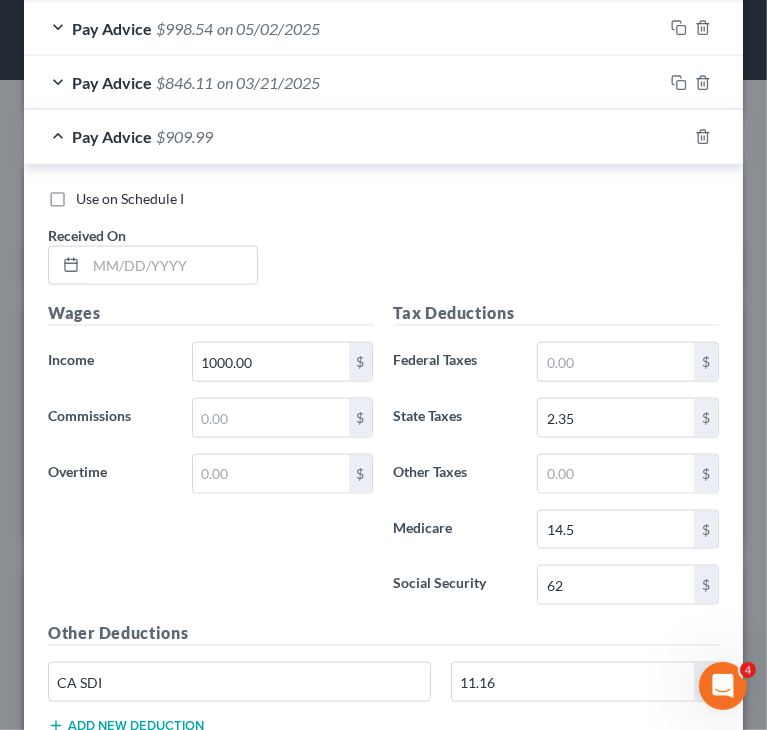 scroll, scrollTop: 1208, scrollLeft: 0, axis: vertical 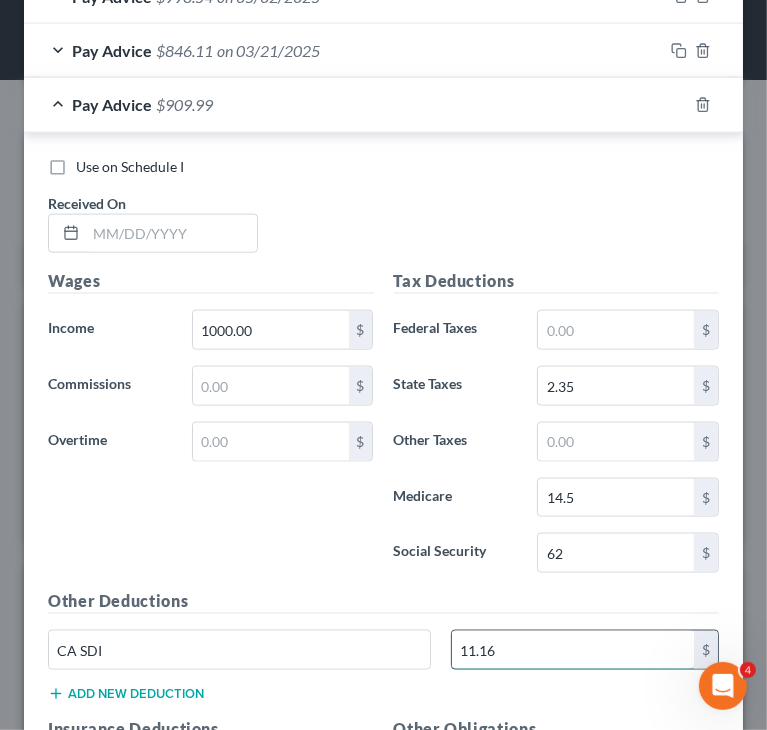 click on "11.16" at bounding box center [573, 650] 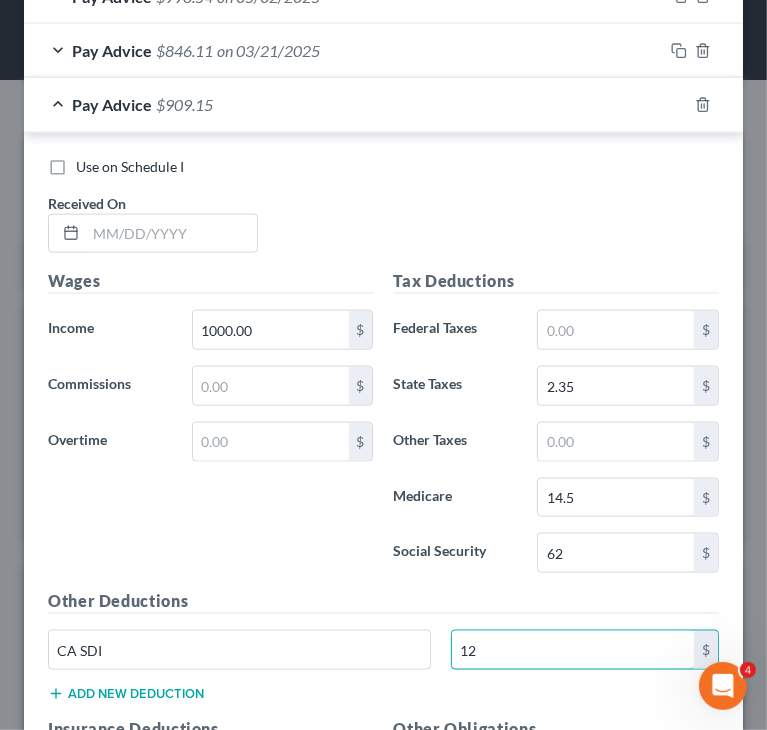 type on "12" 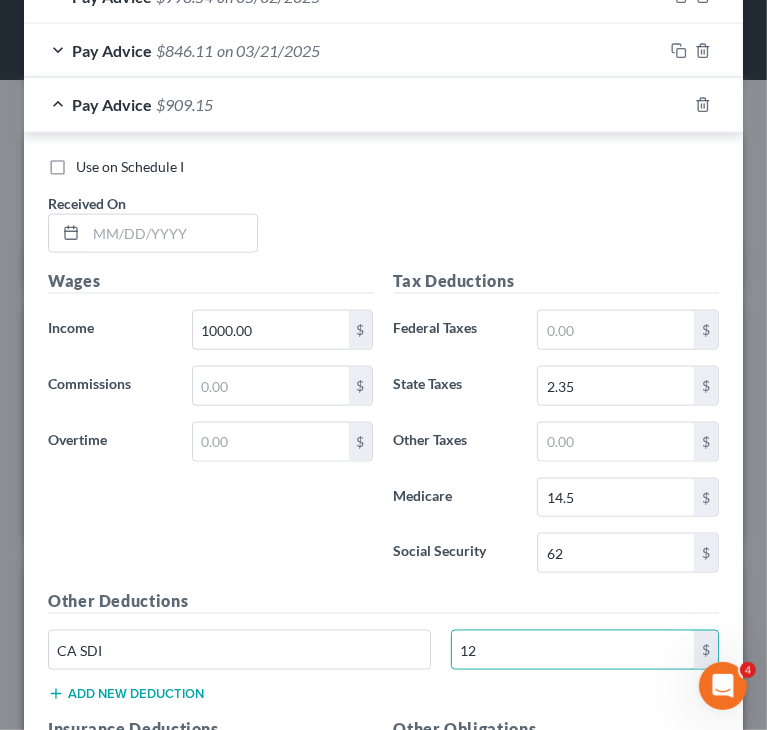type 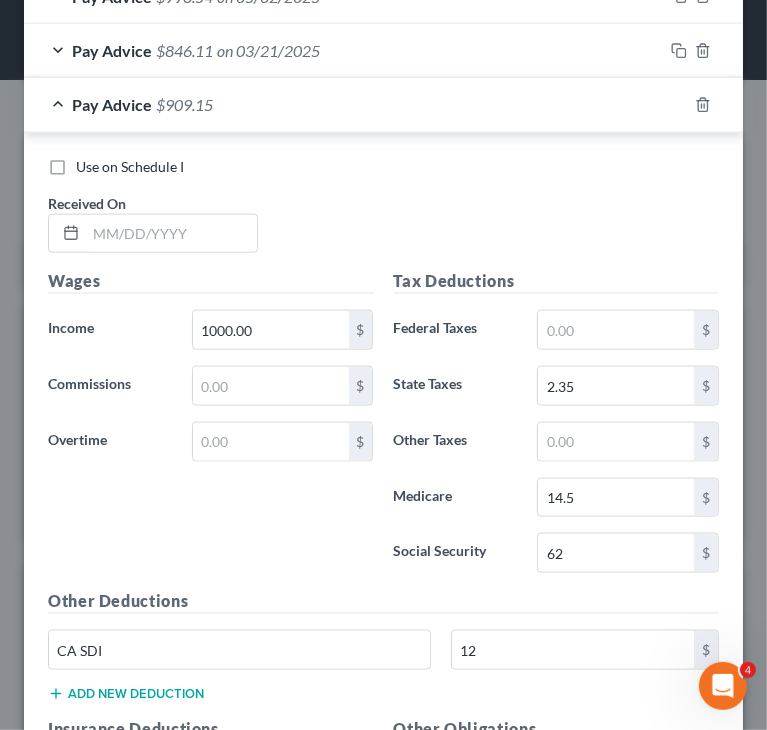 click on "Tax Deductions Federal Taxes $ State Taxes 2.35 $ Other Taxes $ Medicare 14.5 $ Social Security 62 $" at bounding box center (557, 429) 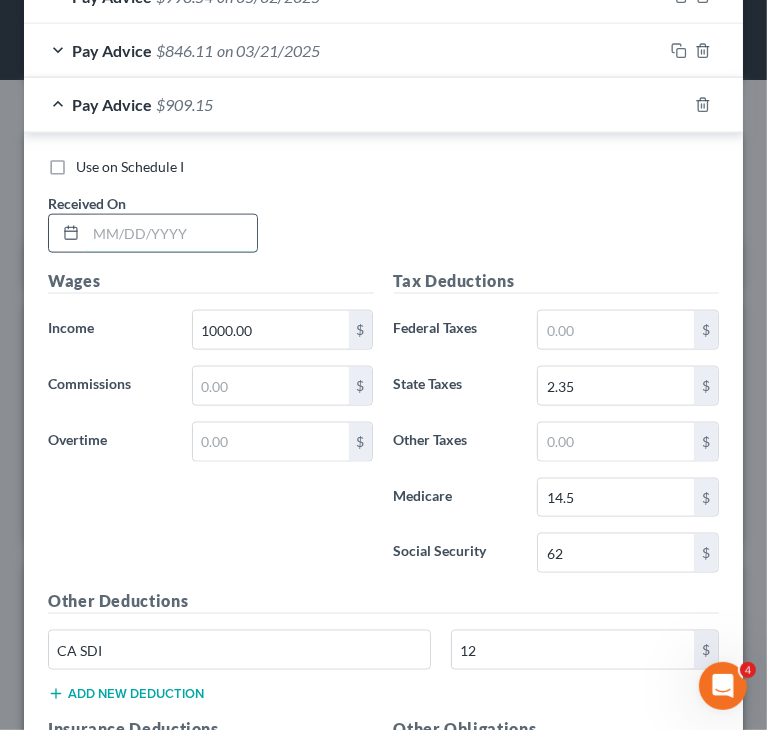 click at bounding box center [171, 234] 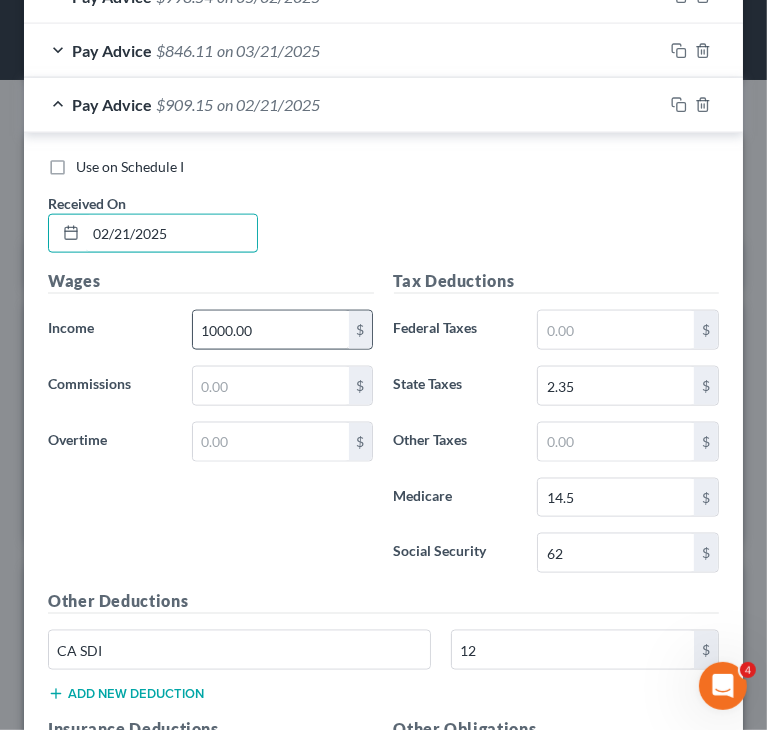 type on "02/21/2025" 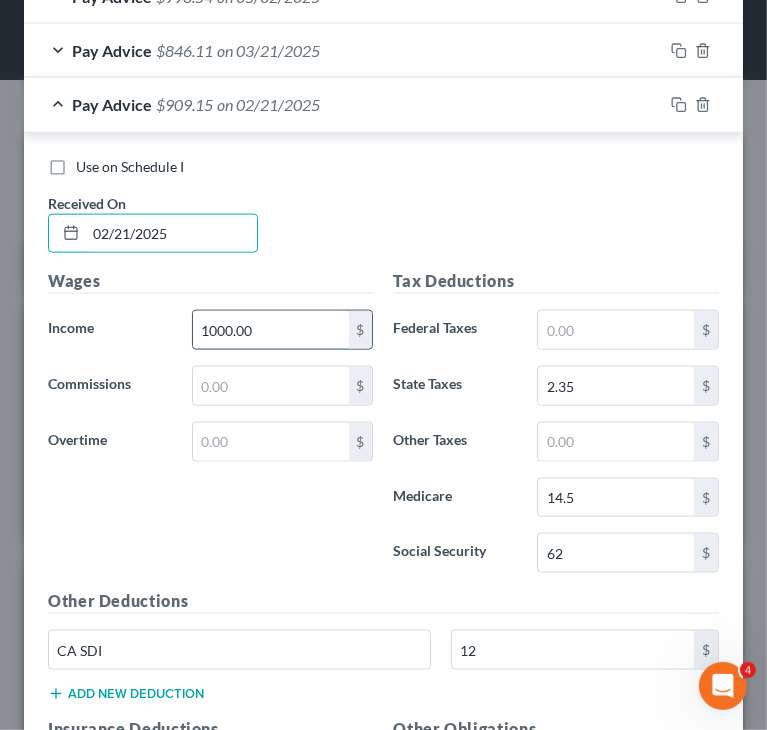 click on "1000.00" at bounding box center [271, 330] 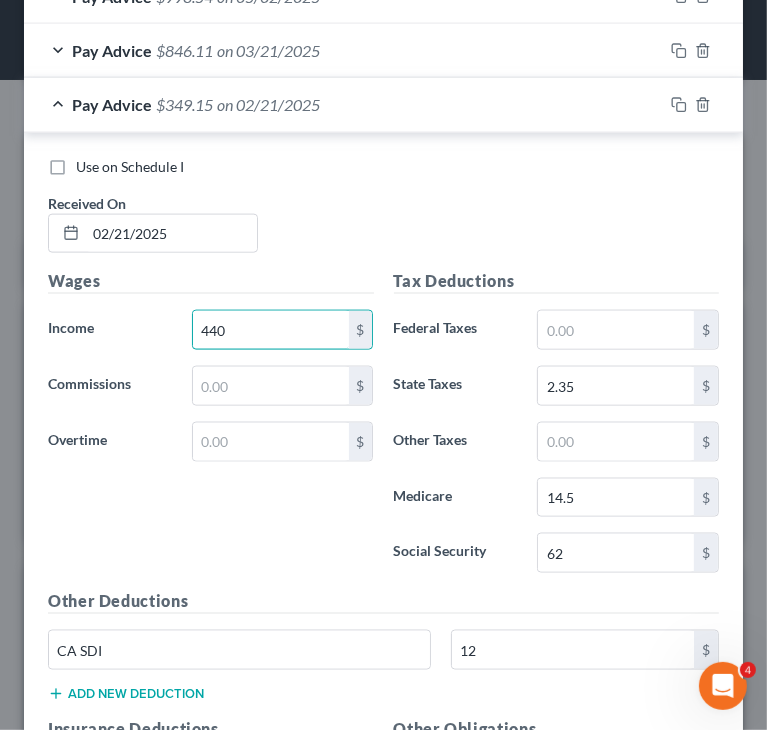type on "440" 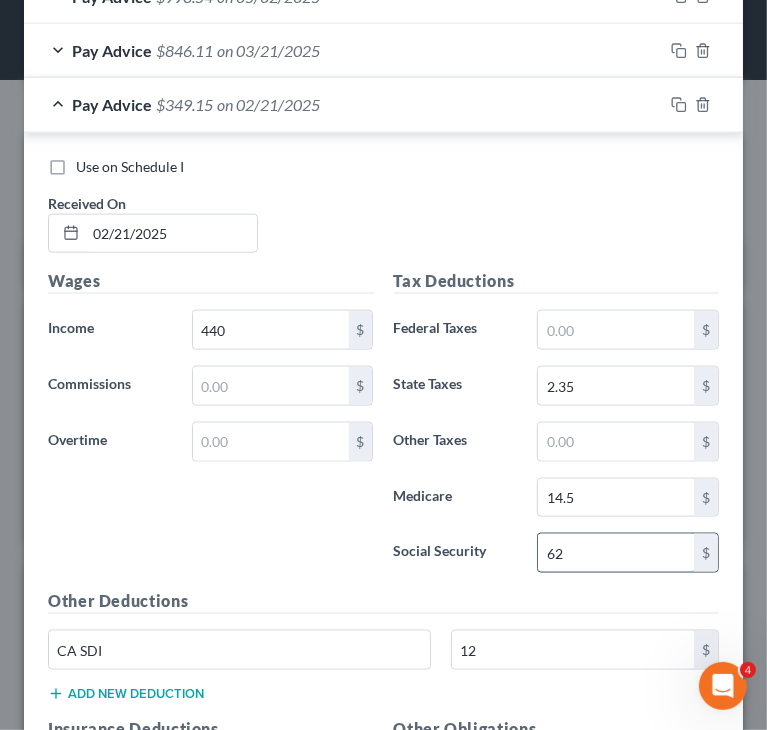 click on "62" at bounding box center [616, 553] 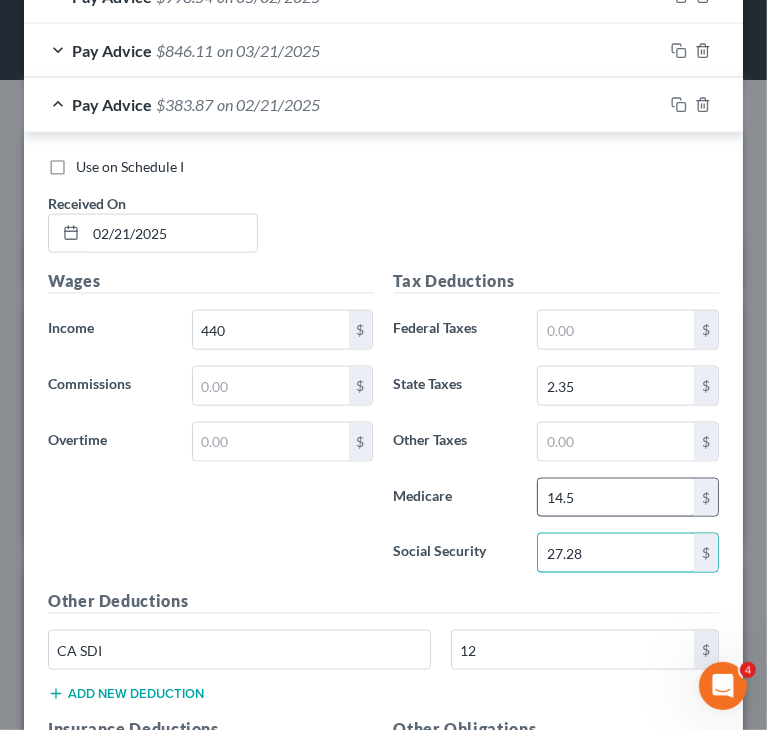 type on "27.28" 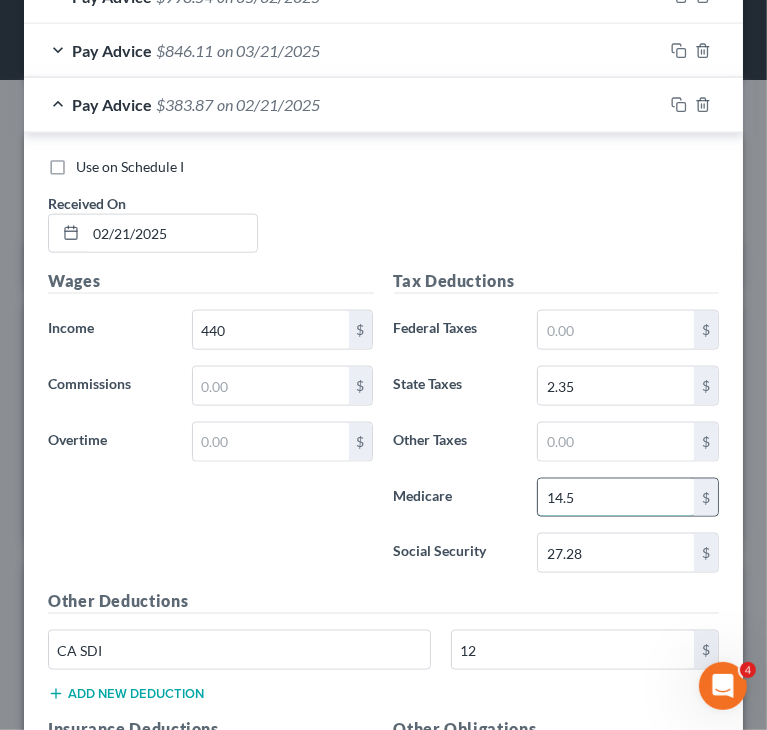 click on "14.5" at bounding box center (616, 498) 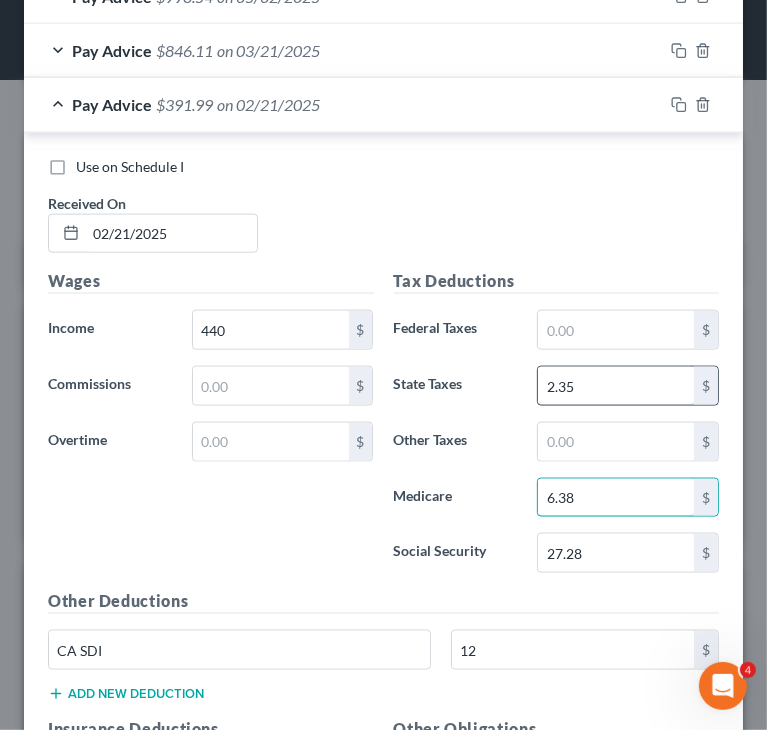 type on "6.38" 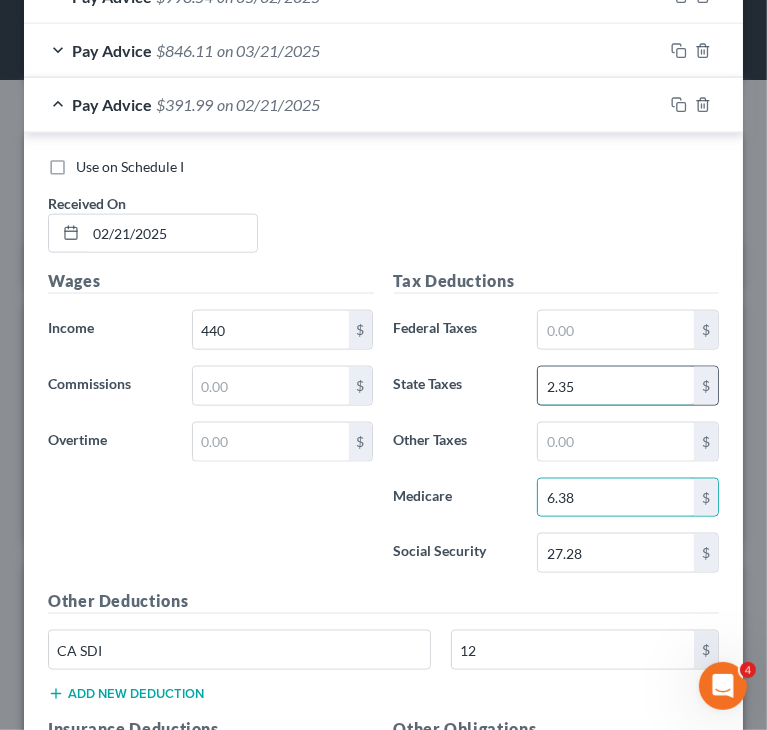click on "2.35" at bounding box center (616, 386) 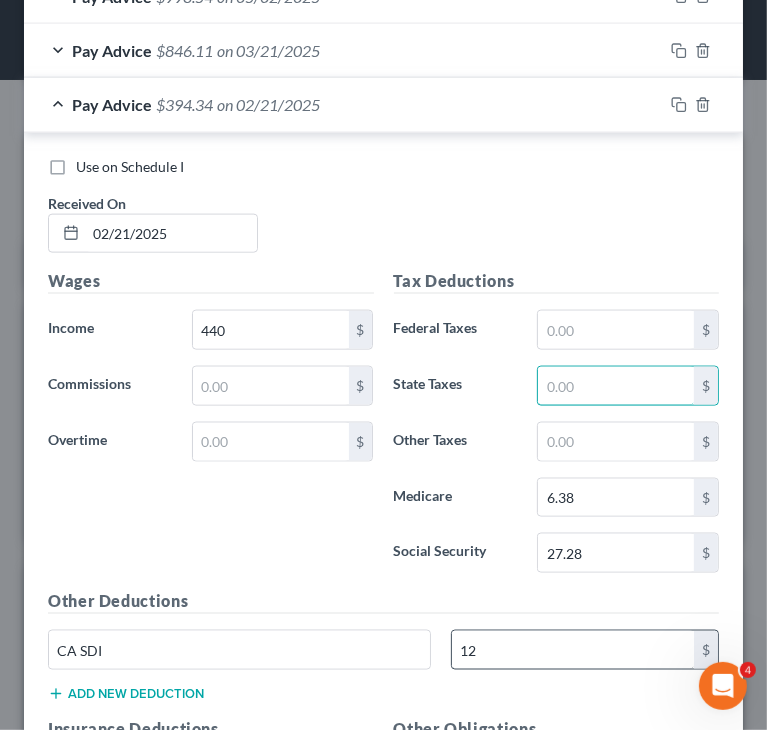 type 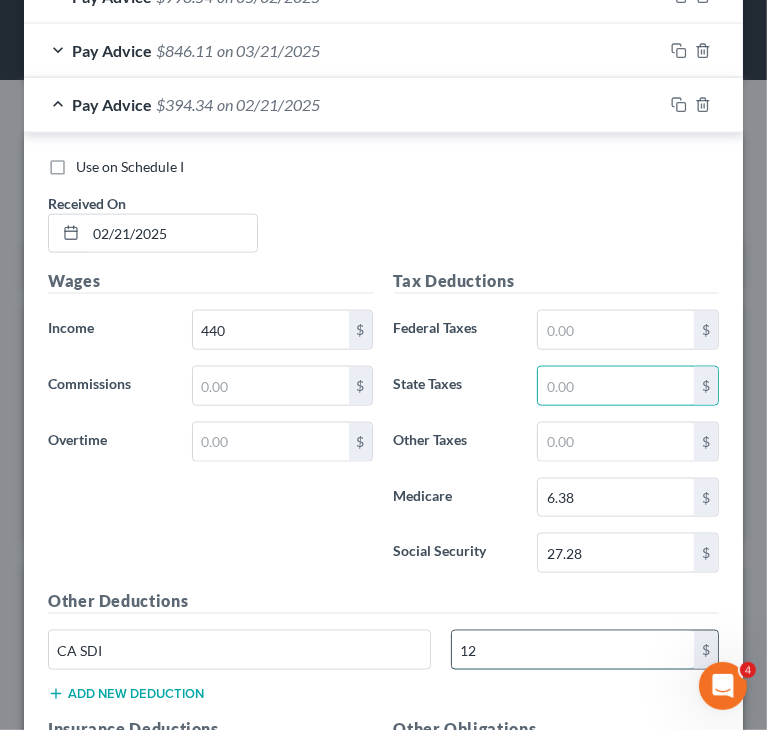 click on "12" at bounding box center [573, 650] 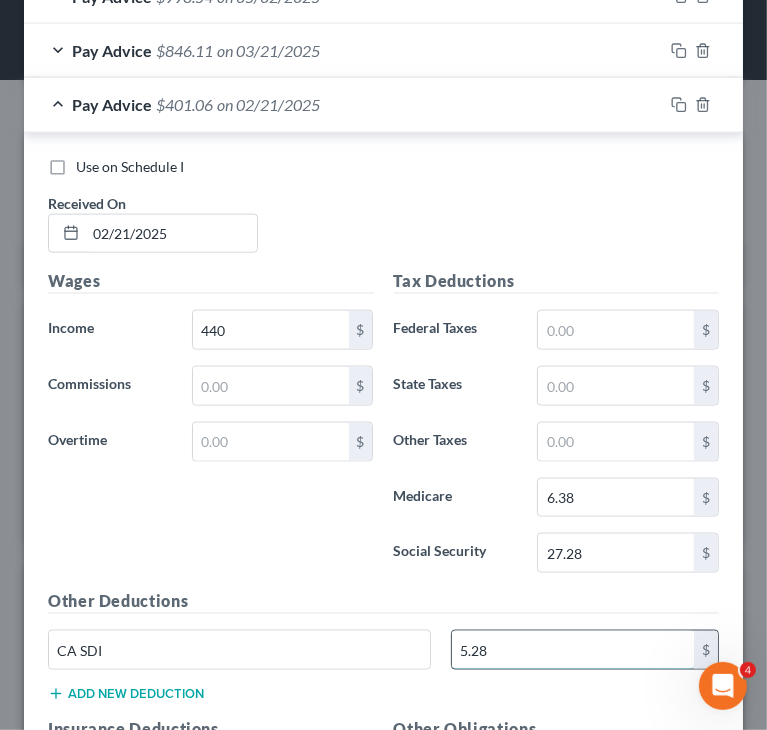 type on "5.28" 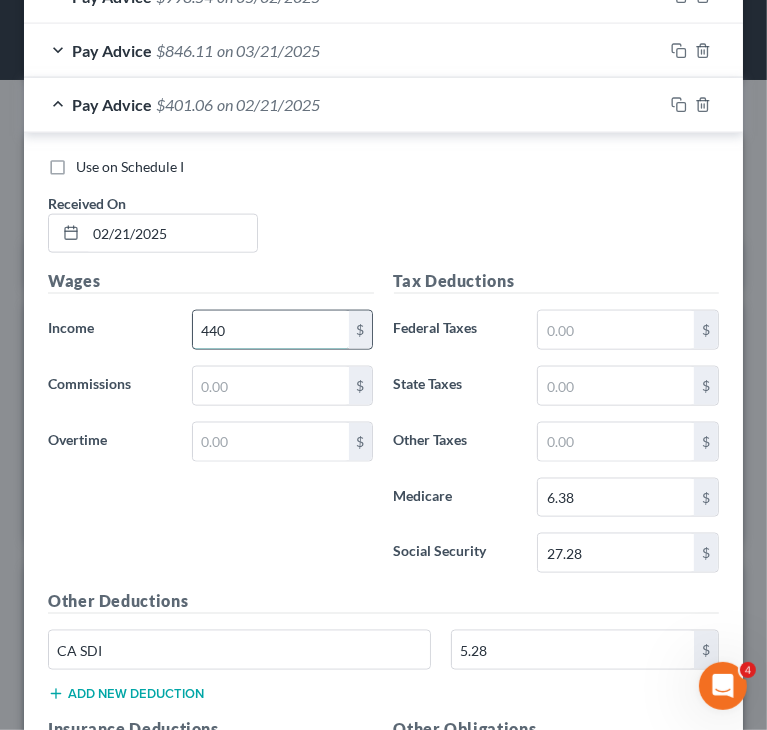 click on "440" at bounding box center (271, 330) 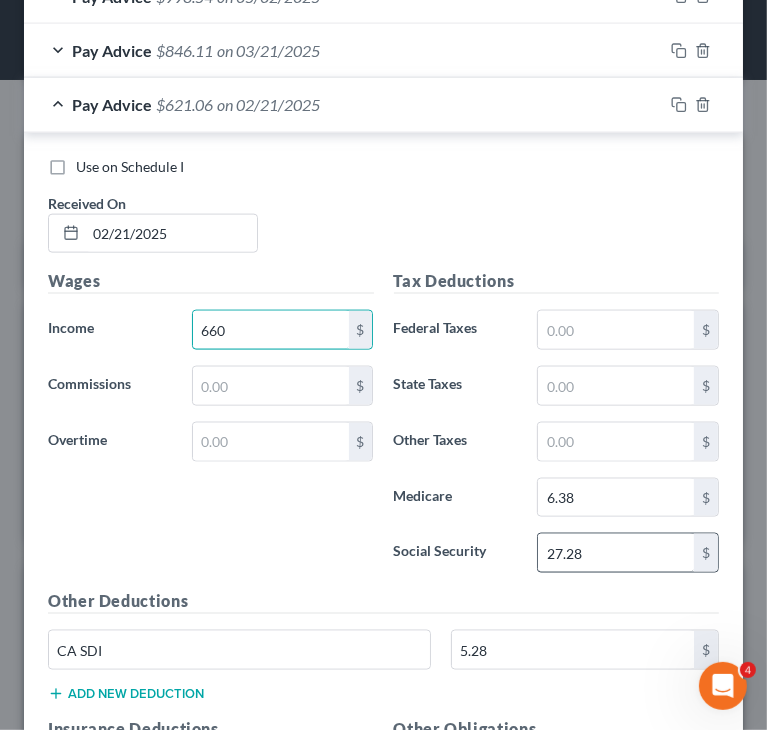 type on "660" 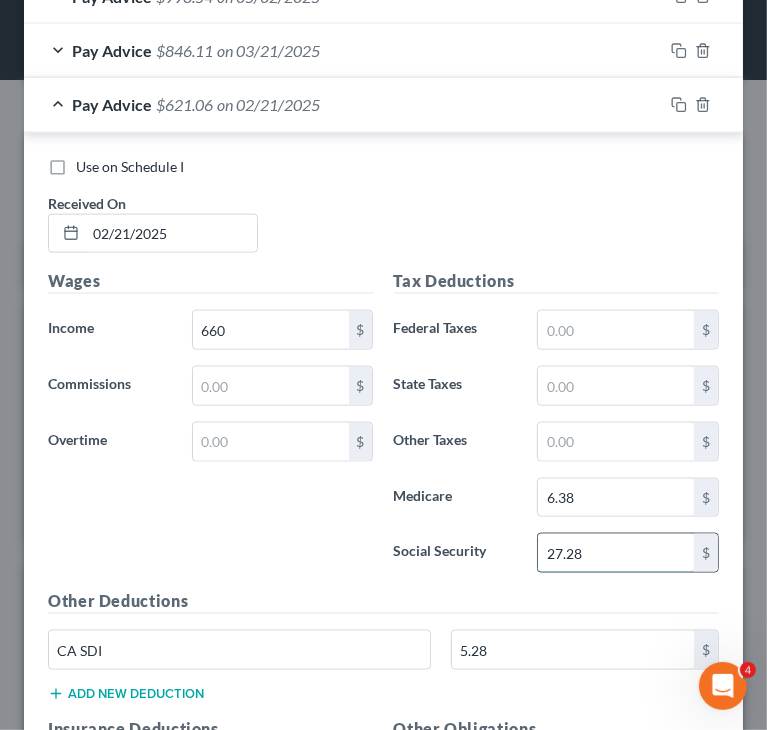 click on "27.28" at bounding box center [616, 553] 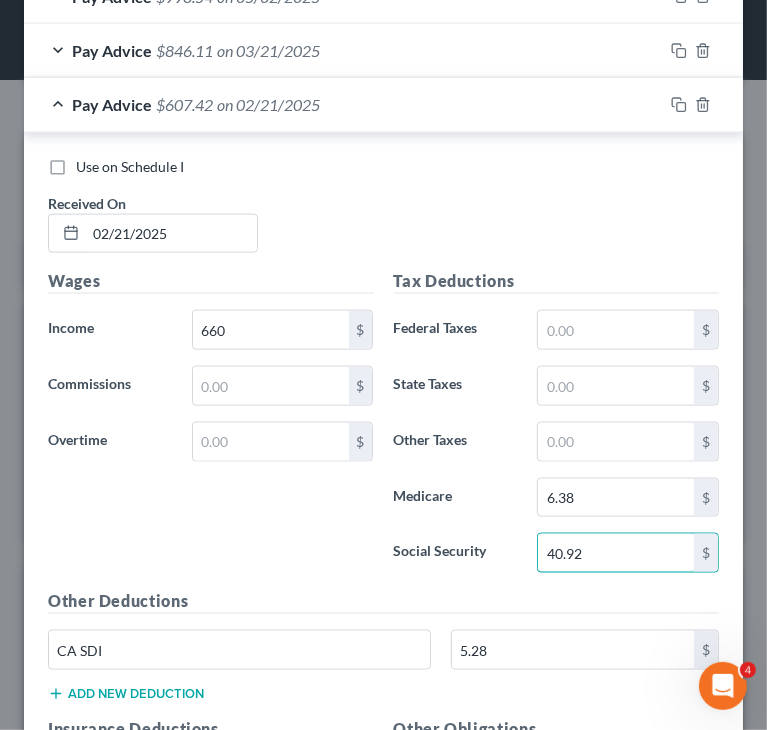 type on "40.92" 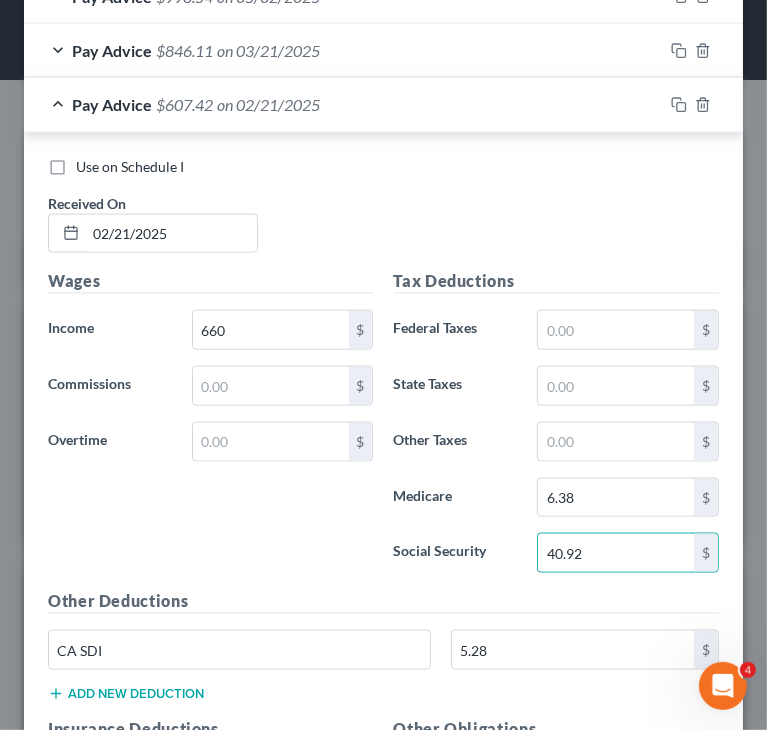 click on "Tax Deductions Federal Taxes $ State Taxes $ Other Taxes $ Medicare 6.38 $ Social Security 40.92 $" at bounding box center (557, 429) 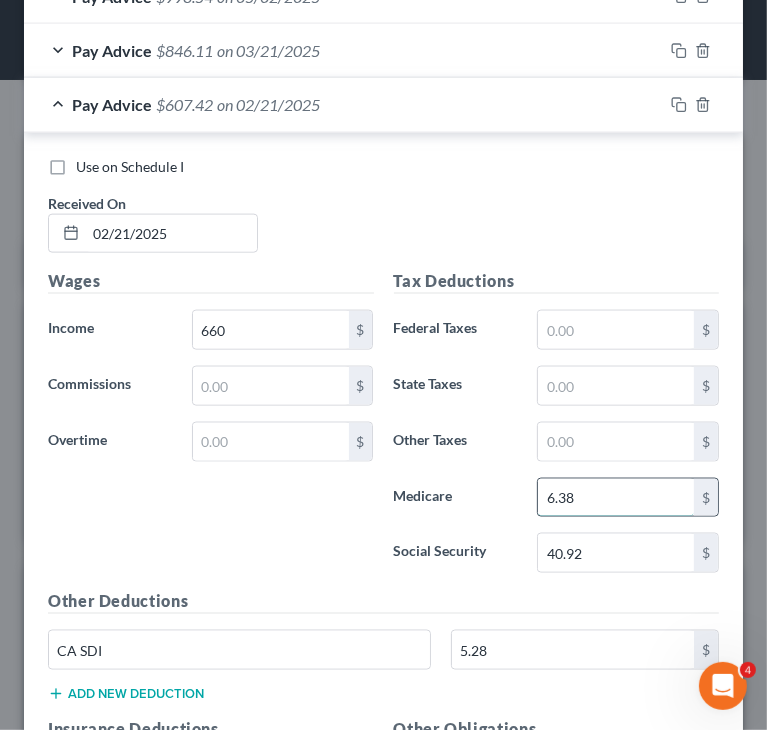 click on "6.38" at bounding box center [616, 498] 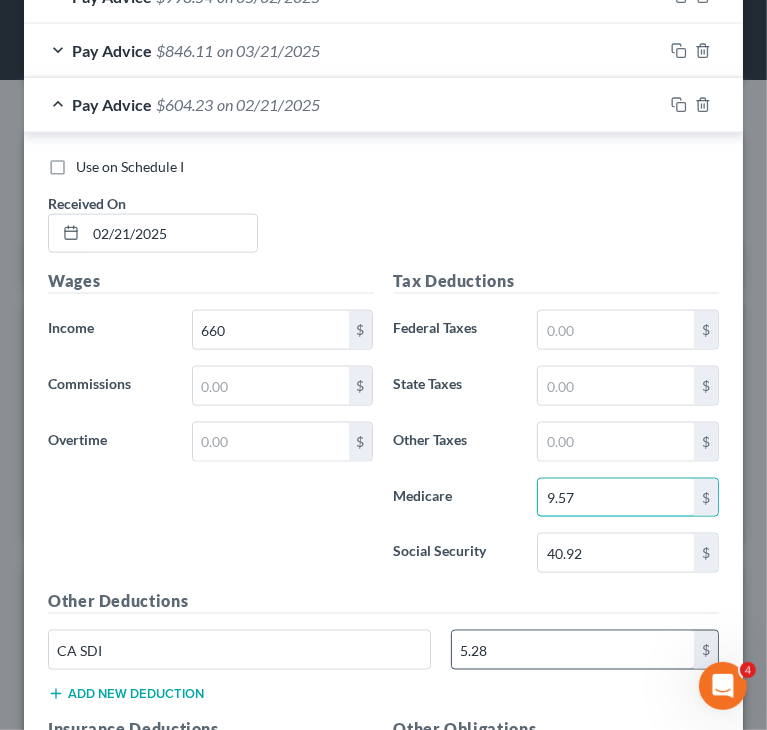 type on "9.57" 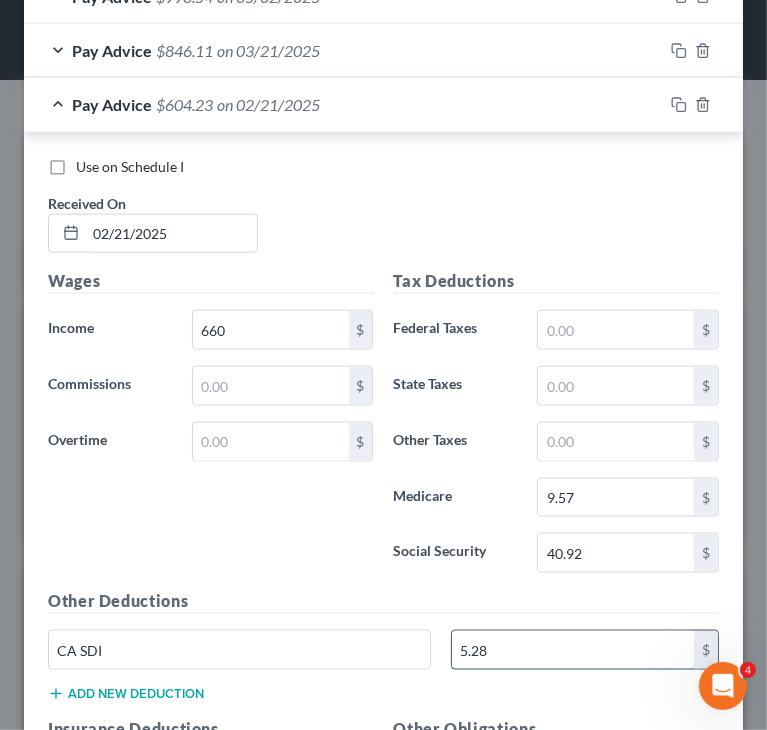 click on "5.28" at bounding box center (573, 650) 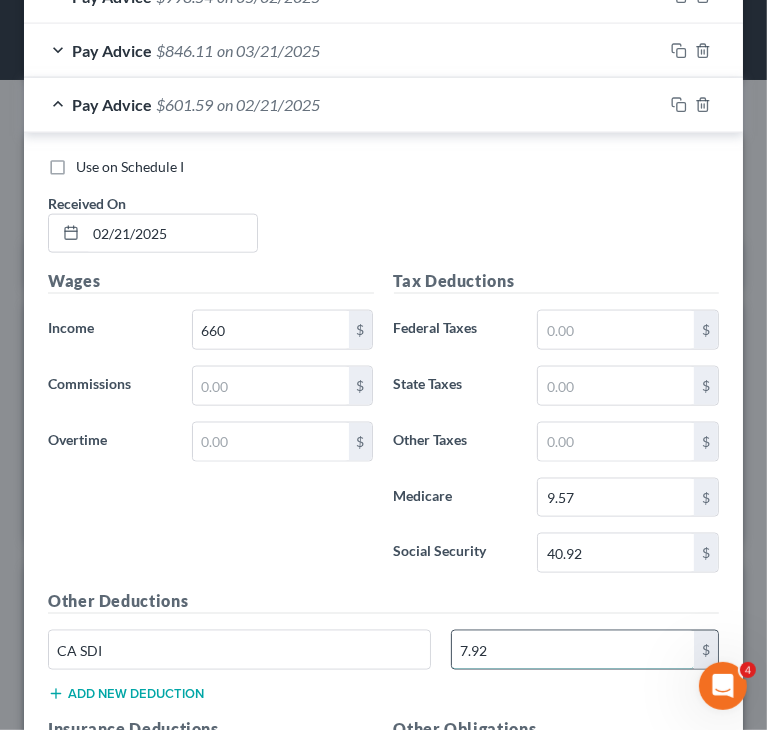 type on "7.92" 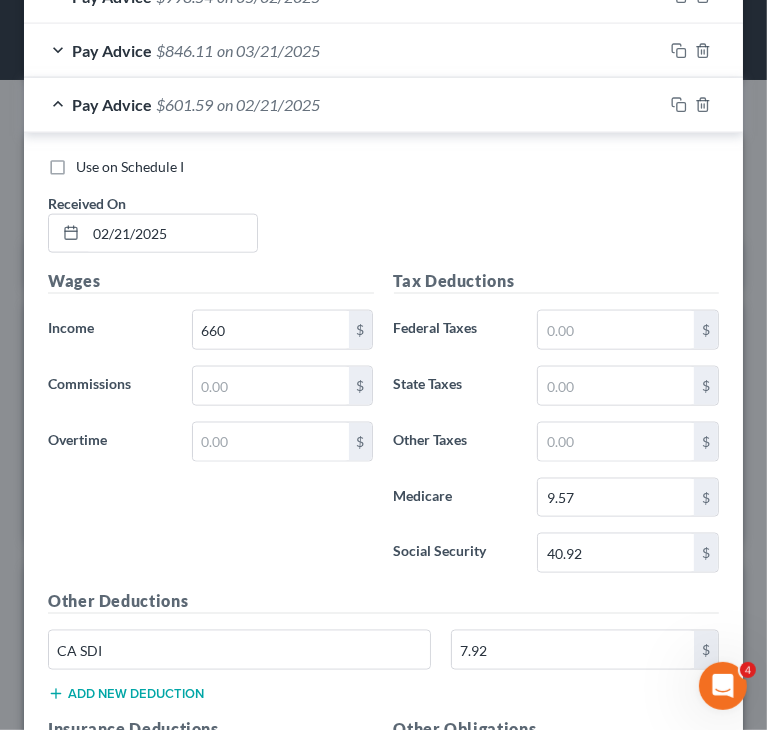 click on "Use on Schedule I" at bounding box center (383, 167) 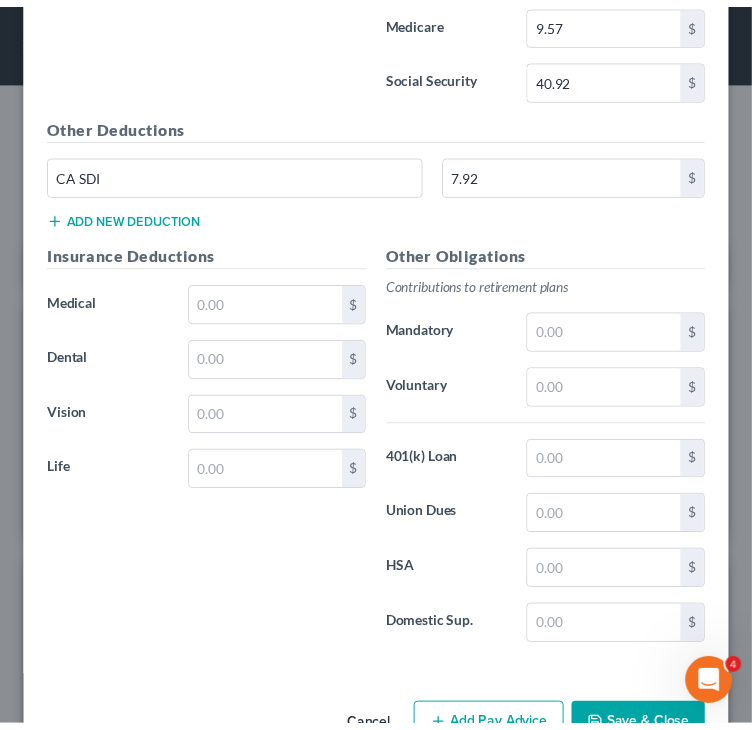 scroll, scrollTop: 1732, scrollLeft: 0, axis: vertical 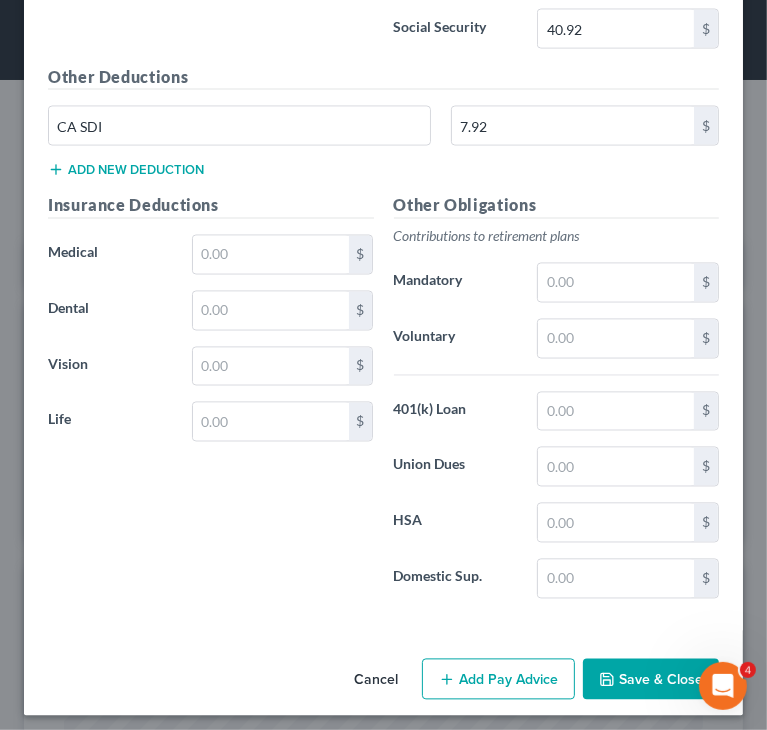 click 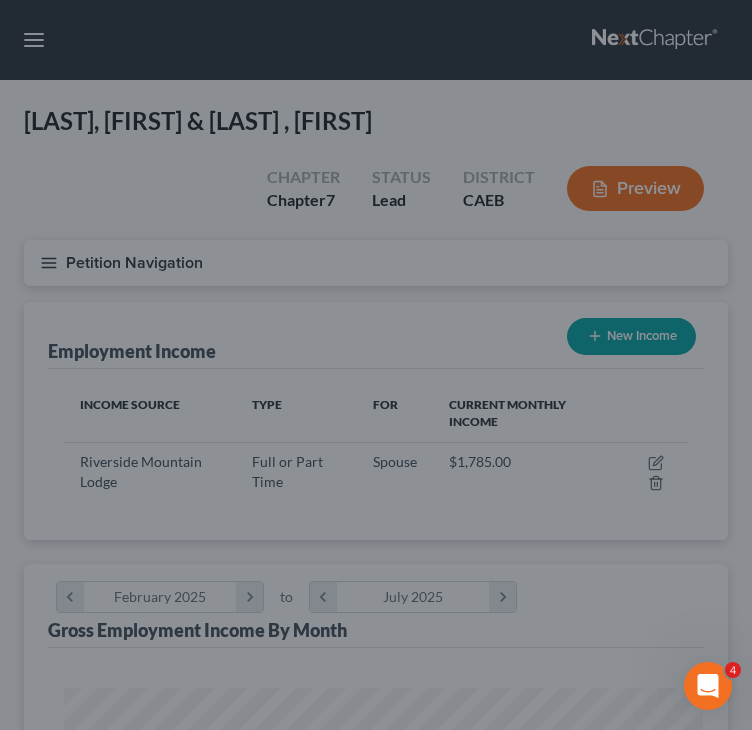 scroll, scrollTop: 312, scrollLeft: 664, axis: both 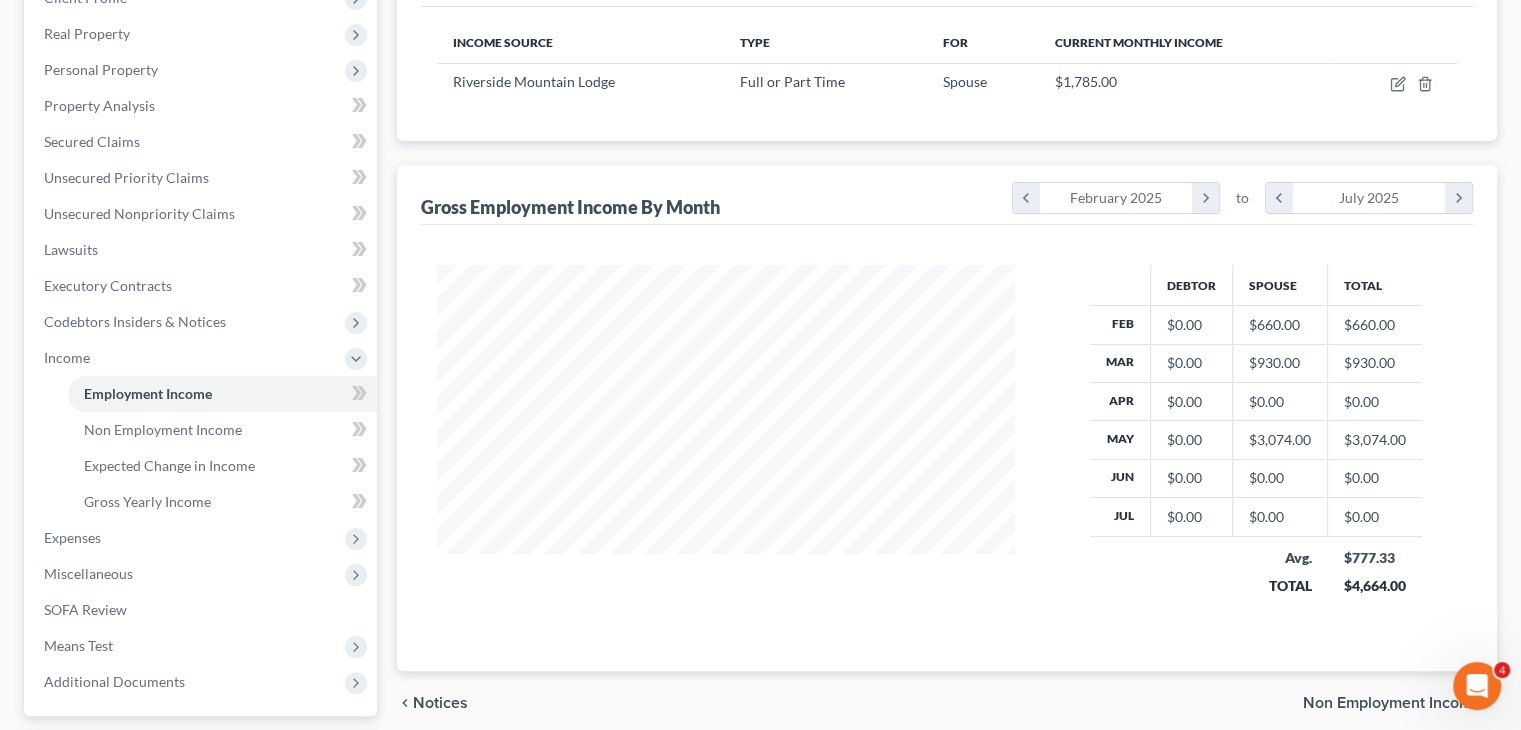 drag, startPoint x: 1282, startPoint y: 31, endPoint x: 1249, endPoint y: 46, distance: 36.249138 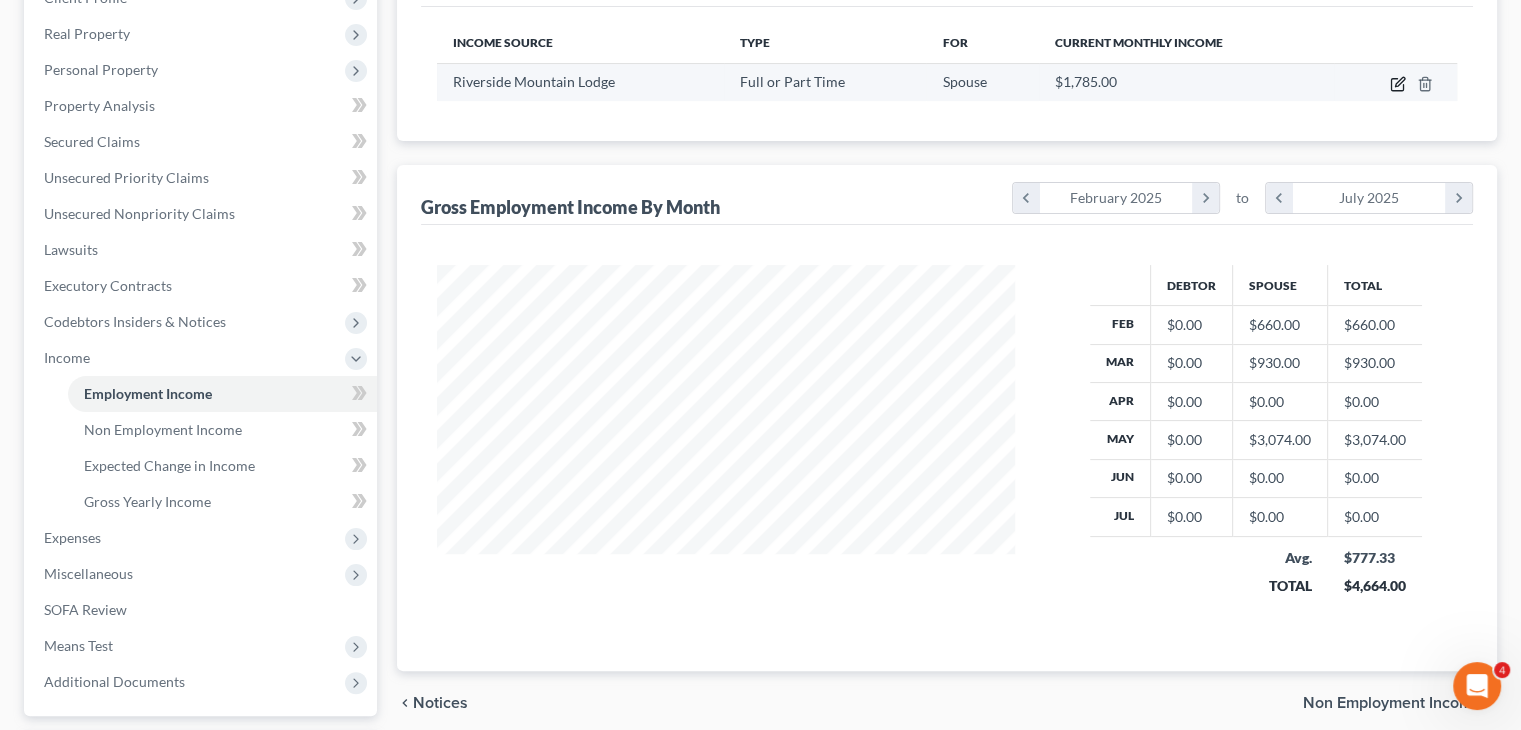 click 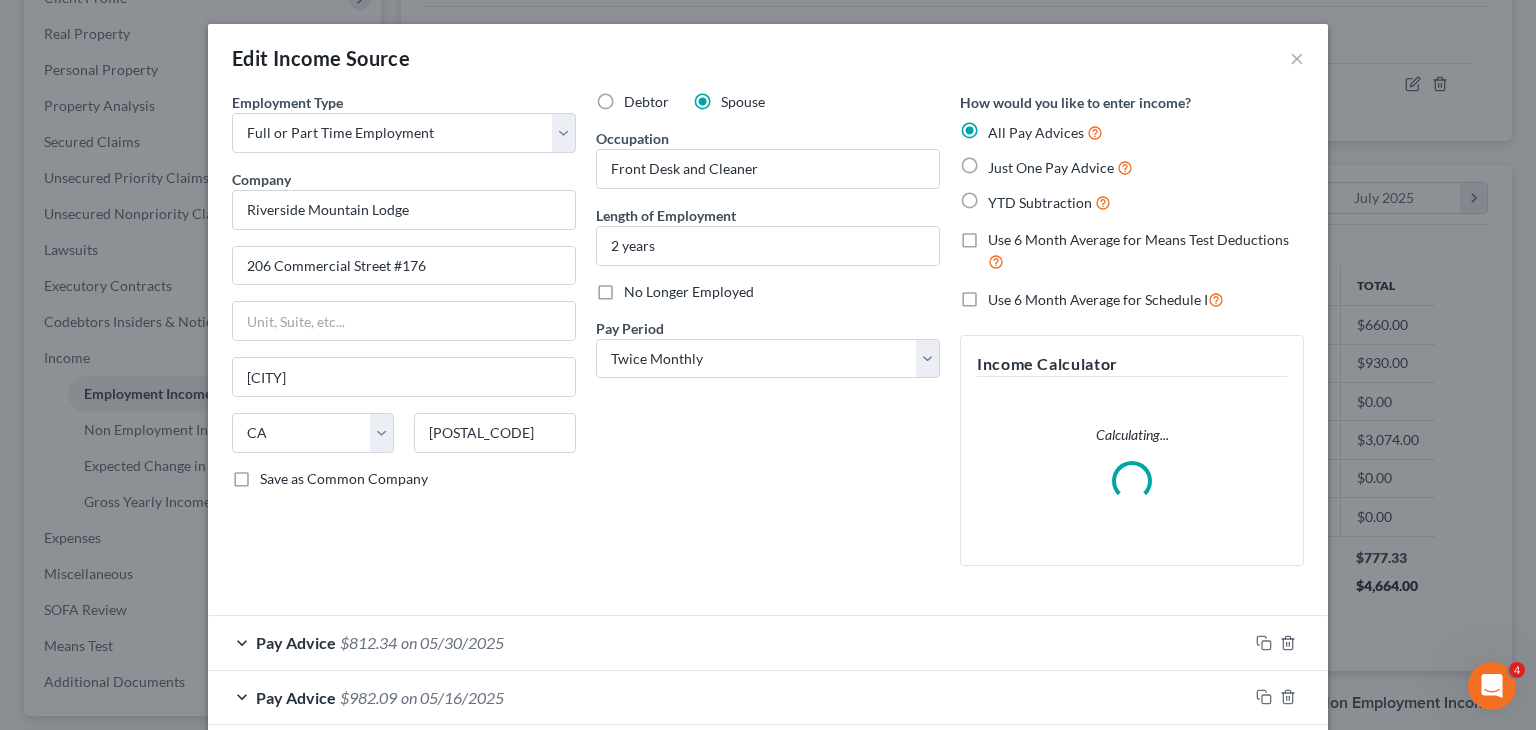 scroll, scrollTop: 999643, scrollLeft: 999375, axis: both 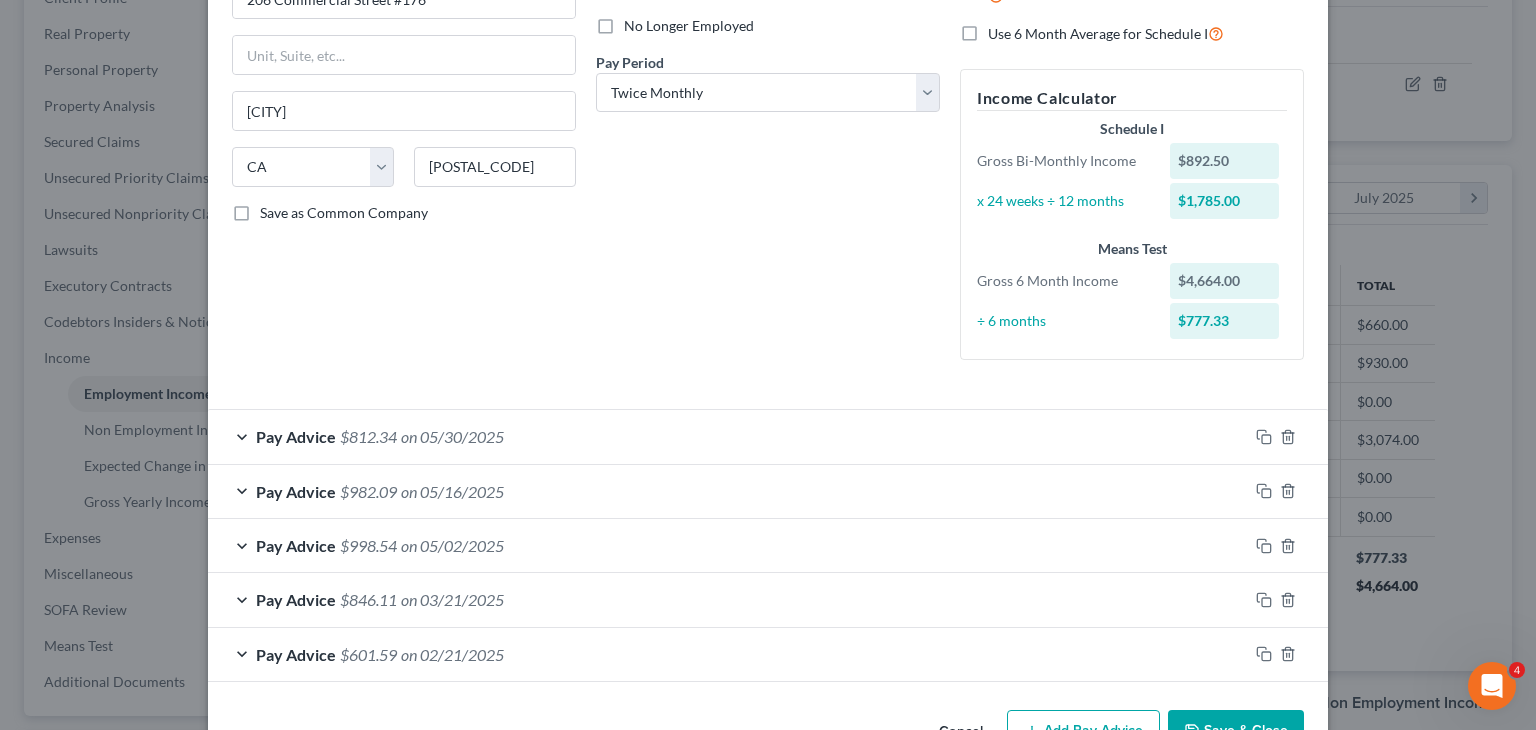 click on "Employment Type
*
Select Full or Part Time Employment Self Employment
Company
*
Riverside Mountain Lodge                      206 Commercial Street #176 Downeville State AL AK AR AZ CA CO CT DE DC FL GA GU HI ID IL IN IA KS KY LA ME MD MA MI MN MS MO MT NC ND NE NV NH NJ NM NY OH OK OR PA PR RI SC SD TN TX UT VI VA VT WA WV WI WY 95936 Save as Common Company" at bounding box center (404, 101) 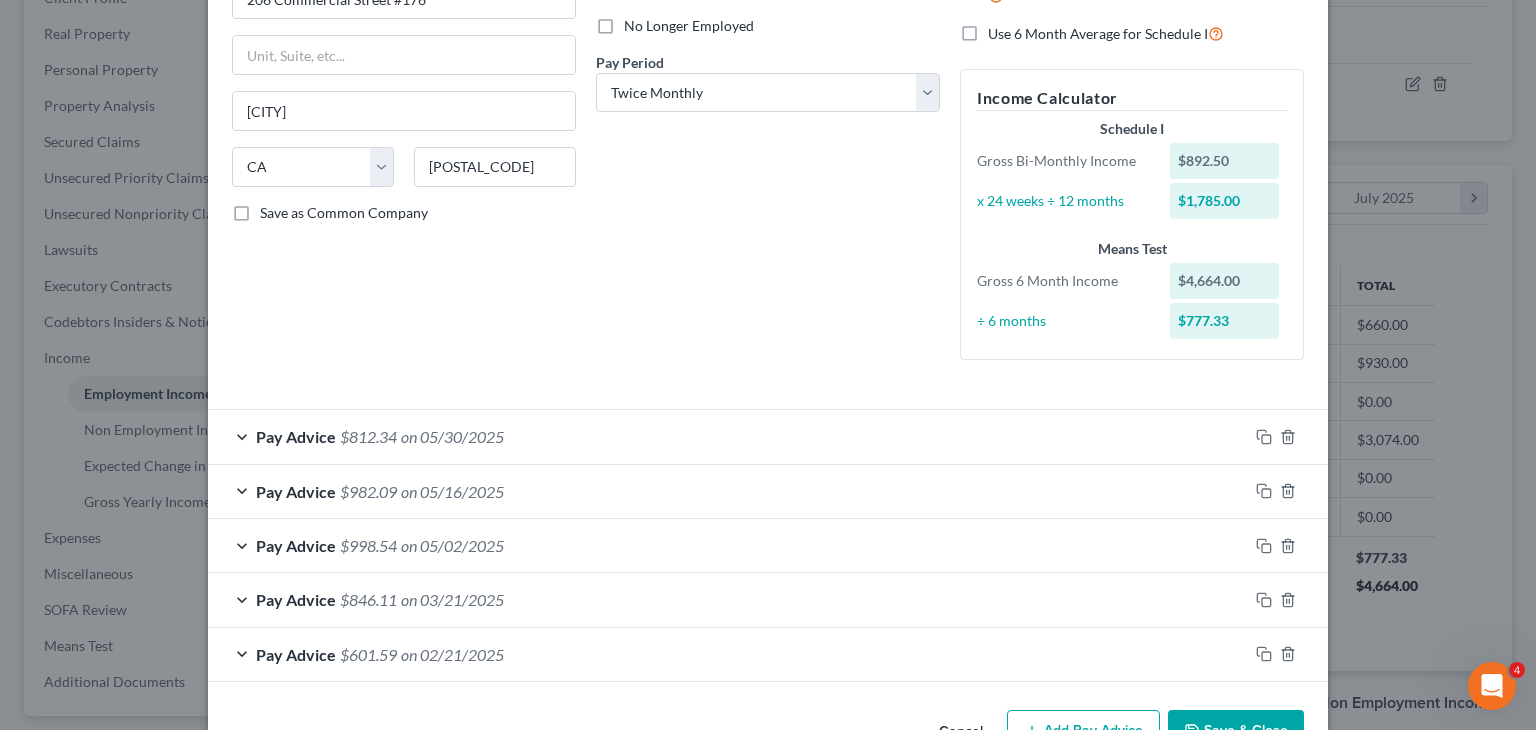 scroll, scrollTop: 166, scrollLeft: 0, axis: vertical 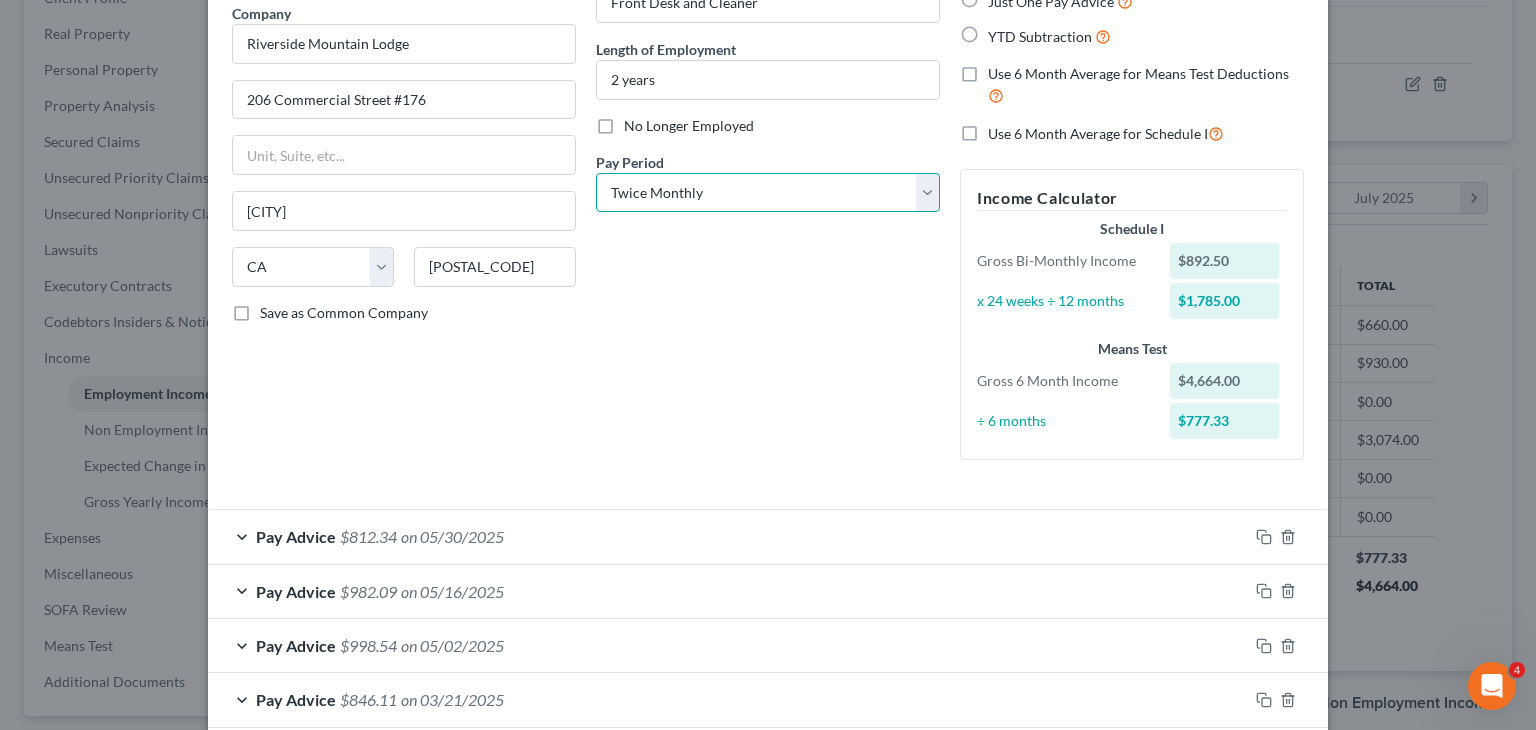 click on "Select Monthly Twice Monthly Every Other Week Weekly" at bounding box center (768, 193) 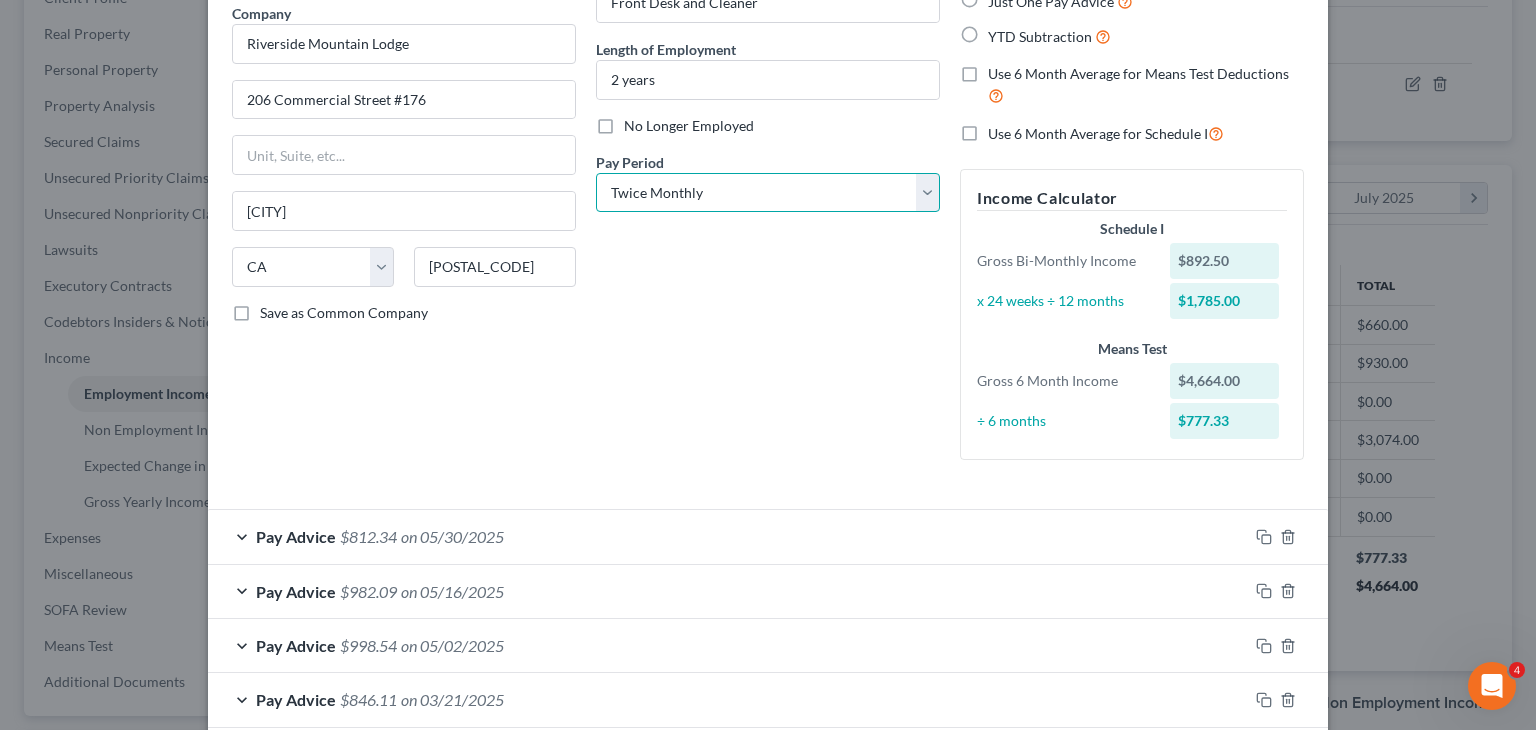 select on "2" 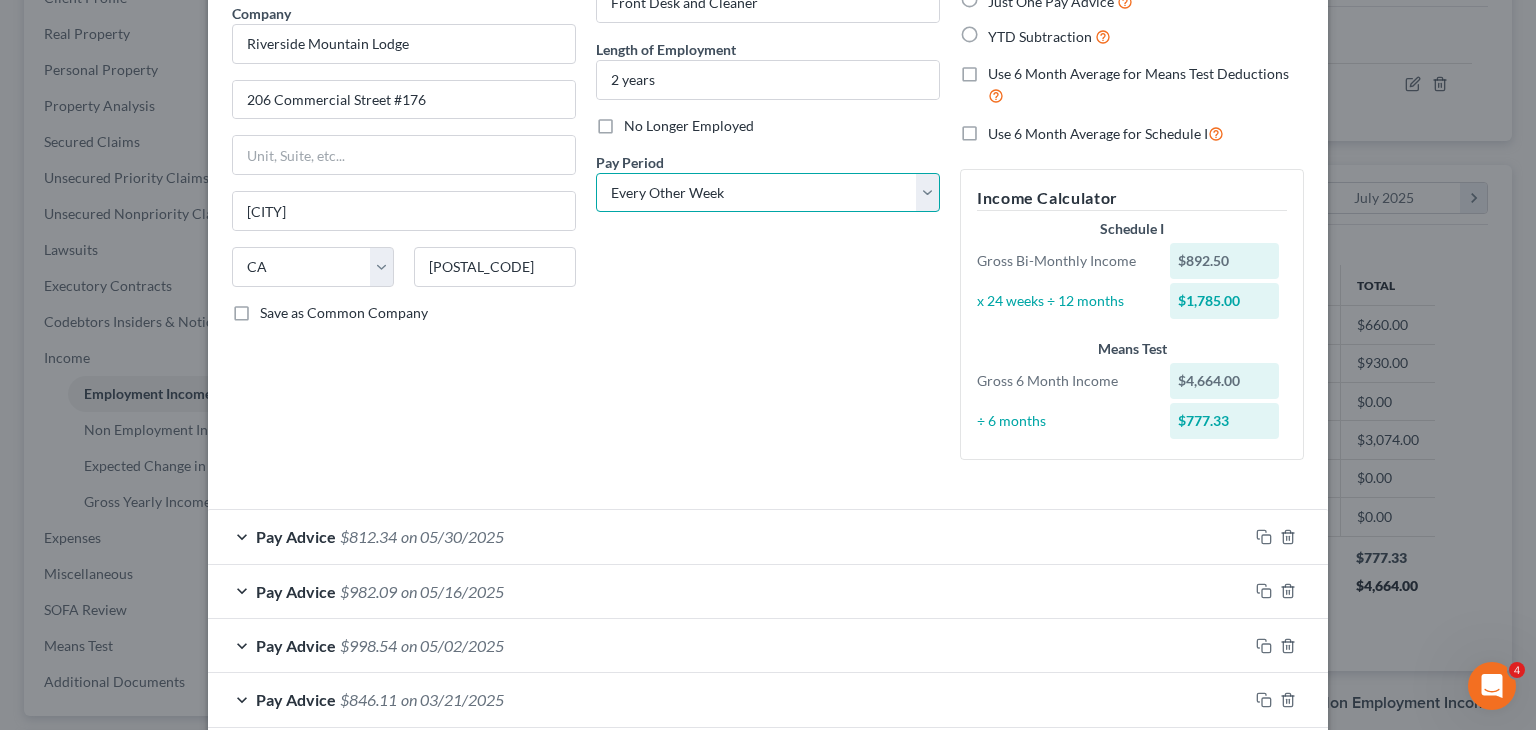 click on "Select Monthly Twice Monthly Every Other Week Weekly" at bounding box center (768, 193) 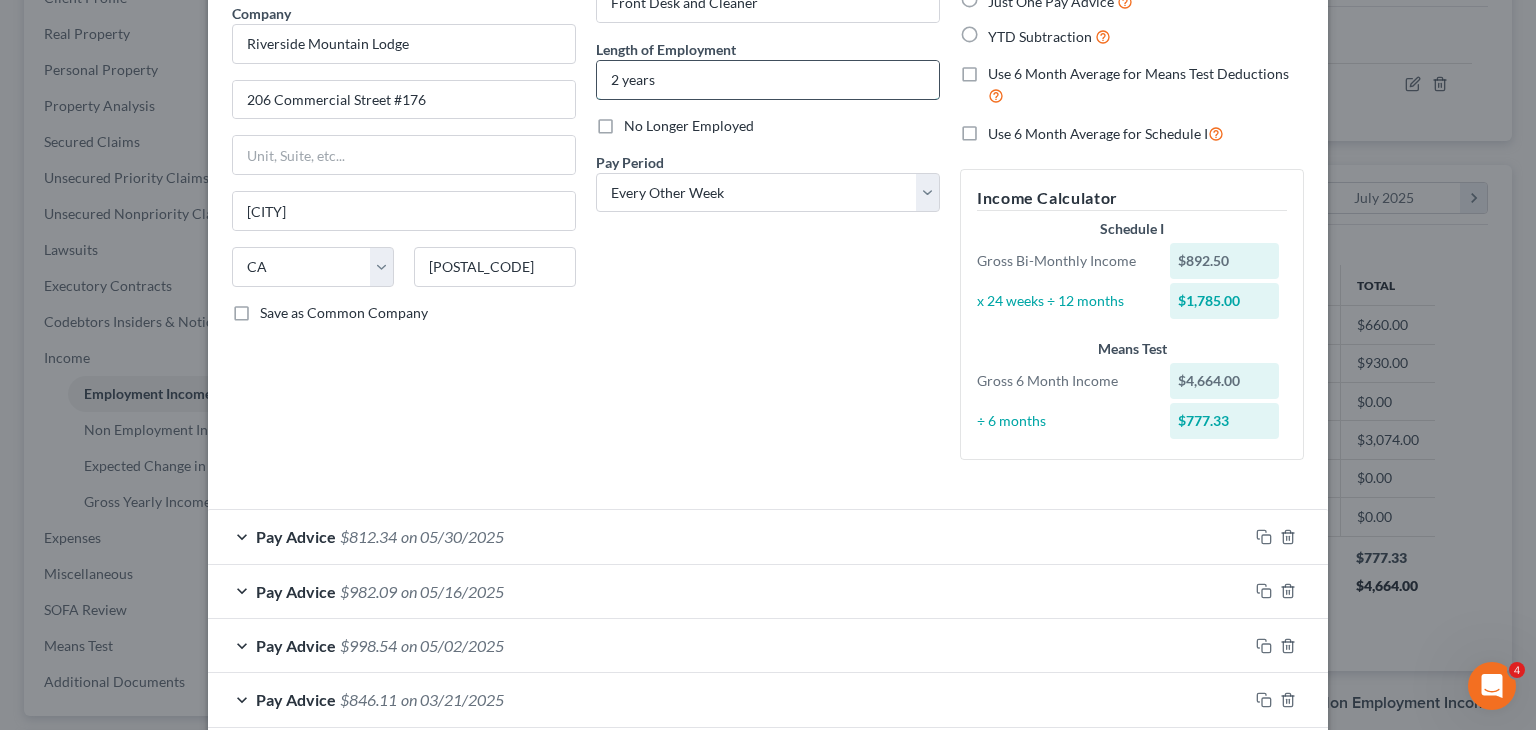 click on "2 years" at bounding box center (768, 80) 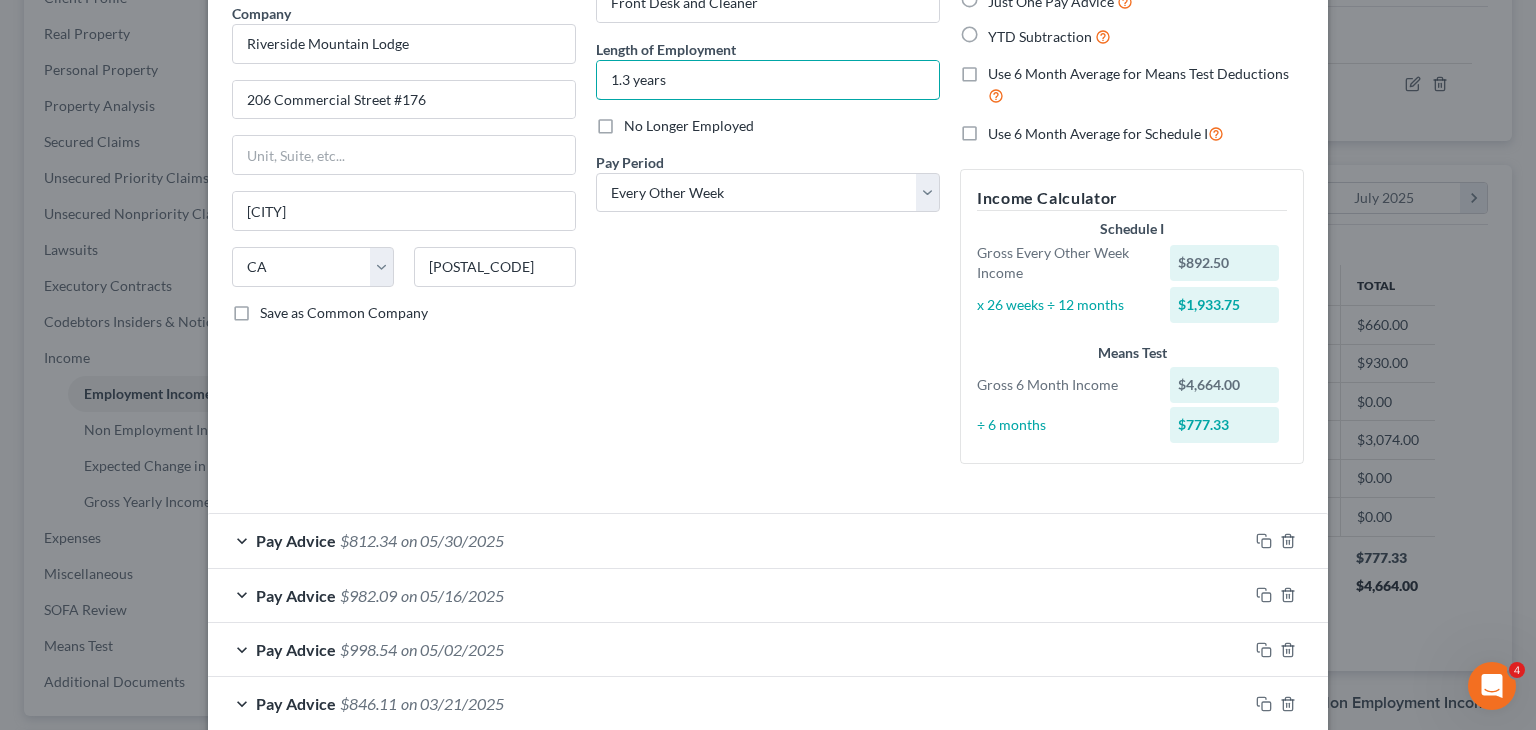type on "1.3 years" 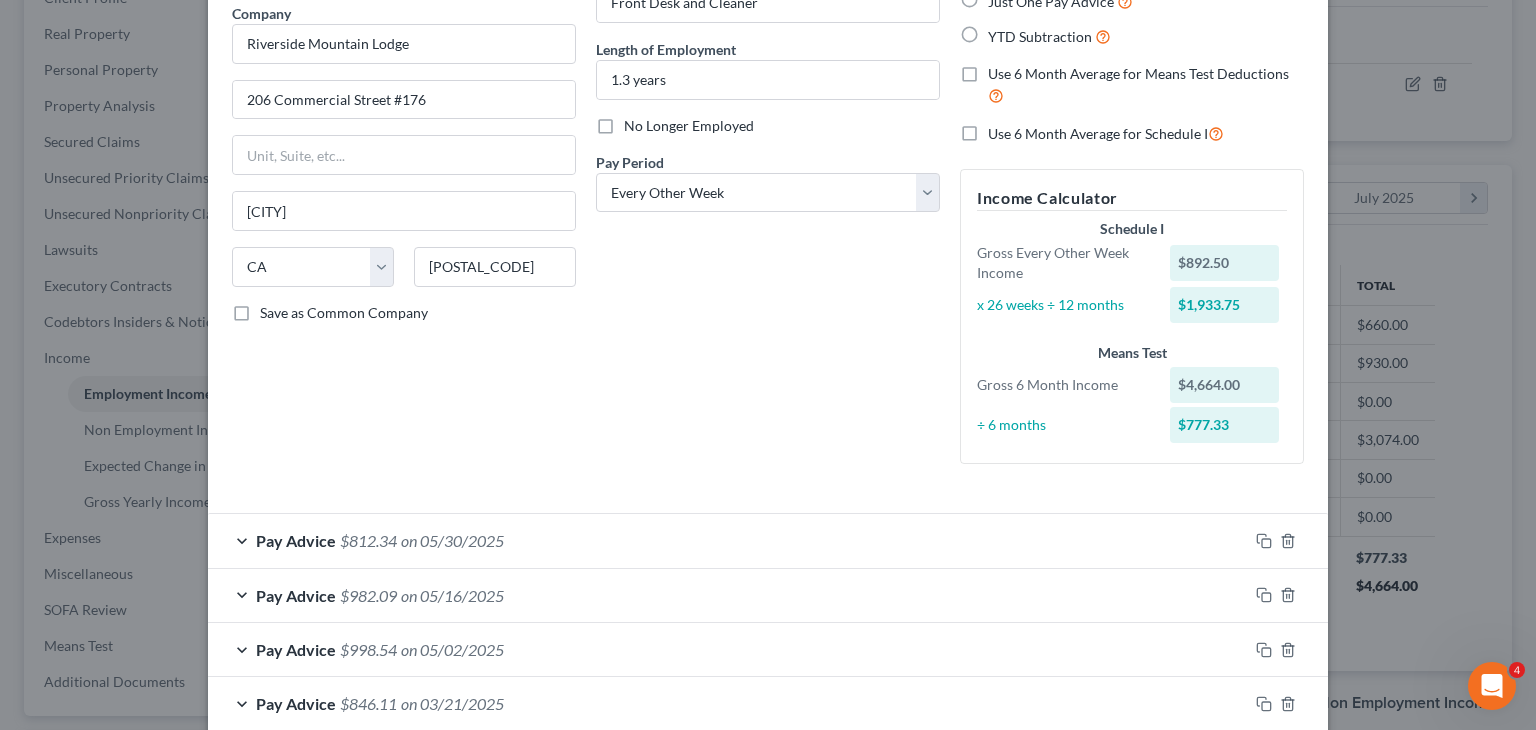click on "Debtor Spouse Occupation Front Desk and Cleaner Length of Employment 1.3 years No Longer Employed
Pay Period
*
Select Monthly Twice Monthly Every Other Week Weekly" at bounding box center (768, 203) 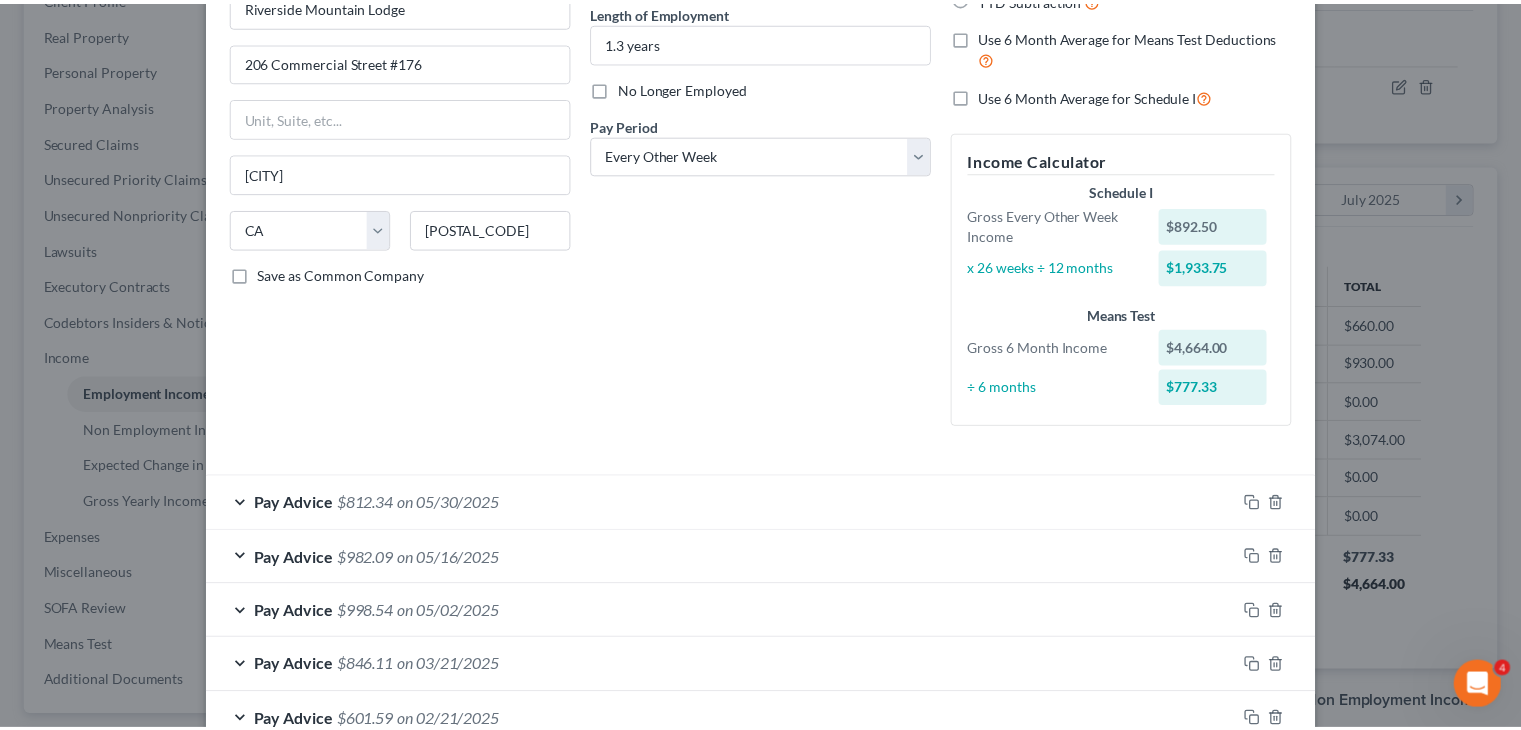 scroll, scrollTop: 266, scrollLeft: 0, axis: vertical 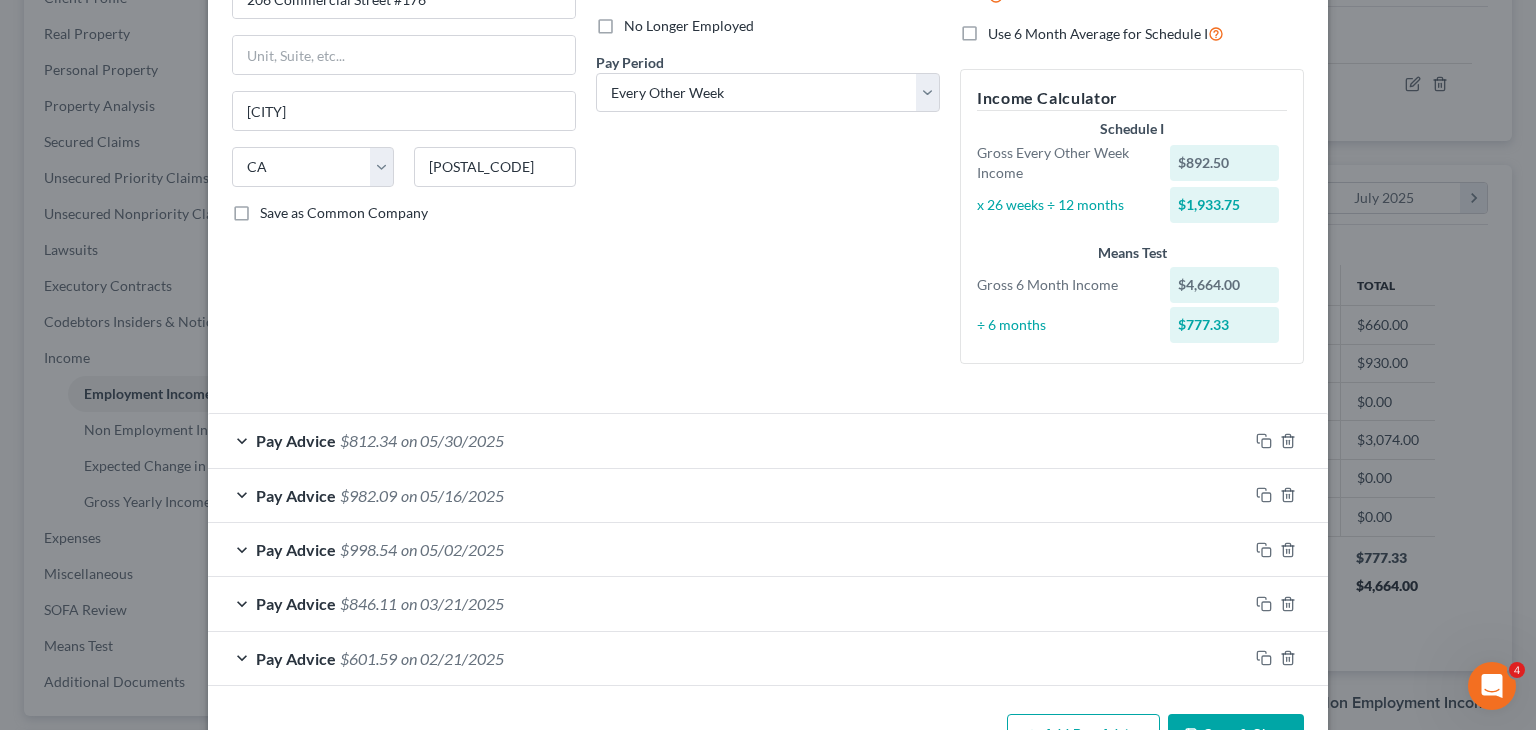 click on "Save & Close" at bounding box center [1236, 735] 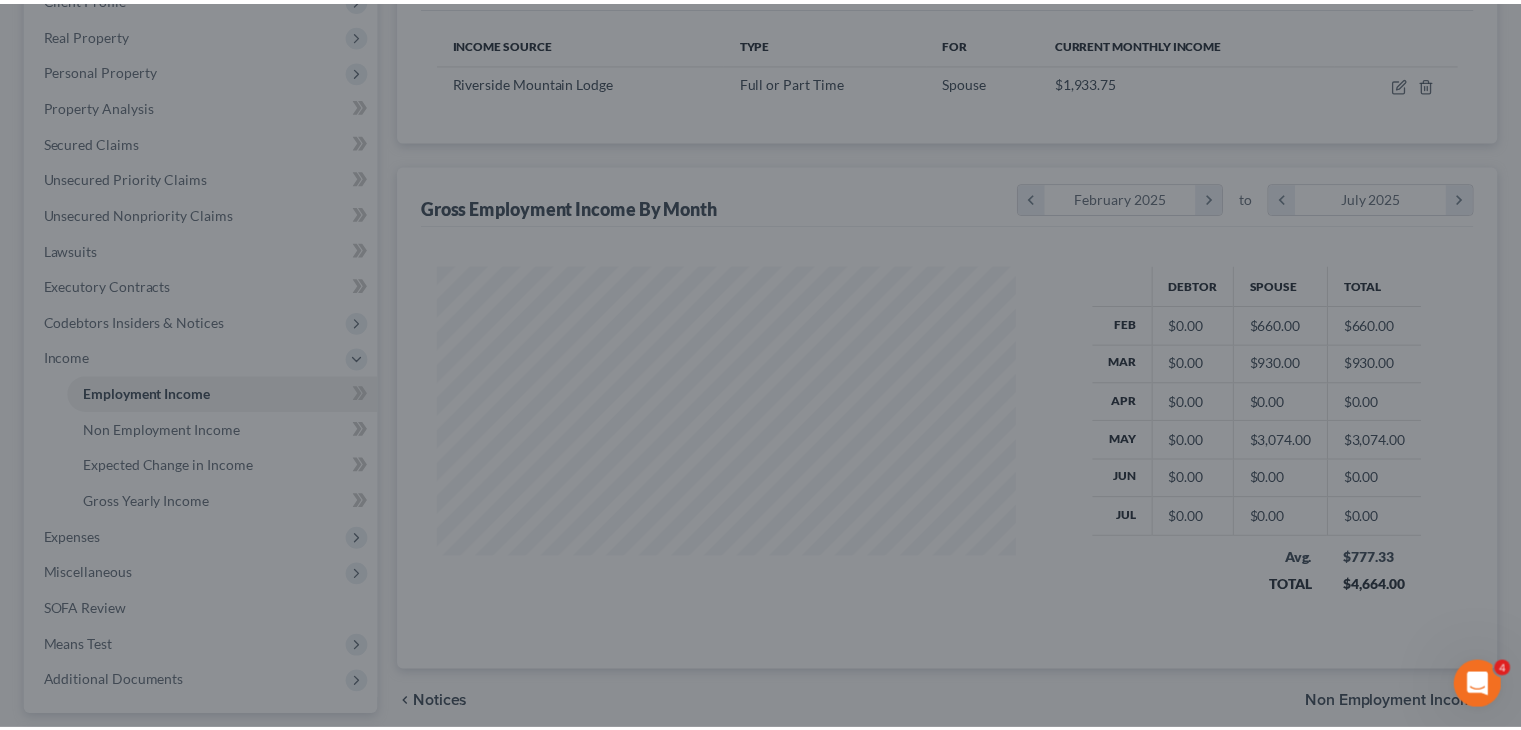 scroll, scrollTop: 356, scrollLeft: 617, axis: both 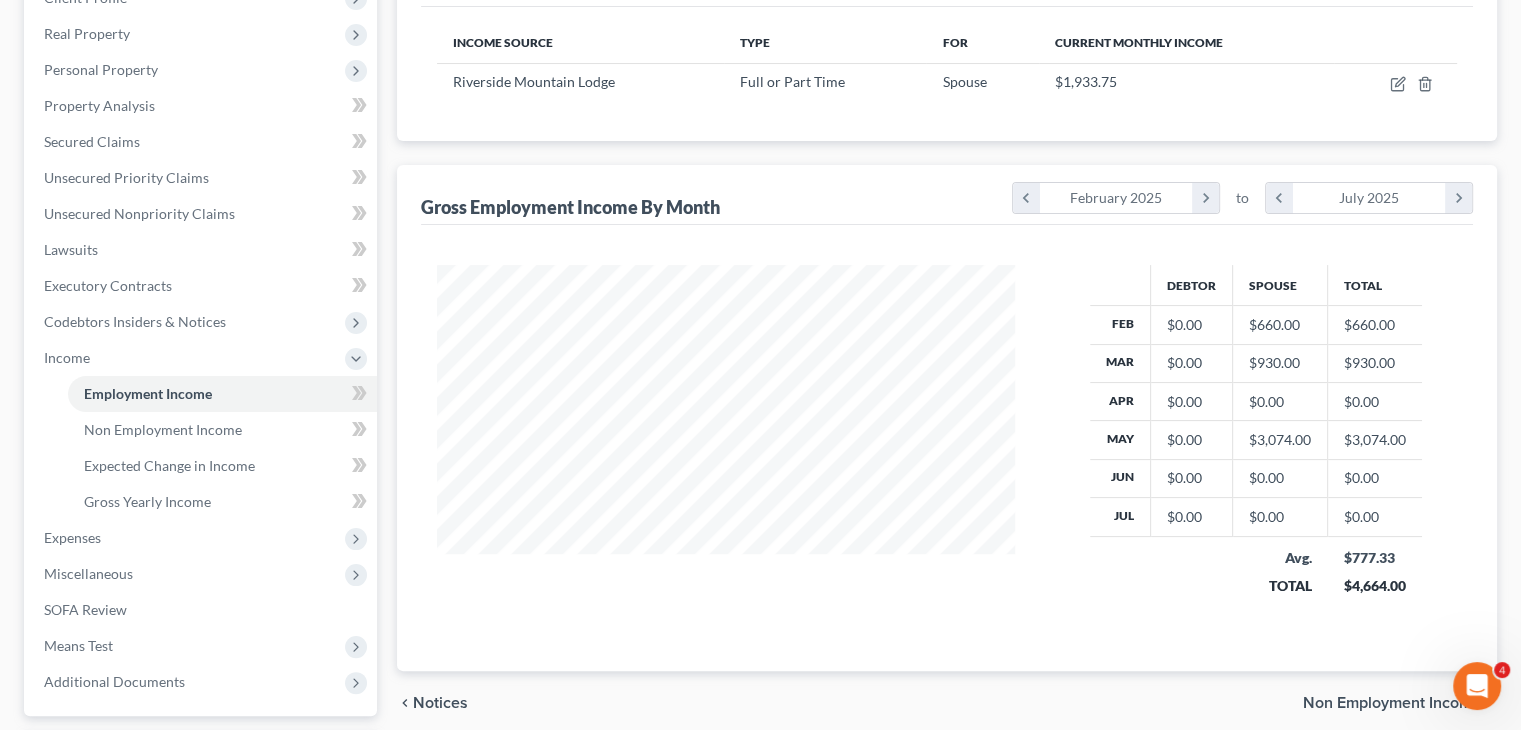 click on "chevron_left
Notices
Non Employment Income
chevron_right" at bounding box center [947, 703] 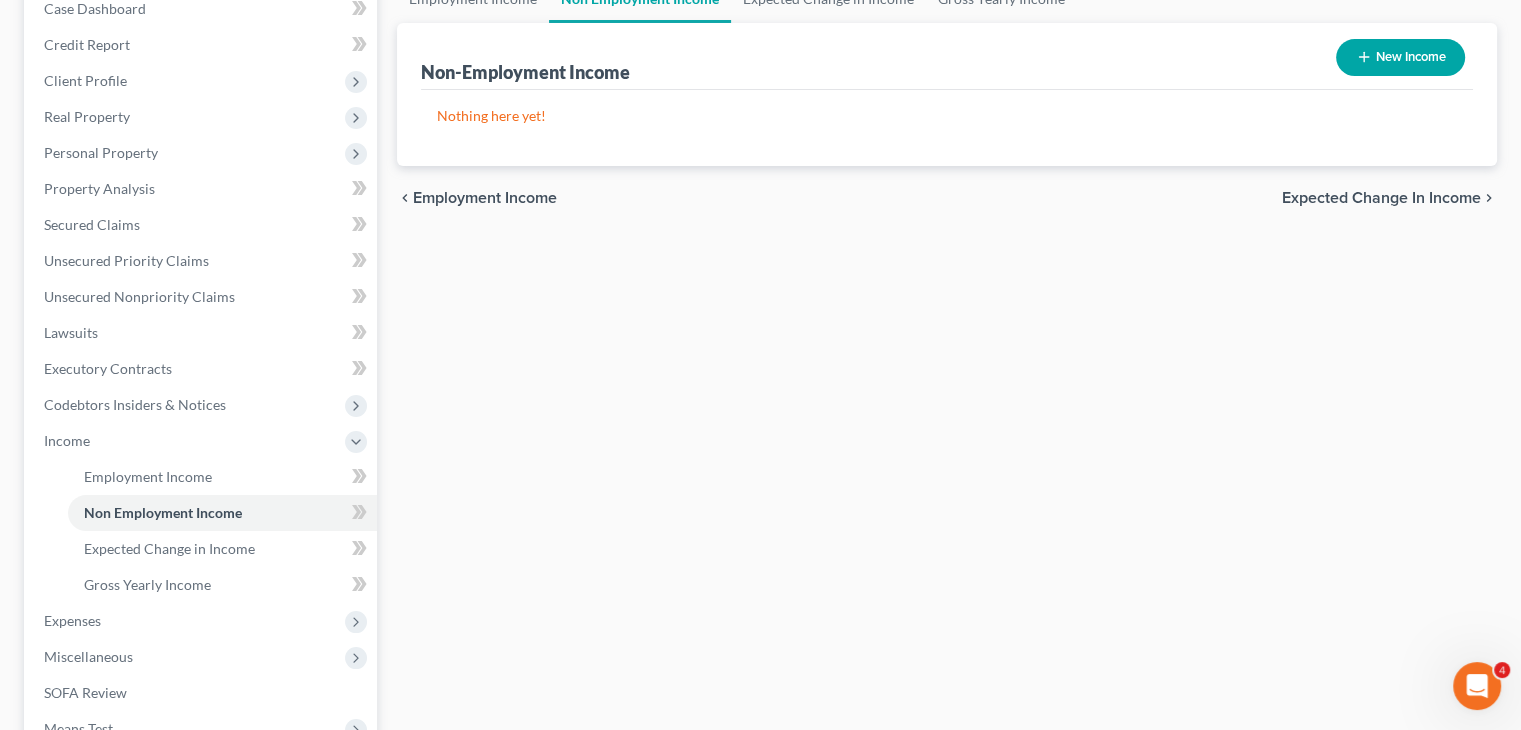 scroll, scrollTop: 0, scrollLeft: 0, axis: both 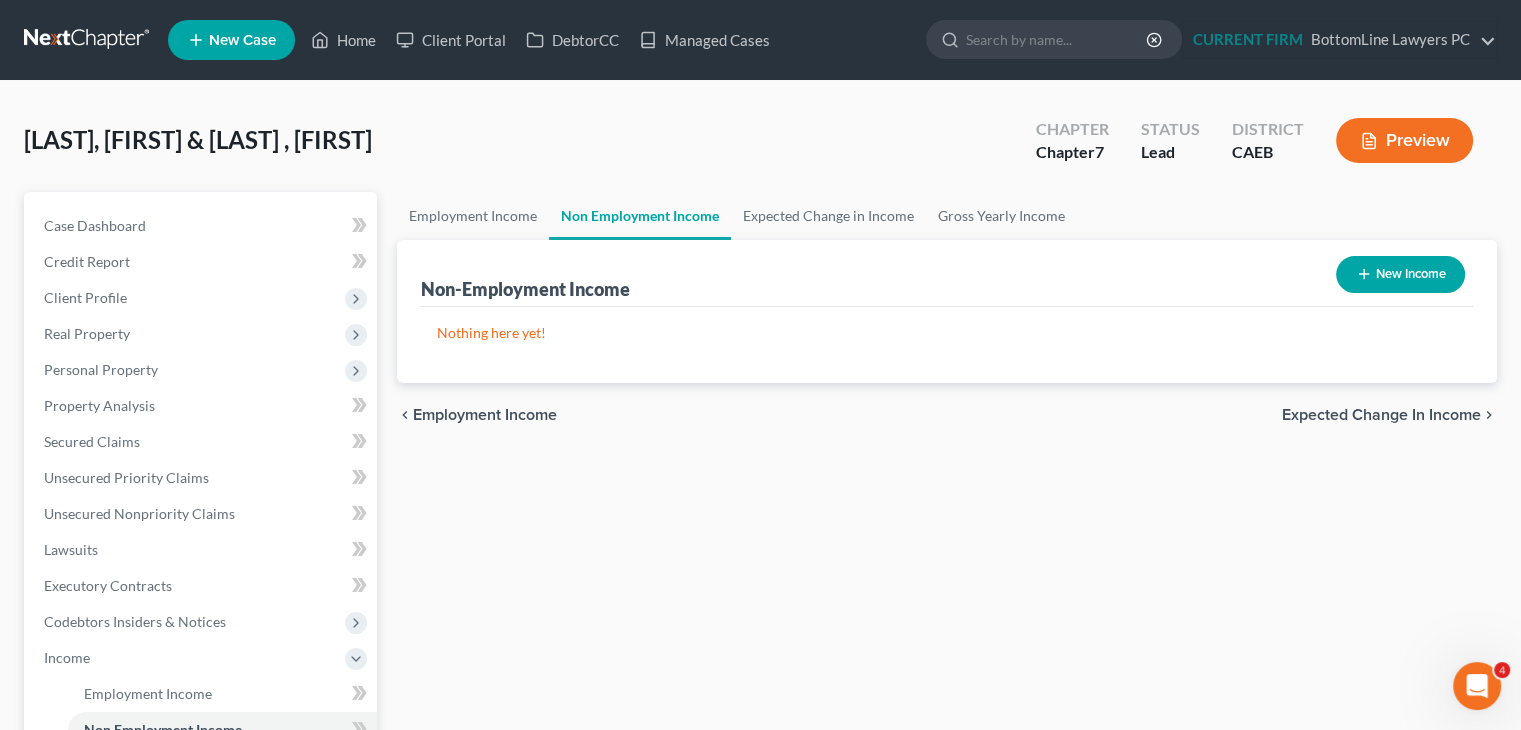 click on "Expected Change in Income" at bounding box center [1381, 415] 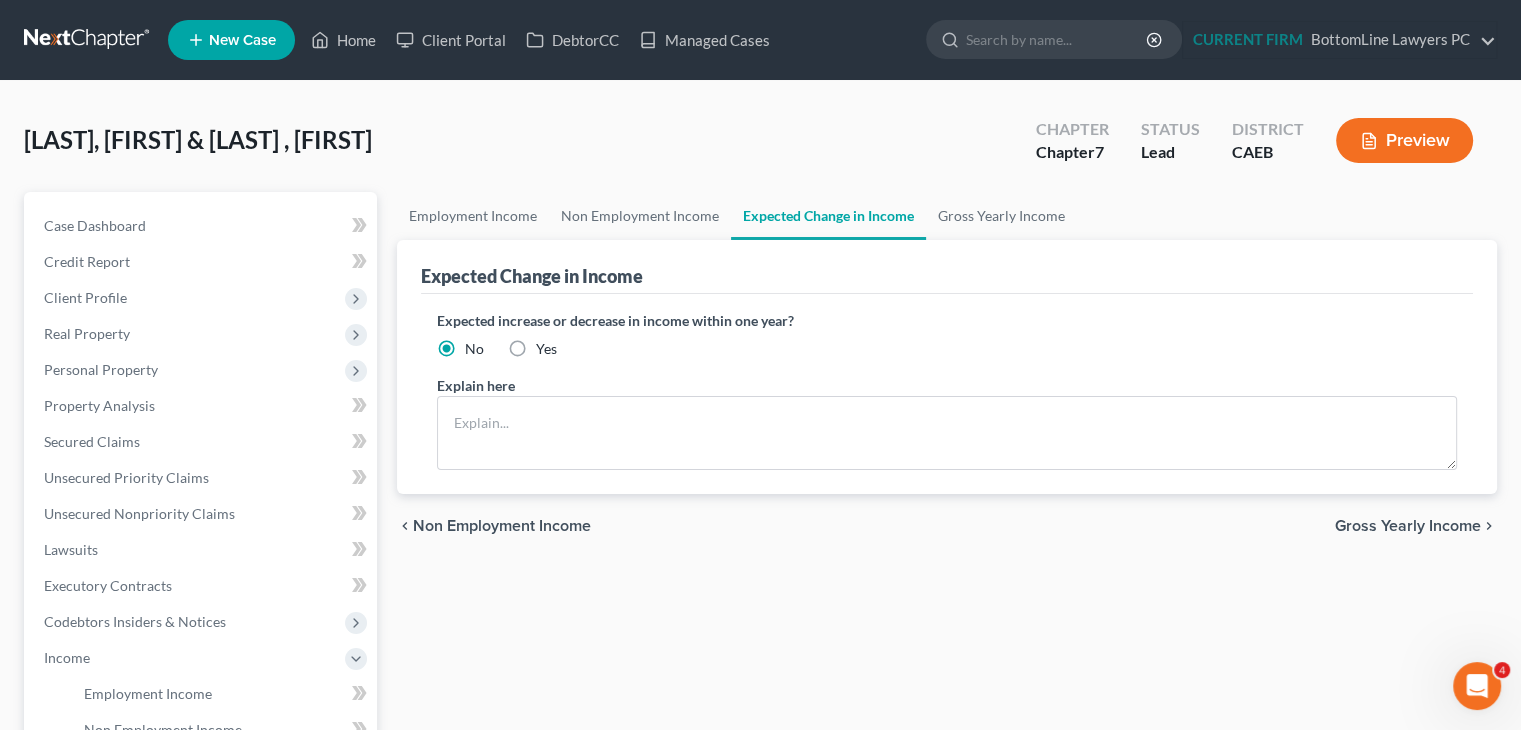 click on "Gross Yearly Income" at bounding box center (1408, 526) 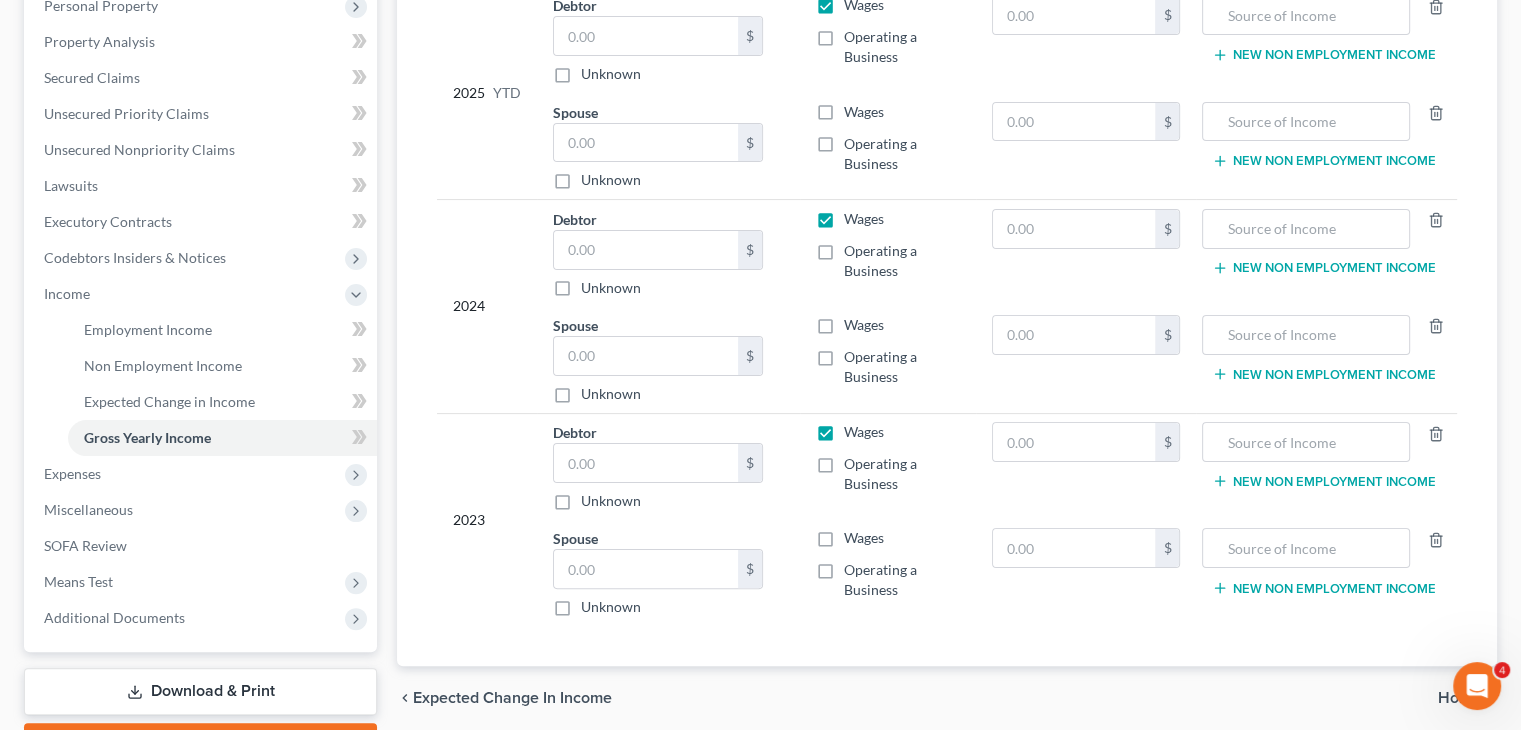 scroll, scrollTop: 400, scrollLeft: 0, axis: vertical 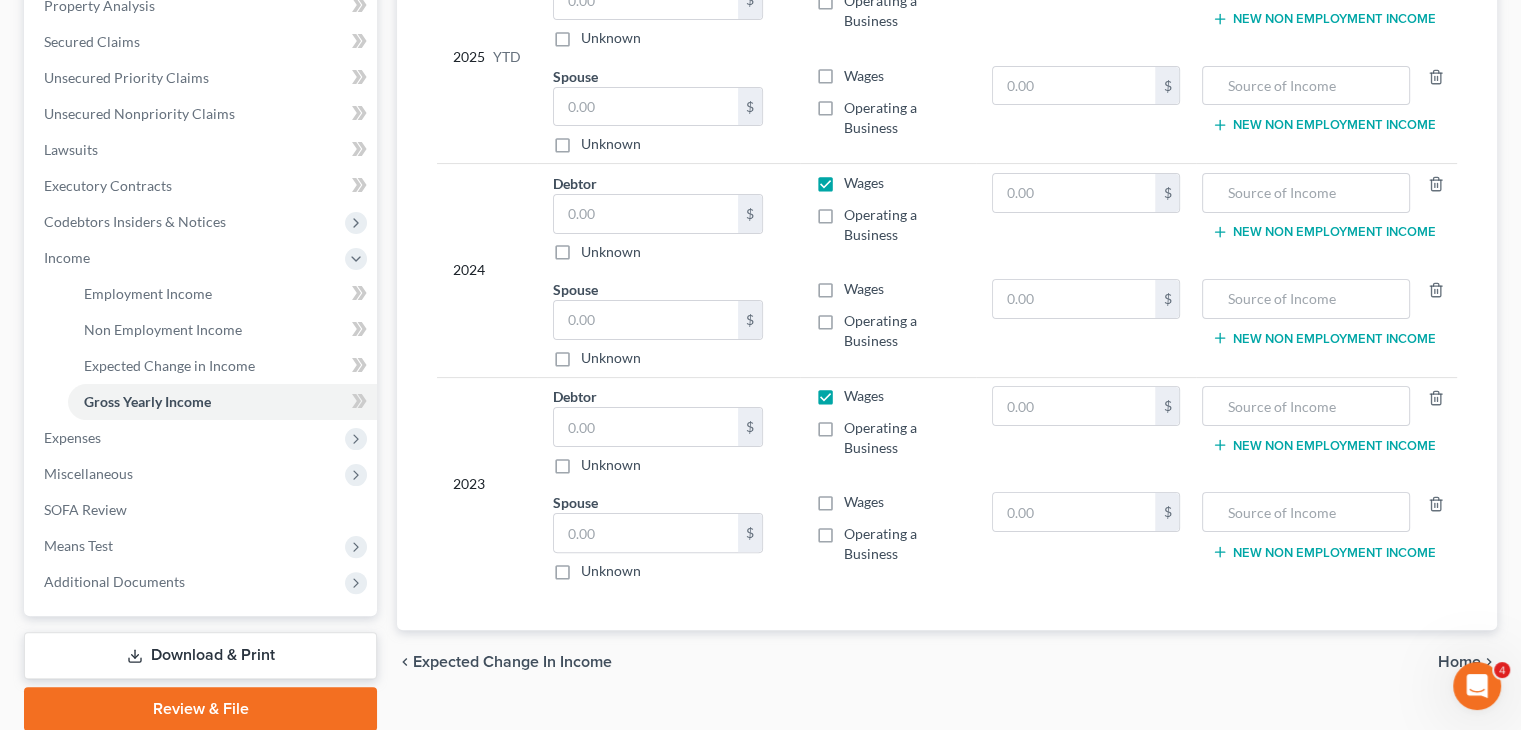 click on "Home" at bounding box center (1459, 662) 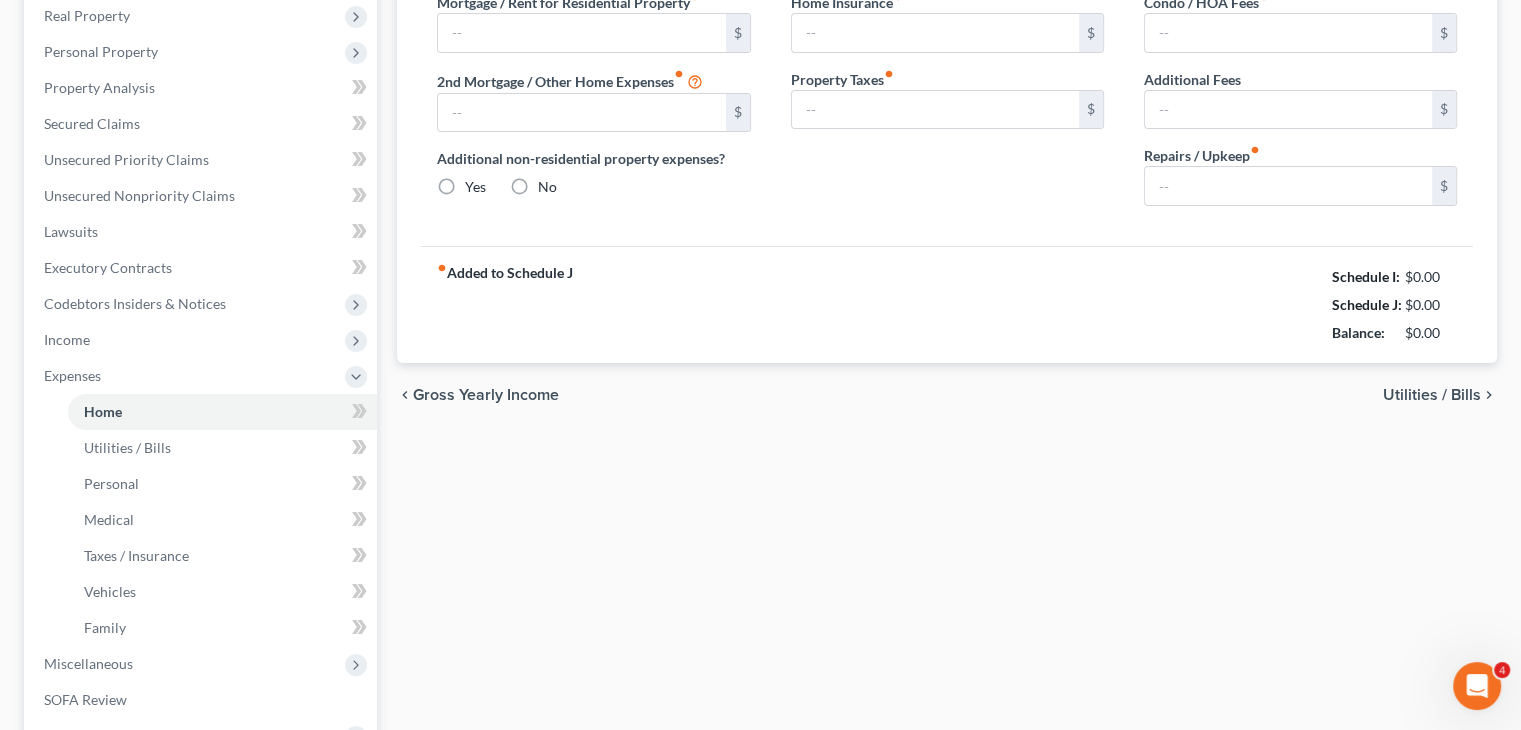 scroll, scrollTop: 2, scrollLeft: 0, axis: vertical 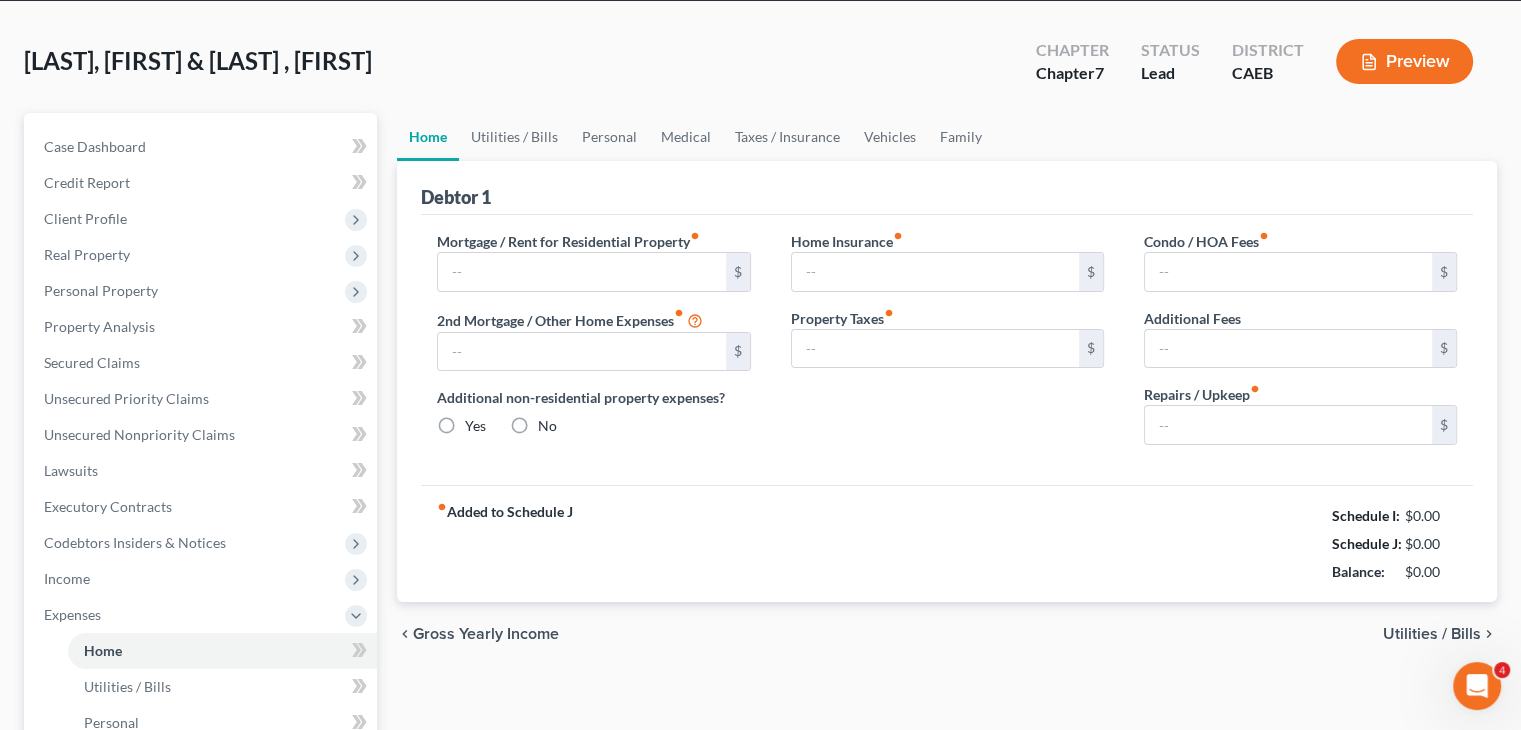 type on "1,000.00" 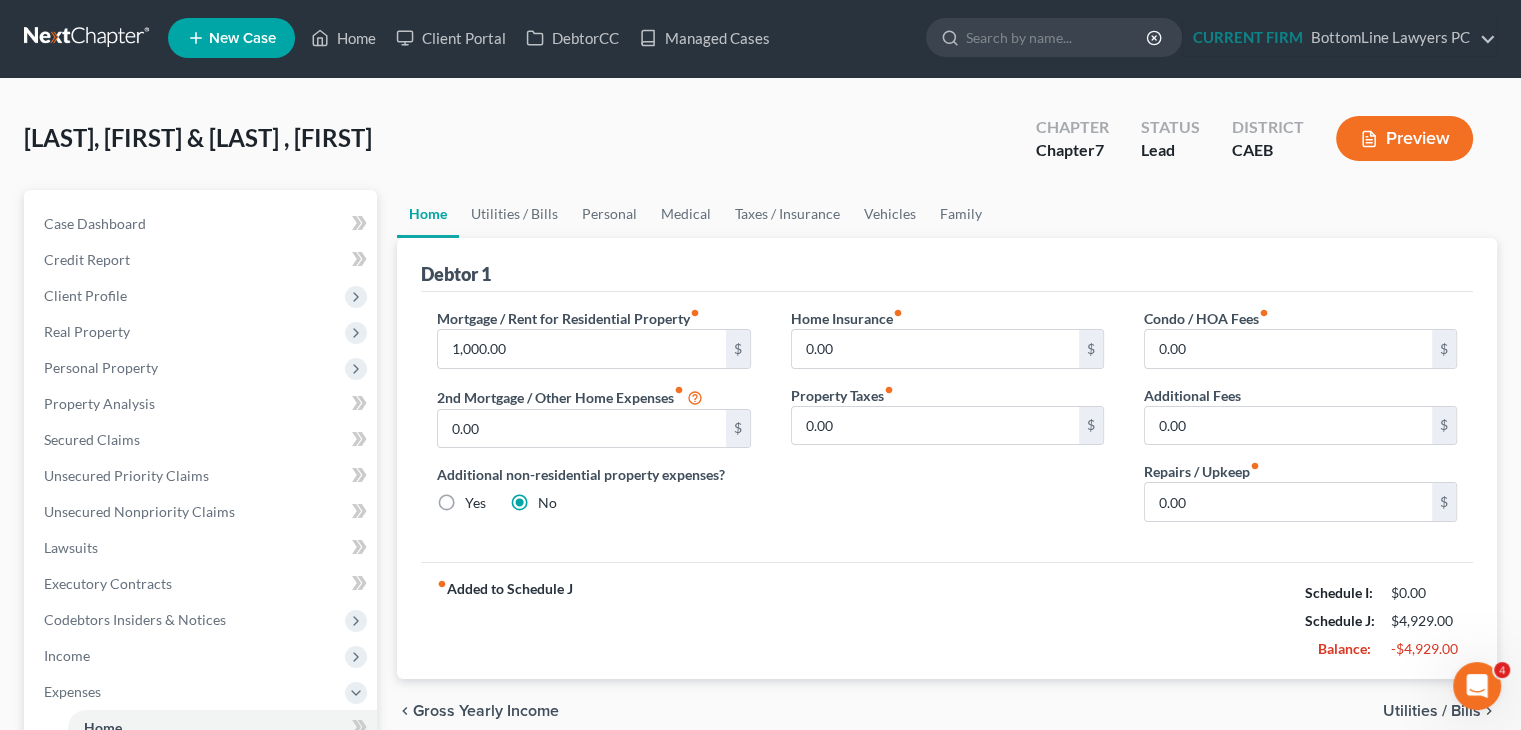 scroll, scrollTop: 0, scrollLeft: 0, axis: both 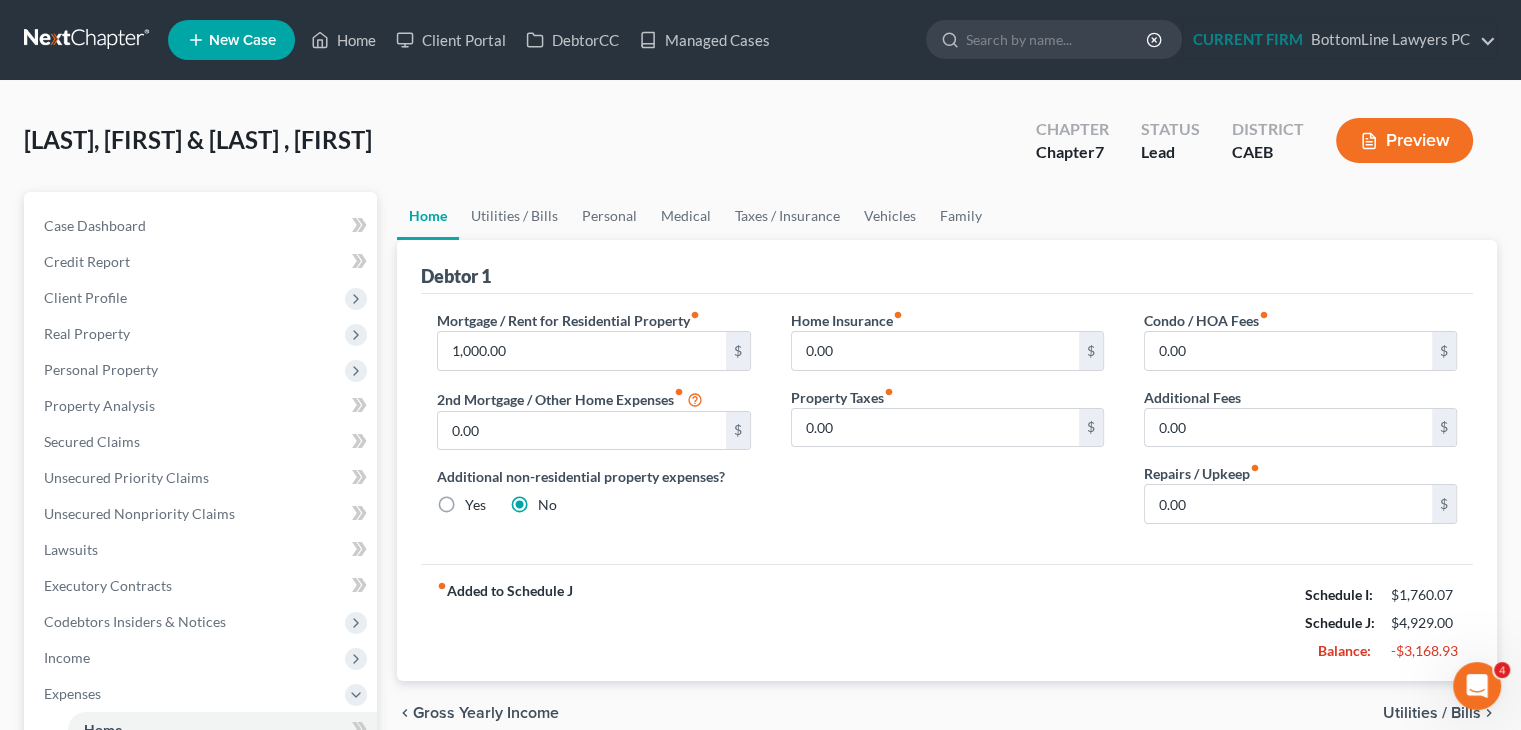 click on "Utilities / Bills" at bounding box center [1432, 713] 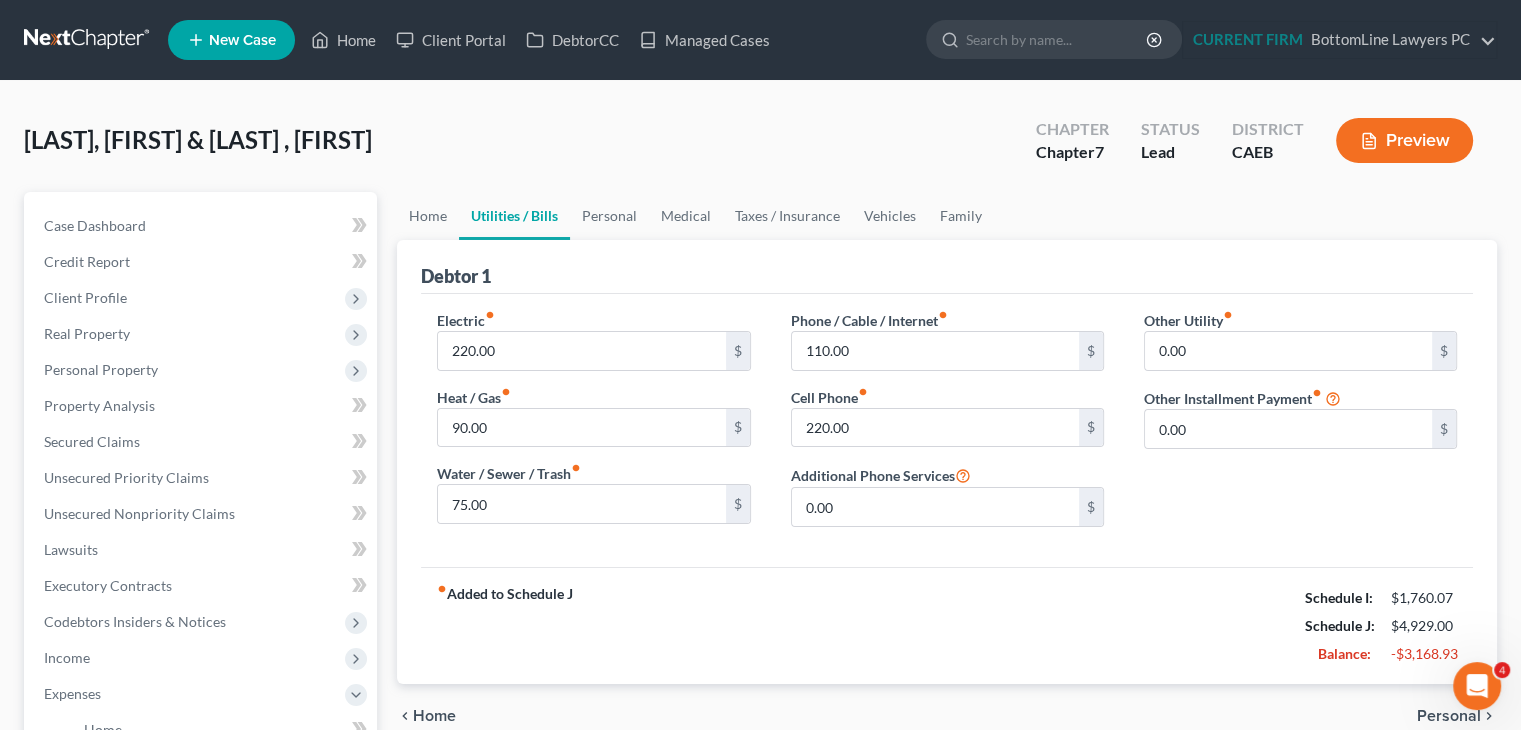 click on "chevron_left
Home
Personal
chevron_right" at bounding box center [947, 716] 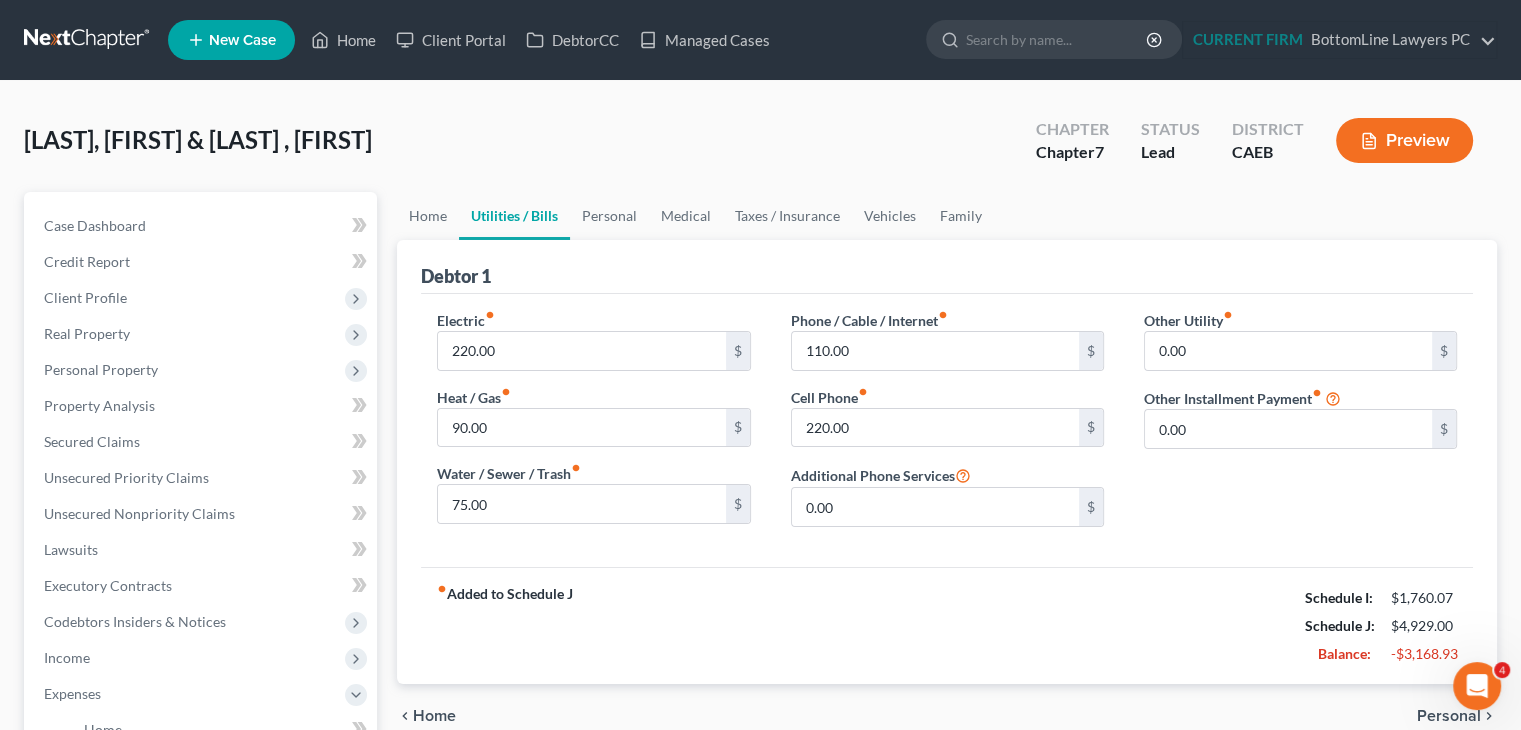 click on "Personal" at bounding box center [1449, 716] 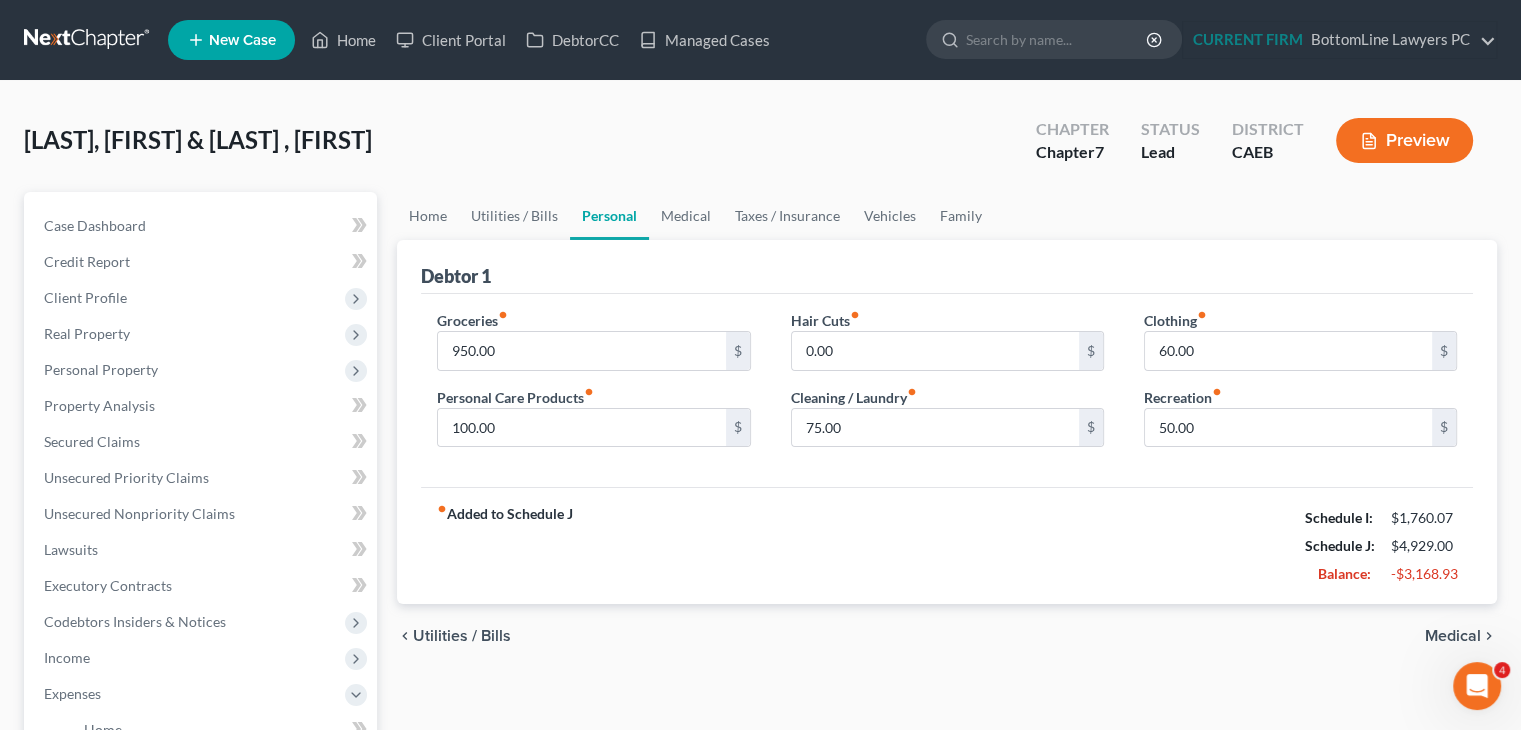 click on "Medical" at bounding box center (1453, 636) 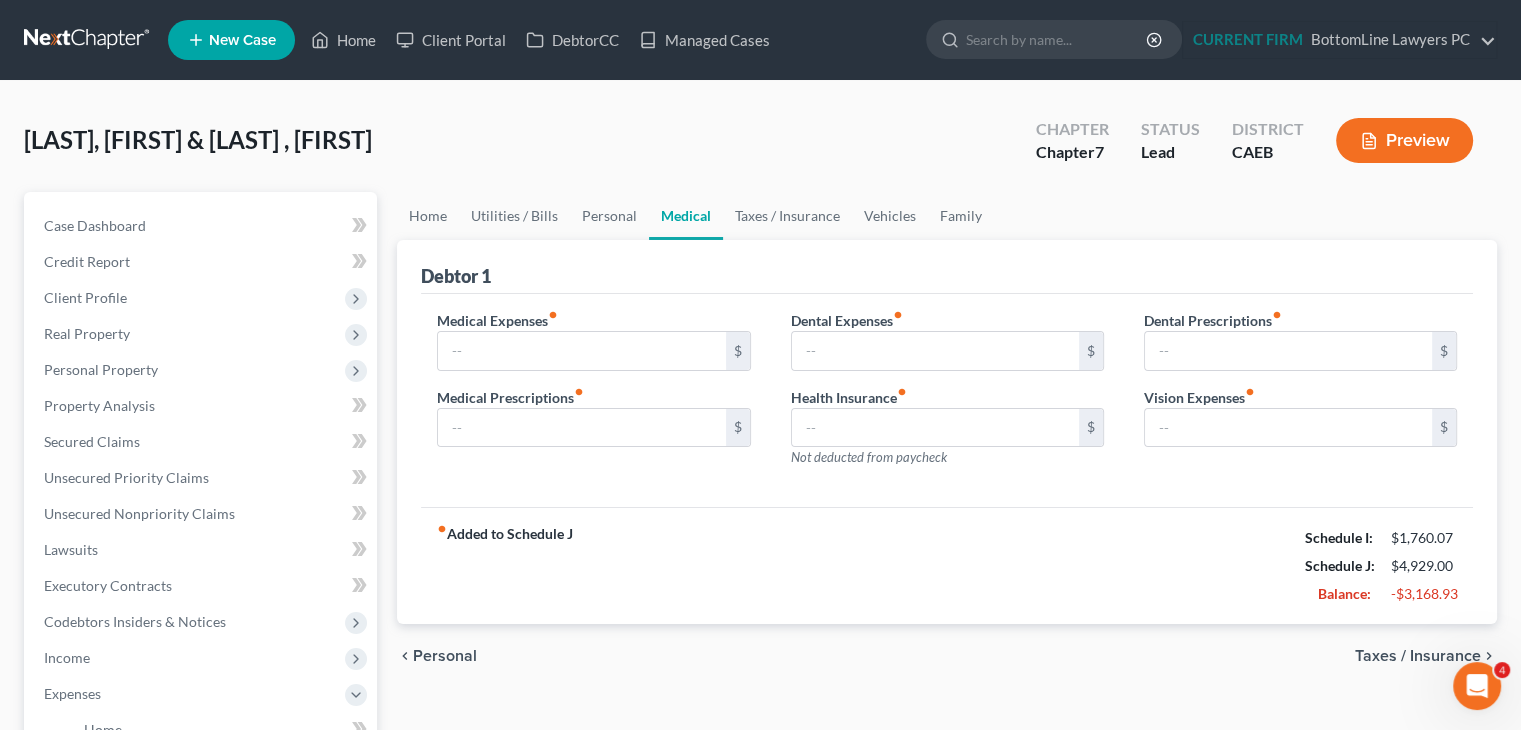 click on "Taxes / Insurance" at bounding box center [1418, 656] 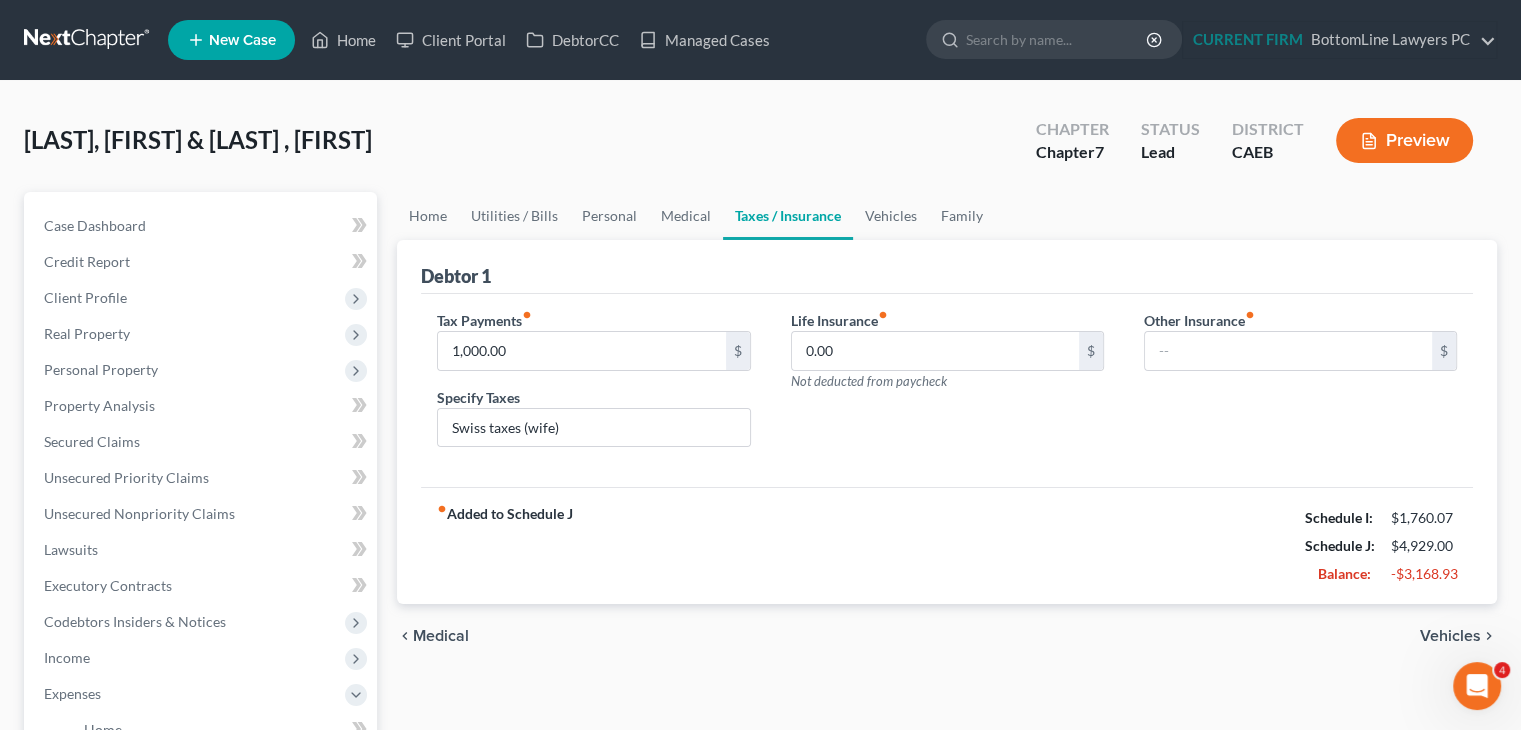click on "Fearon, Arthur & Fearon , Nathalie Upgraded Chapter Chapter  7 Status Lead District CAEB Preview" at bounding box center [760, 148] 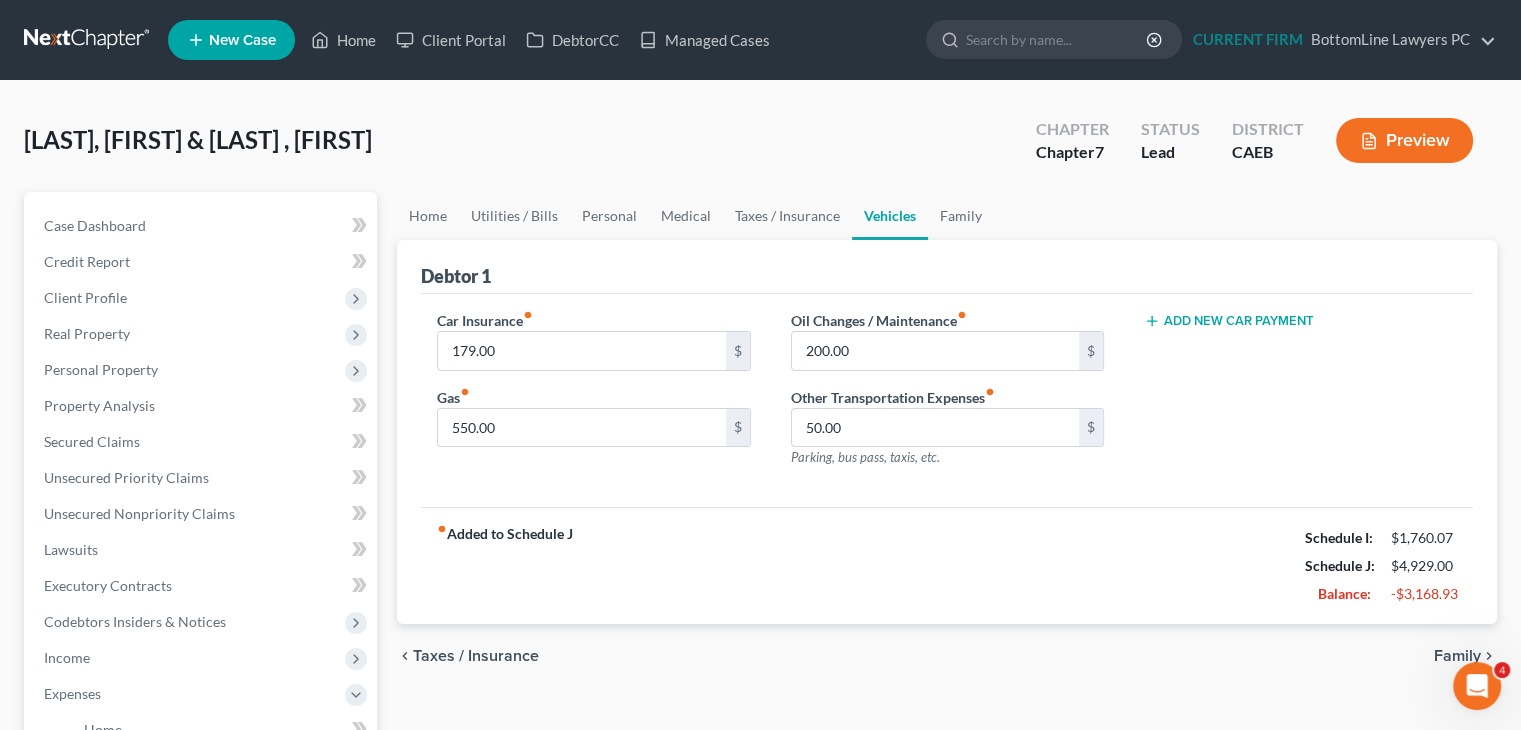 click on "Family" at bounding box center (1457, 656) 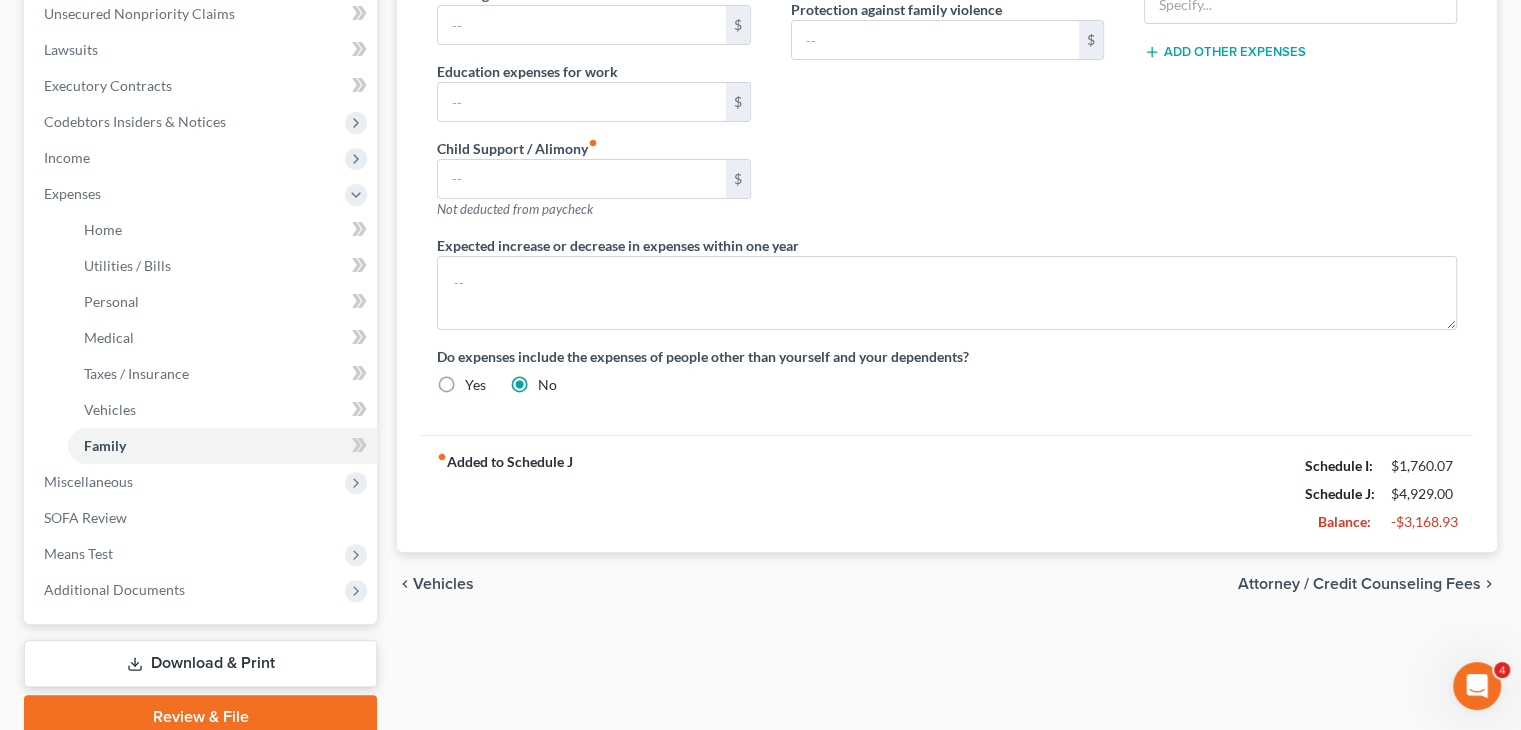 click on "Attorney / Credit Counseling Fees" at bounding box center (1359, 584) 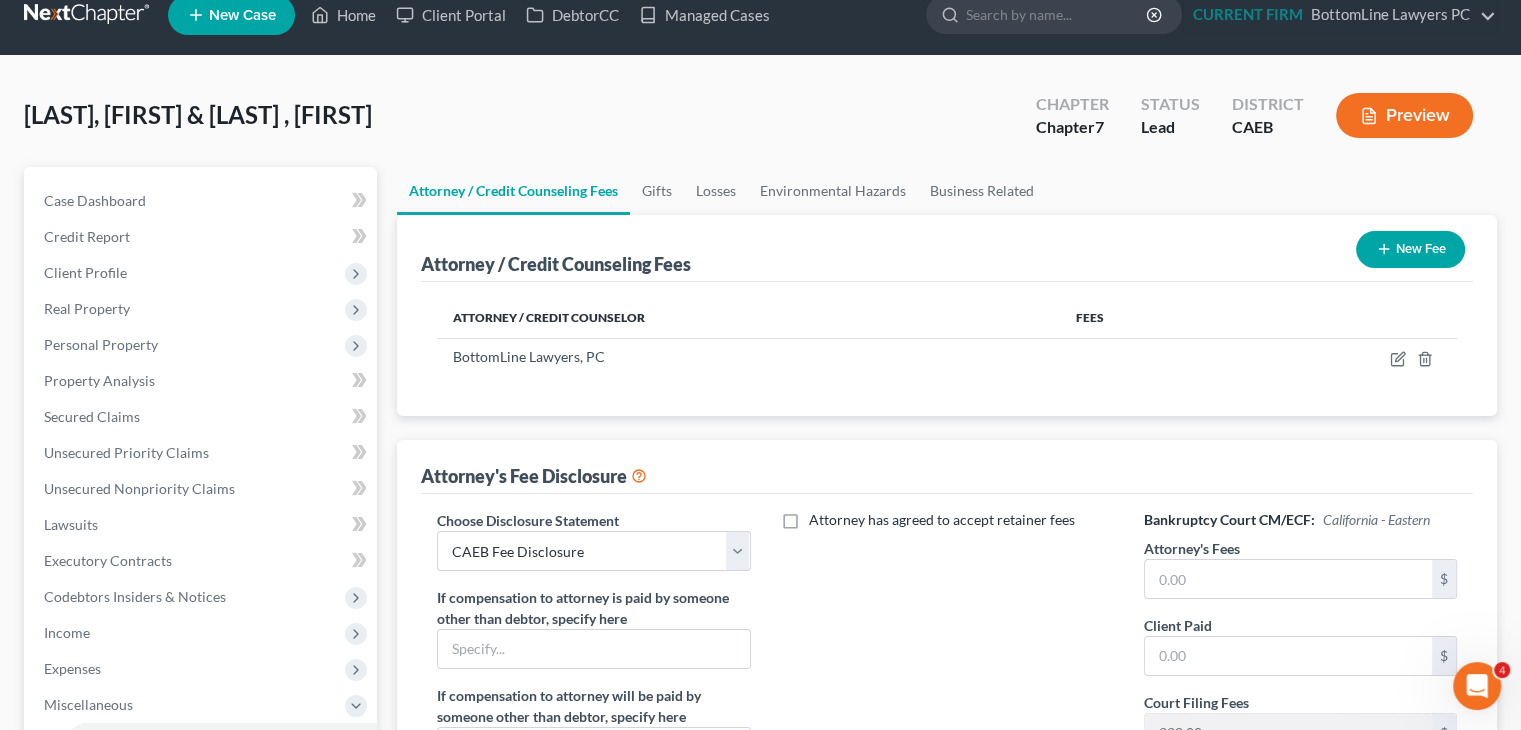 scroll, scrollTop: 0, scrollLeft: 0, axis: both 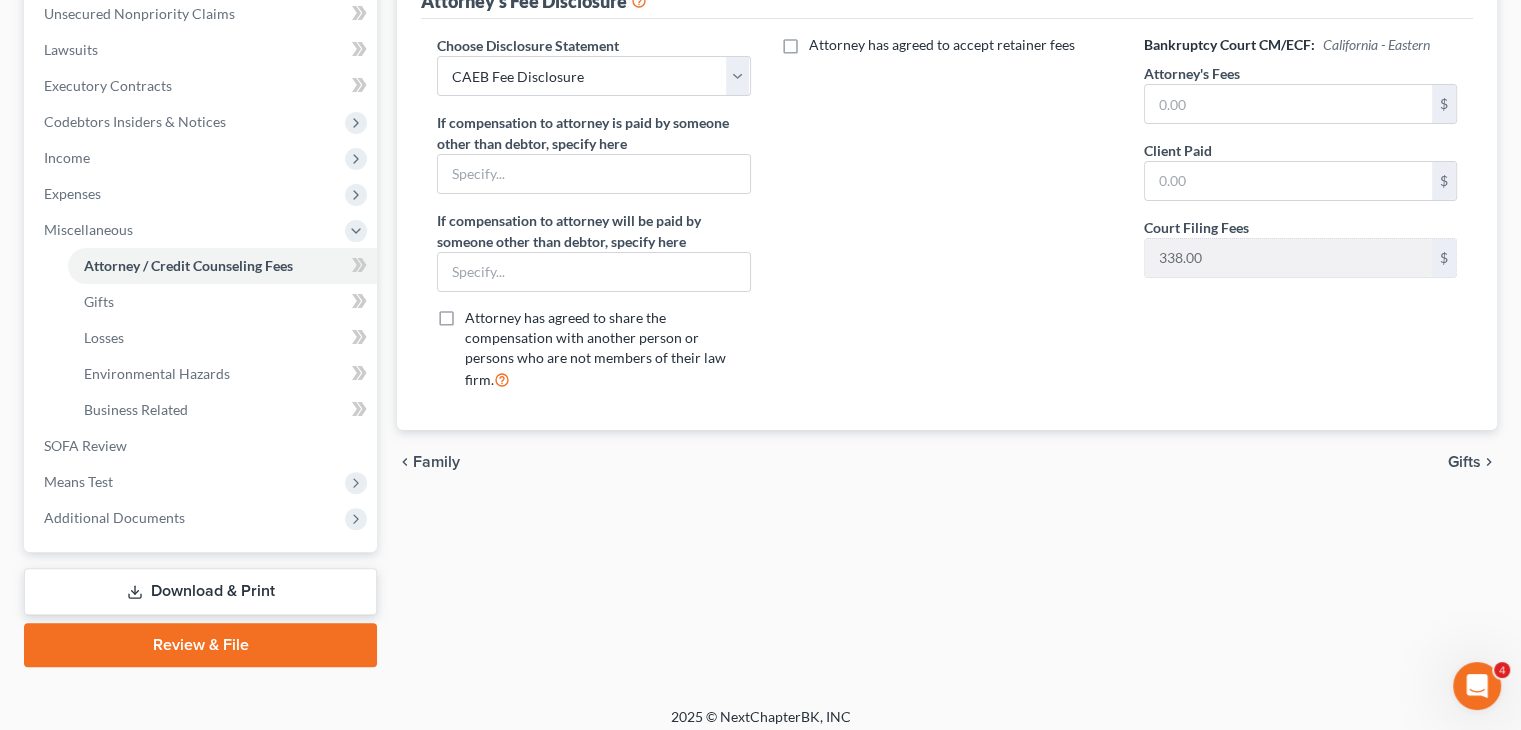 click on "Gifts" at bounding box center (1464, 462) 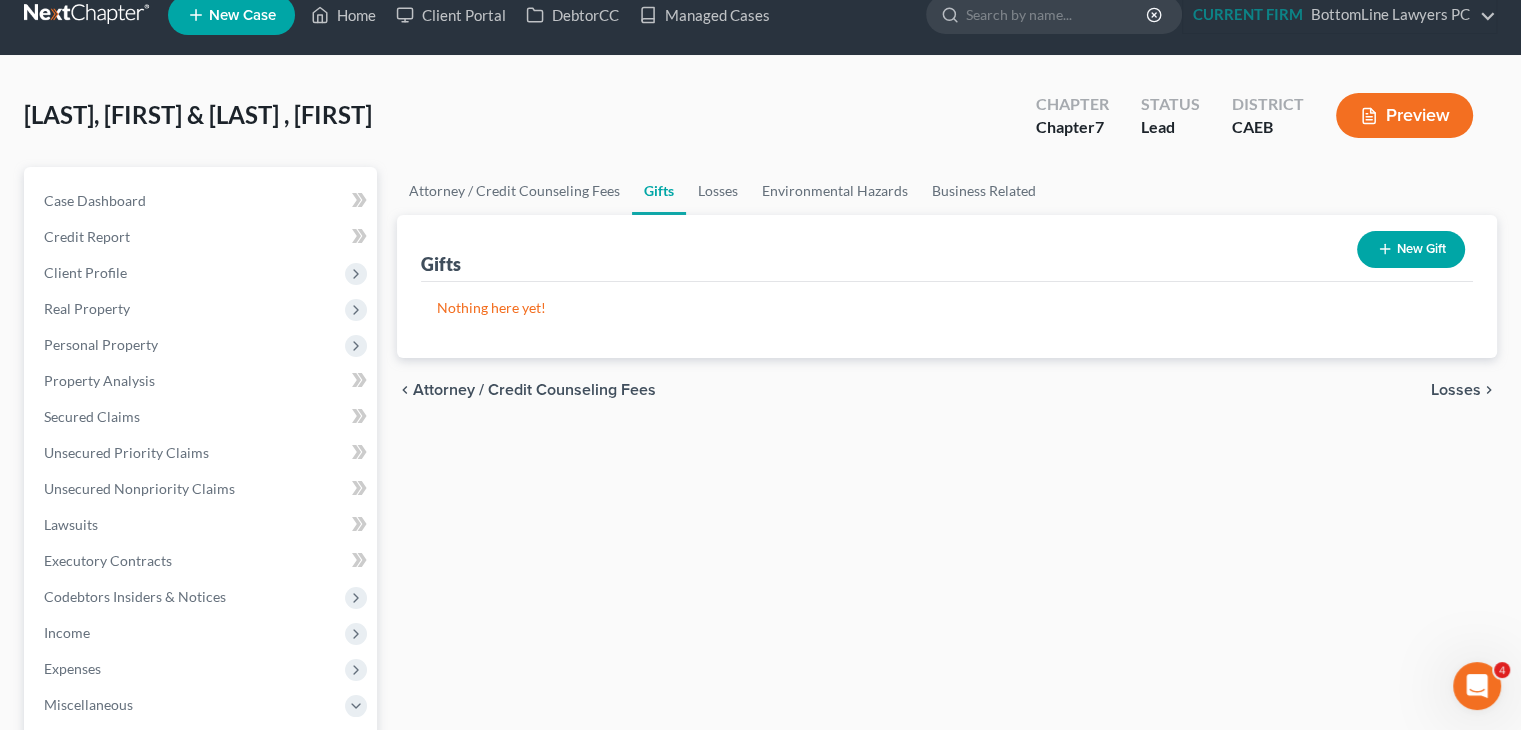 scroll, scrollTop: 0, scrollLeft: 0, axis: both 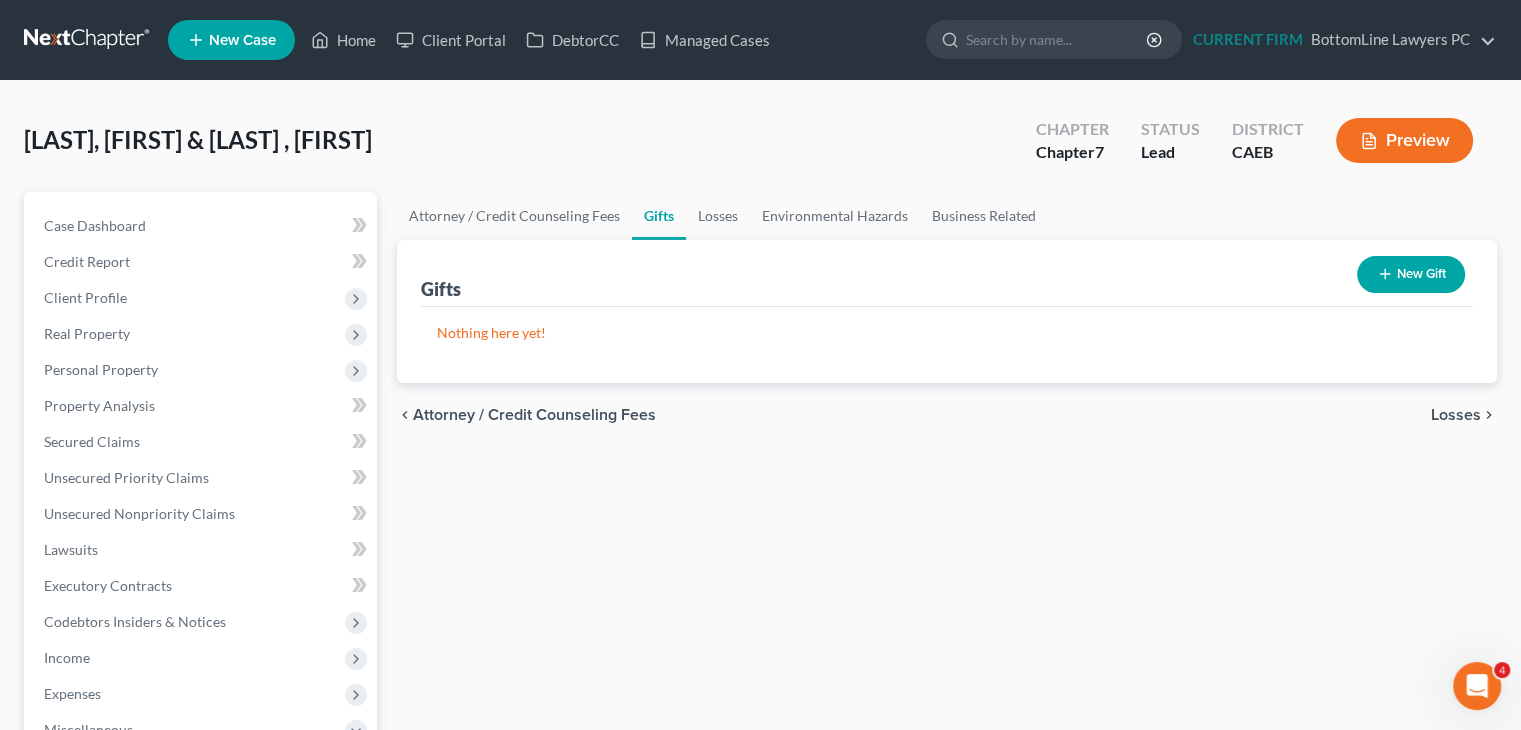 click on "Losses" at bounding box center [1456, 415] 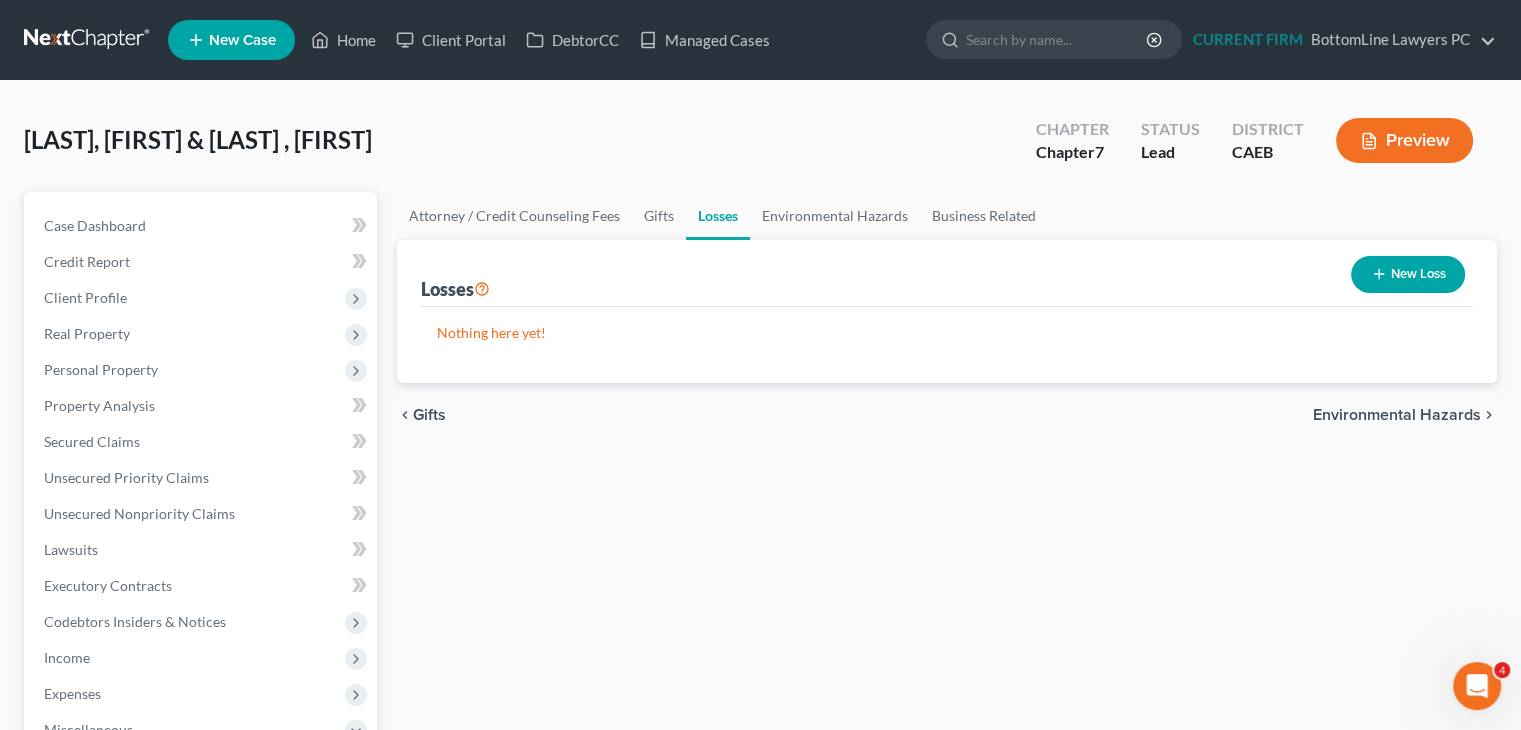 click on "Environmental Hazards" at bounding box center [1397, 415] 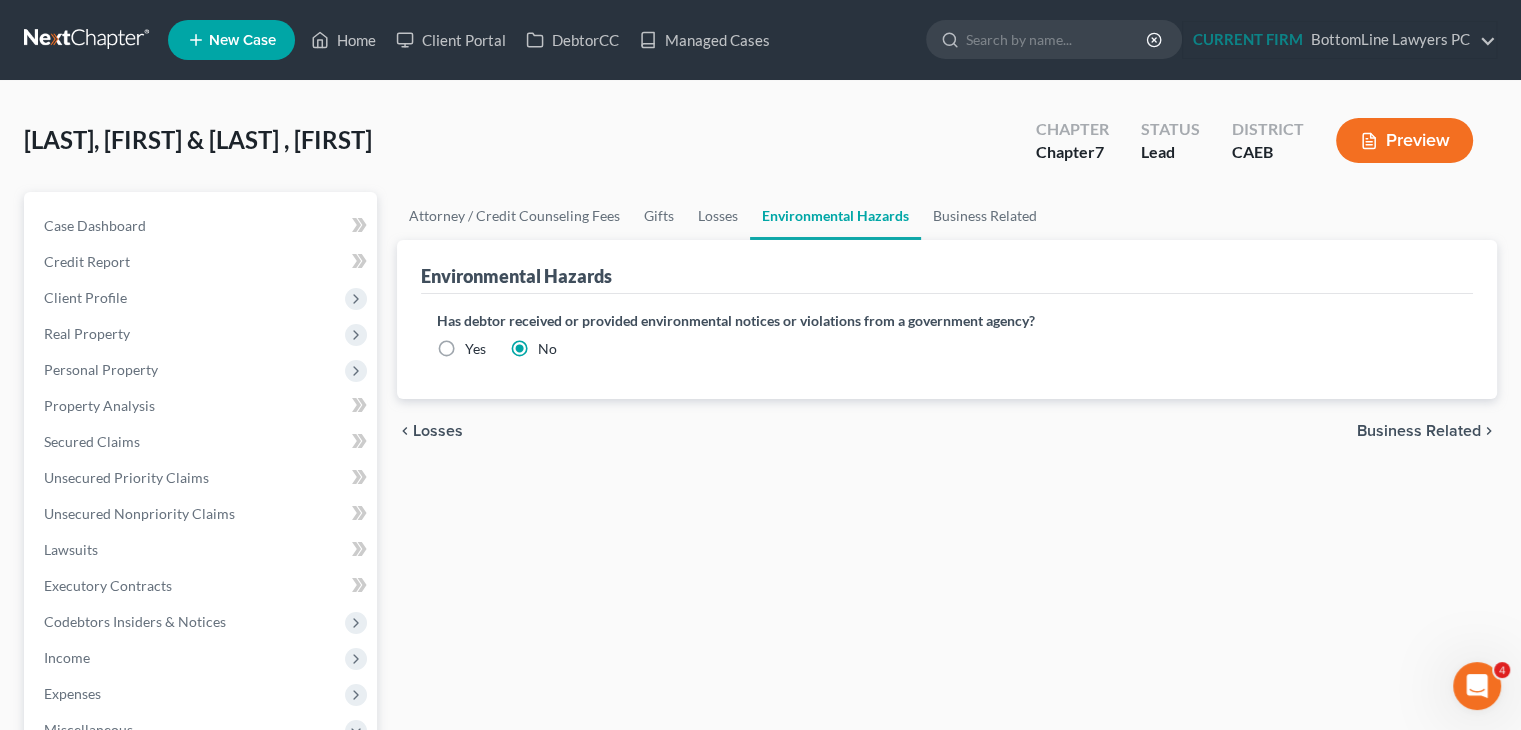 click on "Business Related" at bounding box center (1419, 431) 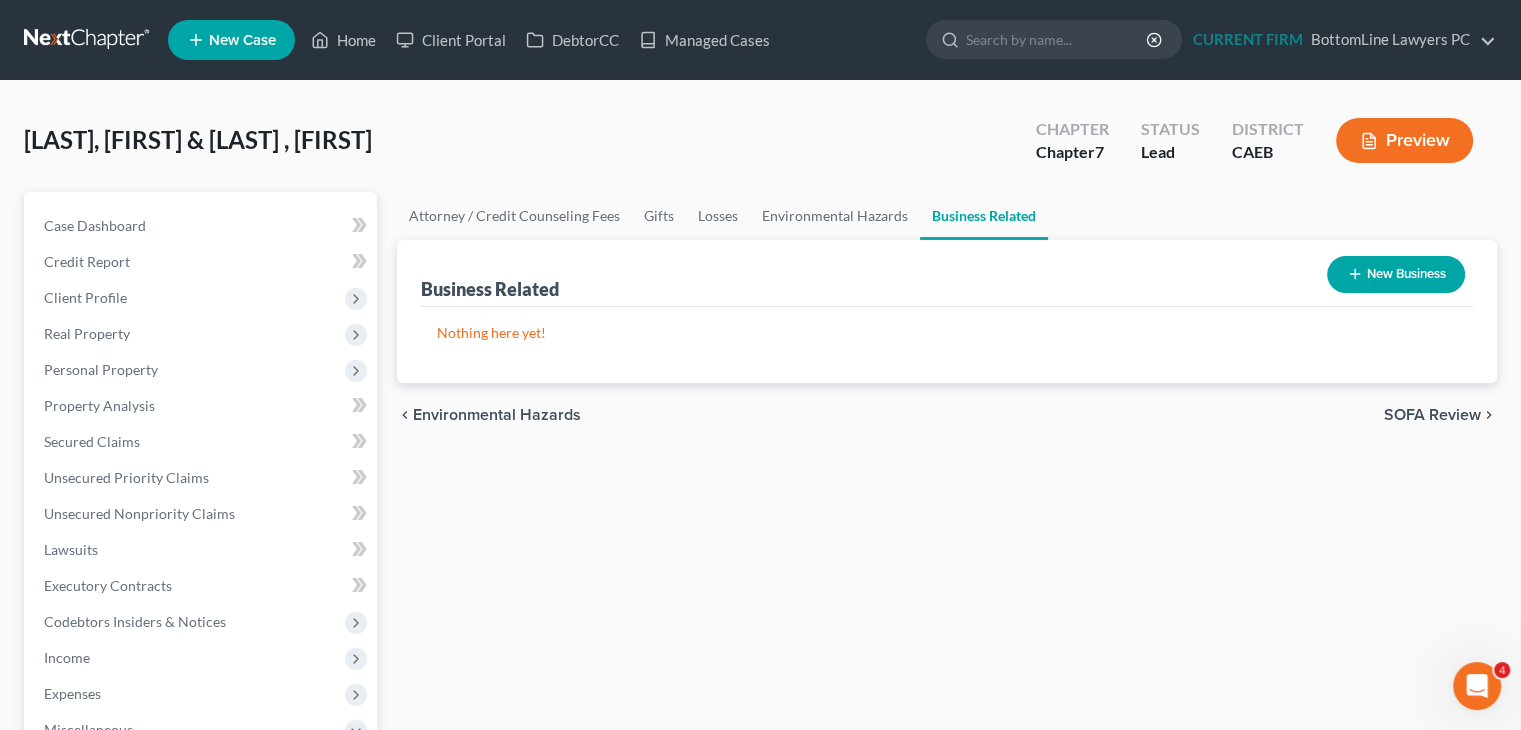 click on "chevron_left
Environmental Hazards
SOFA Review
chevron_right" at bounding box center (947, 415) 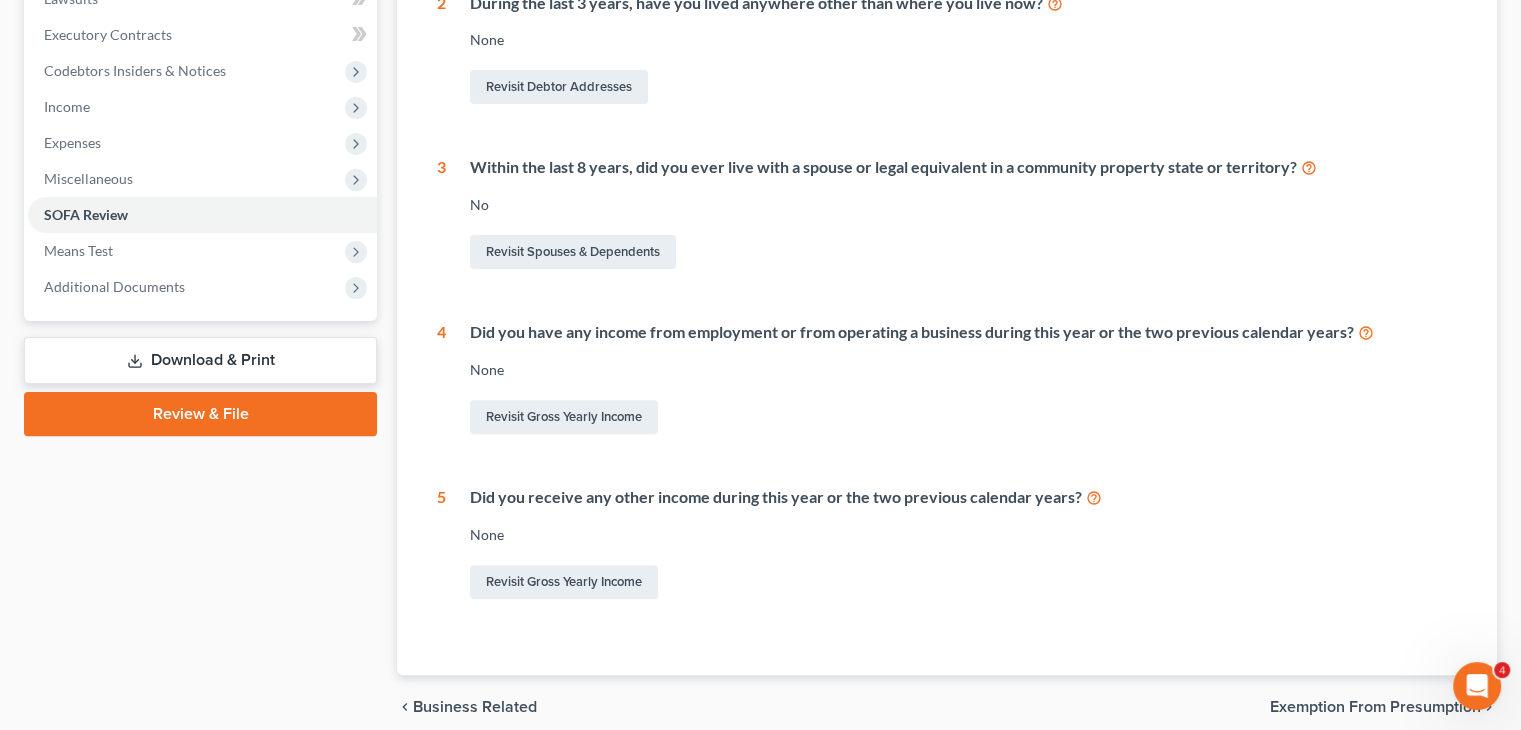 scroll, scrollTop: 600, scrollLeft: 0, axis: vertical 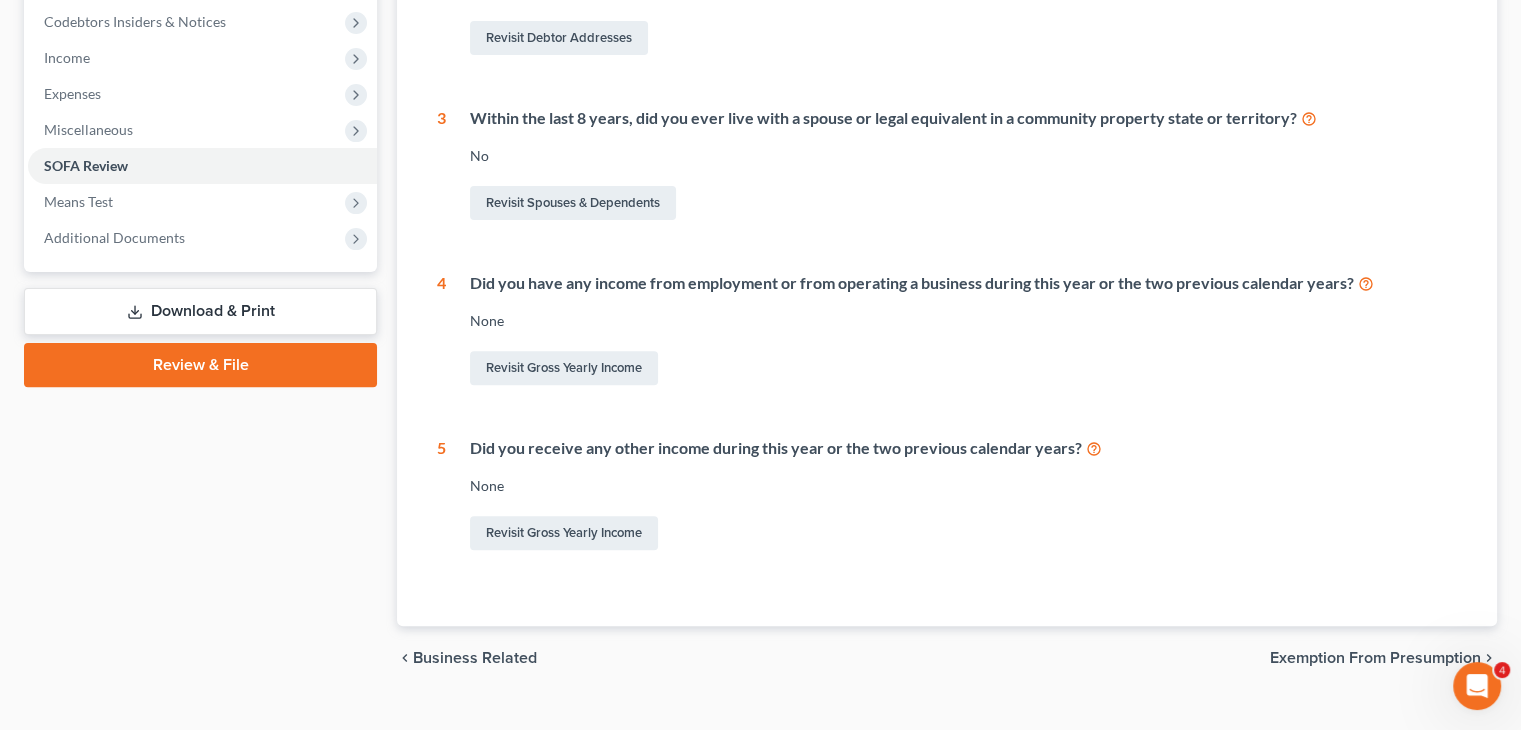 click on "Exemption from Presumption" at bounding box center [1375, 658] 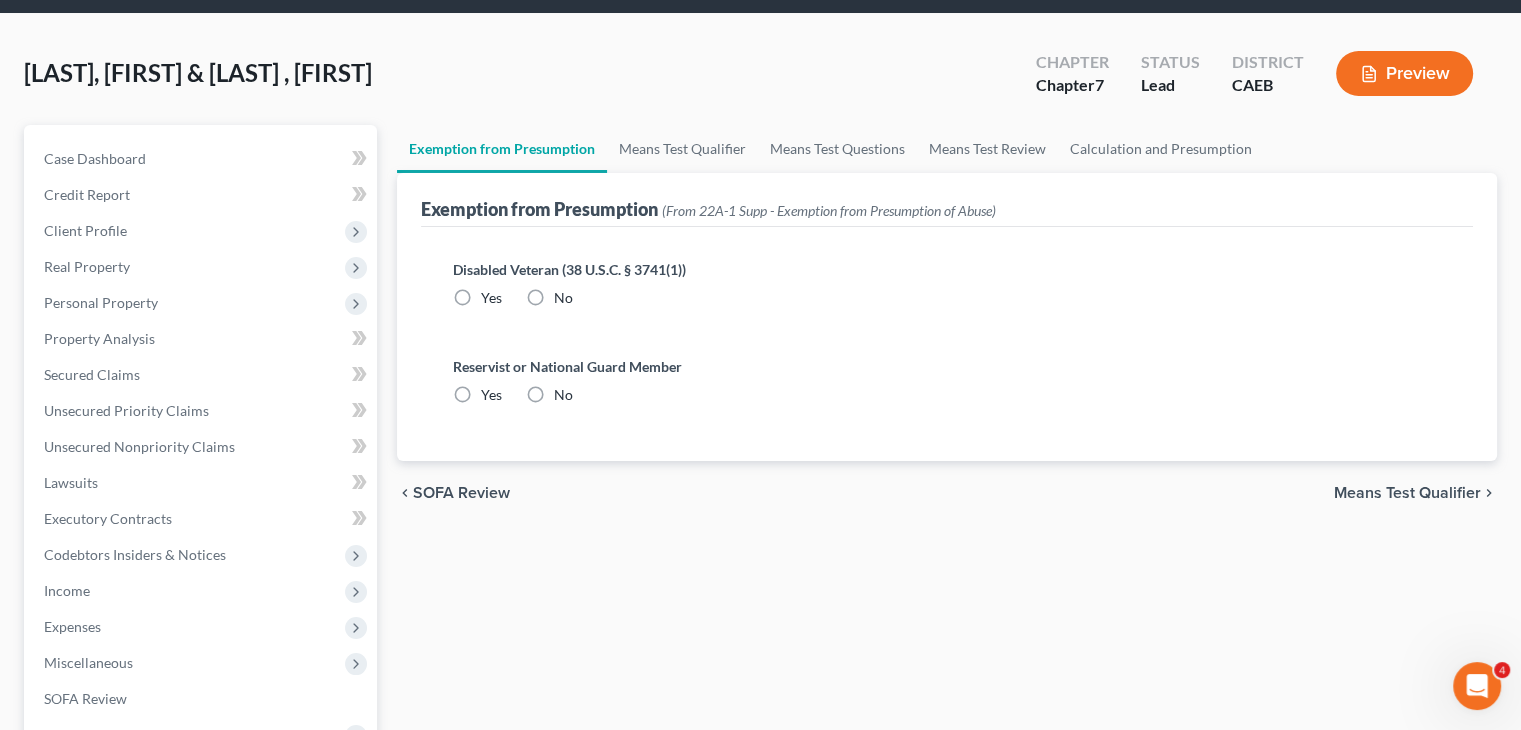 scroll, scrollTop: 0, scrollLeft: 0, axis: both 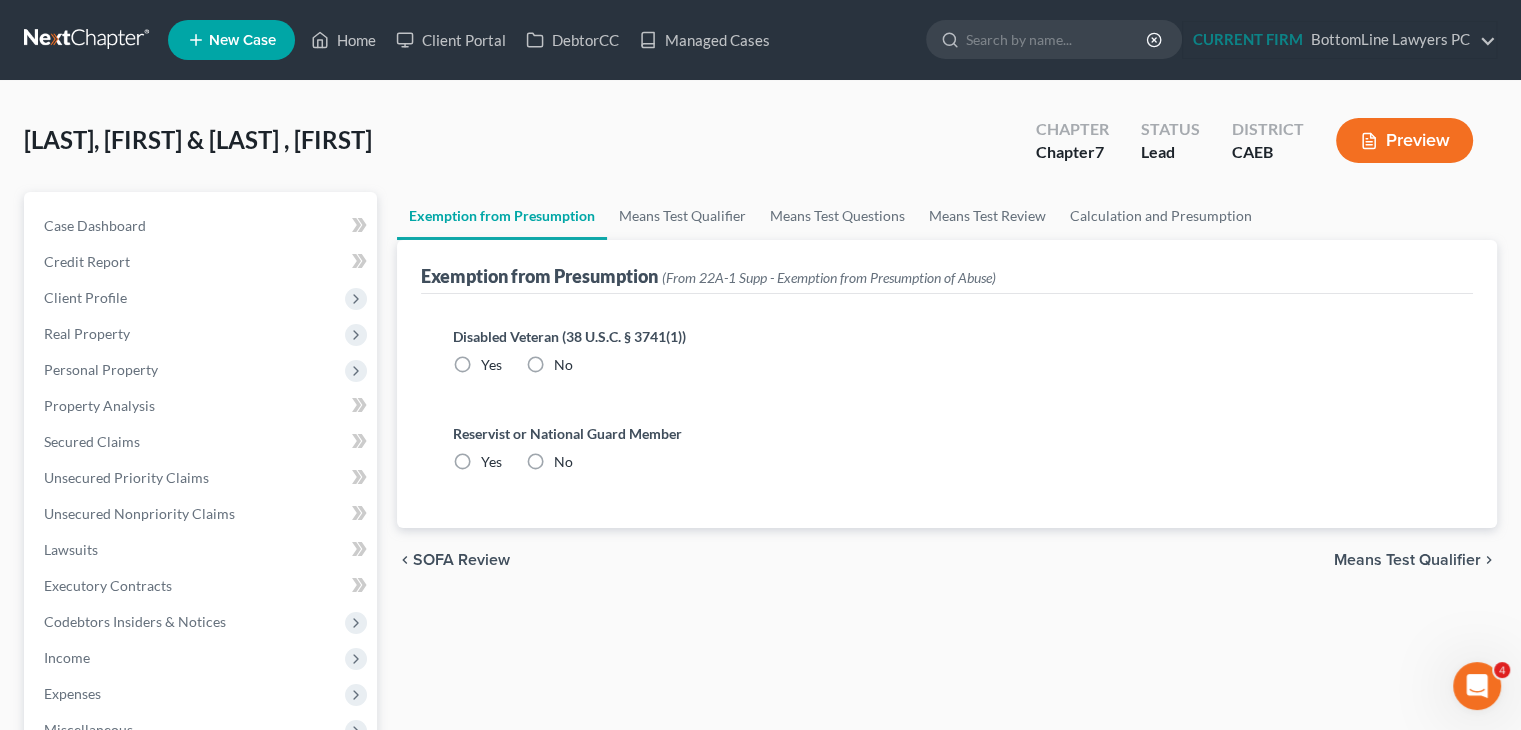 click on "No" at bounding box center (563, 365) 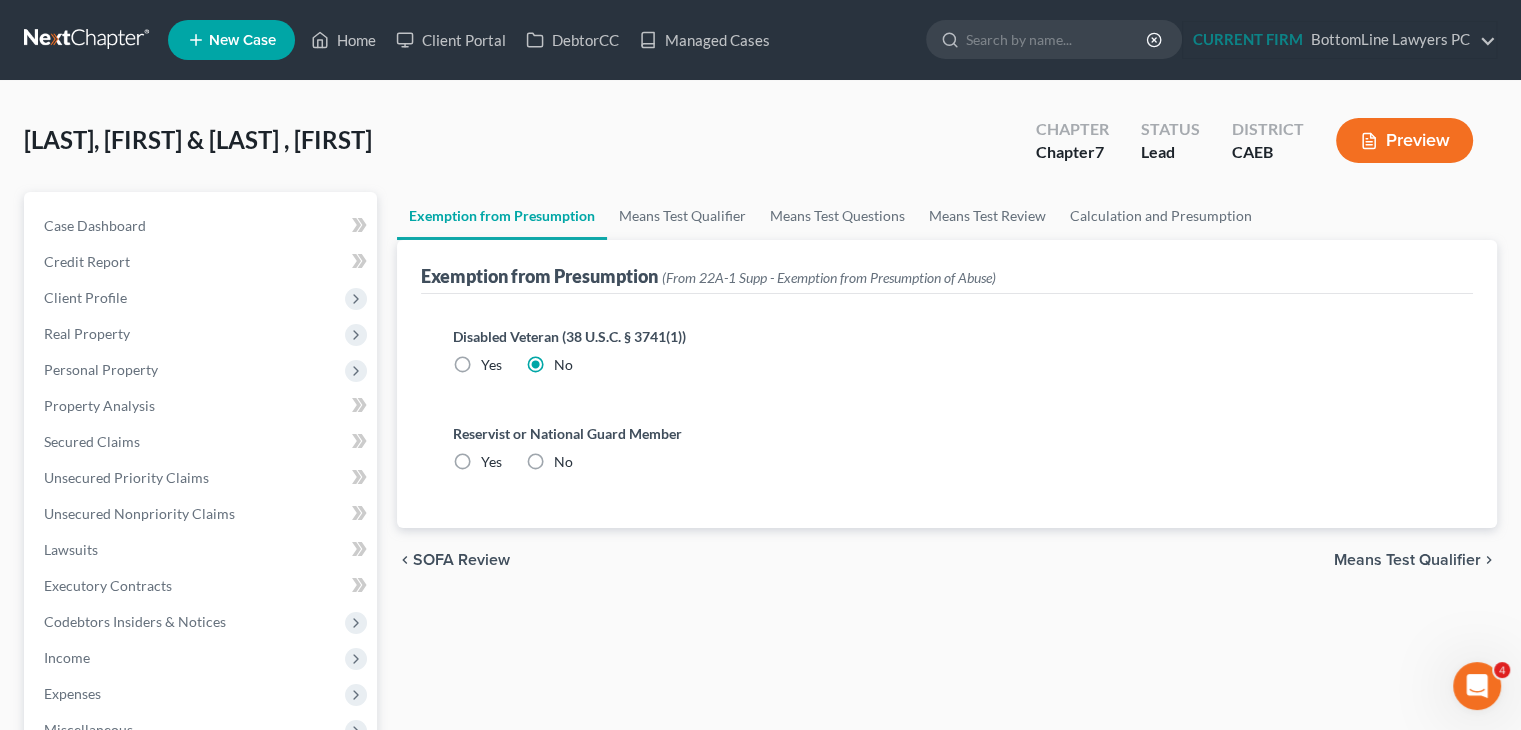 click on "No" at bounding box center [563, 462] 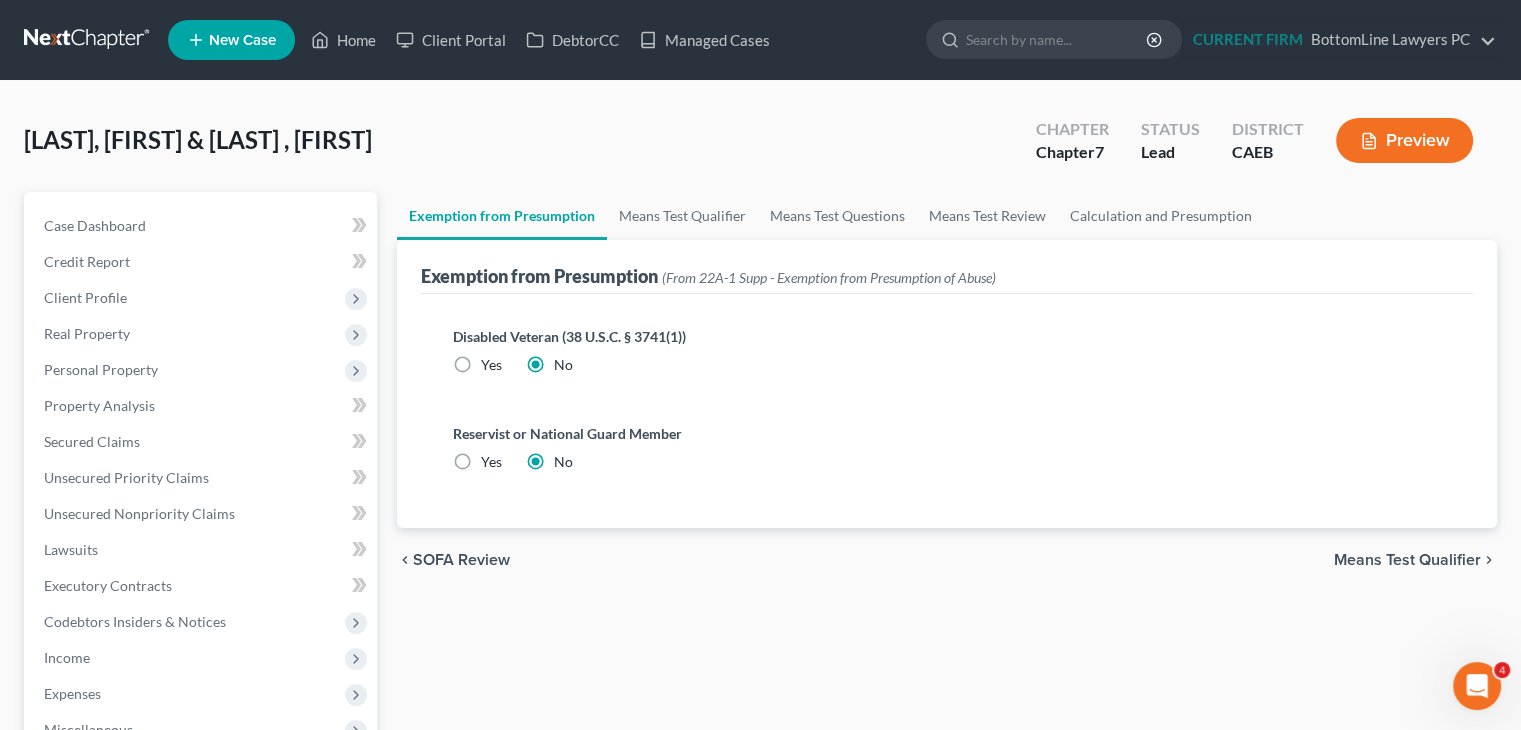 click on "SOFA Review" at bounding box center (461, 560) 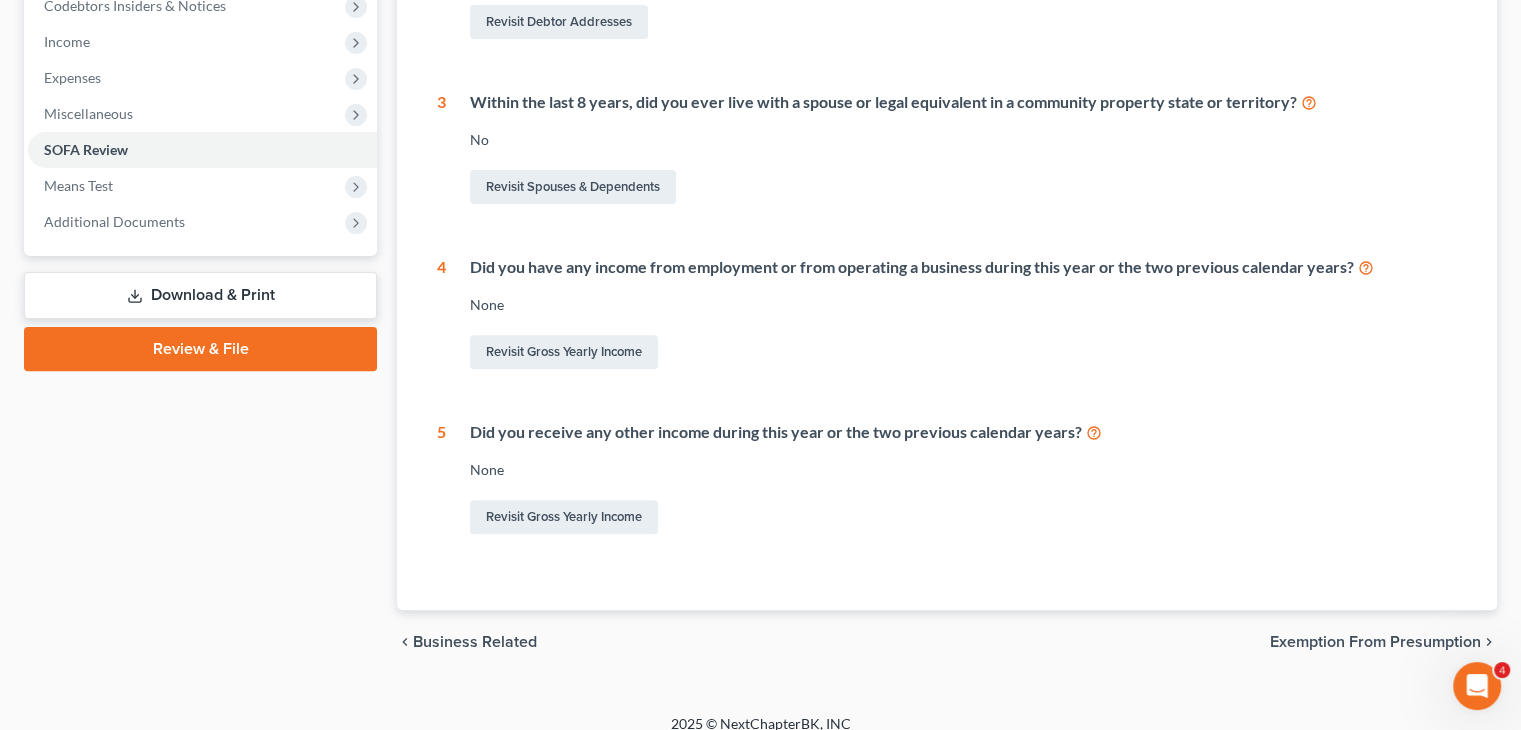 scroll, scrollTop: 635, scrollLeft: 0, axis: vertical 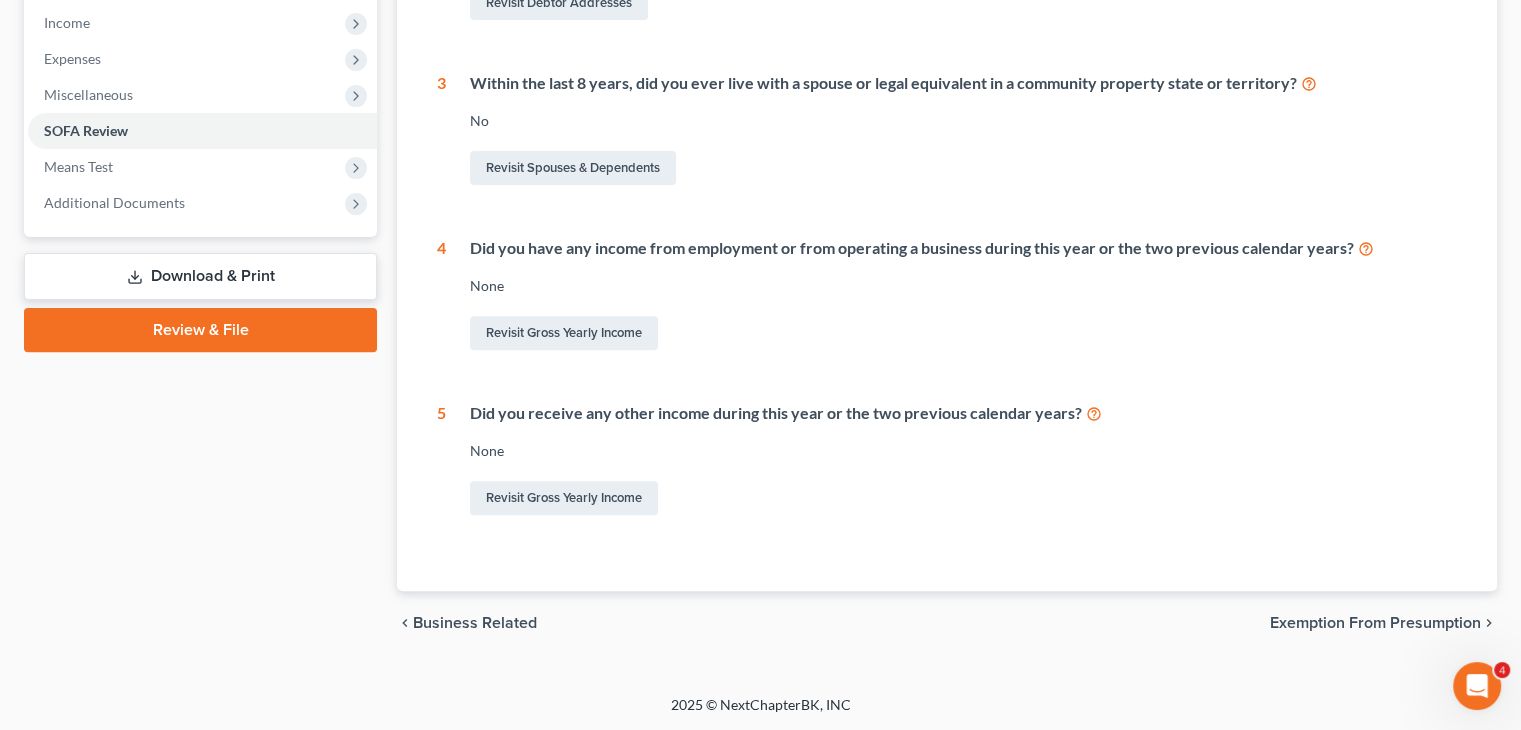 click on "Exemption from Presumption" at bounding box center (1375, 623) 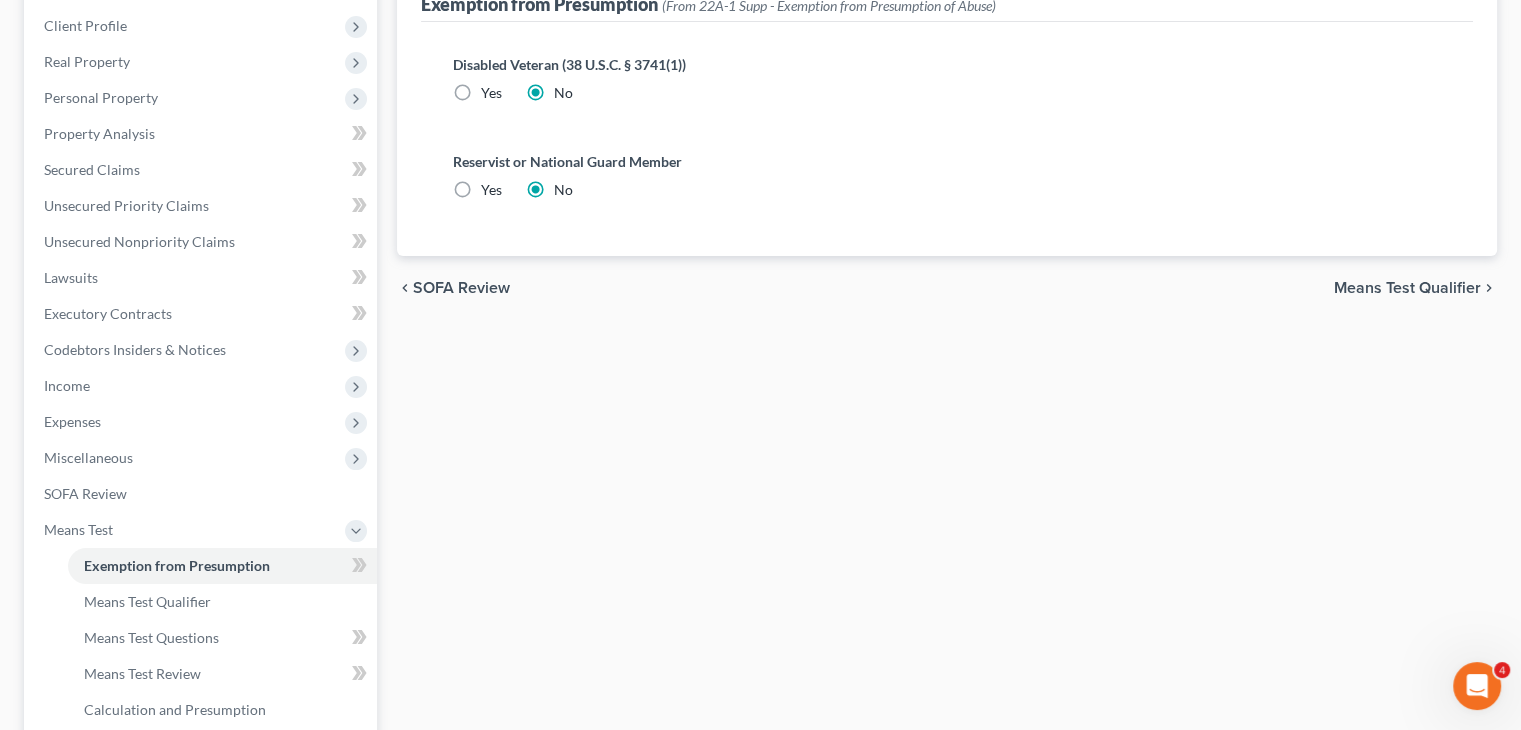 scroll, scrollTop: 0, scrollLeft: 0, axis: both 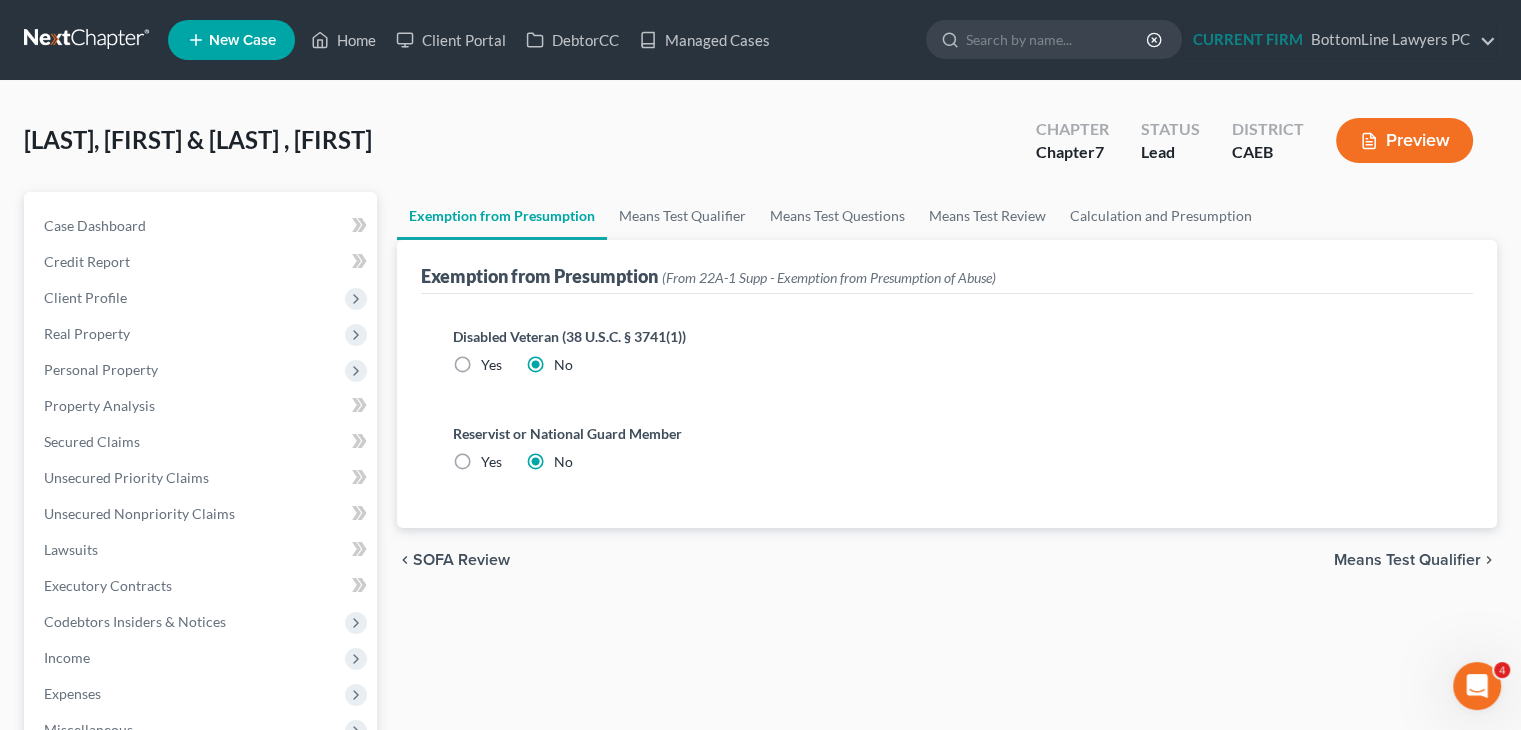 drag, startPoint x: 463, startPoint y: 554, endPoint x: 480, endPoint y: 509, distance: 48.104053 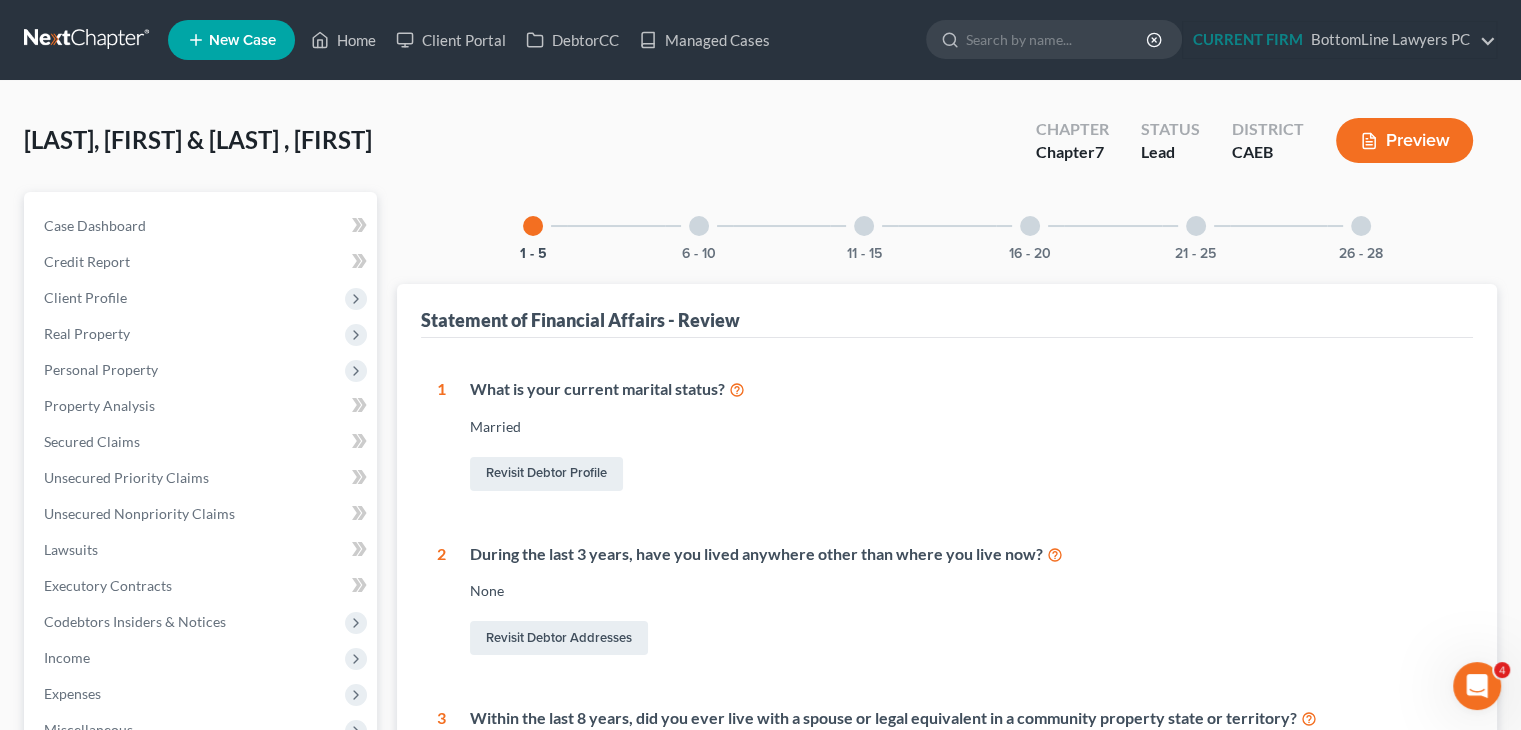 click on "6 - 10" at bounding box center (699, 226) 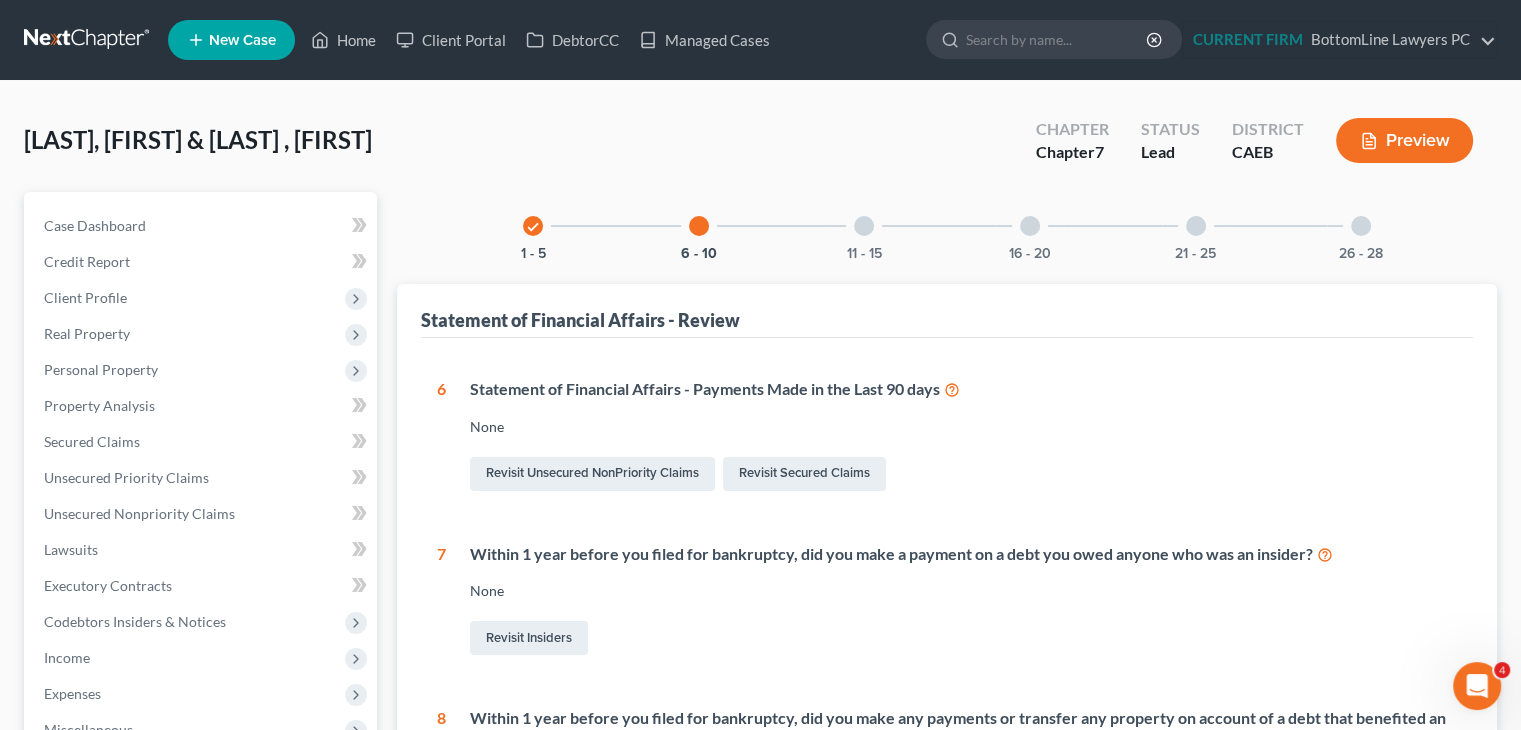 click at bounding box center (1196, 226) 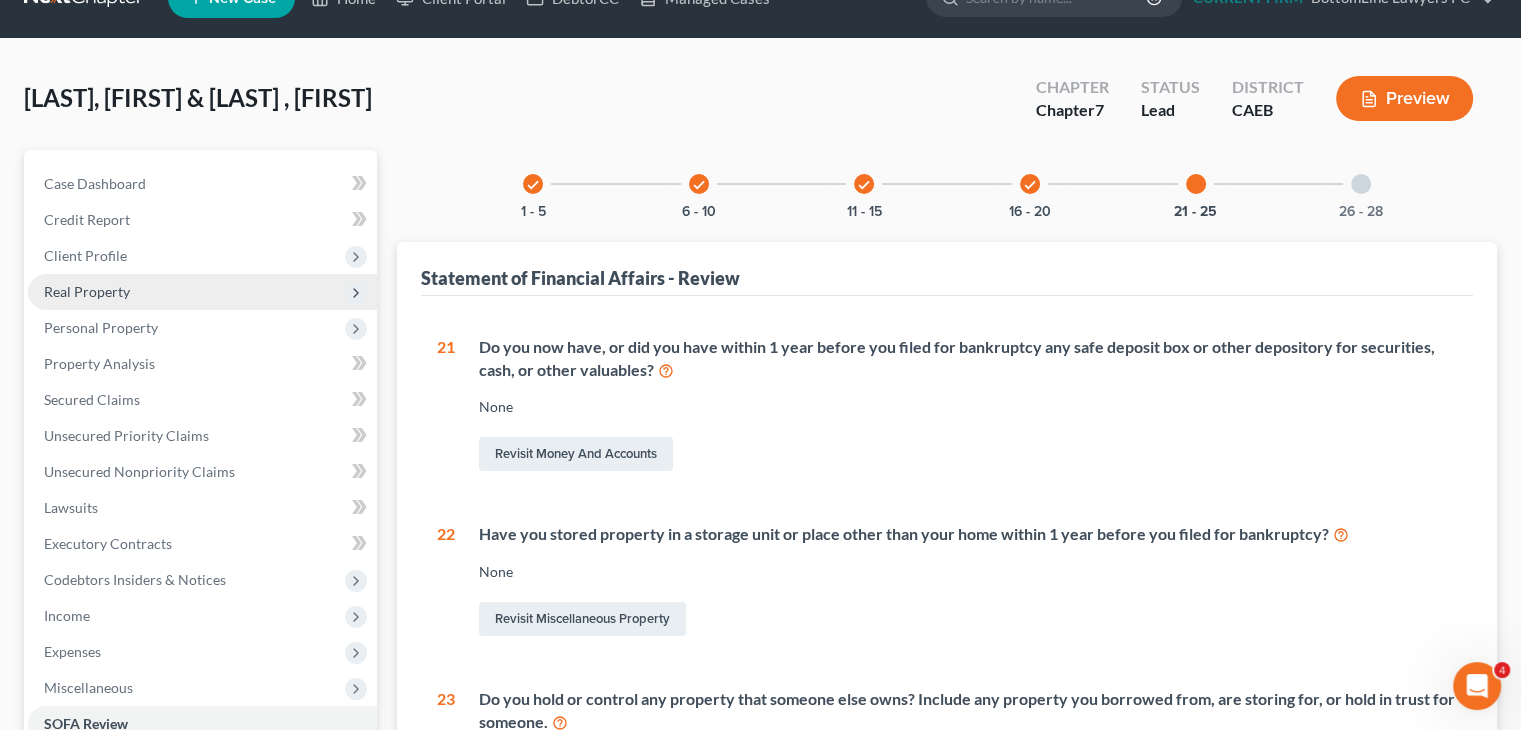 scroll, scrollTop: 0, scrollLeft: 0, axis: both 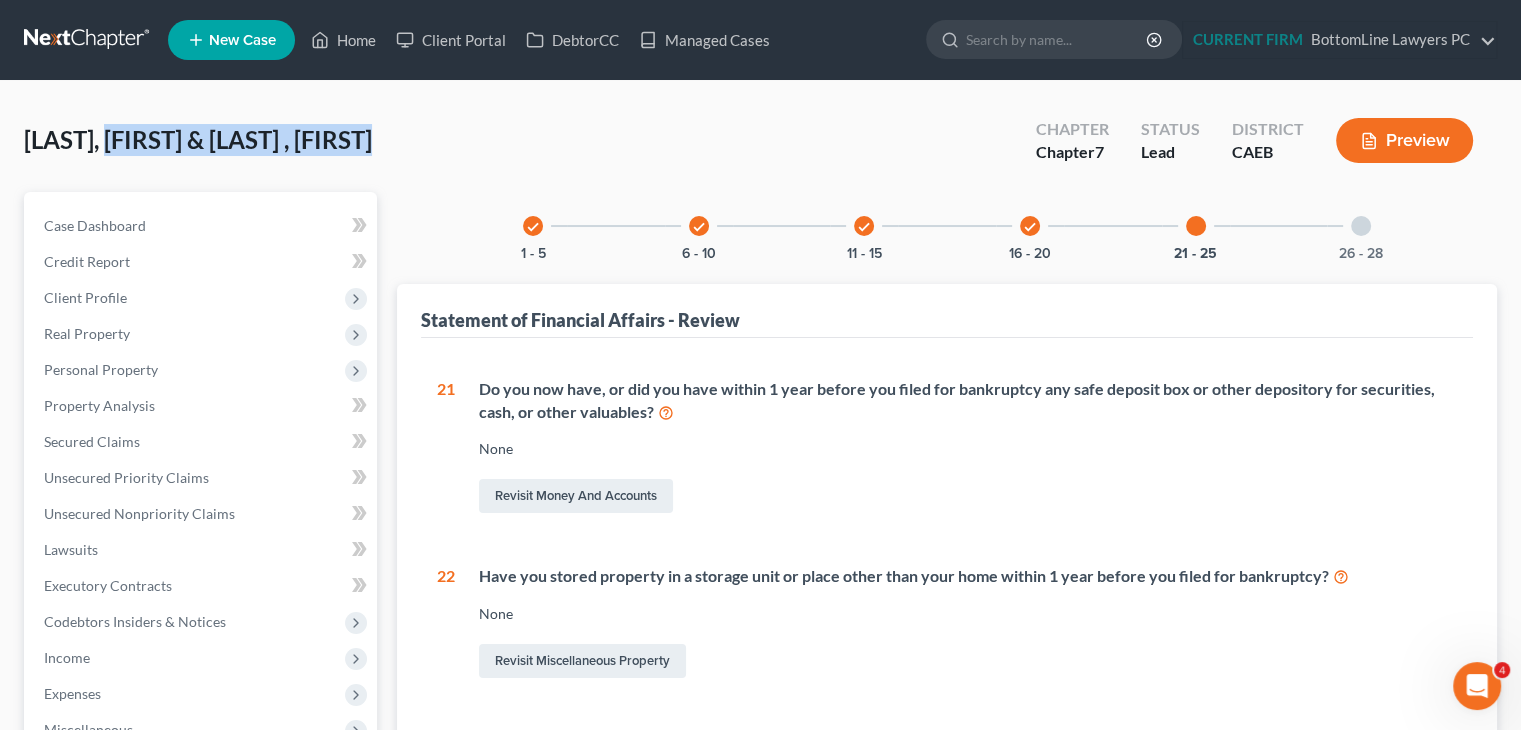 drag, startPoint x: 112, startPoint y: 140, endPoint x: 397, endPoint y: 143, distance: 285.01578 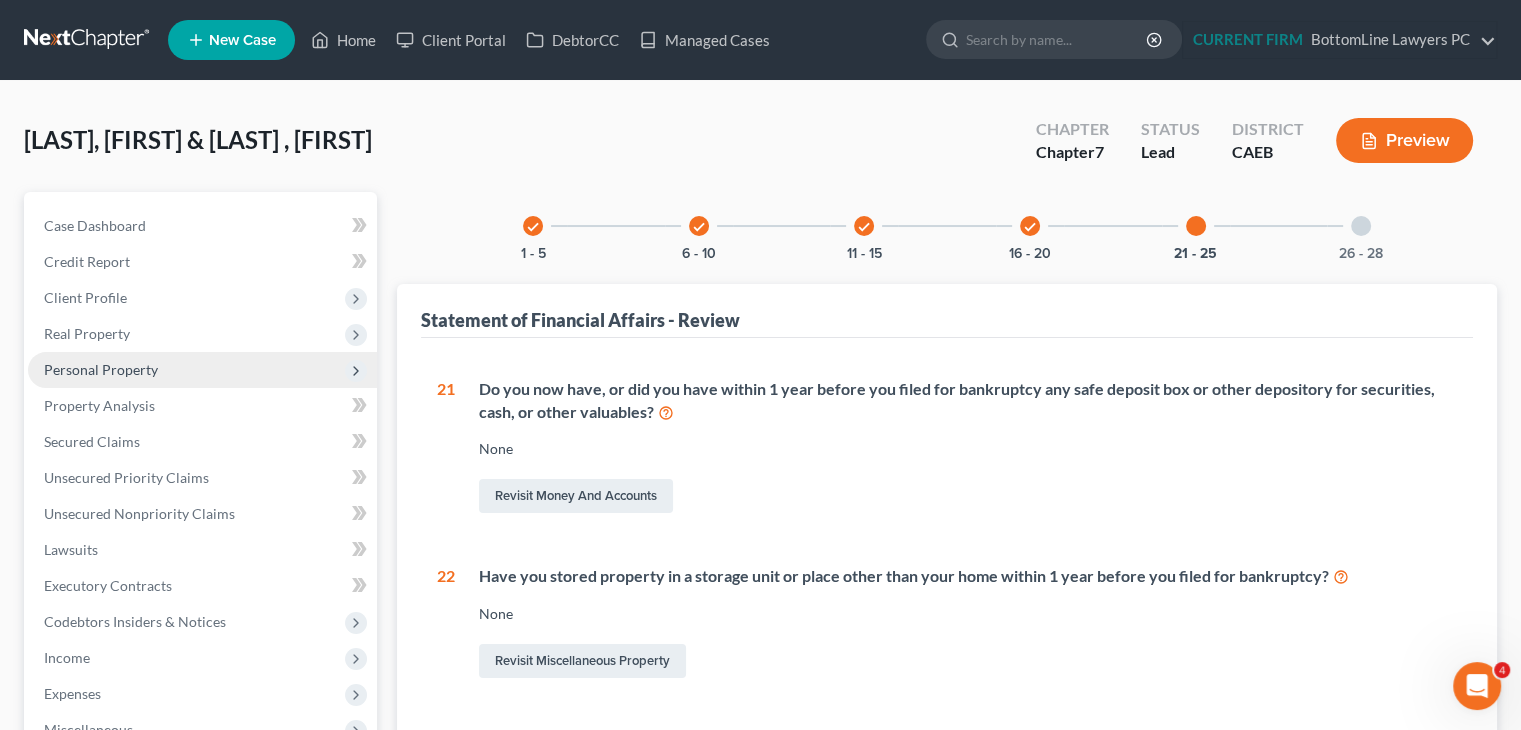 click on "Personal Property" at bounding box center (101, 369) 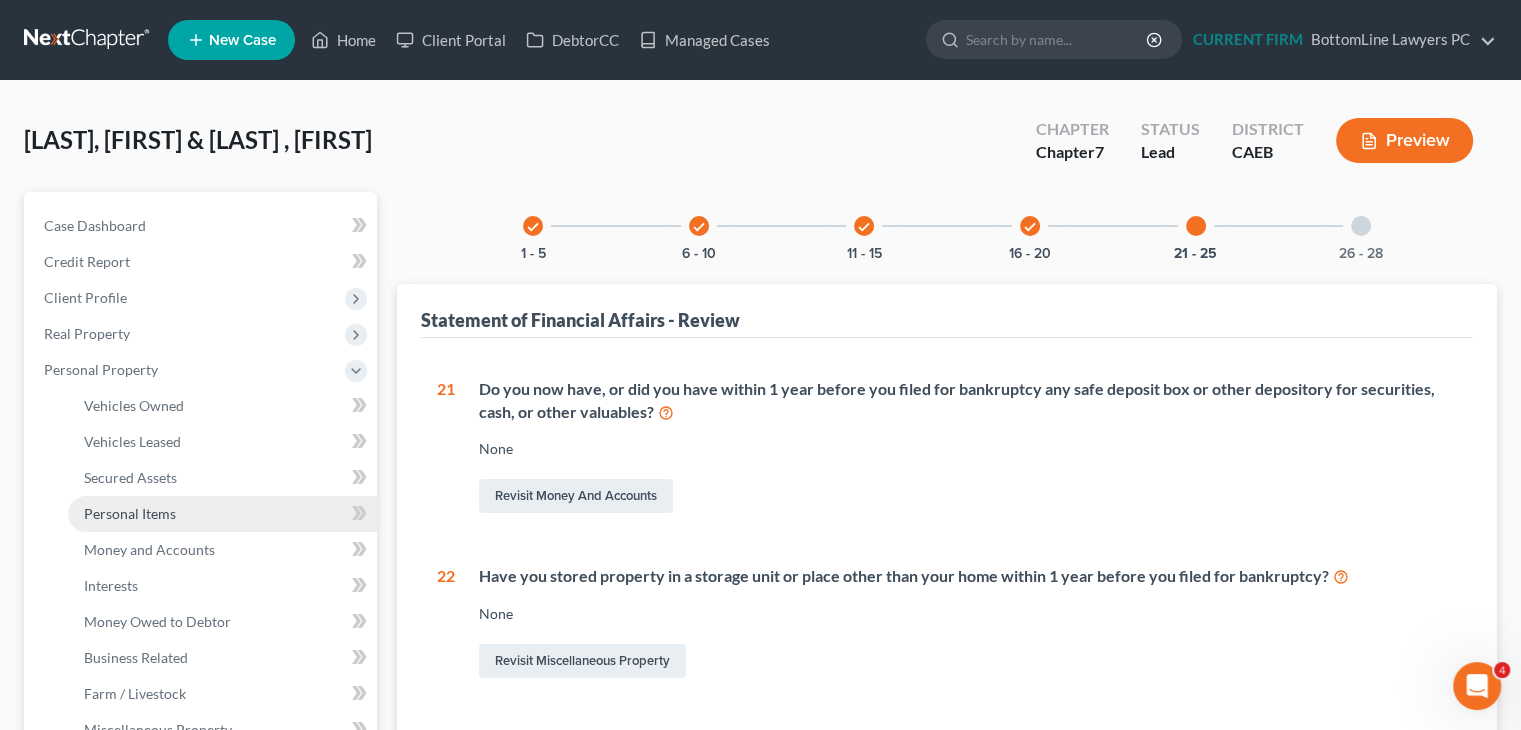 click on "Personal Items" at bounding box center (130, 513) 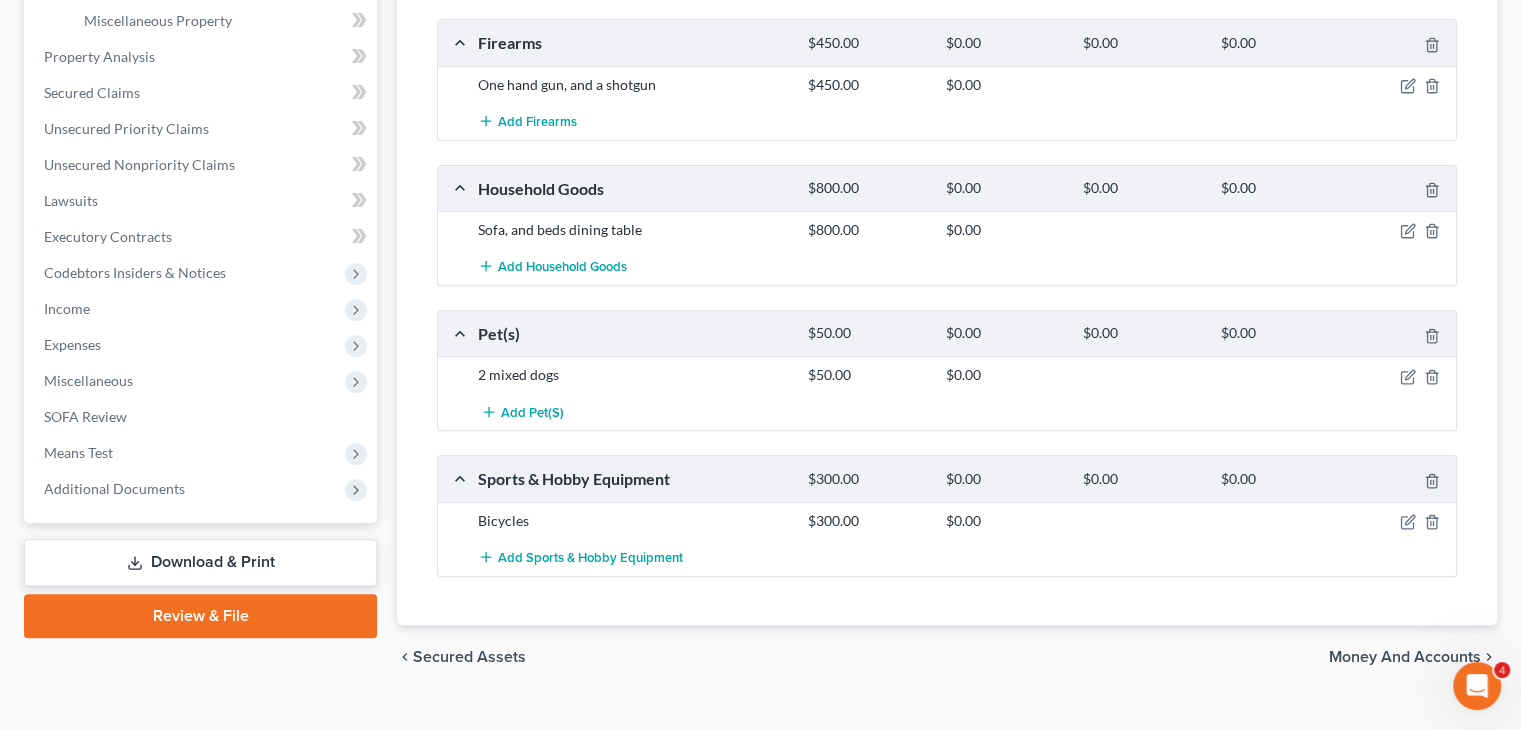 scroll, scrollTop: 719, scrollLeft: 0, axis: vertical 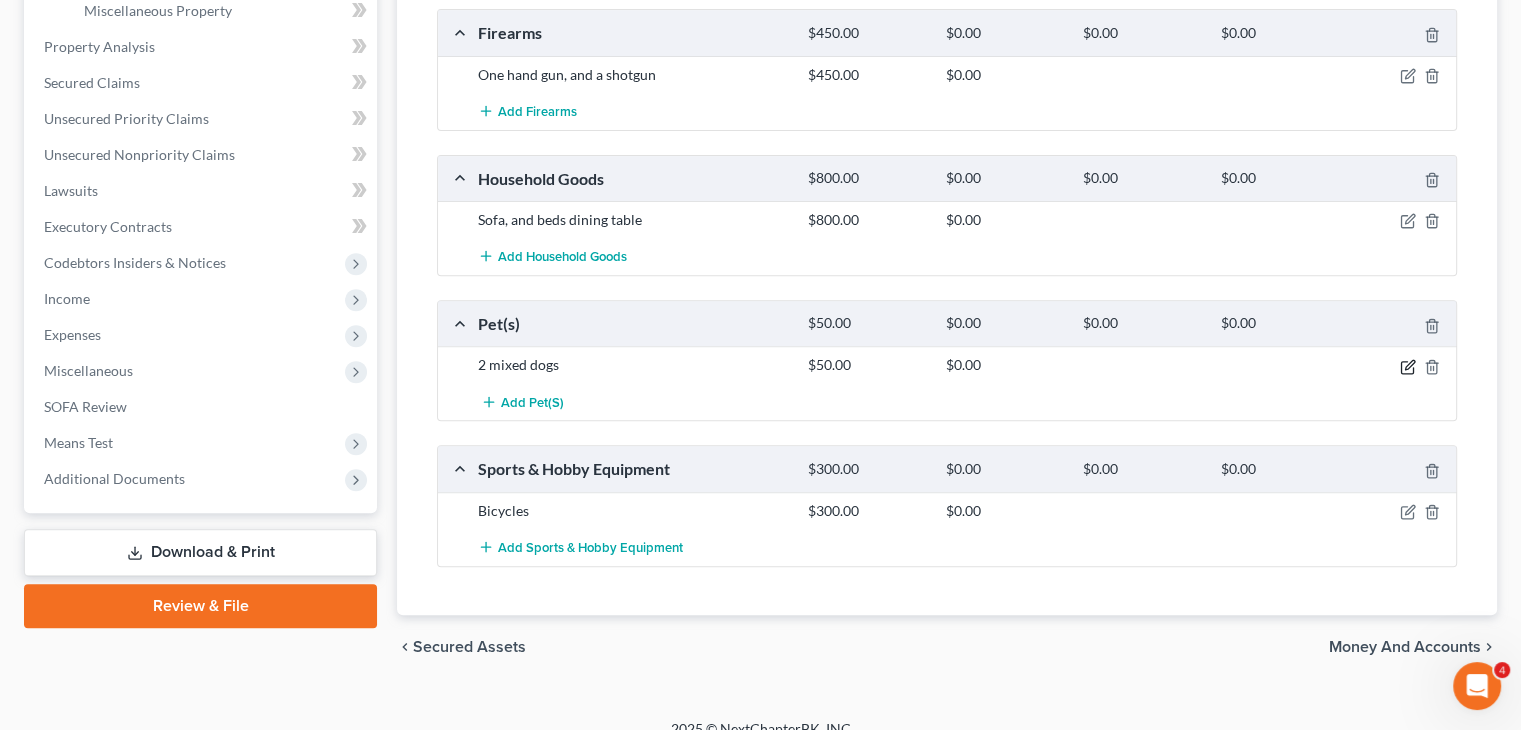 click 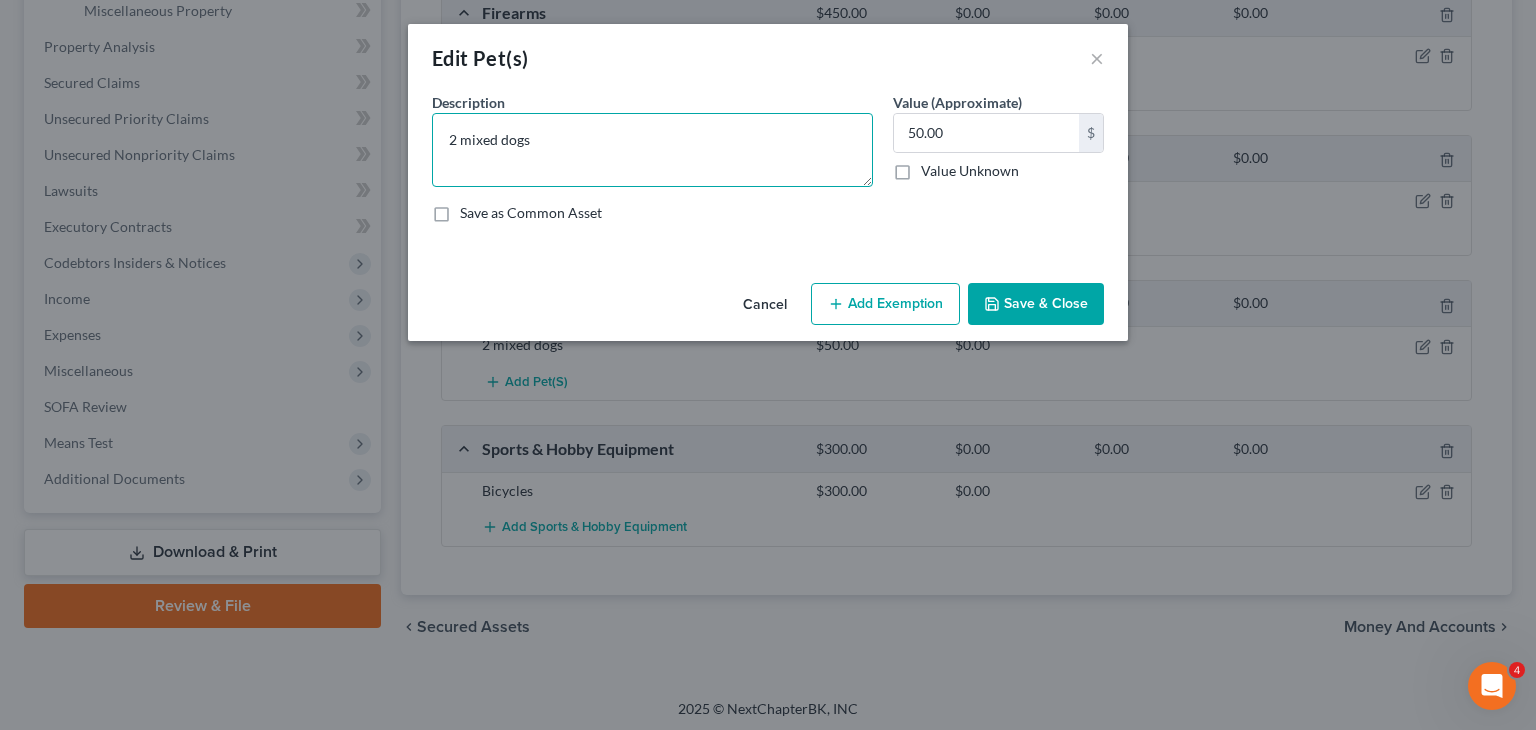 click on "2 mixed dogs" at bounding box center (652, 150) 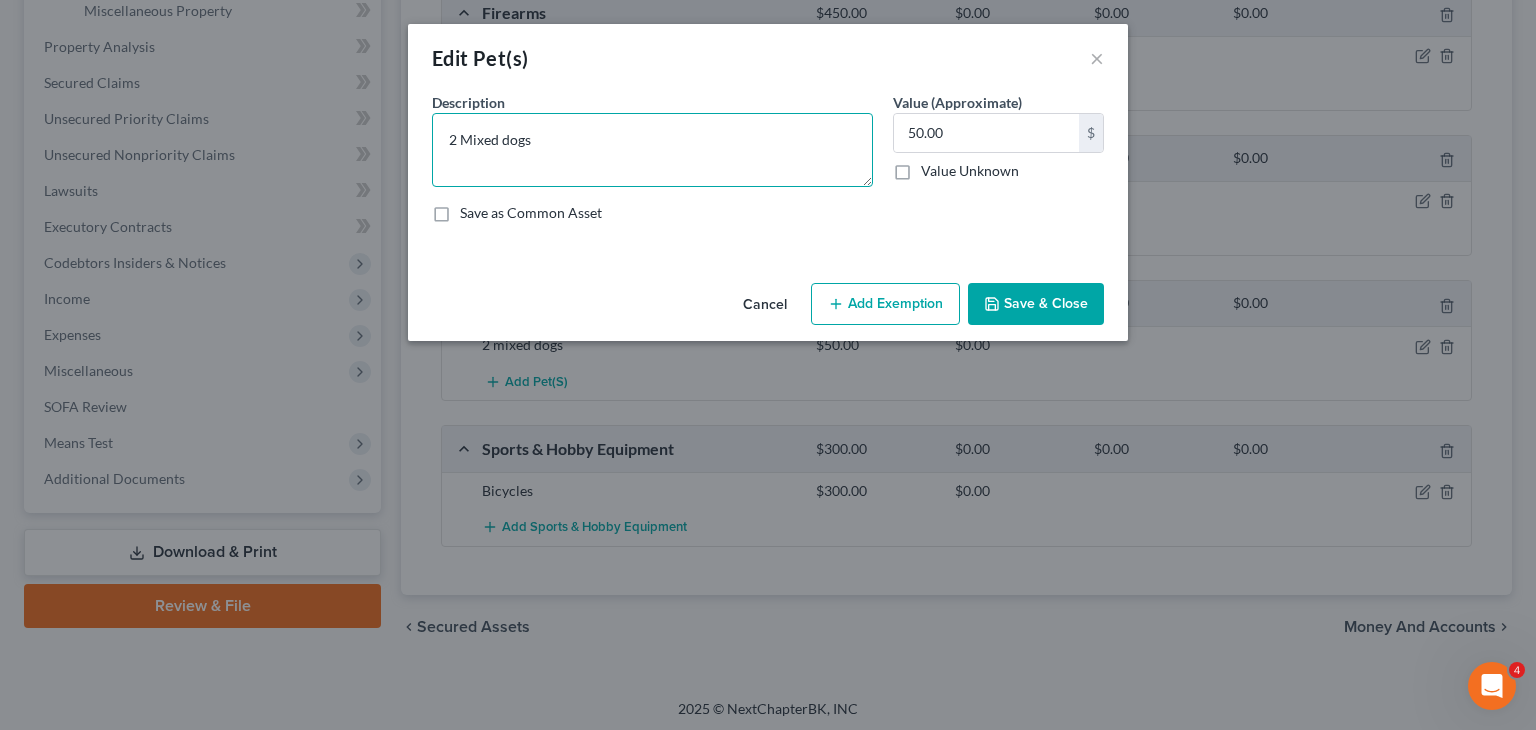 type on "2 Mixed dogs" 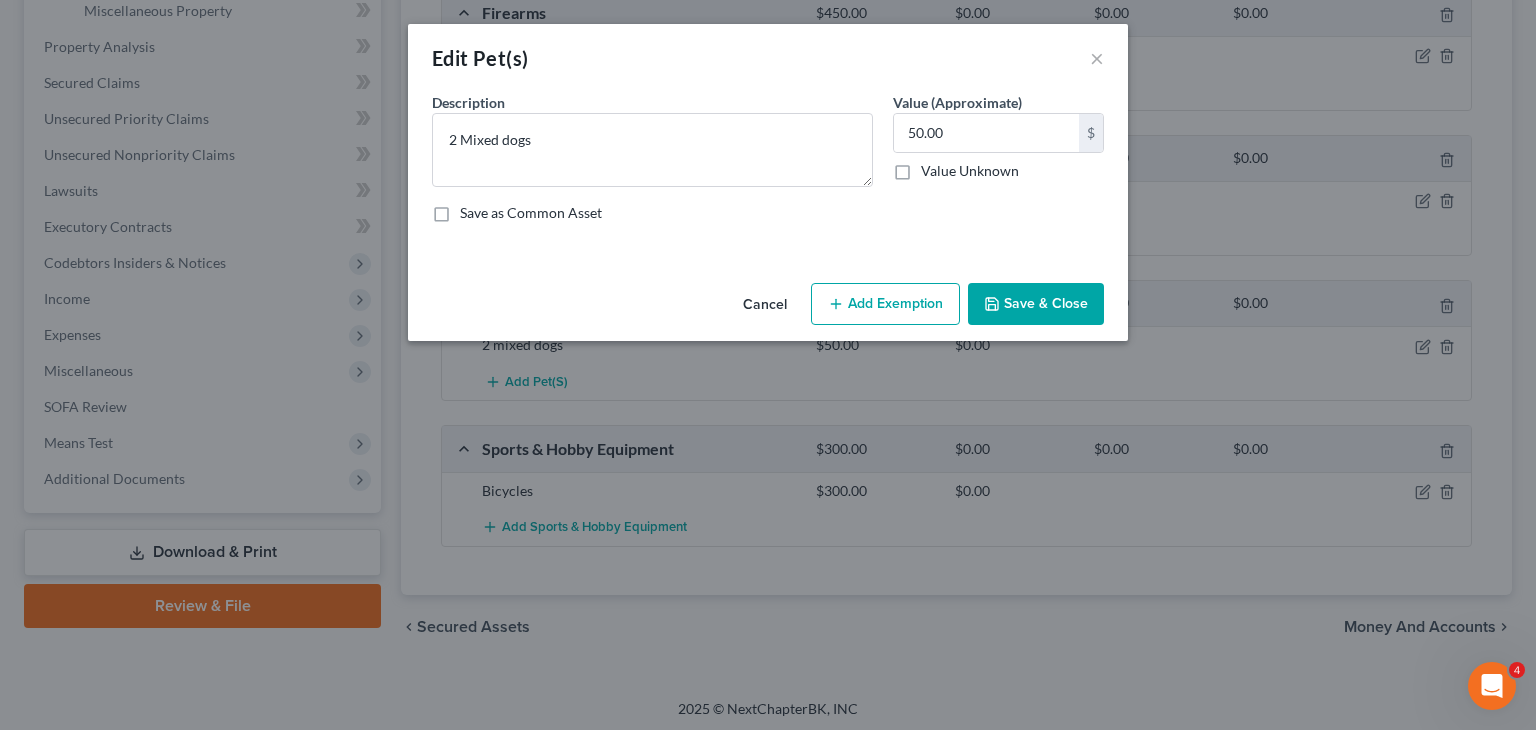 click on "Save & Close" at bounding box center (1036, 304) 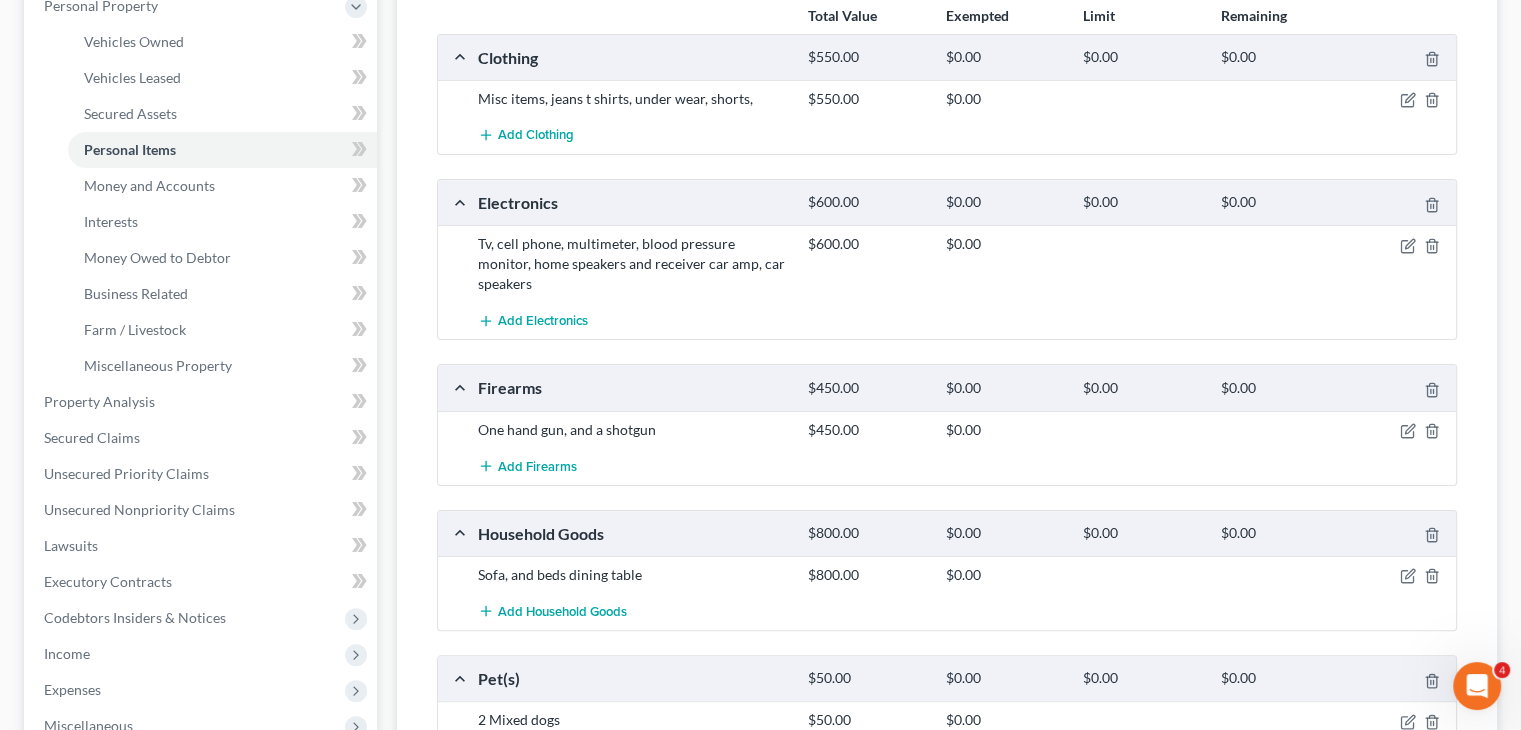 scroll, scrollTop: 319, scrollLeft: 0, axis: vertical 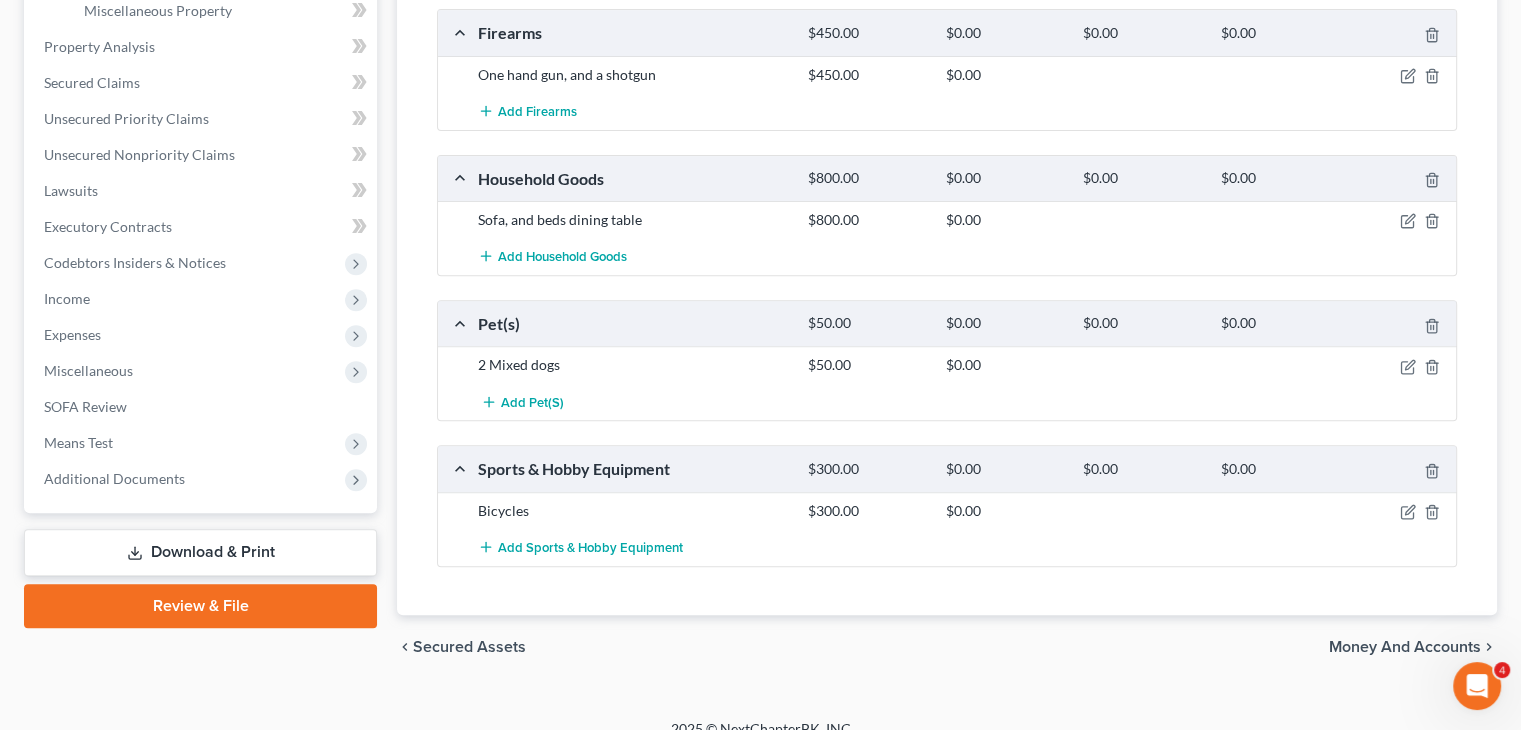 click on "Money and Accounts" at bounding box center [1405, 647] 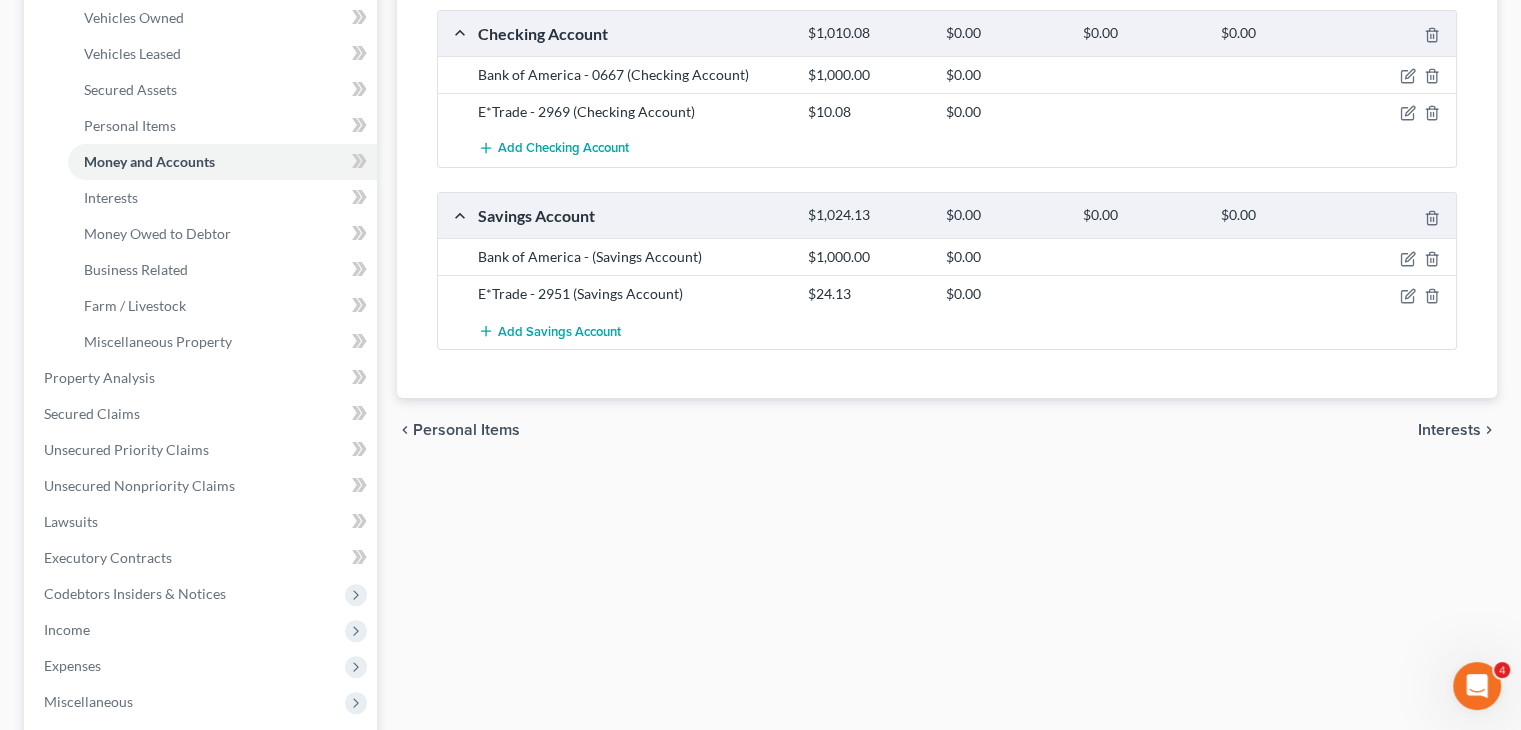 scroll, scrollTop: 400, scrollLeft: 0, axis: vertical 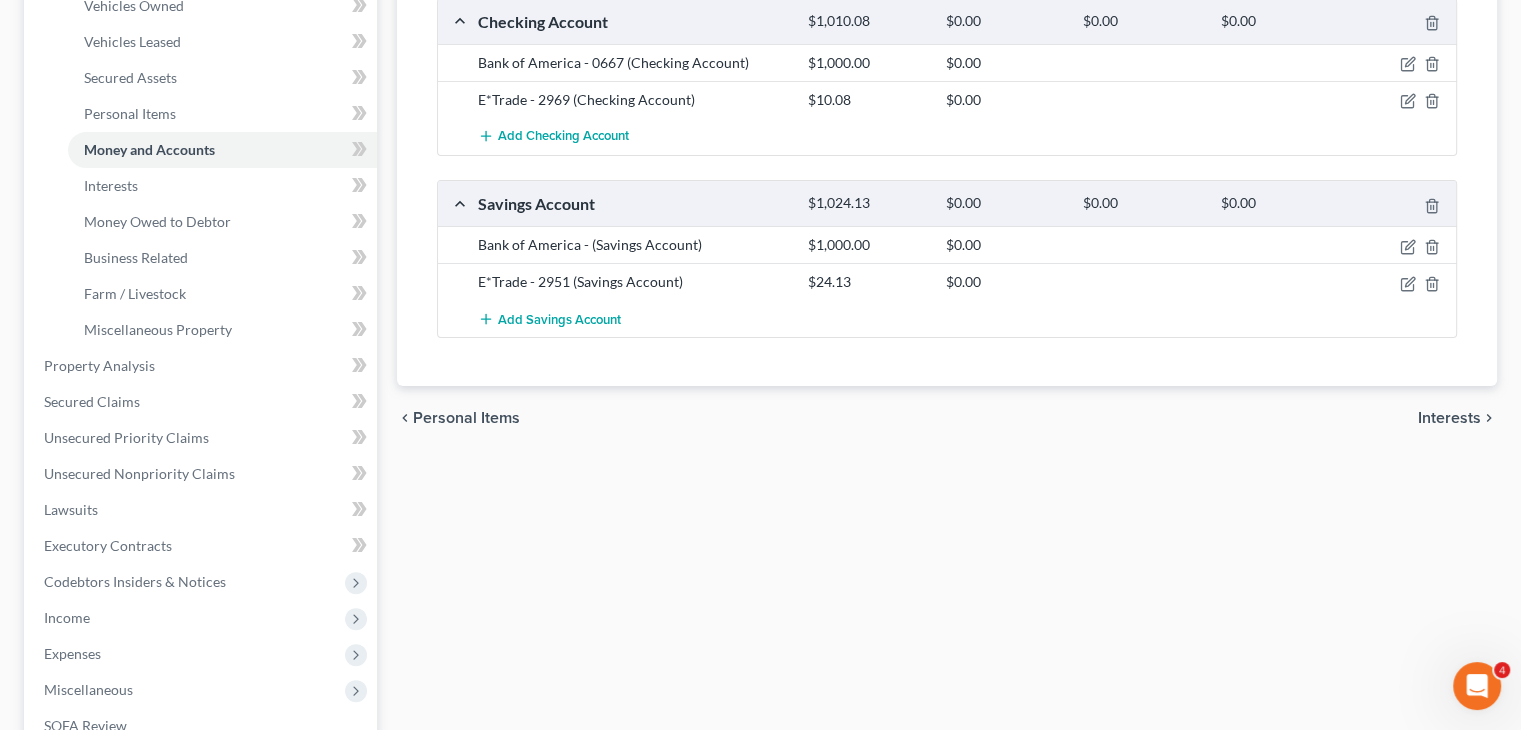 click on "Interests" at bounding box center [1449, 418] 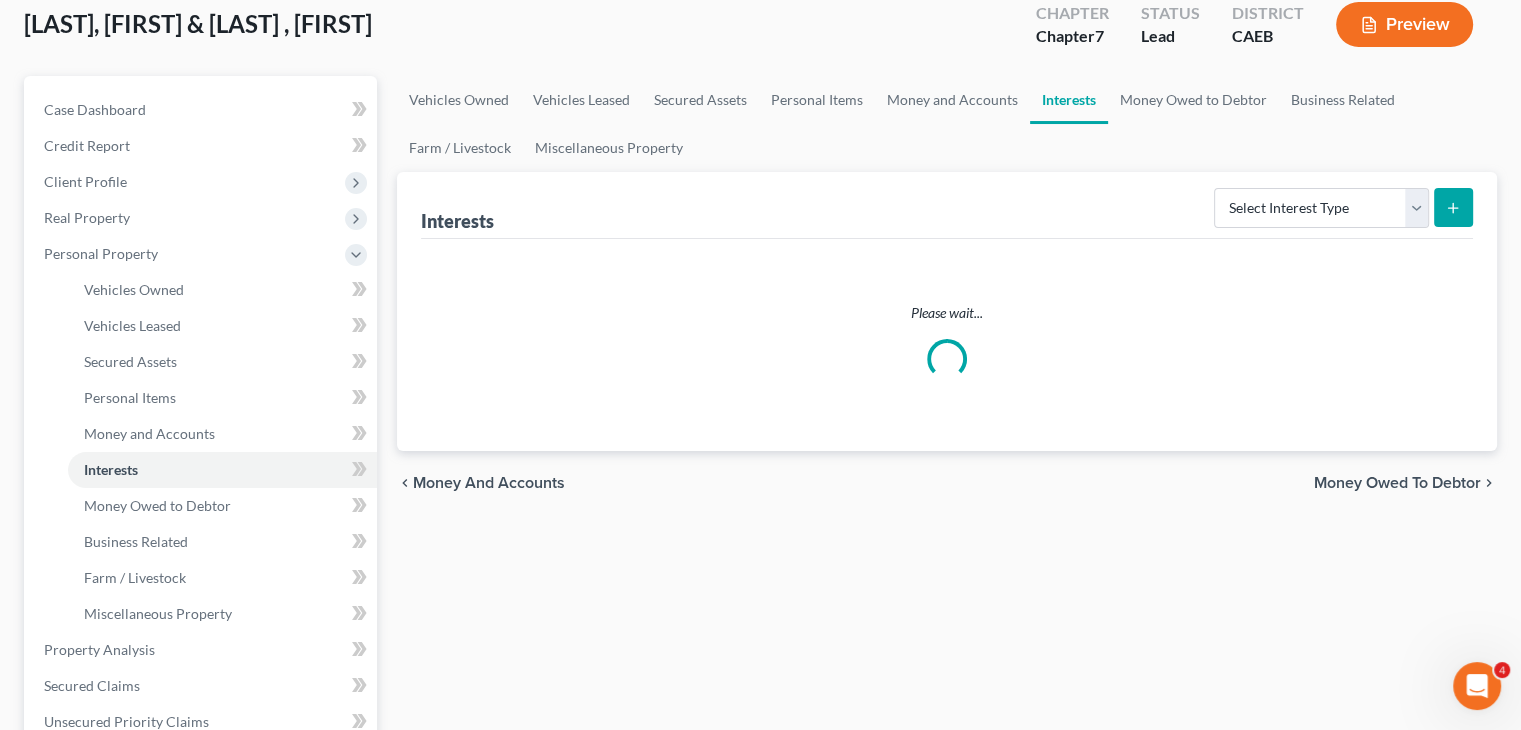 scroll, scrollTop: 0, scrollLeft: 0, axis: both 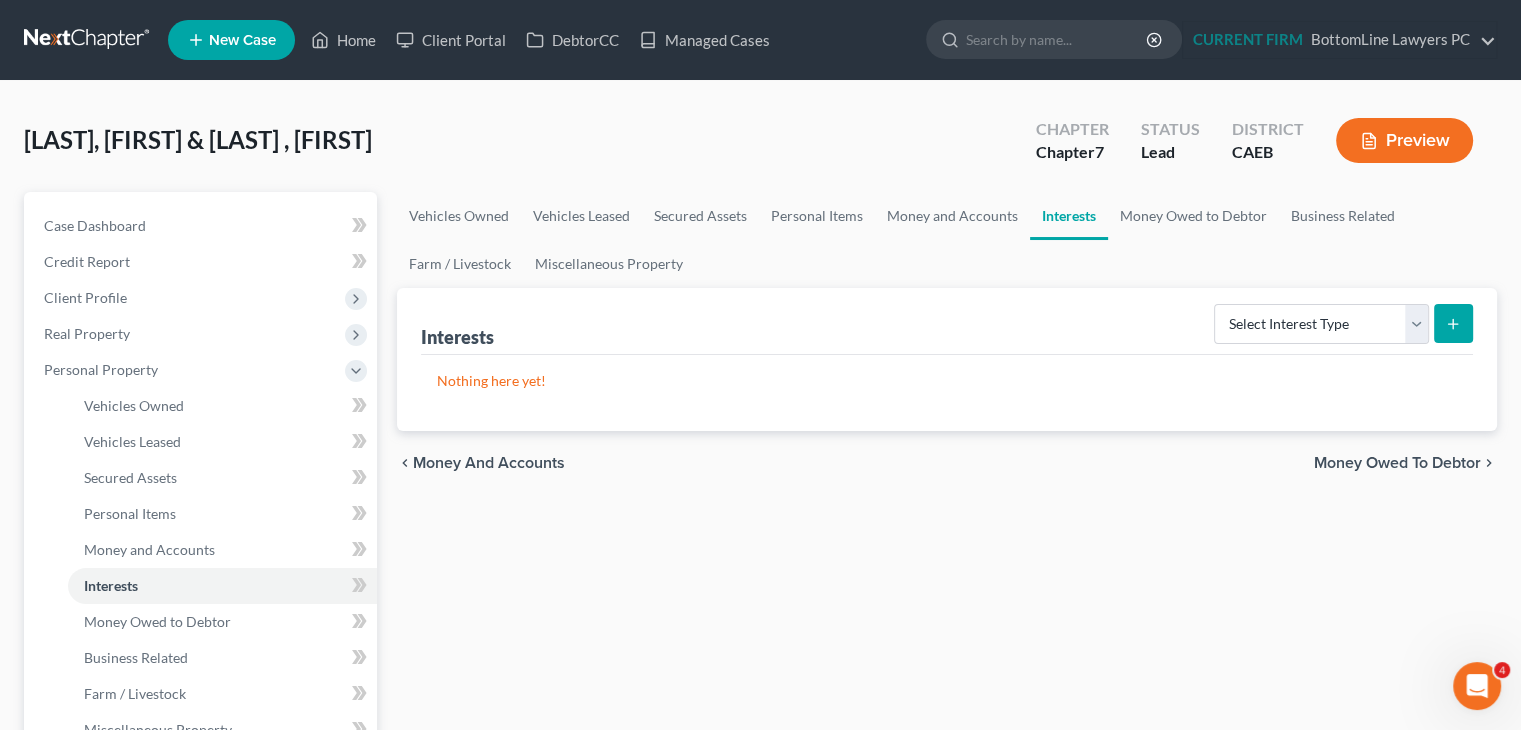click on "Money Owed to Debtor" at bounding box center [1397, 463] 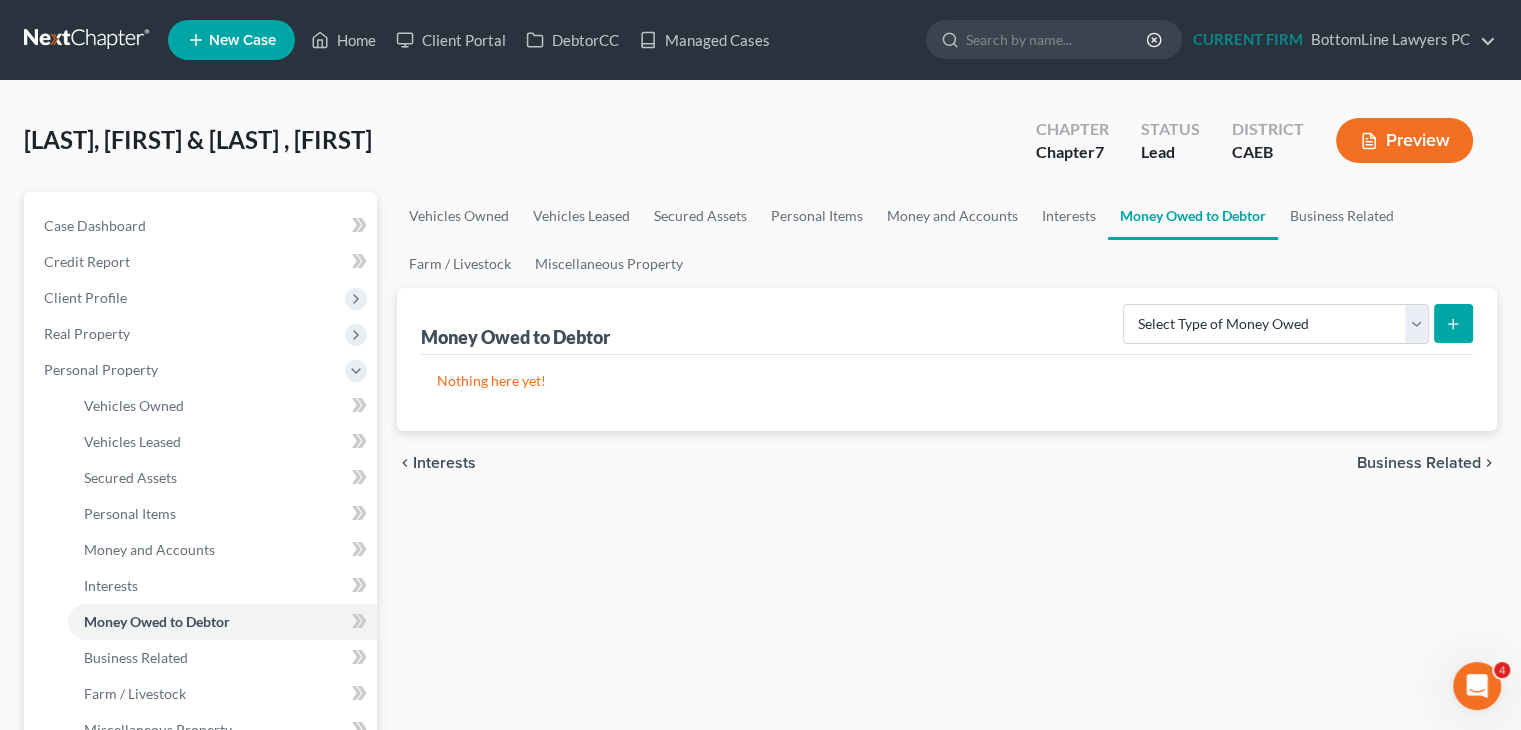 click on "Business Related" at bounding box center (1419, 463) 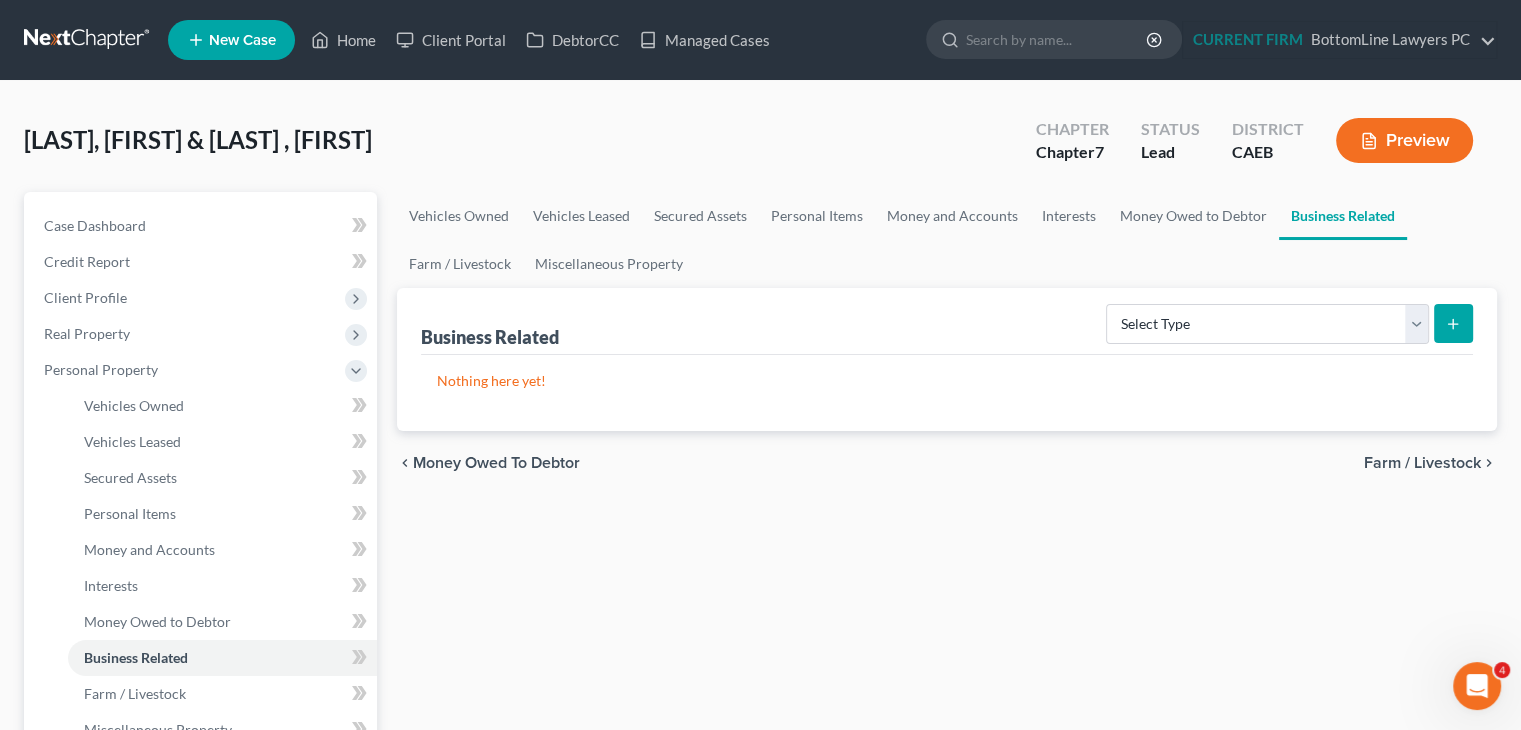 click on "Farm / Livestock" at bounding box center (1422, 463) 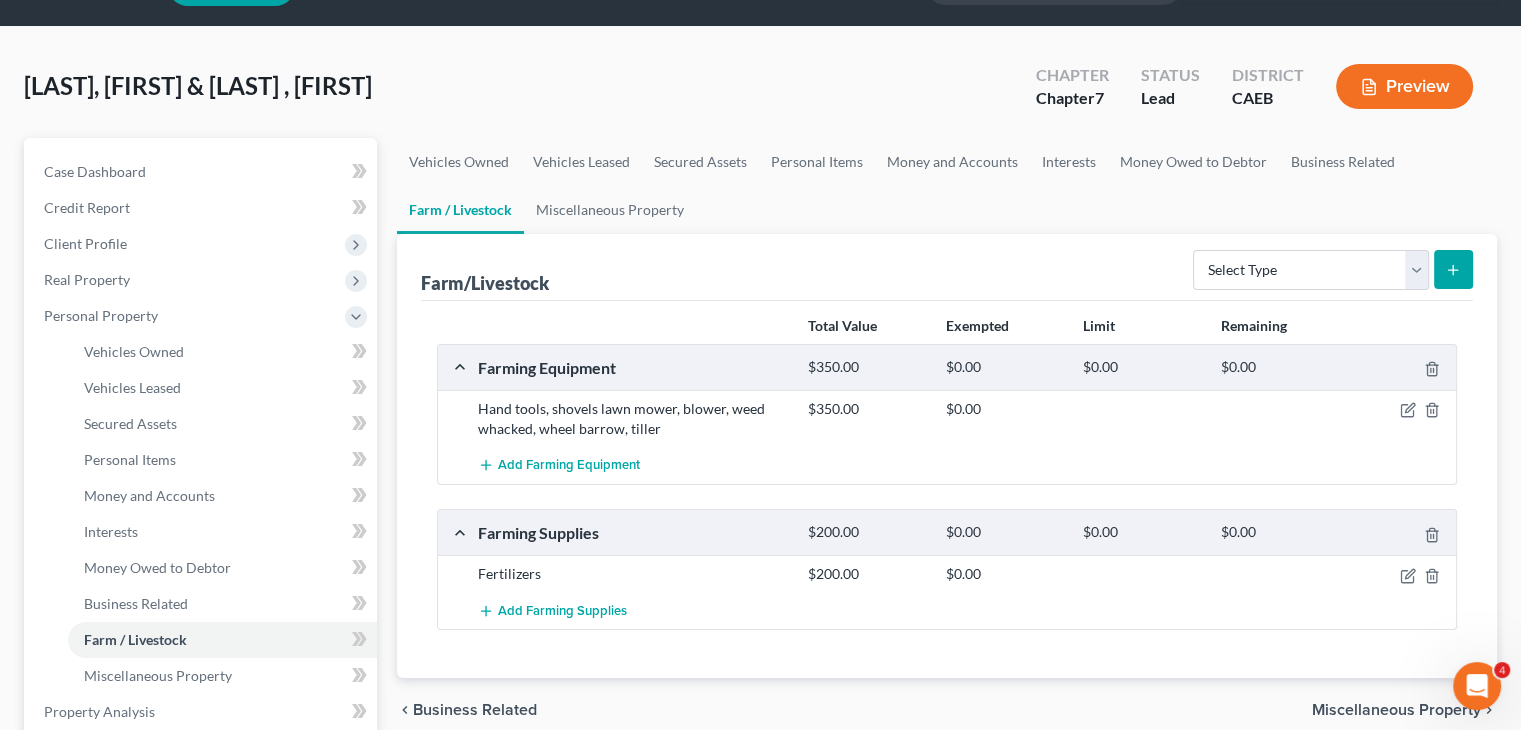 scroll, scrollTop: 100, scrollLeft: 0, axis: vertical 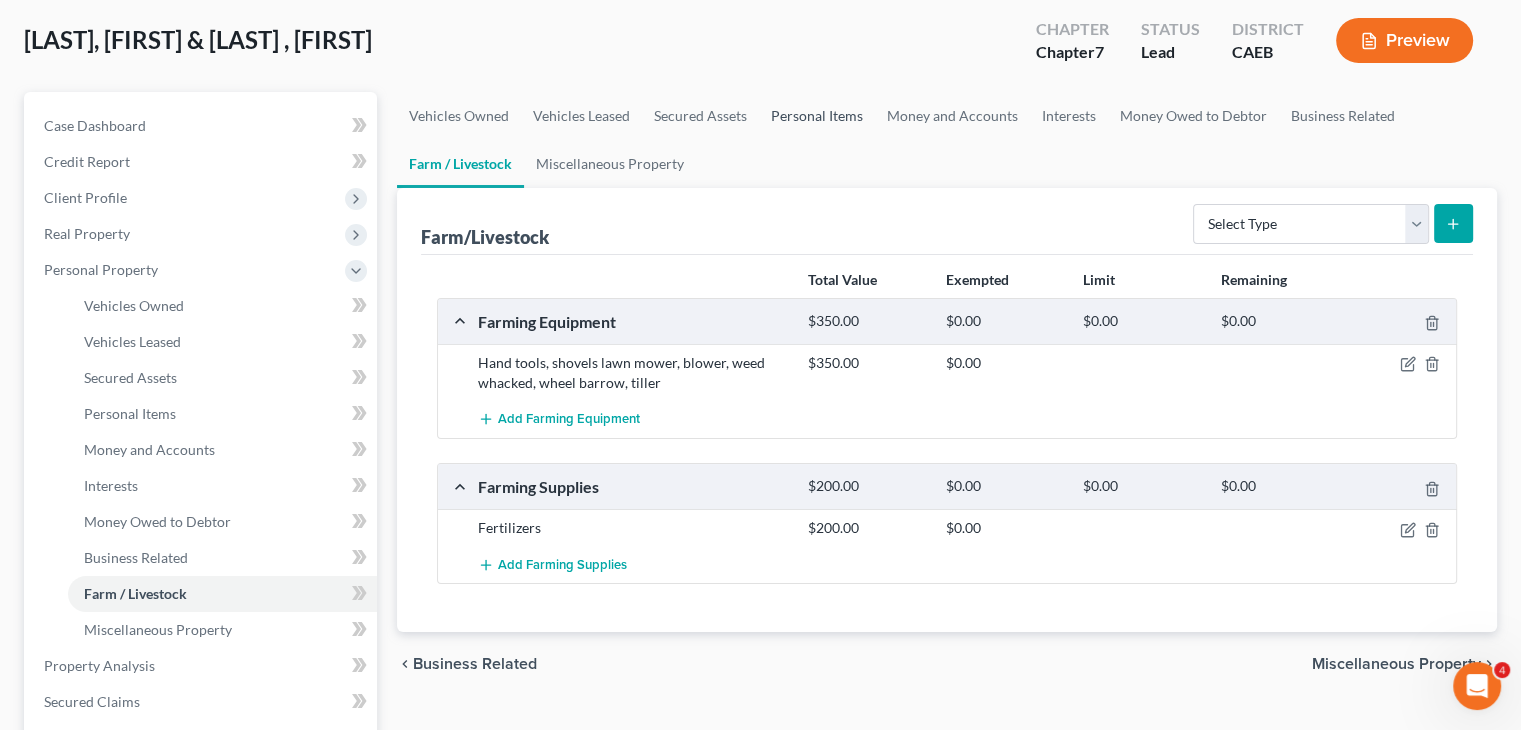click on "Personal Items" at bounding box center (817, 116) 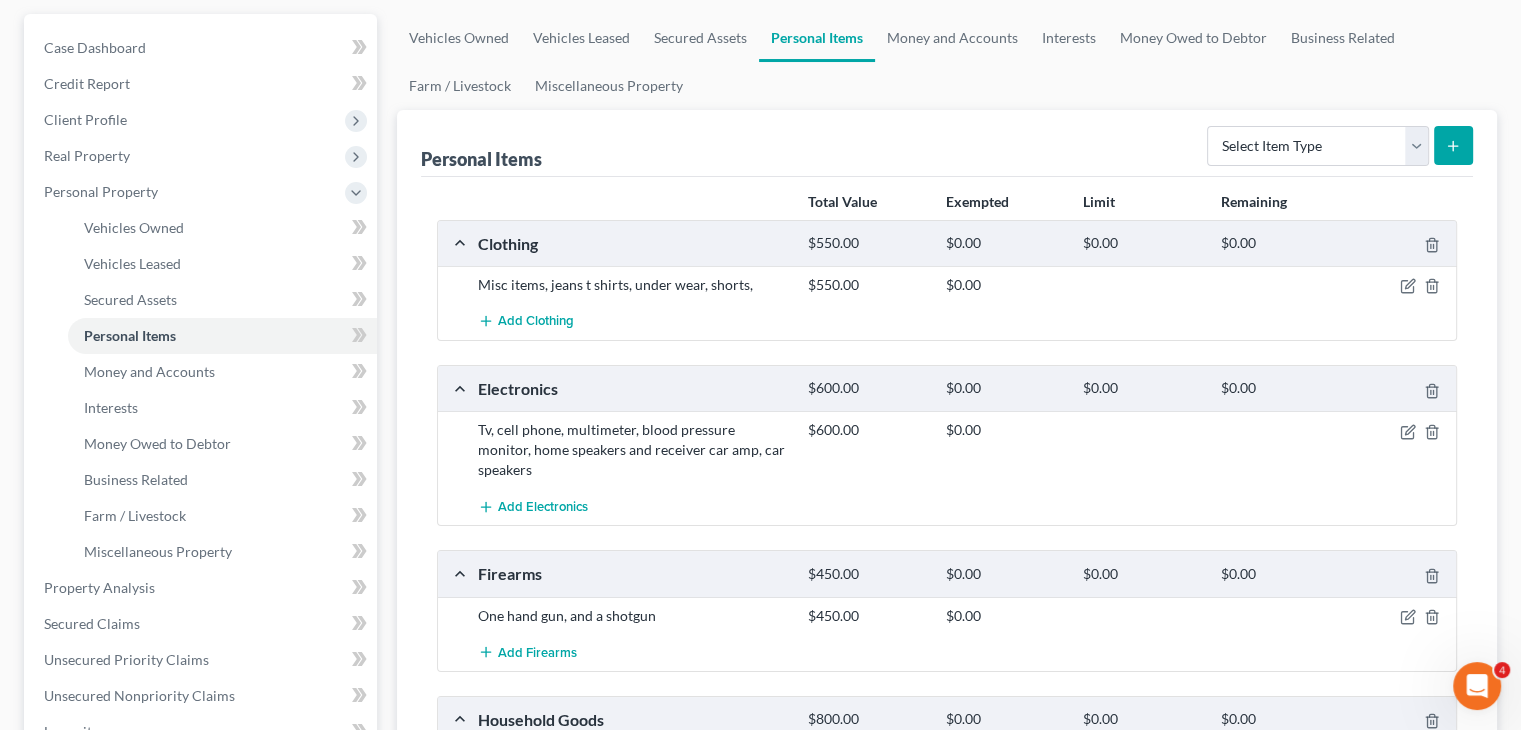 scroll, scrollTop: 200, scrollLeft: 0, axis: vertical 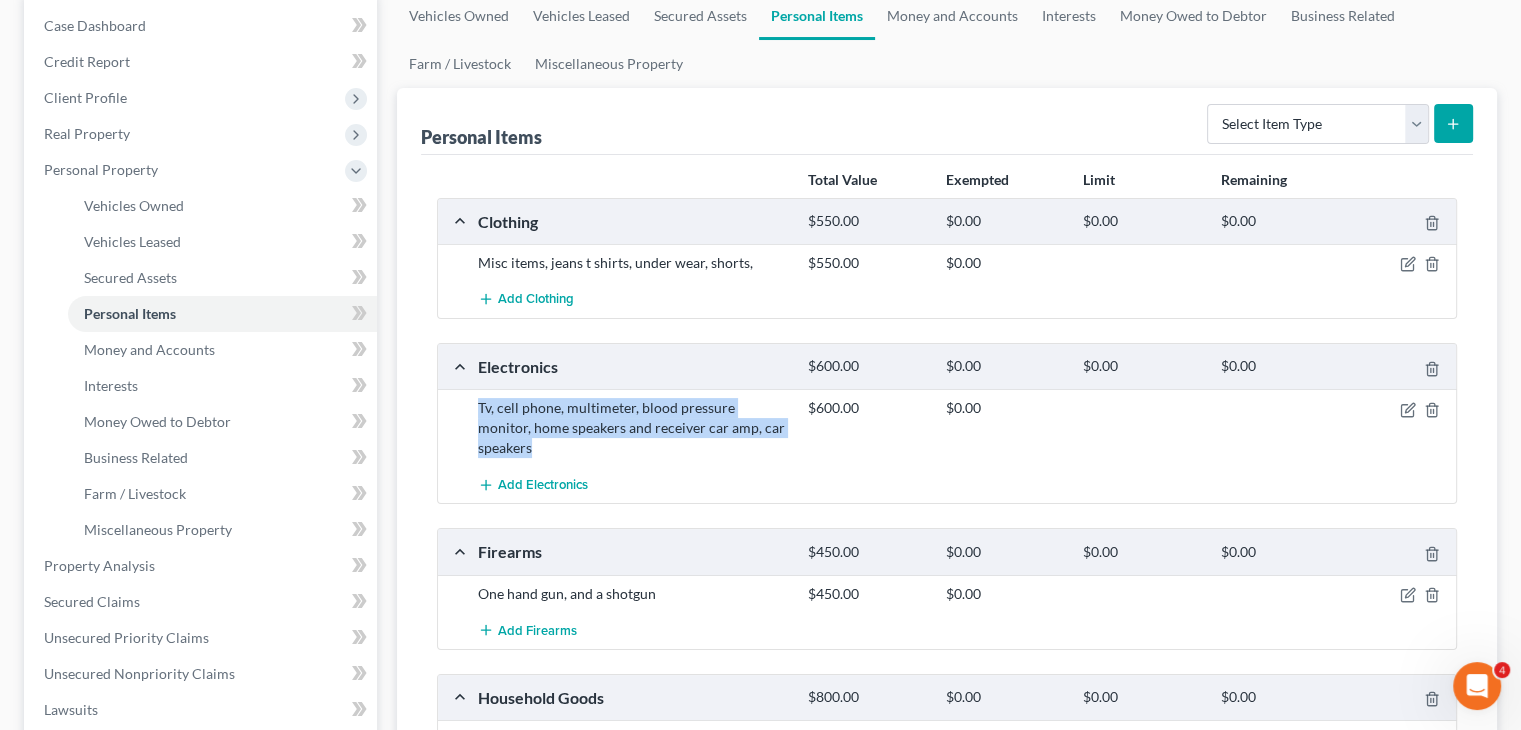 drag, startPoint x: 478, startPoint y: 408, endPoint x: 784, endPoint y: 429, distance: 306.71973 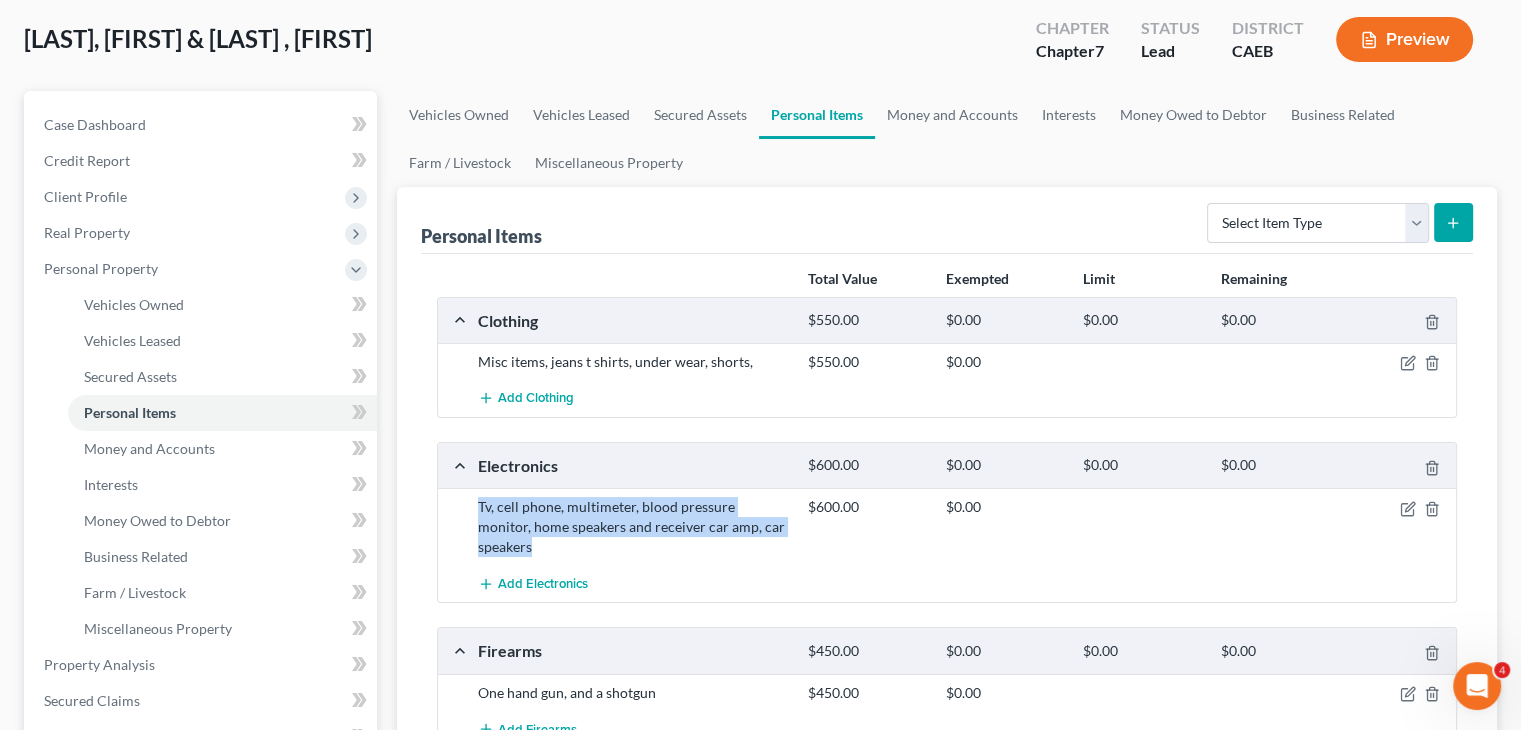 scroll, scrollTop: 0, scrollLeft: 0, axis: both 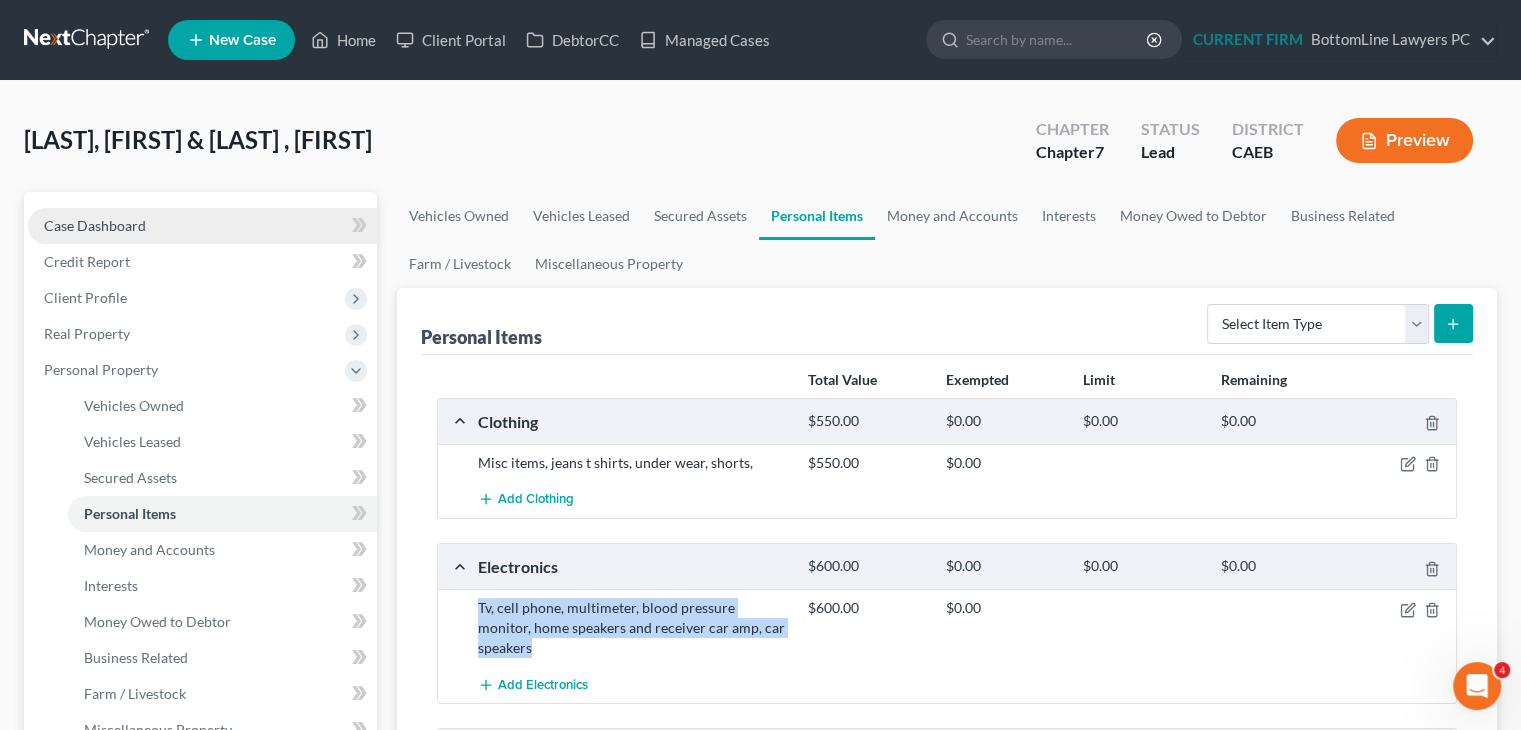 click on "Case Dashboard" at bounding box center [95, 225] 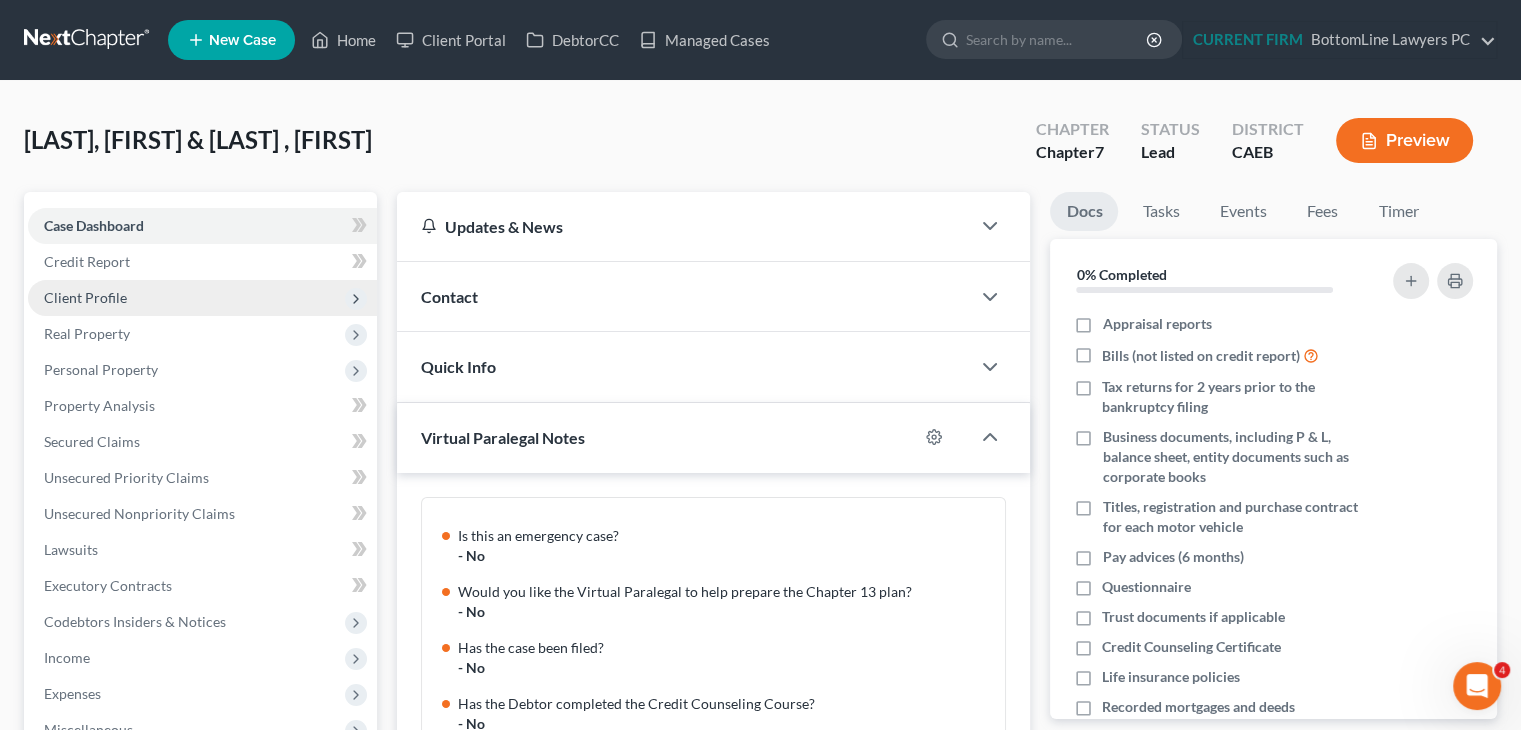 scroll, scrollTop: 954, scrollLeft: 0, axis: vertical 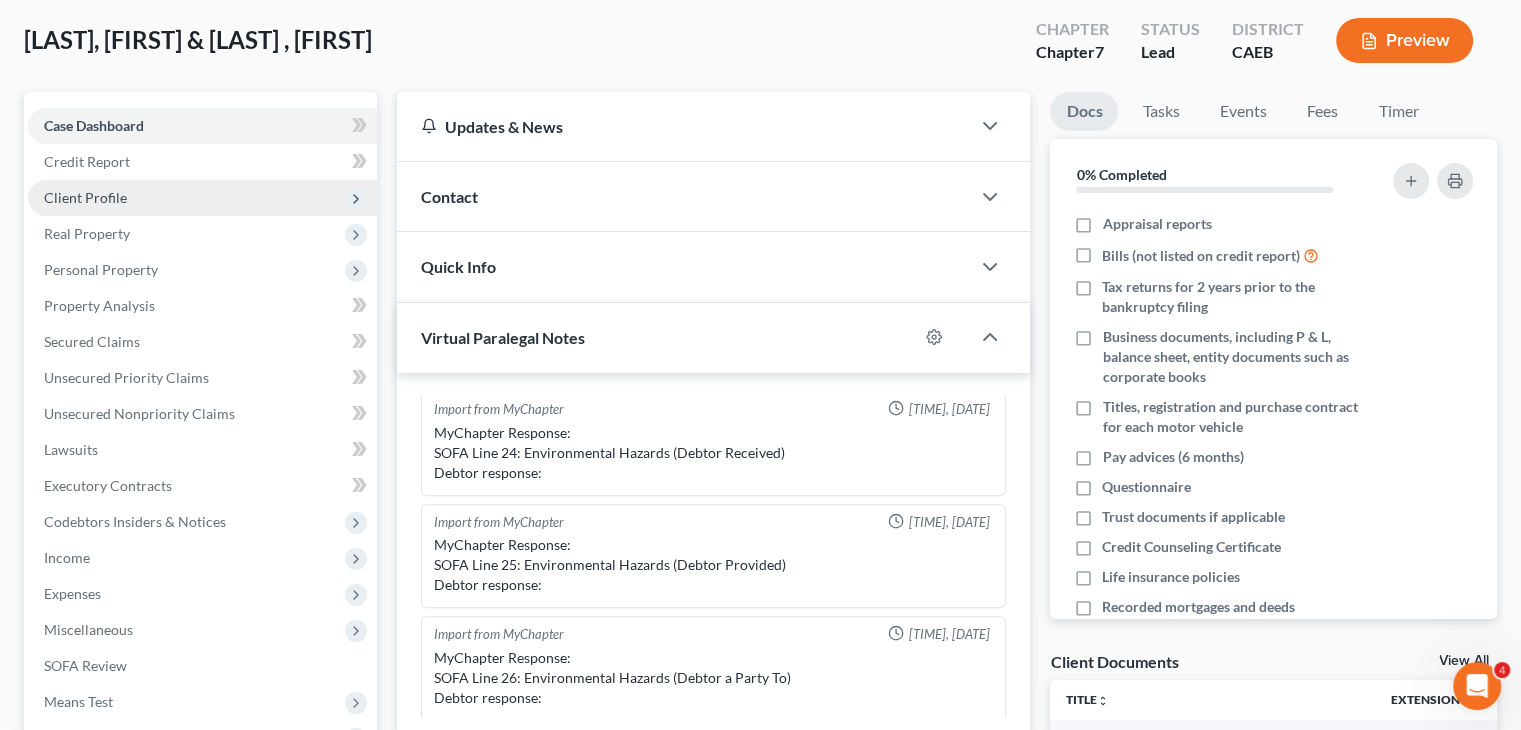 click on "Client Profile" at bounding box center [85, 197] 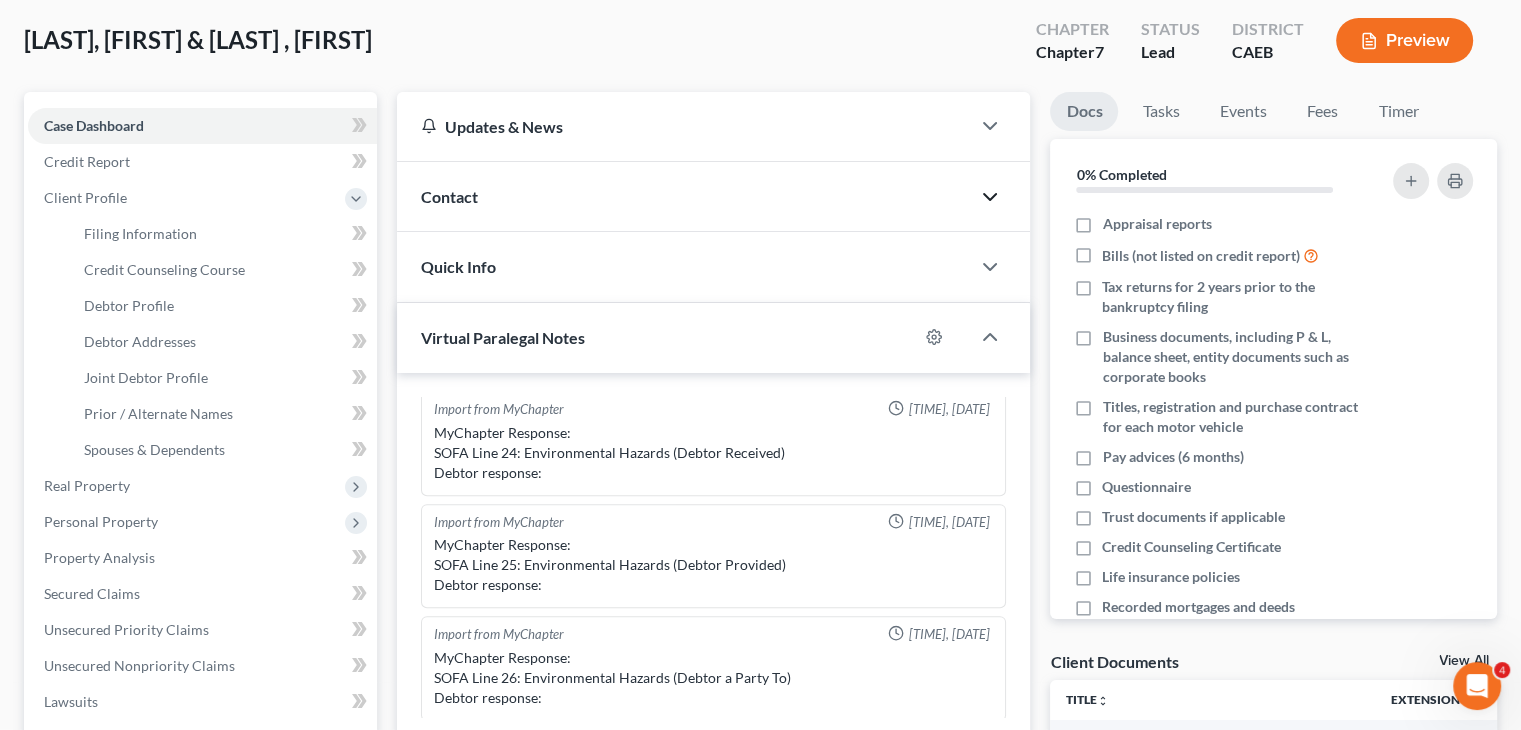 click 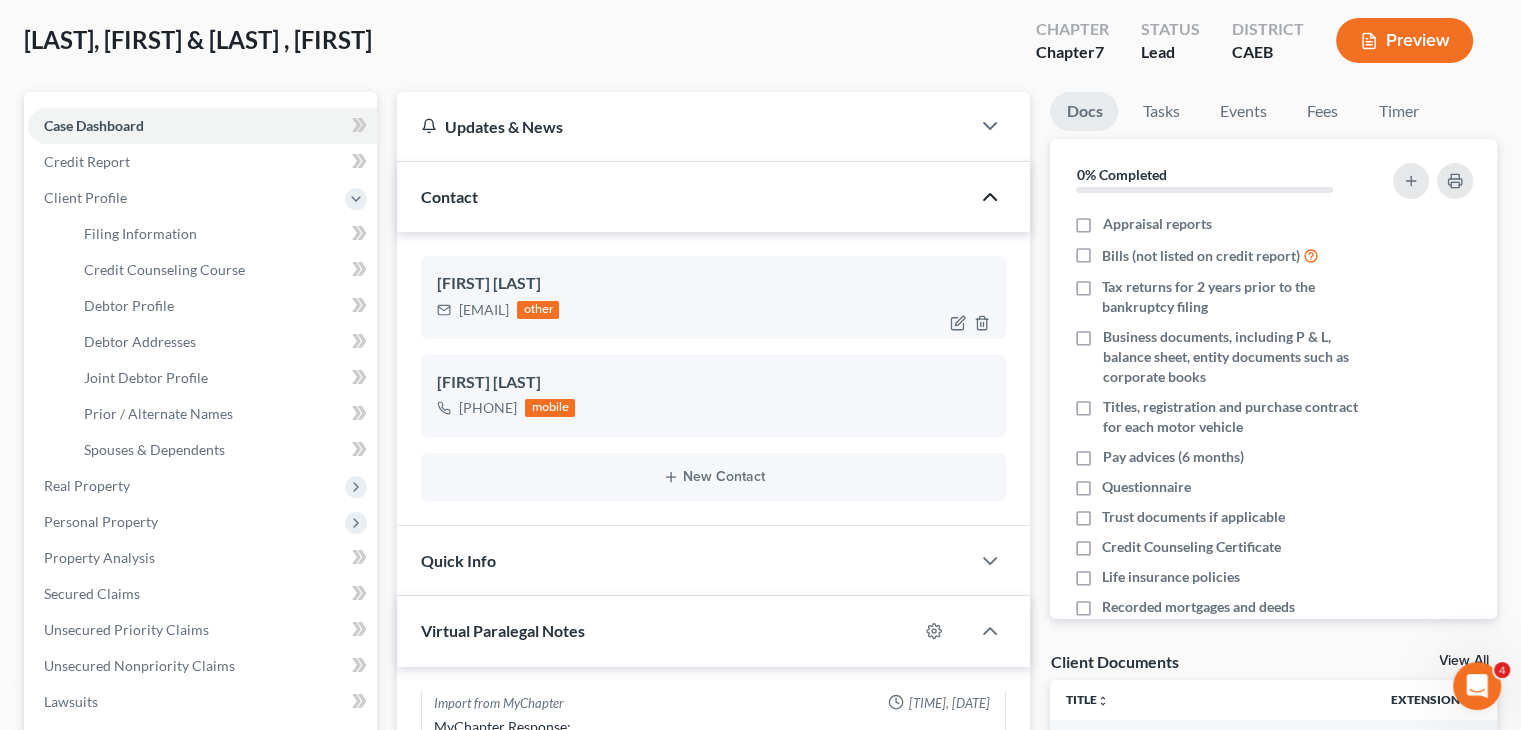 drag, startPoint x: 576, startPoint y: 310, endPoint x: 457, endPoint y: 315, distance: 119.104996 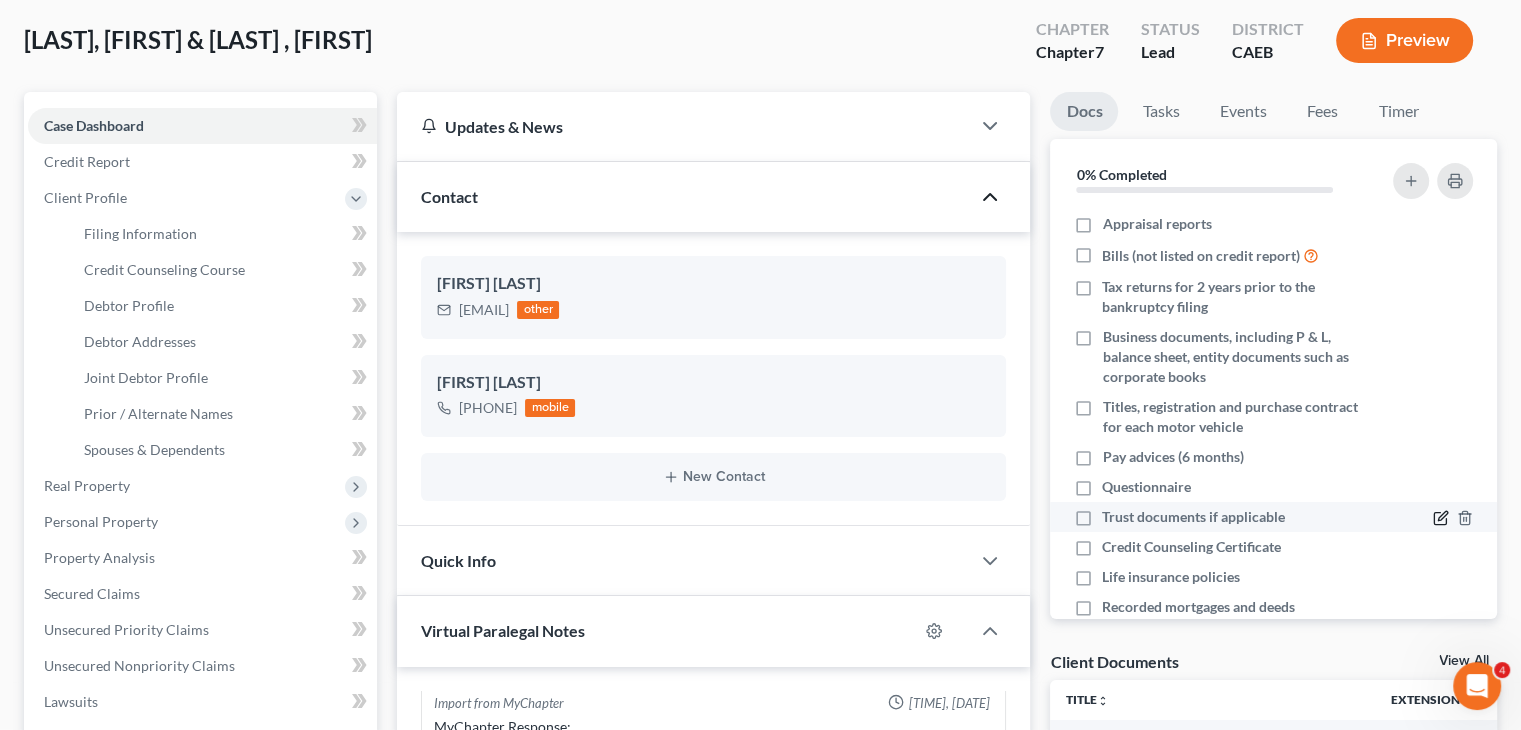 scroll, scrollTop: 158, scrollLeft: 0, axis: vertical 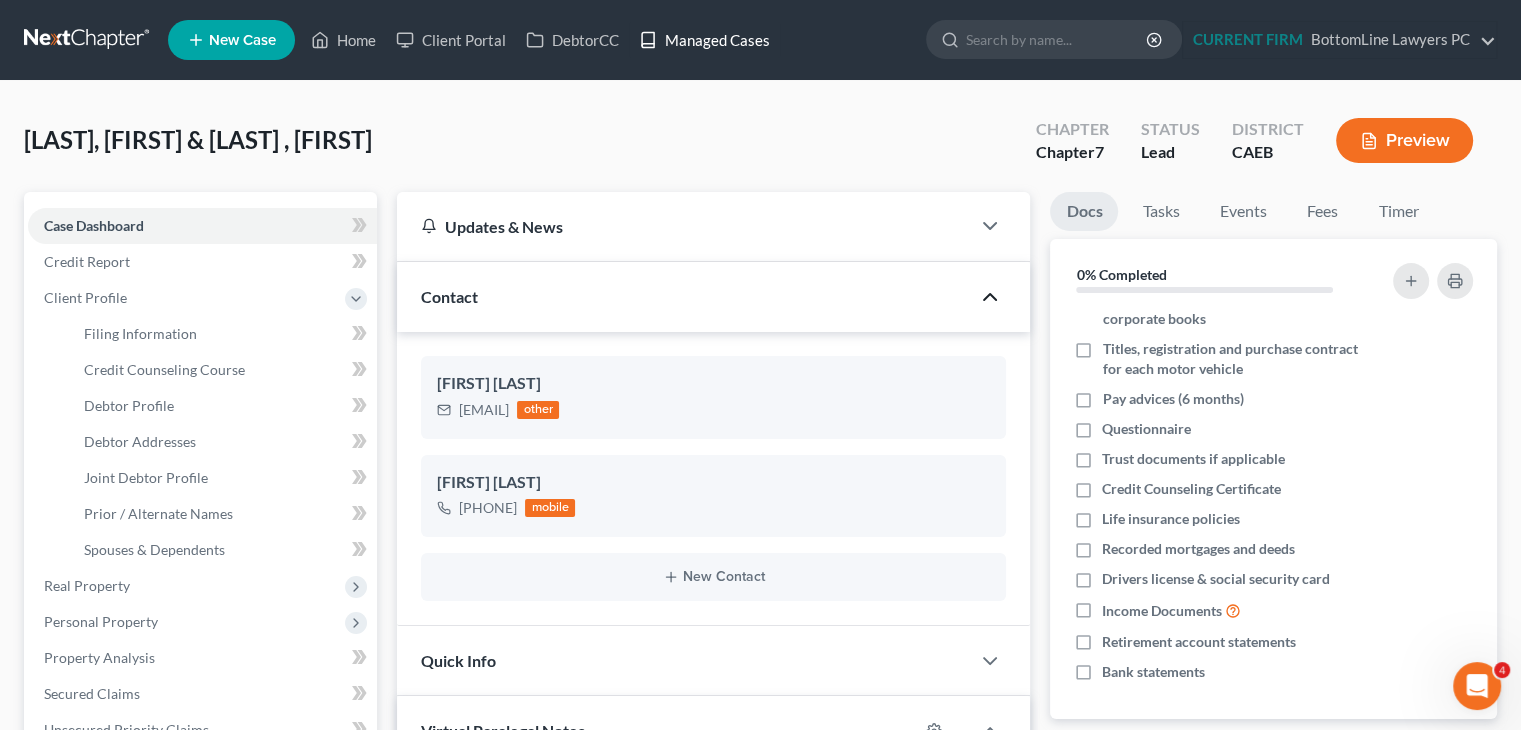 click on "Managed Cases" at bounding box center (704, 40) 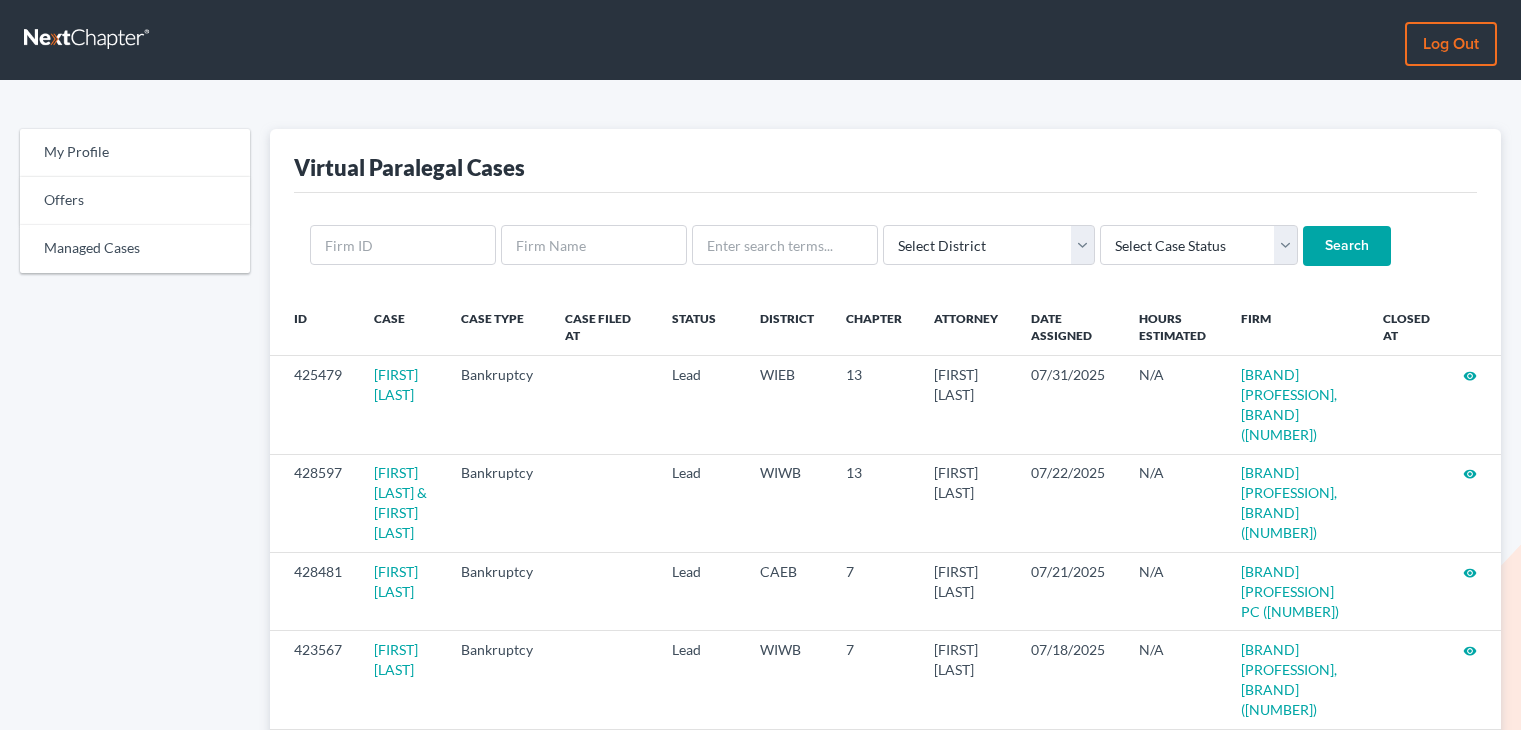 scroll, scrollTop: 0, scrollLeft: 0, axis: both 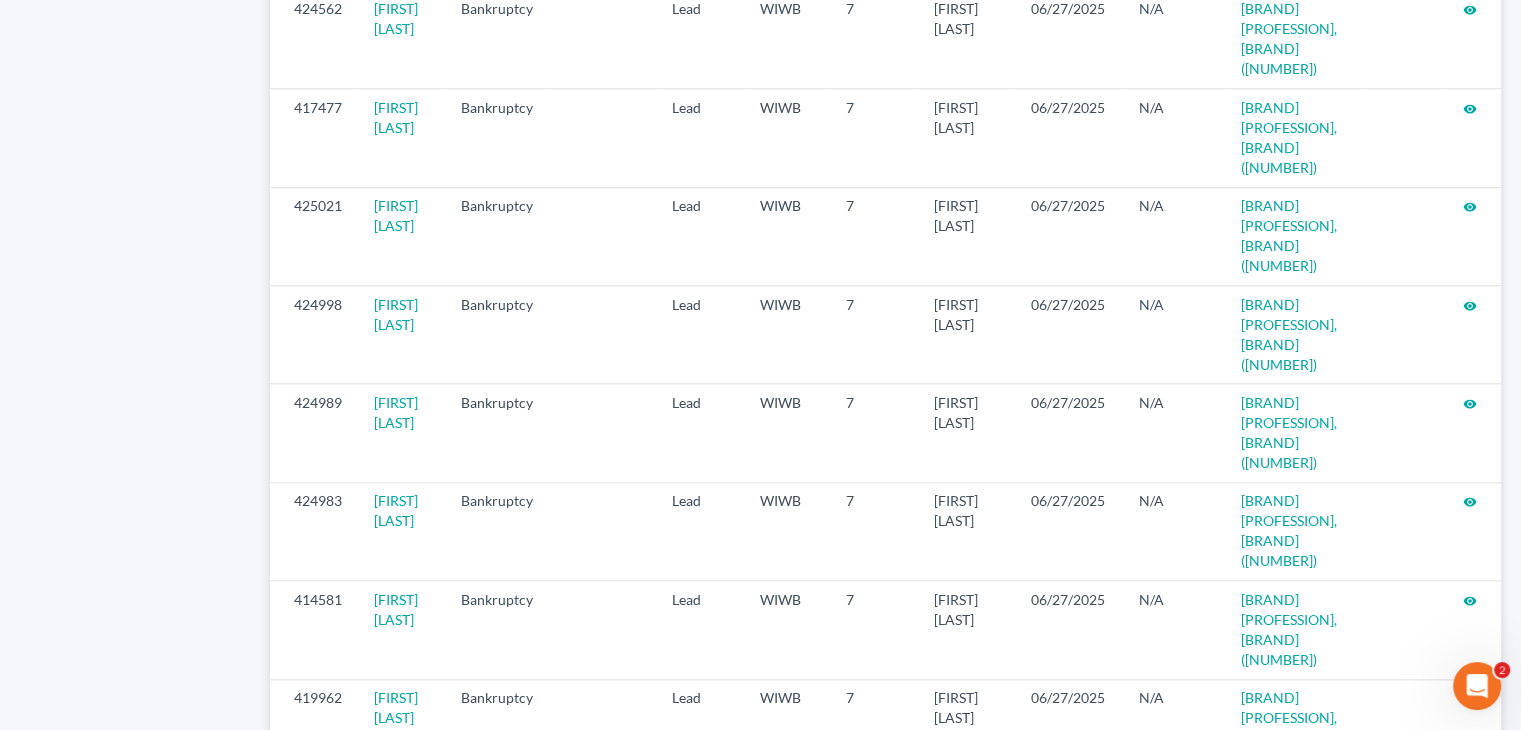 click on "visibility" at bounding box center (1470, 896) 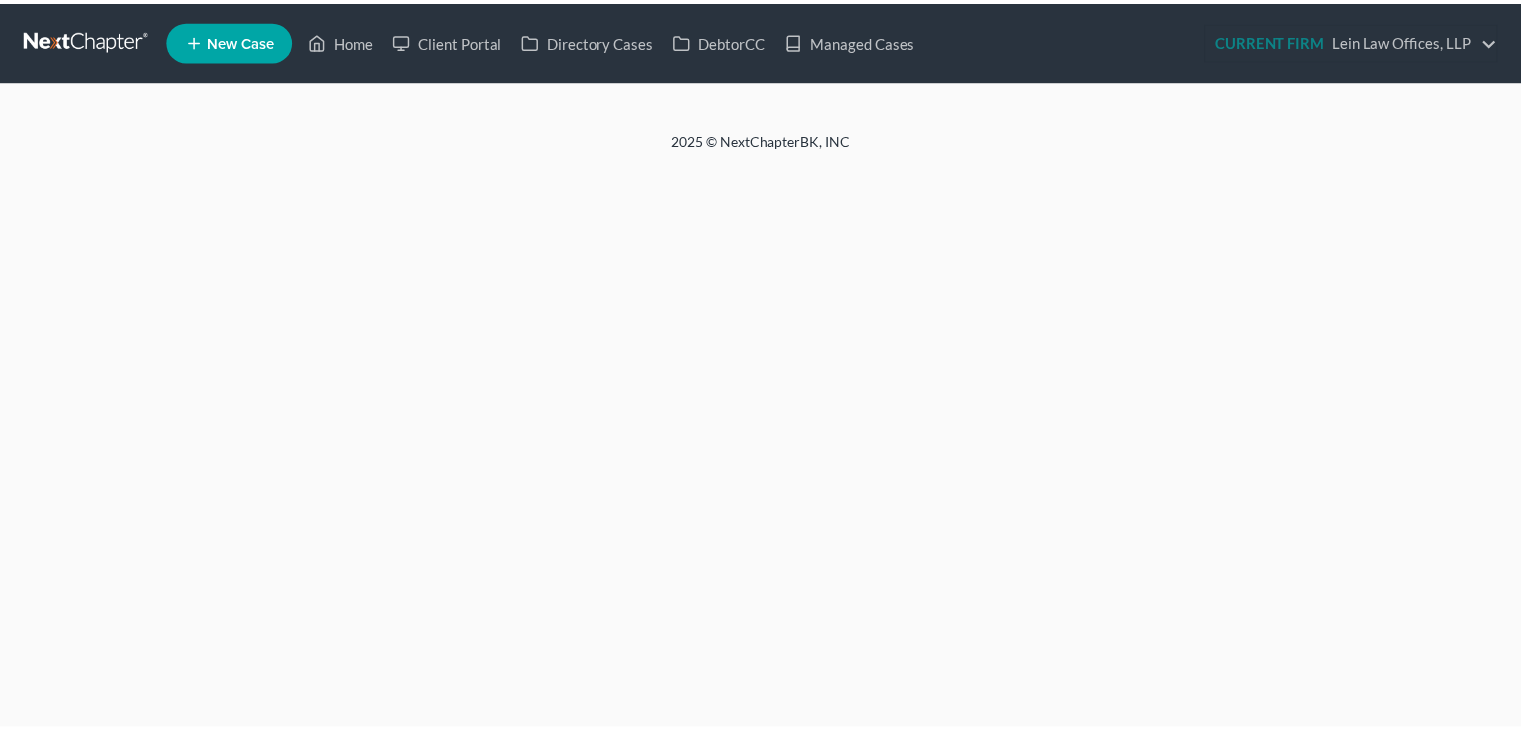 scroll, scrollTop: 0, scrollLeft: 0, axis: both 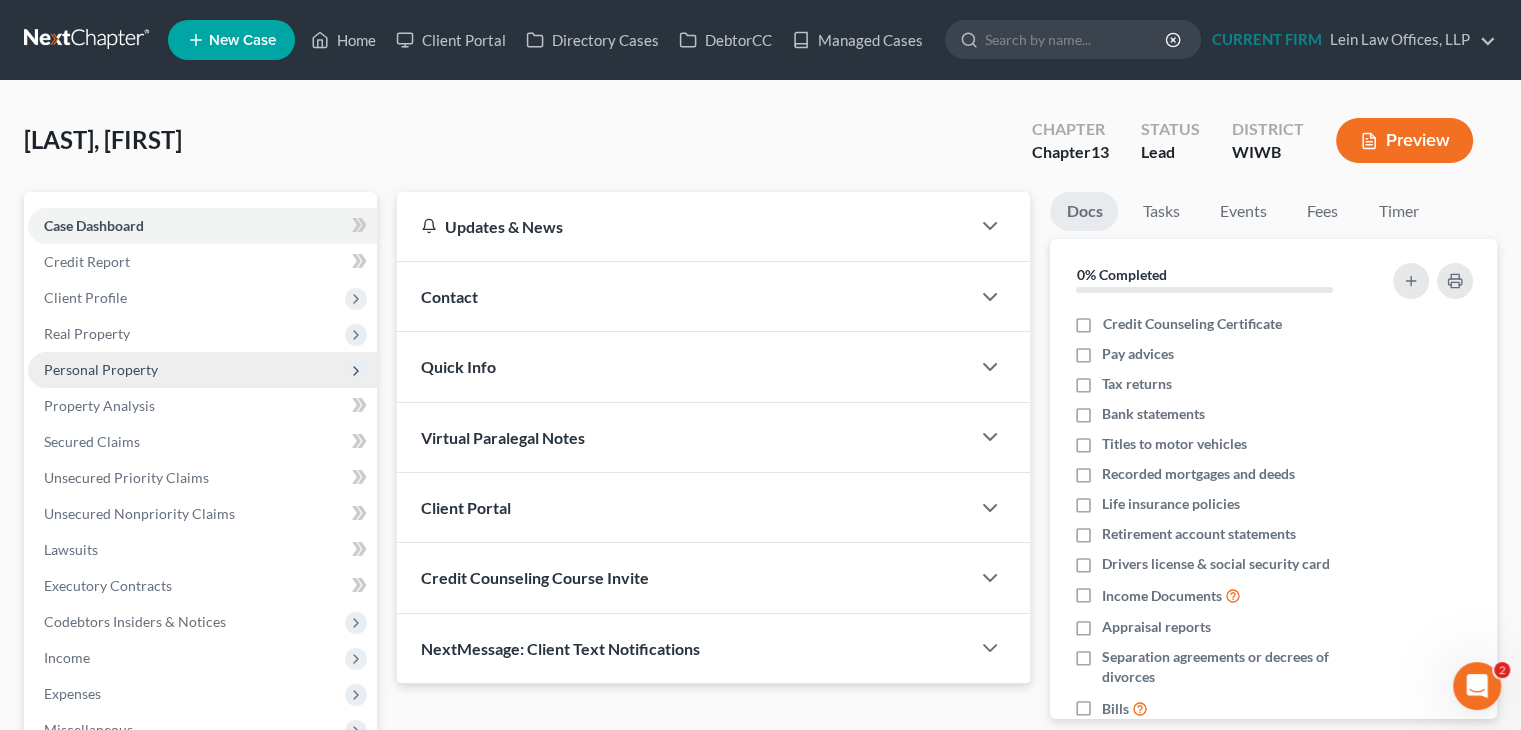 click on "Personal Property" at bounding box center (101, 369) 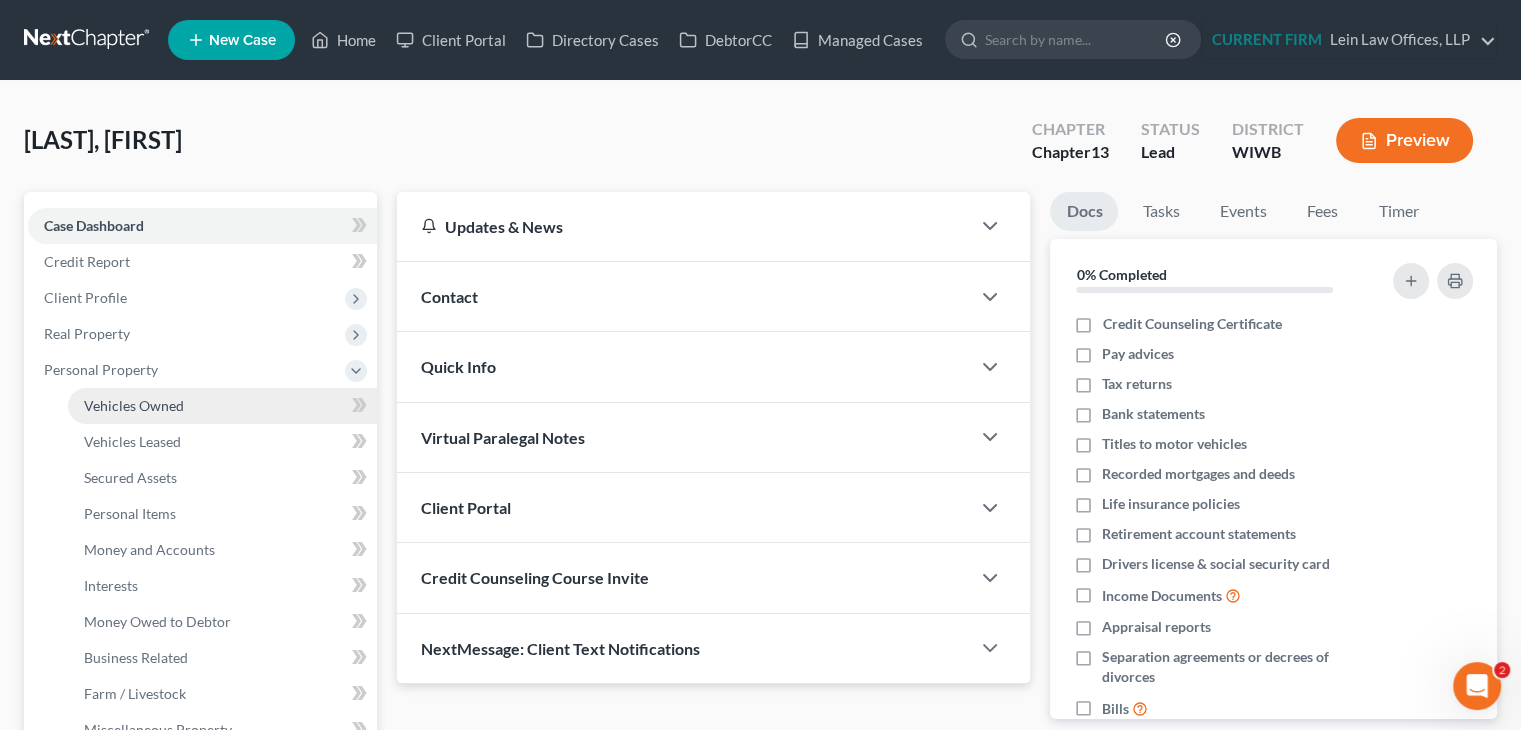 click on "Vehicles Owned" at bounding box center [134, 405] 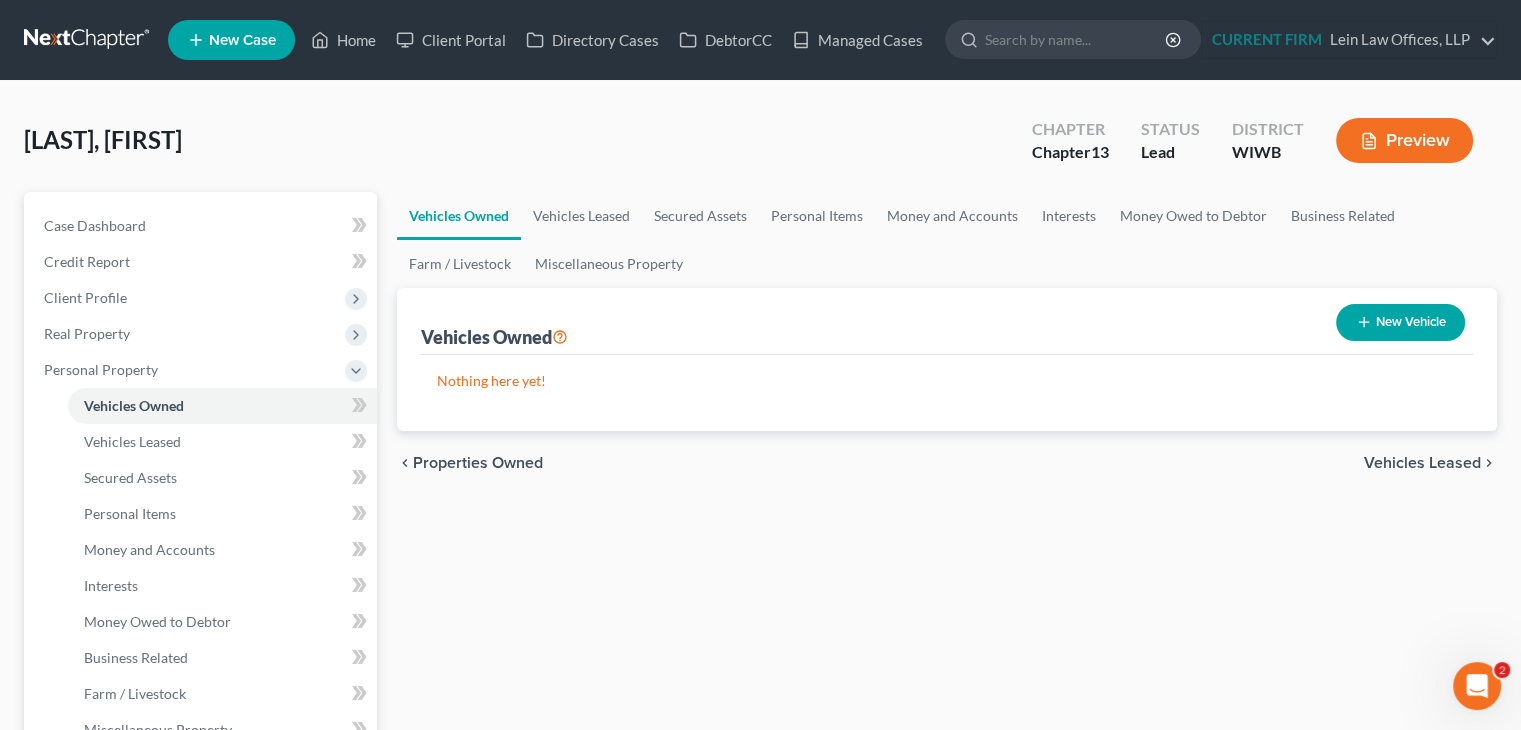 click on "Vehicles Leased" at bounding box center [1422, 463] 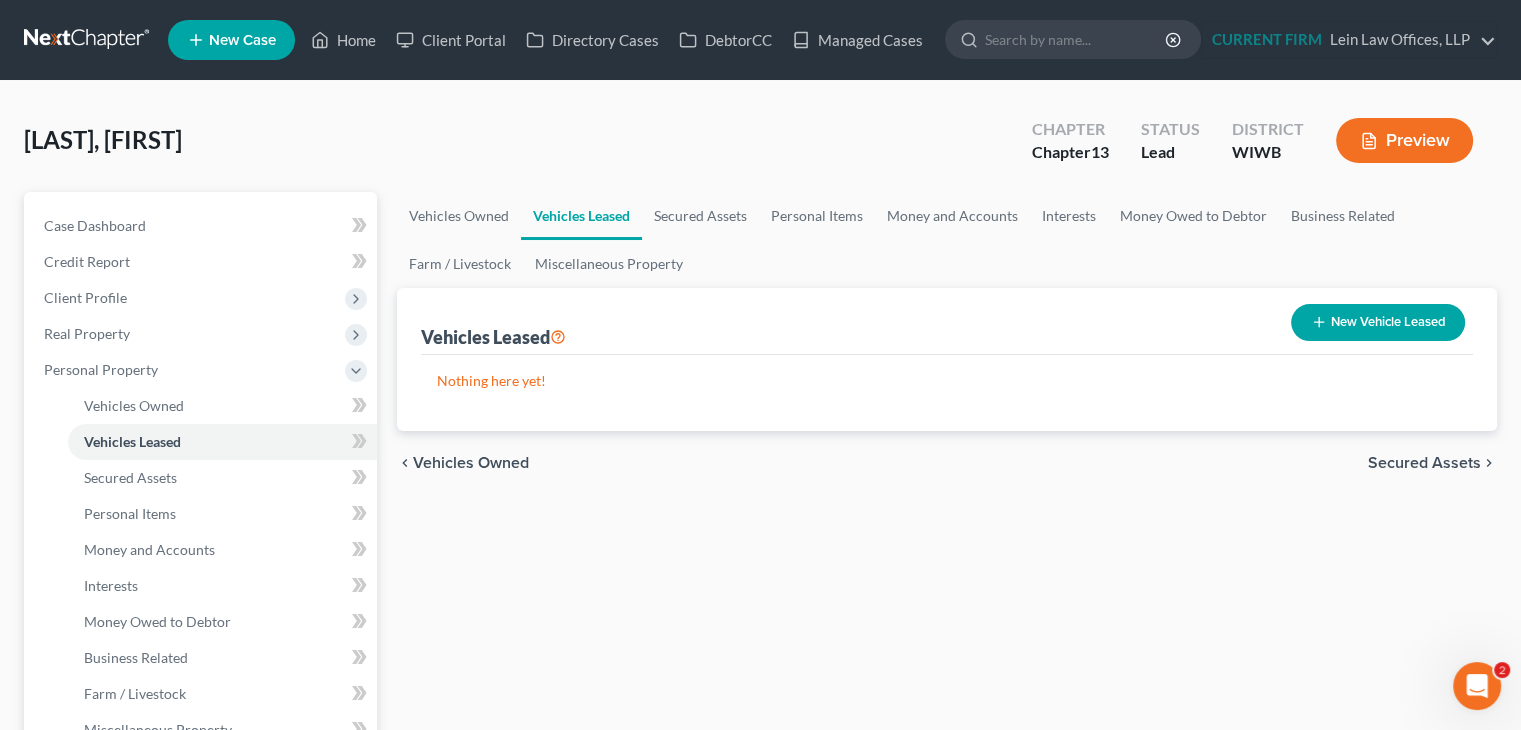 click on "Secured Assets" at bounding box center (1424, 463) 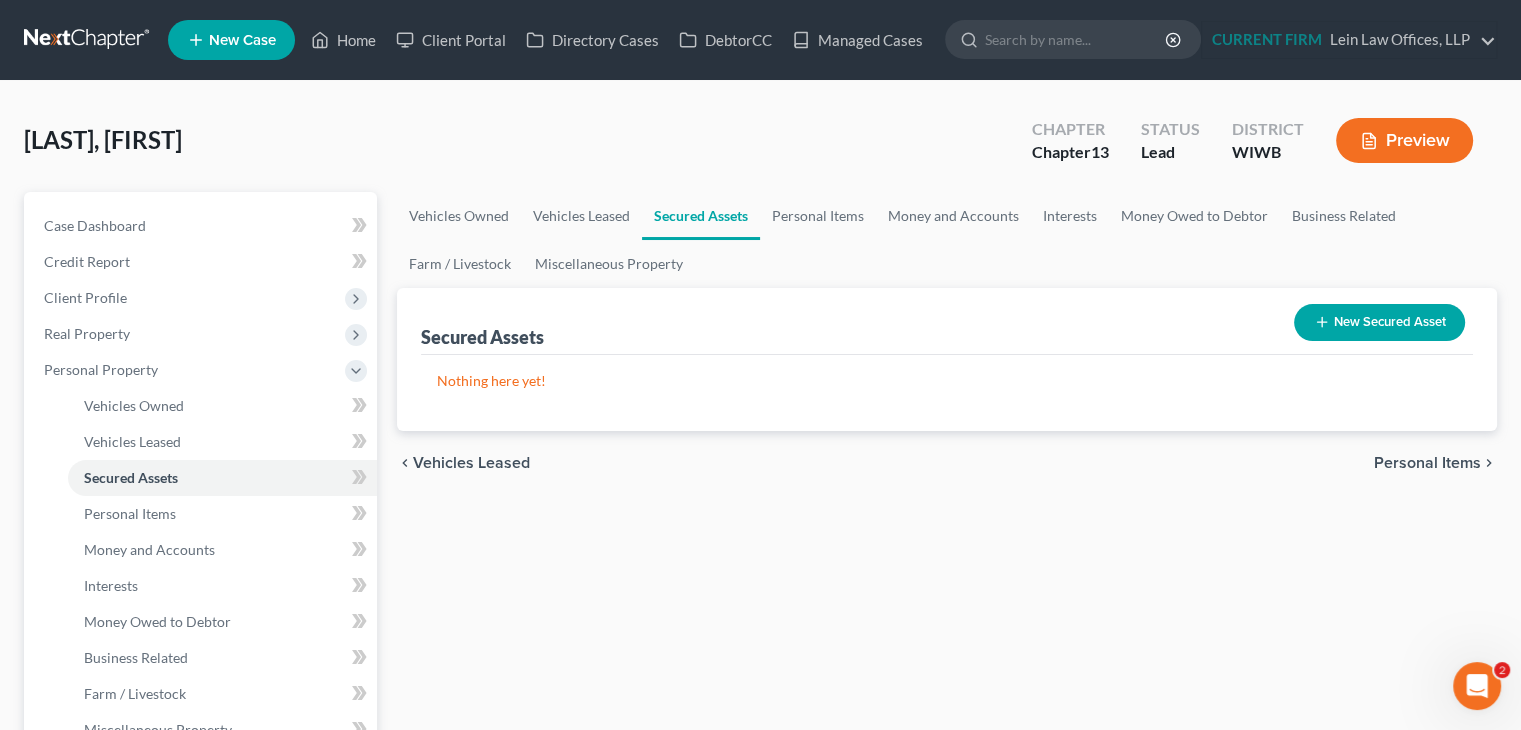 click on "Personal Items" at bounding box center (1427, 463) 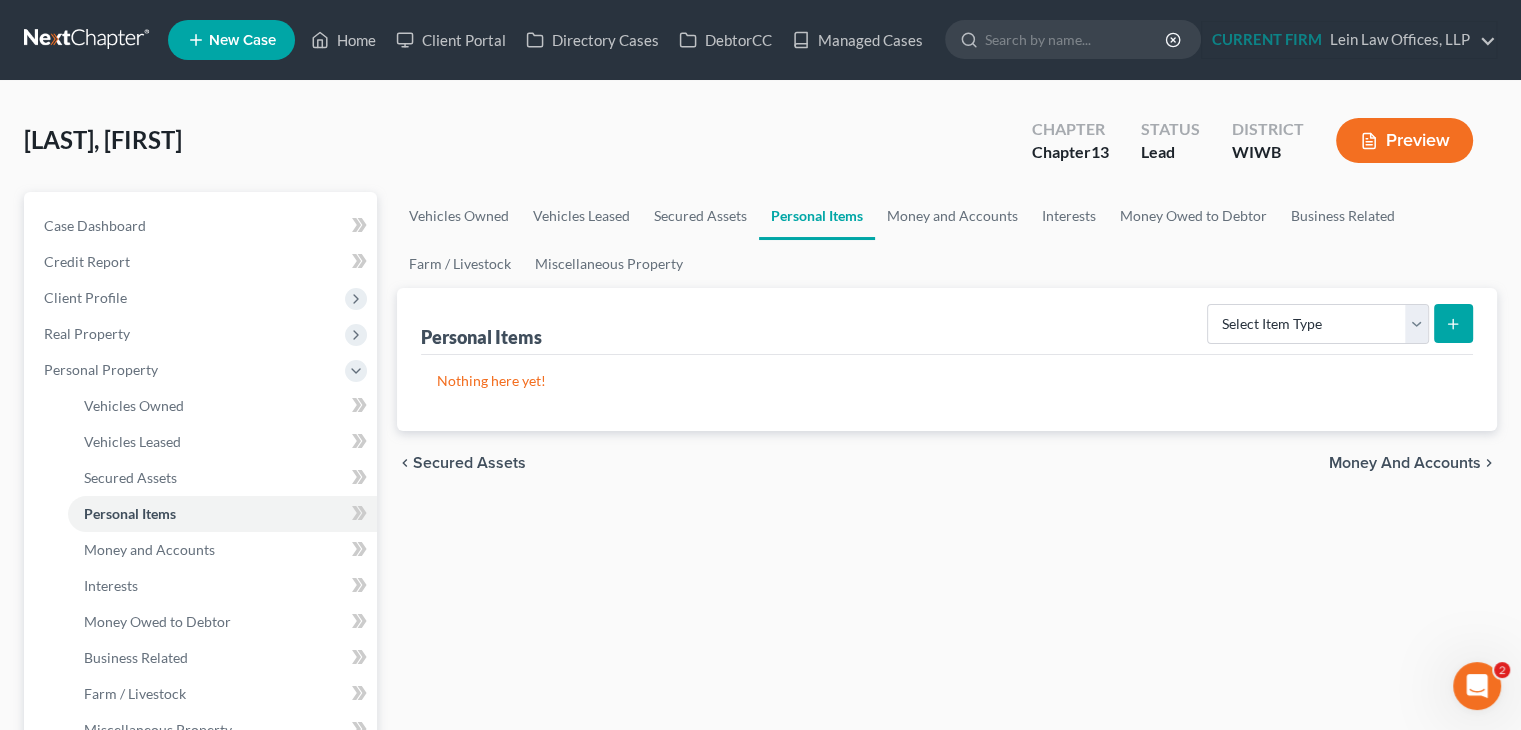 click on "Money and Accounts" at bounding box center (1405, 463) 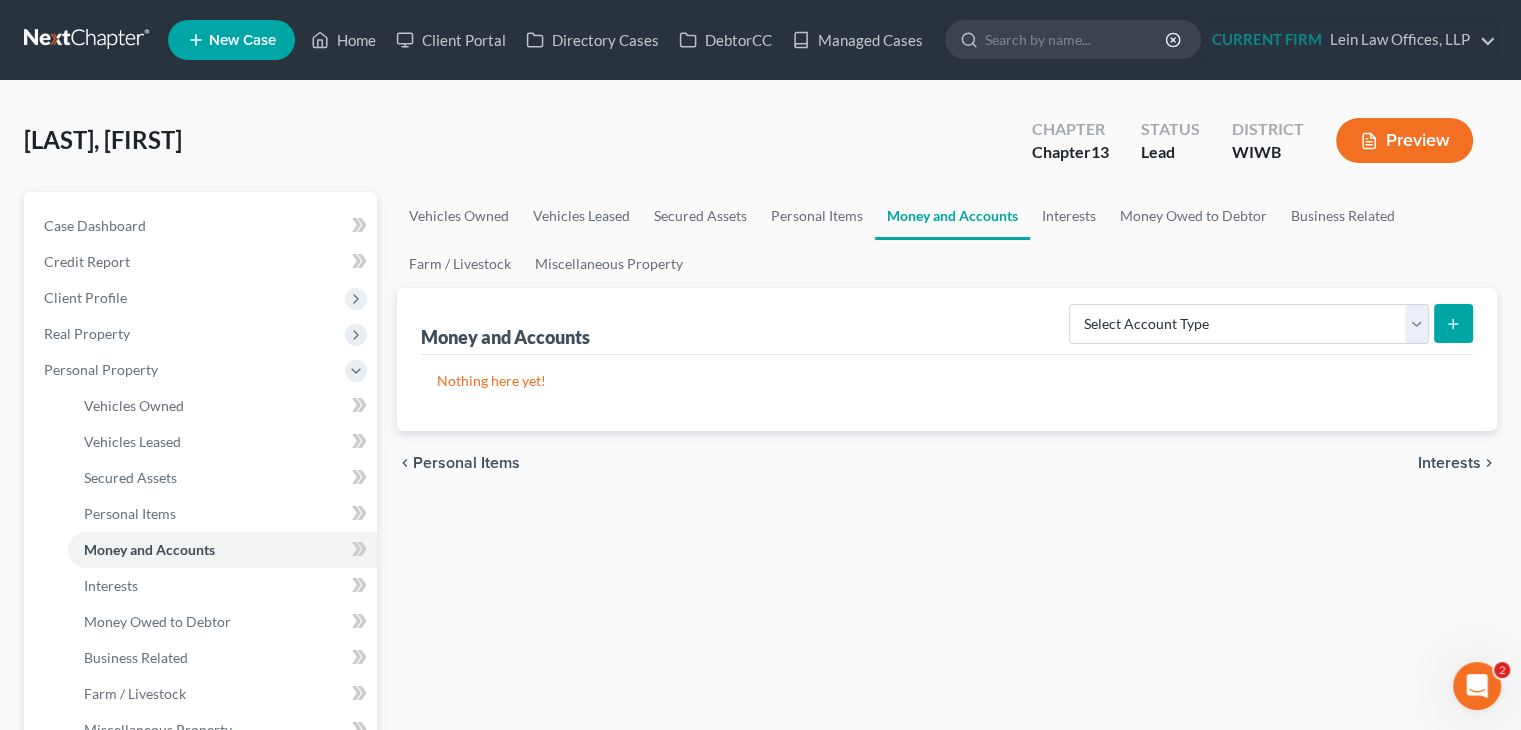 click on "Interests" at bounding box center (1449, 463) 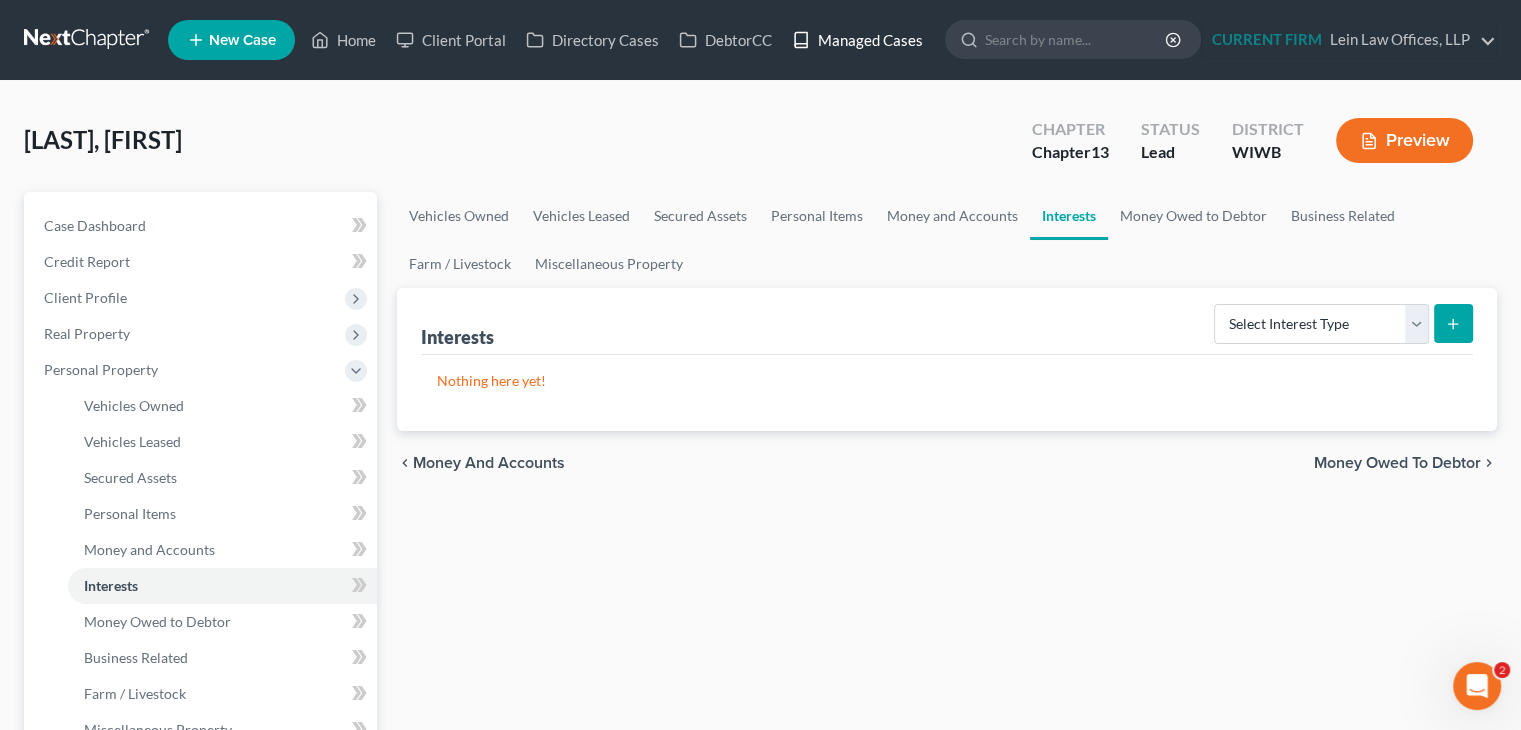 click on "Managed Cases" at bounding box center [857, 40] 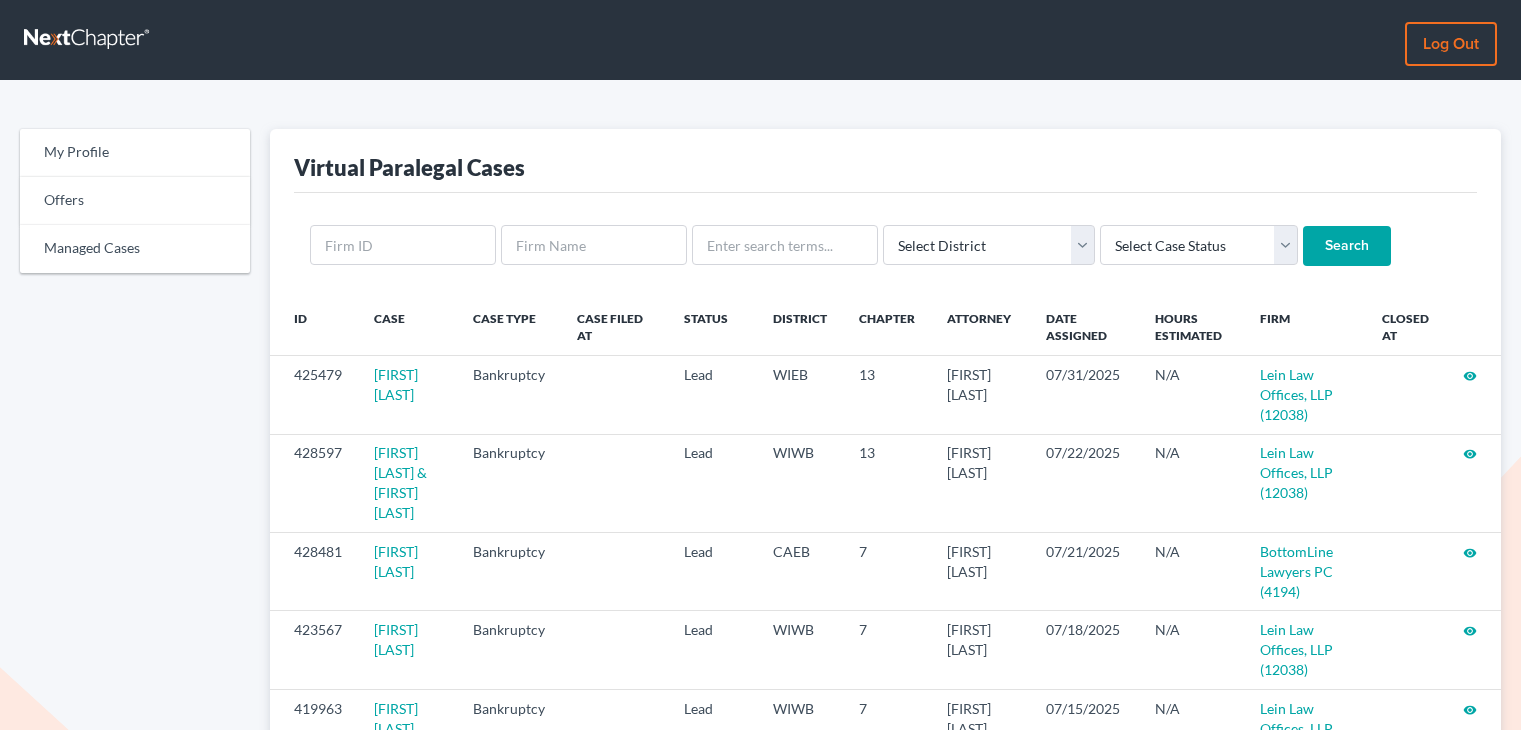 scroll, scrollTop: 0, scrollLeft: 0, axis: both 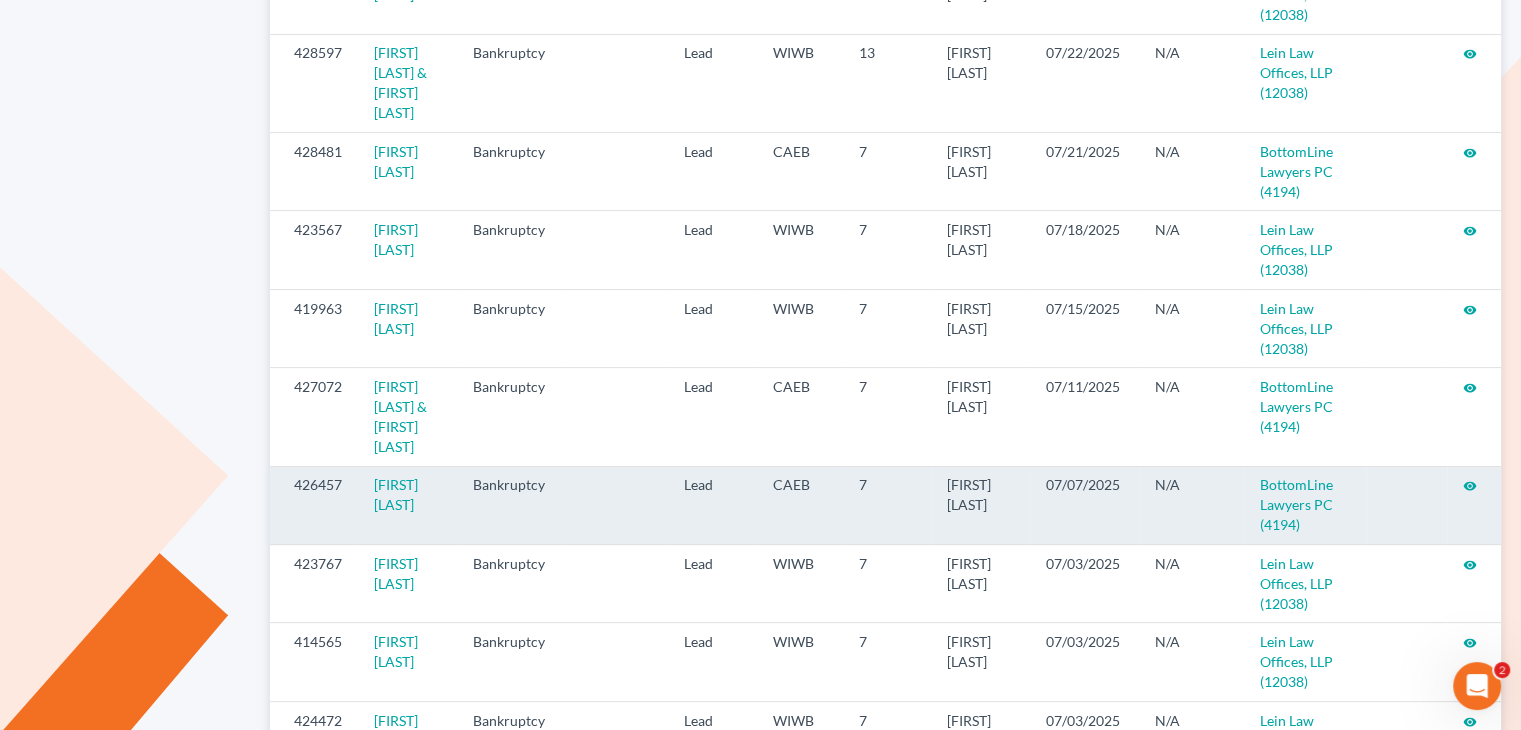click on "visibility" at bounding box center (1470, 486) 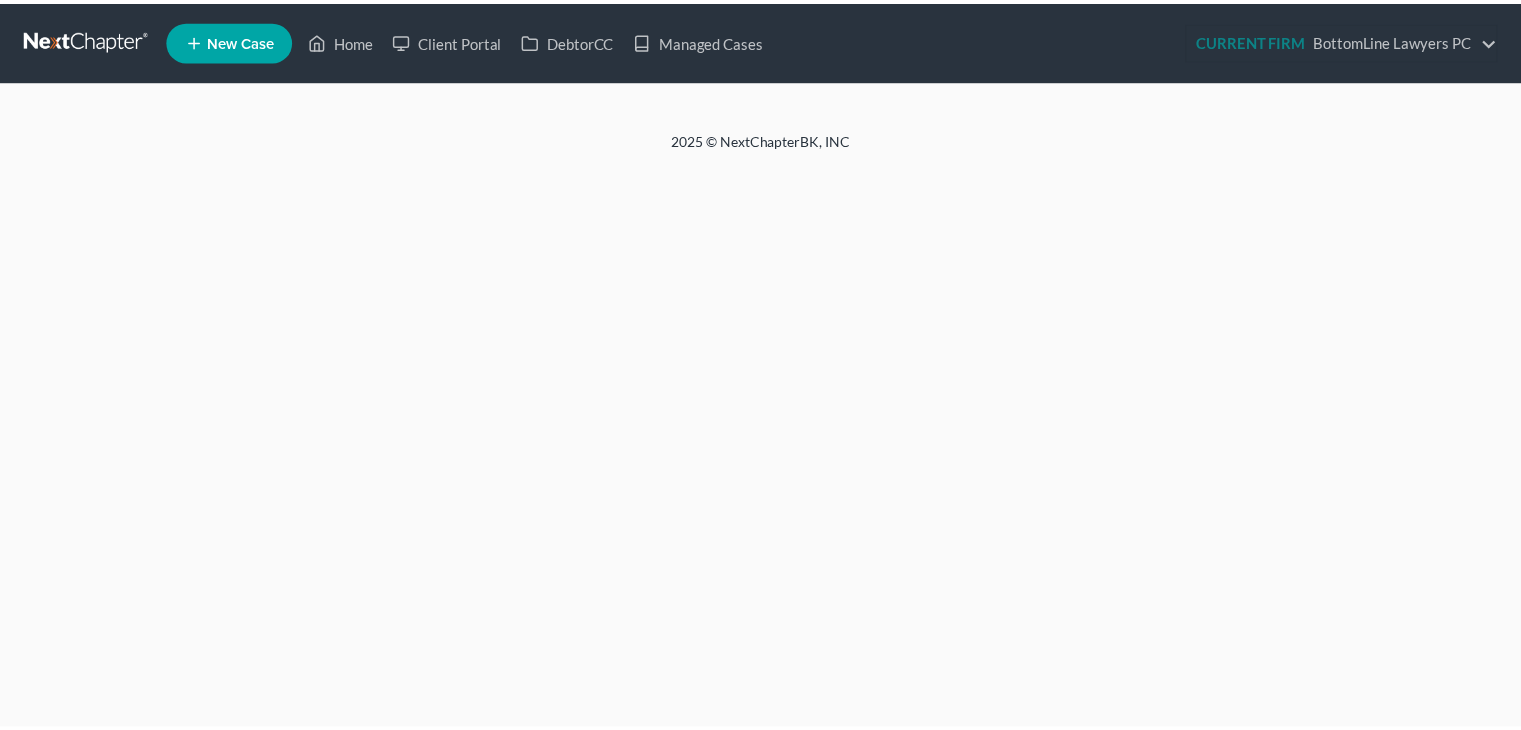 scroll, scrollTop: 0, scrollLeft: 0, axis: both 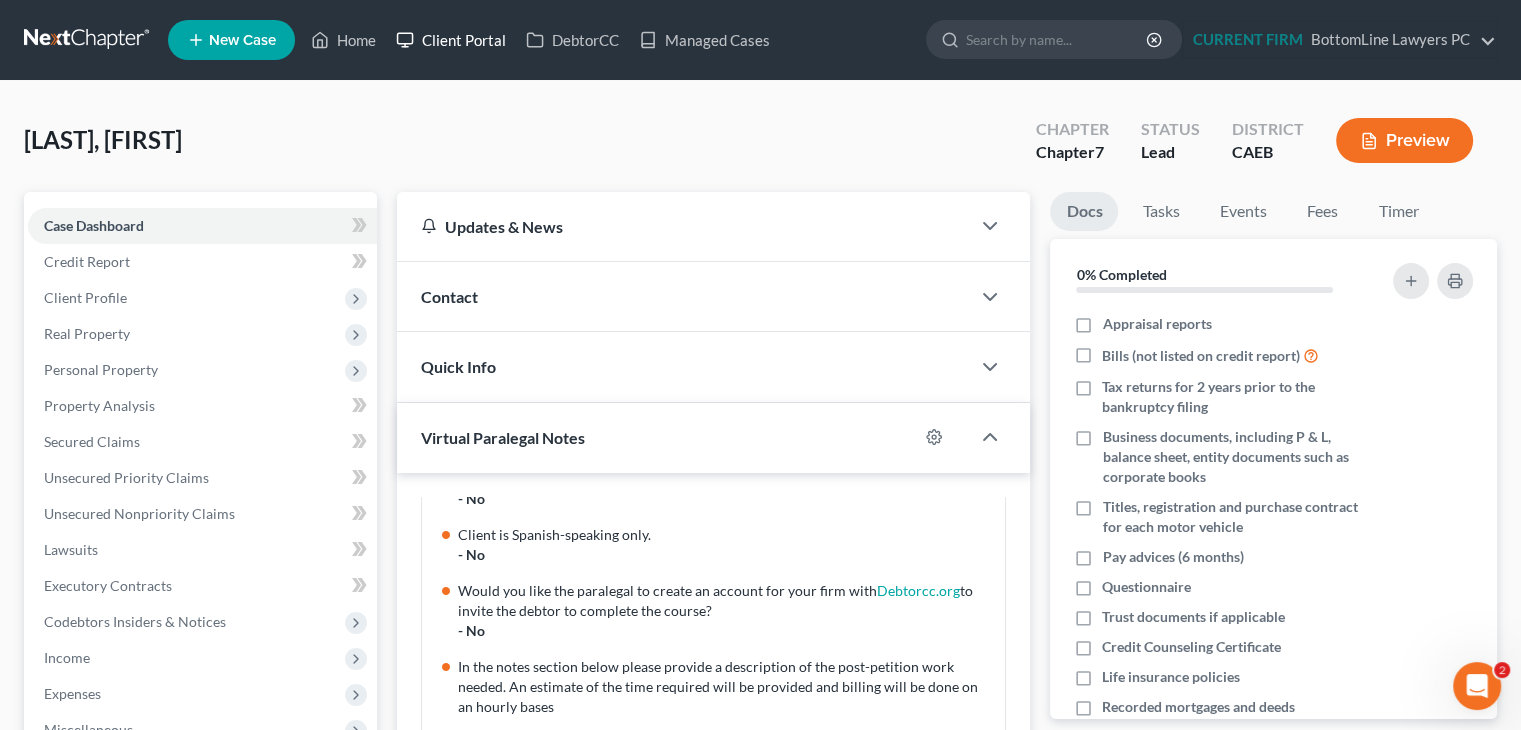click on "Client Portal" at bounding box center (451, 40) 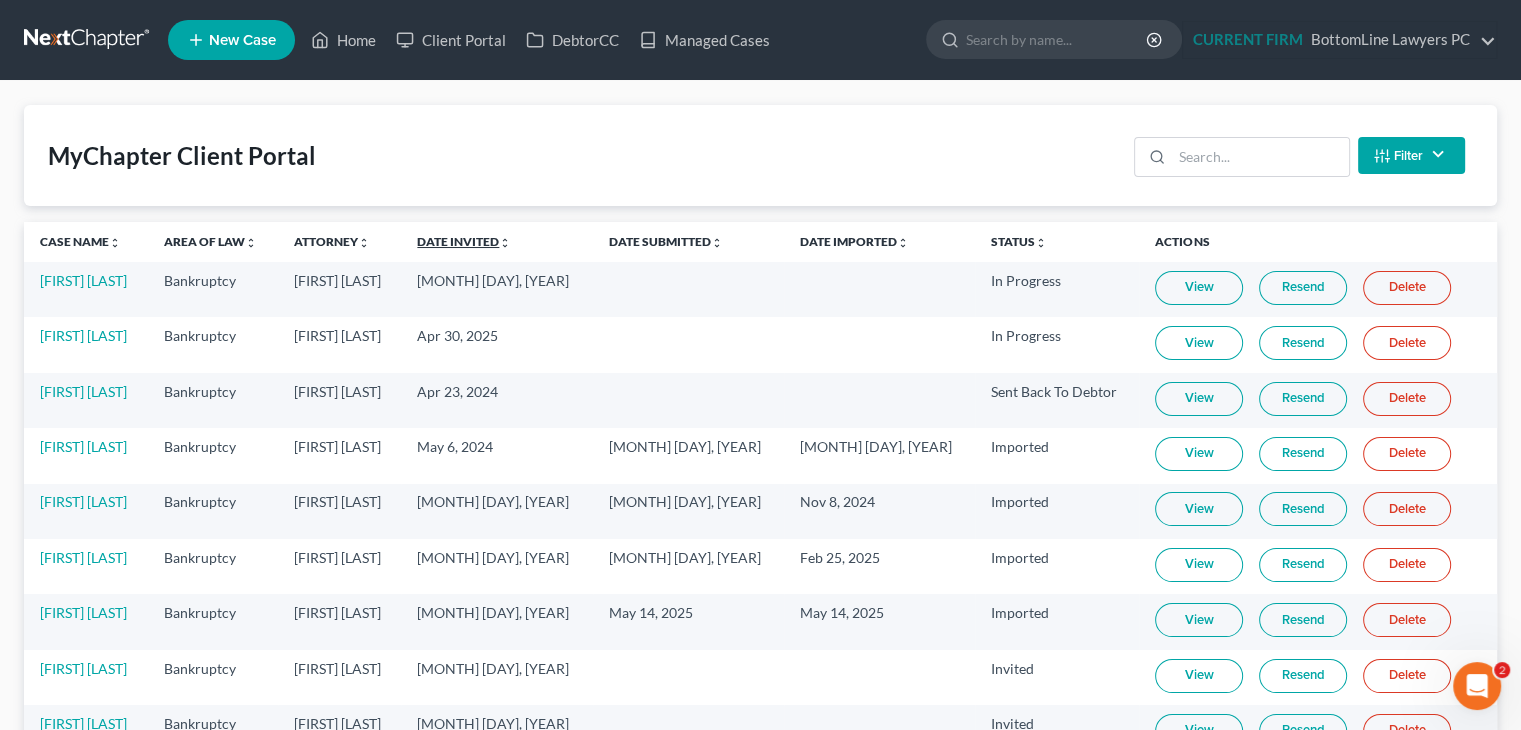 click on "Date Invited
unfold_more
expand_more
expand_less" at bounding box center (464, 241) 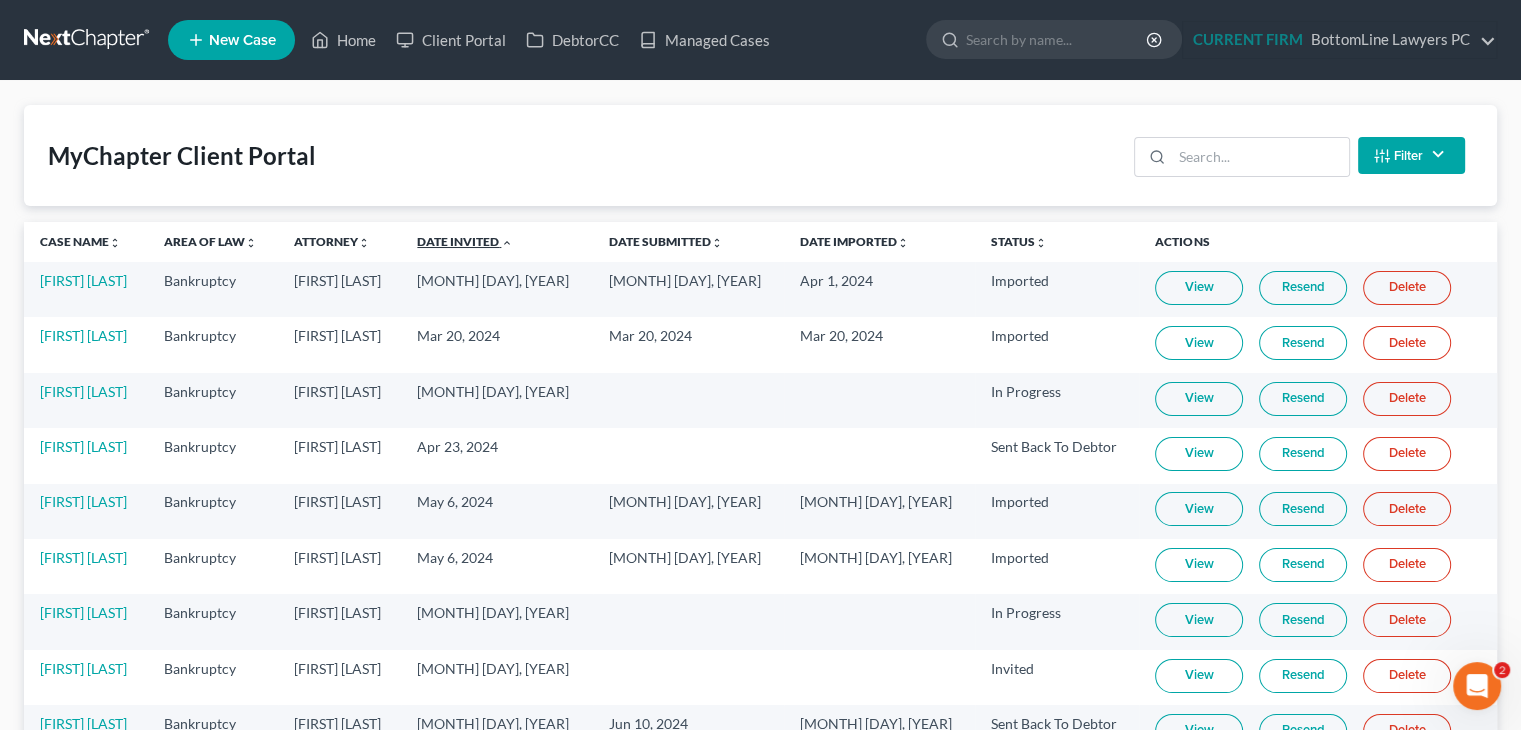 click on "Date Invited
unfold_more
expand_more
expand_less" at bounding box center (465, 241) 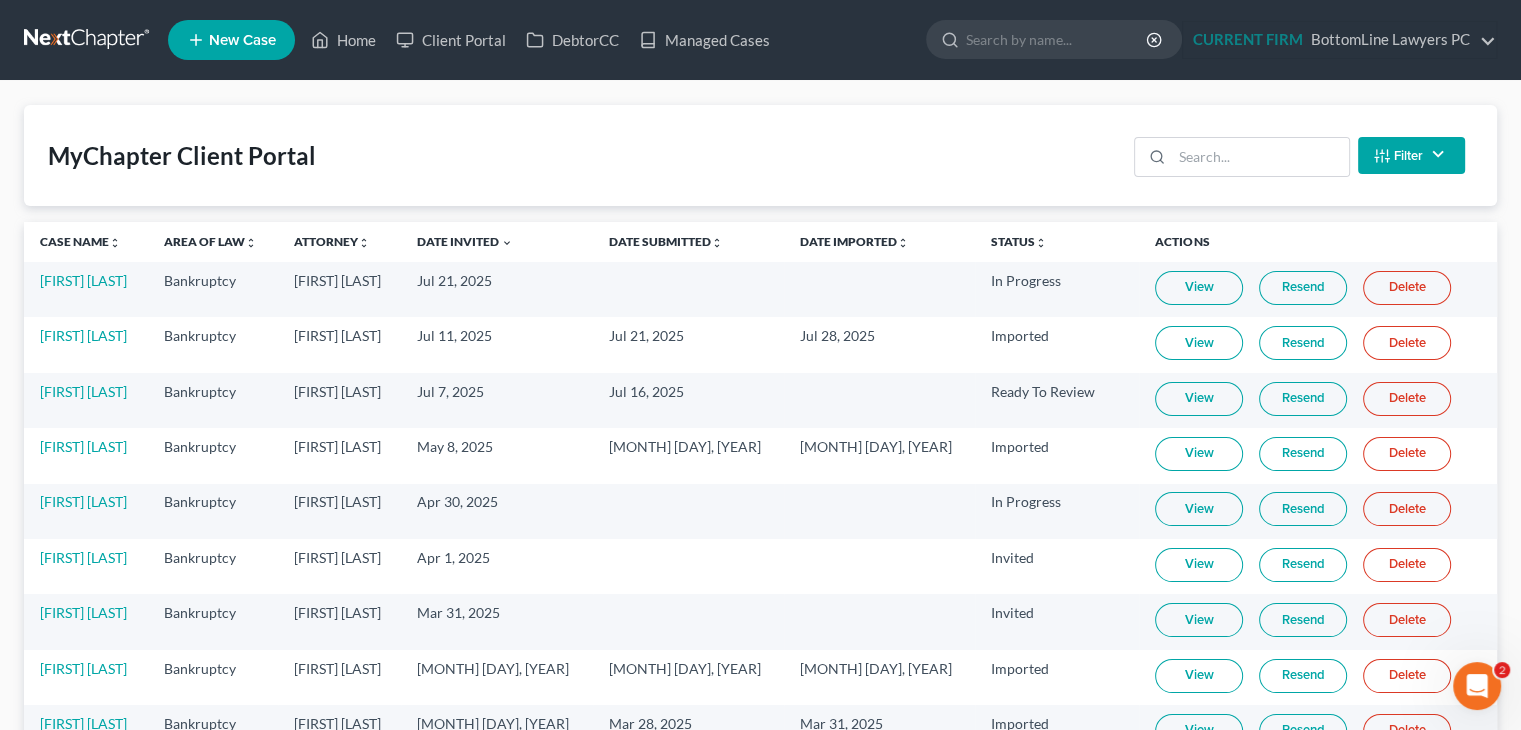 click on "View" at bounding box center [1199, 399] 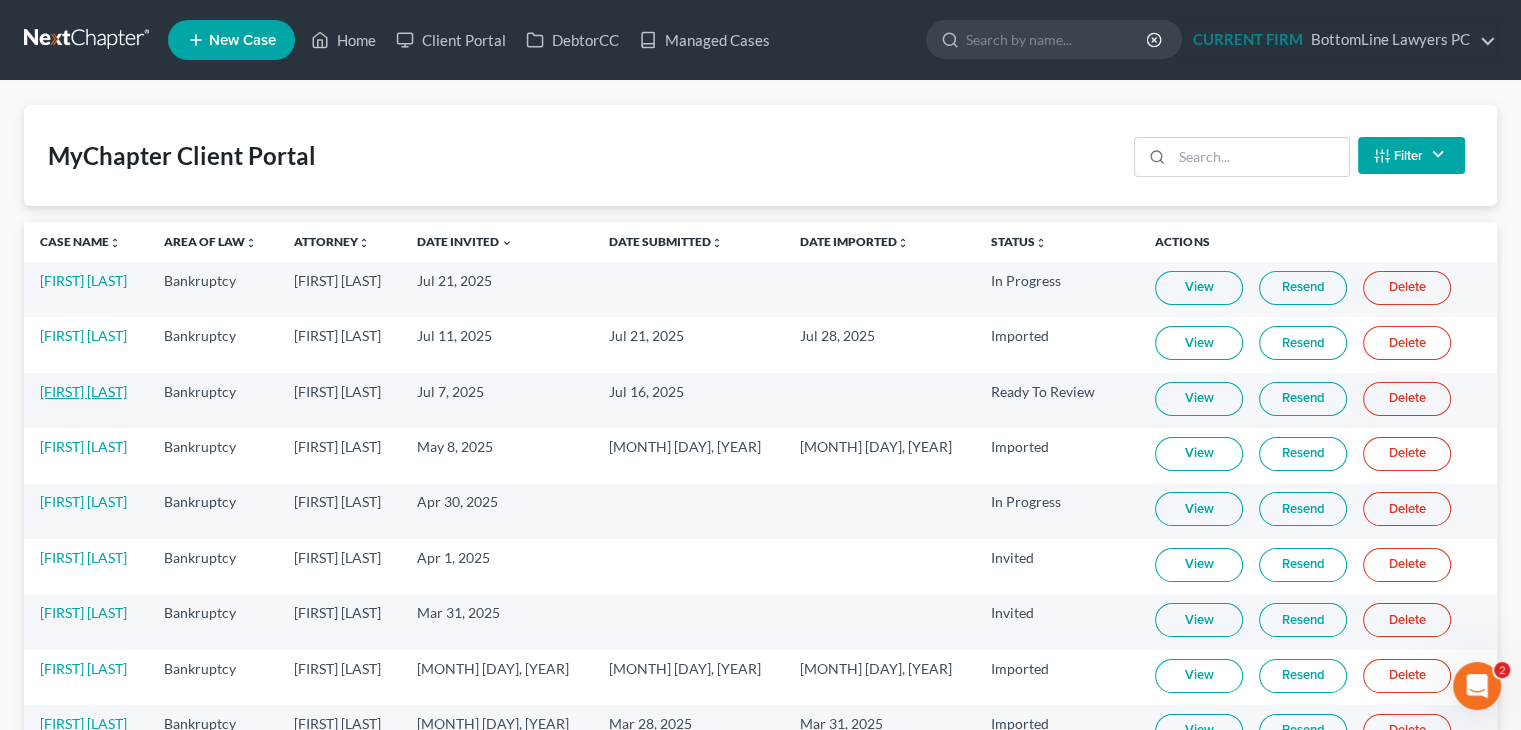 click on "[FIRST] [LAST]" at bounding box center (83, 391) 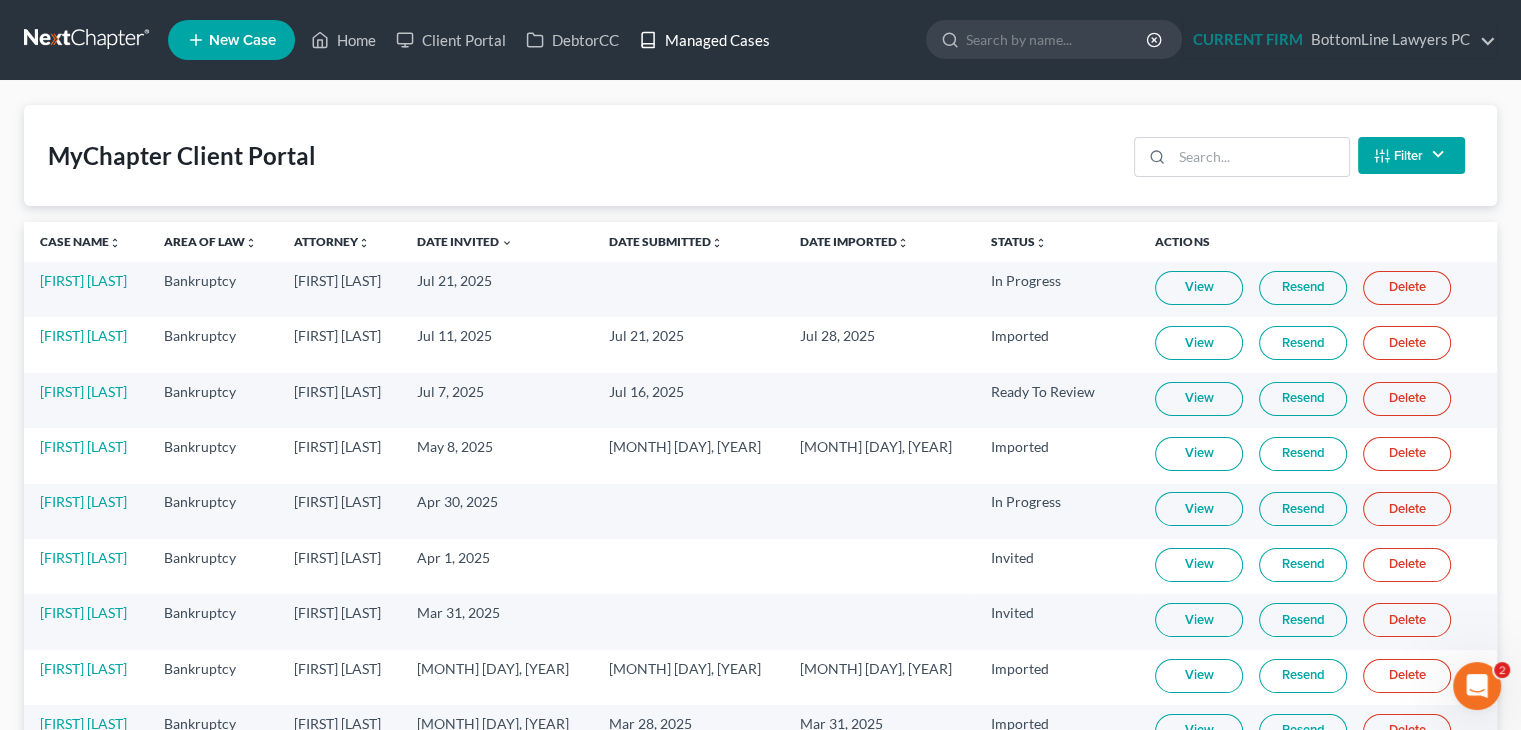 click on "Managed Cases" at bounding box center (704, 40) 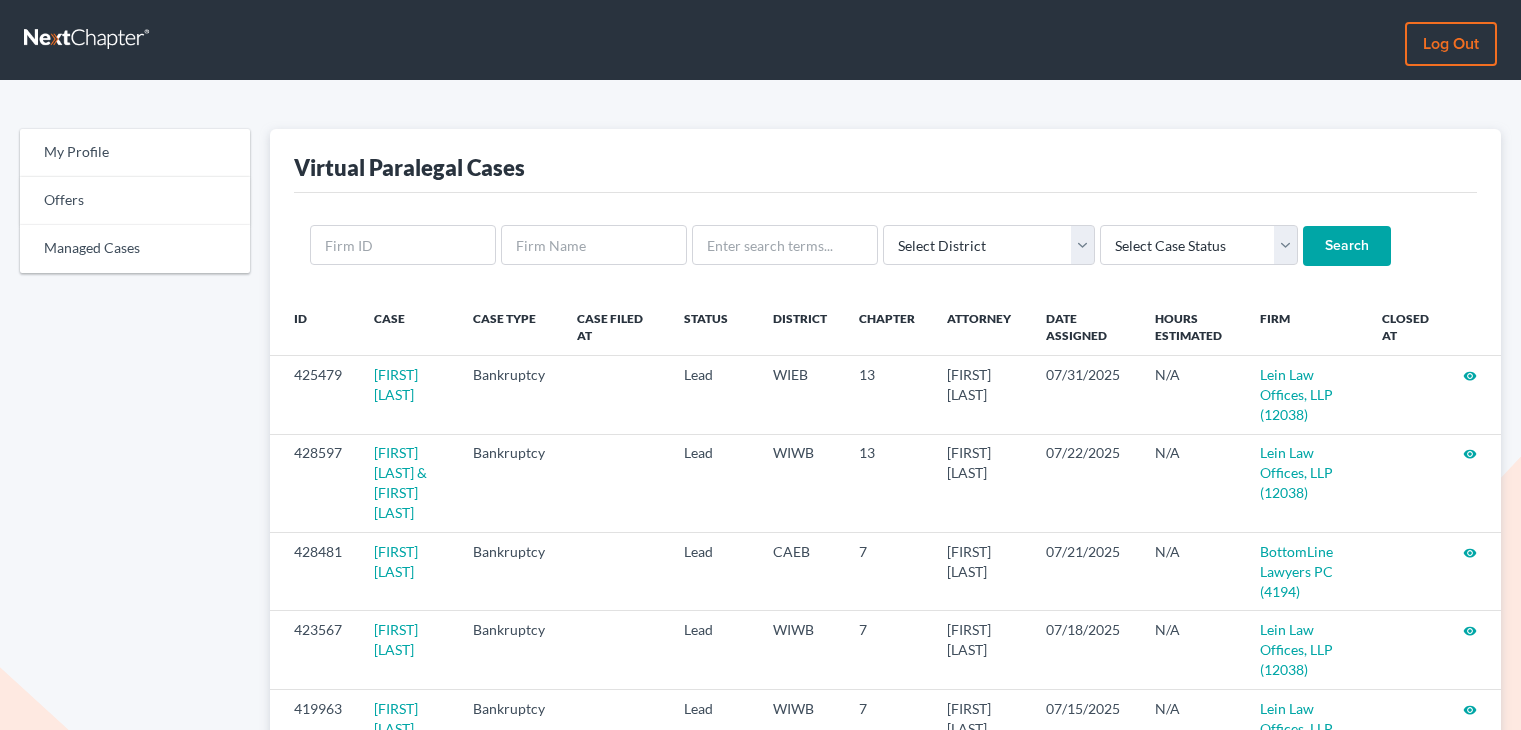 scroll, scrollTop: 0, scrollLeft: 0, axis: both 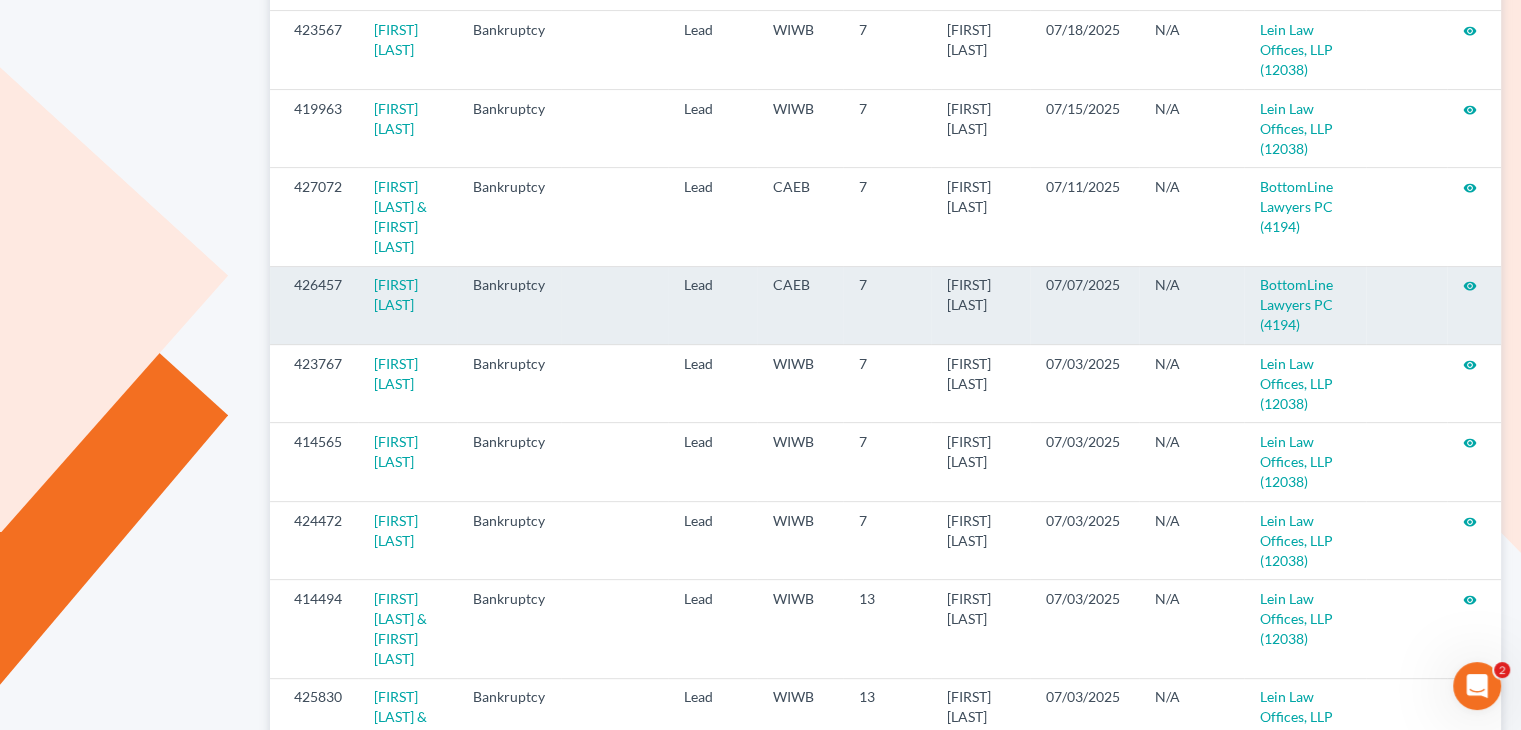 click on "visibility" at bounding box center (1470, 286) 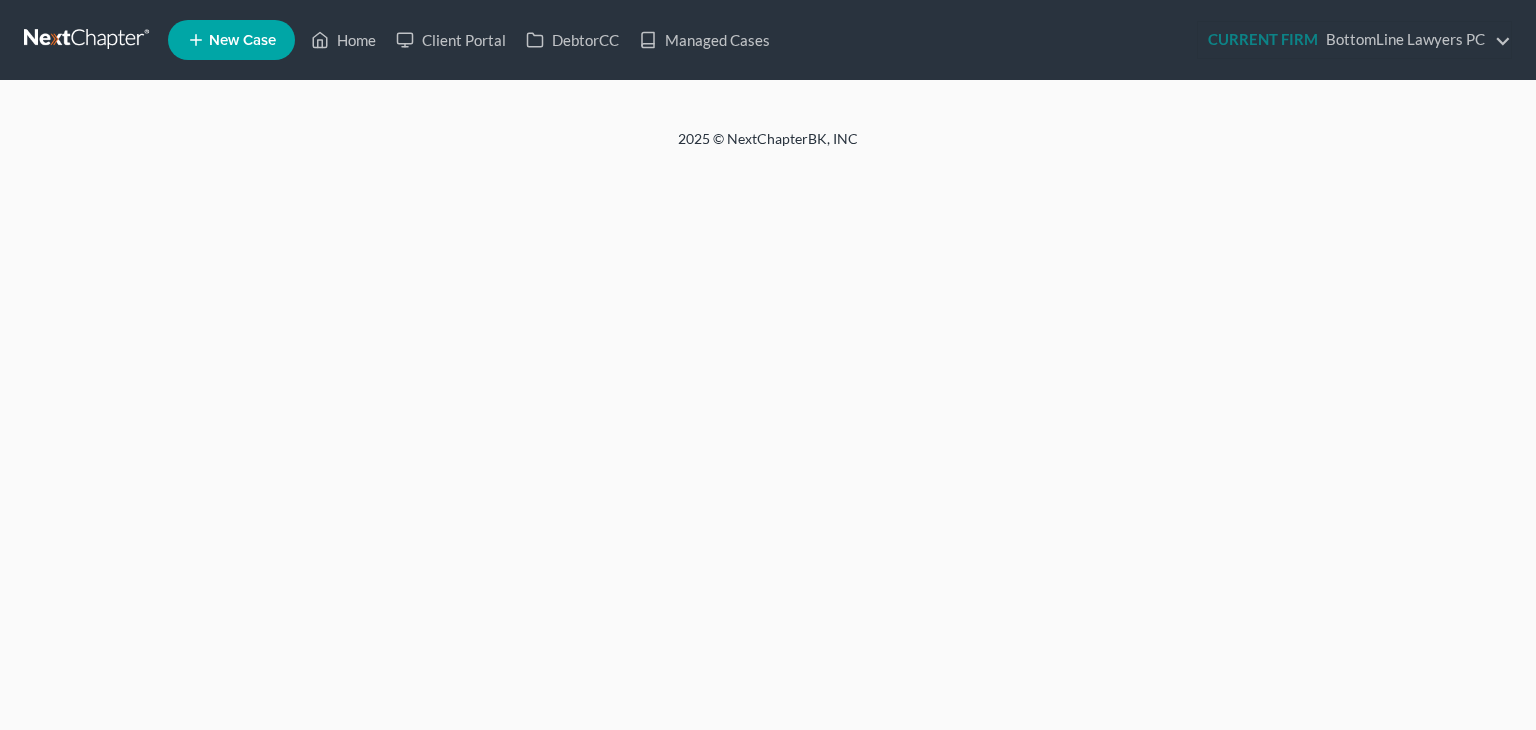 scroll, scrollTop: 0, scrollLeft: 0, axis: both 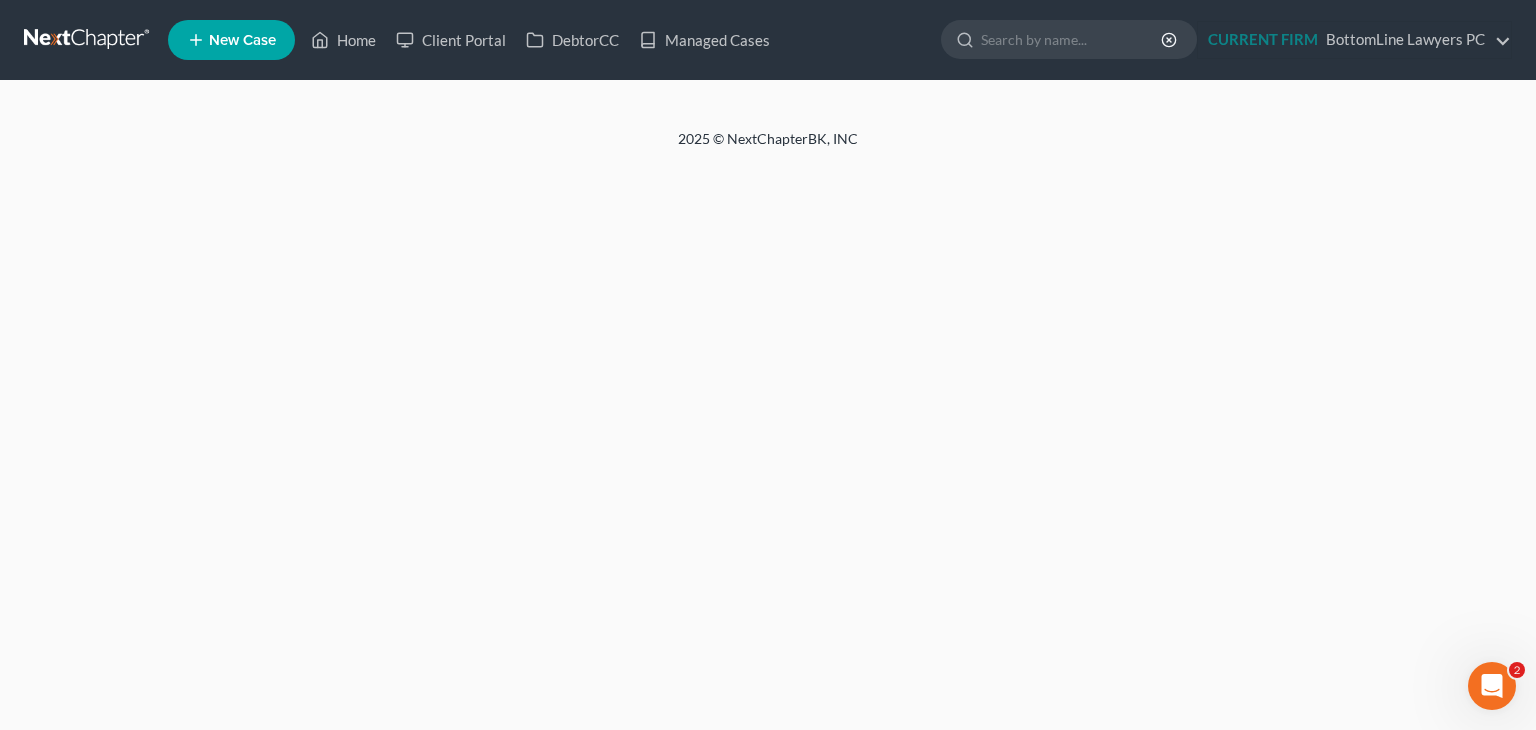 click on "Home New Case Client Portal DebtorCC Managed Cases BottomLine Lawyers PC ceron@paralegalasaservice.com My Account Settings Plan + Billing Account Add-Ons Upgrade to Whoa Help Center Webinars Training Videos What's new Log out New Case Home Client Portal DebtorCC Managed Cases         - No Result - See all results Or Press Enter... CURRENT FIRM  BottomLine Lawyers PC BottomLine Lawyers PC ceron@paralegalasaservice.com My Account Settings Plan + Billing Account Add-Ons Upgrade to Whoa Log out 	 2025 © NextChapterBK, INC" at bounding box center (768, 365) 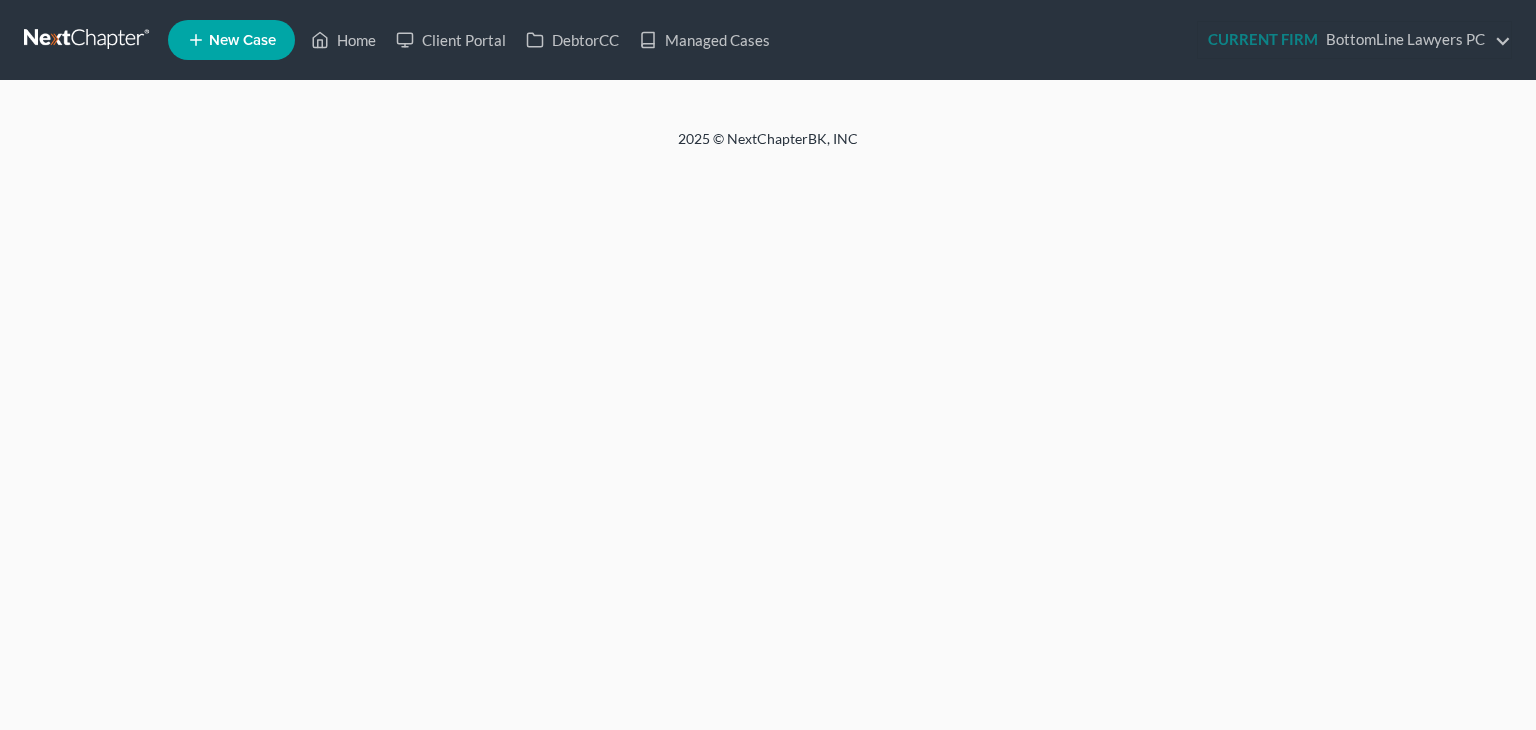 scroll, scrollTop: 0, scrollLeft: 0, axis: both 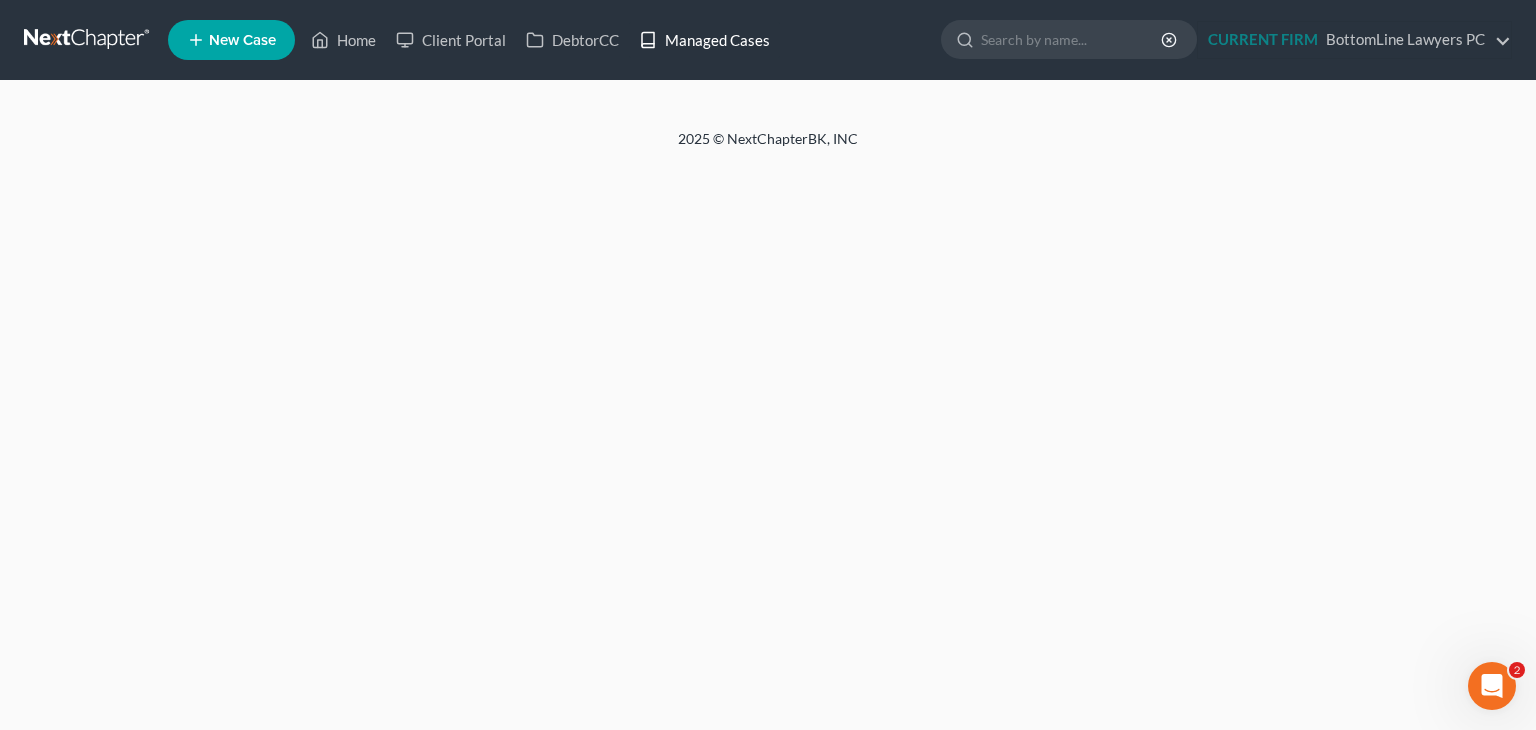 click on "Managed Cases" at bounding box center [704, 40] 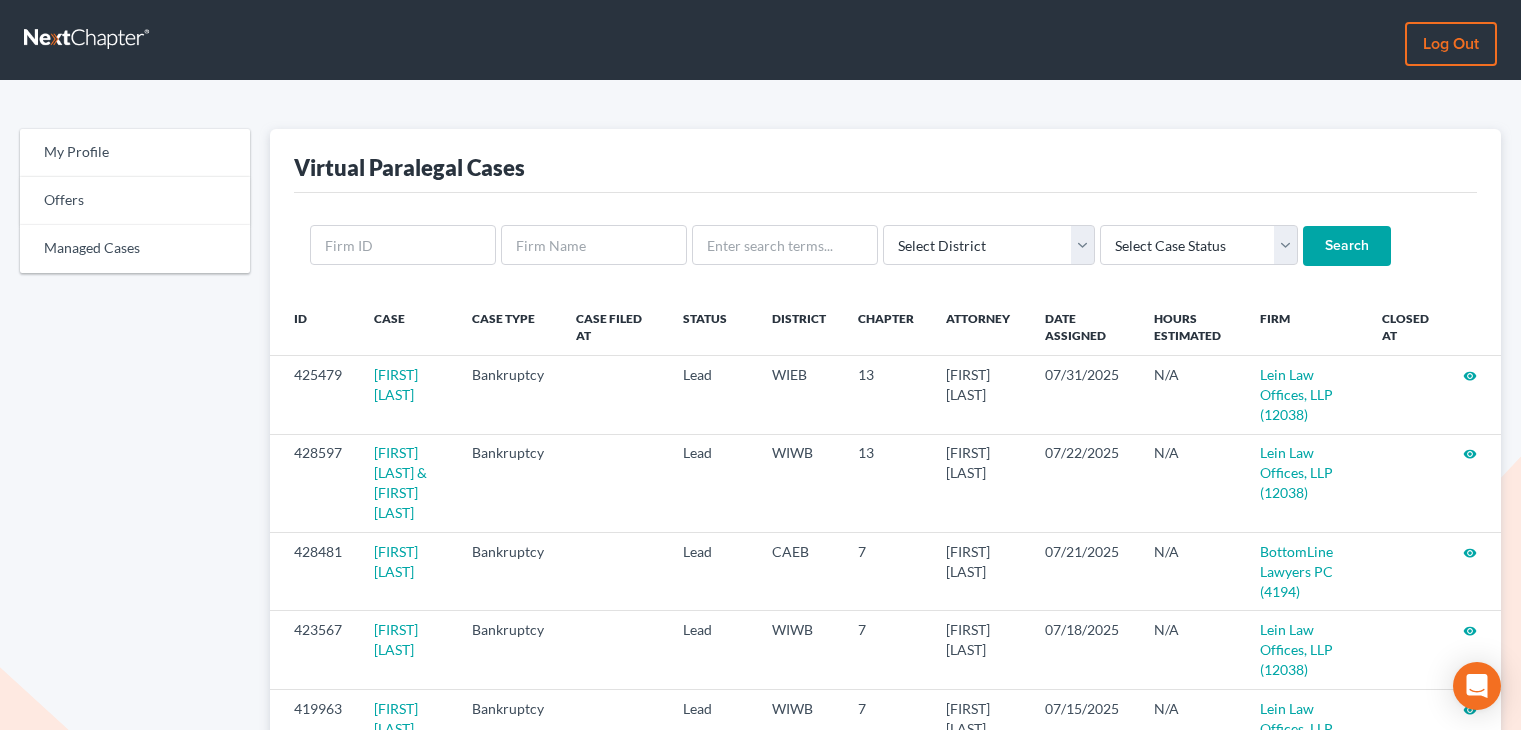 scroll, scrollTop: 0, scrollLeft: 0, axis: both 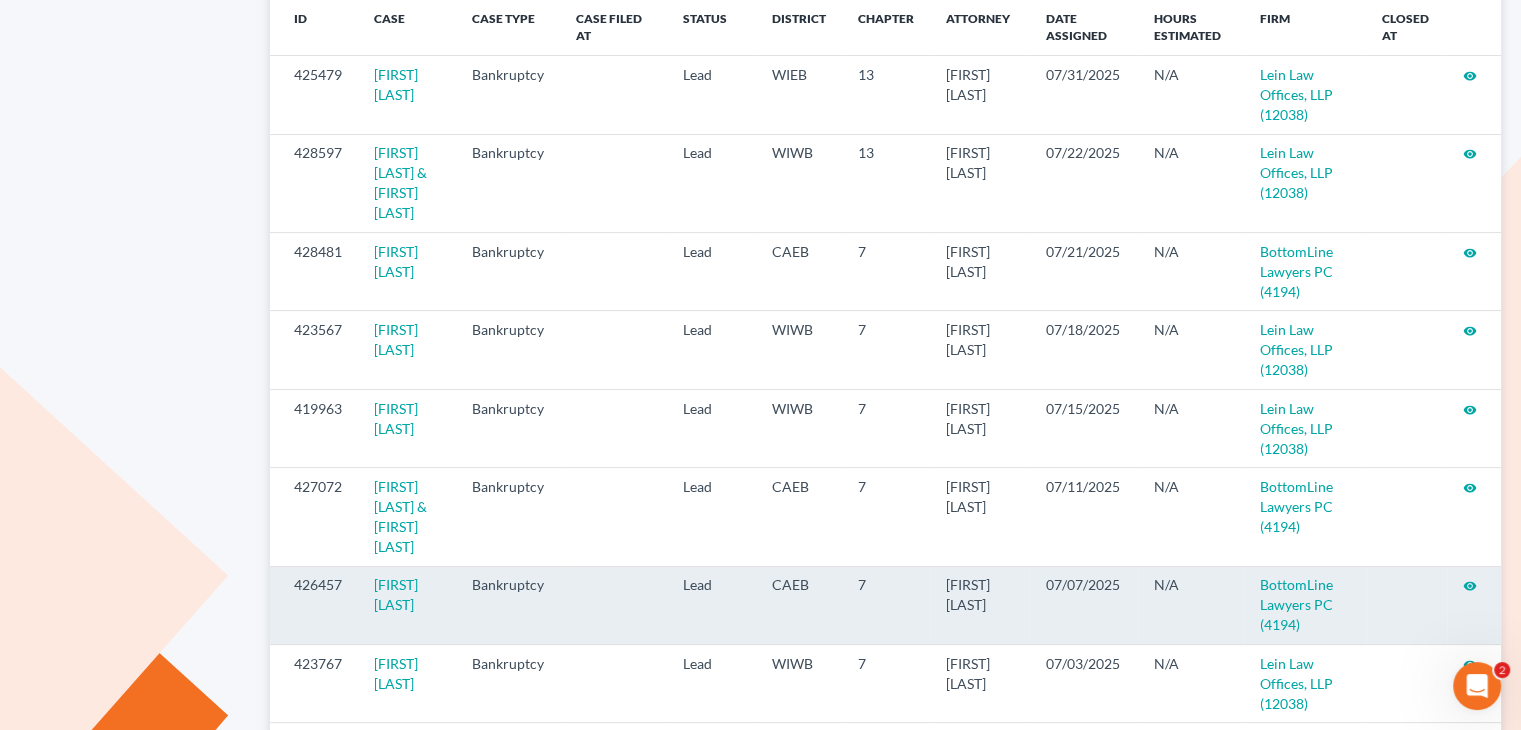 click on "visibility" at bounding box center [1470, 586] 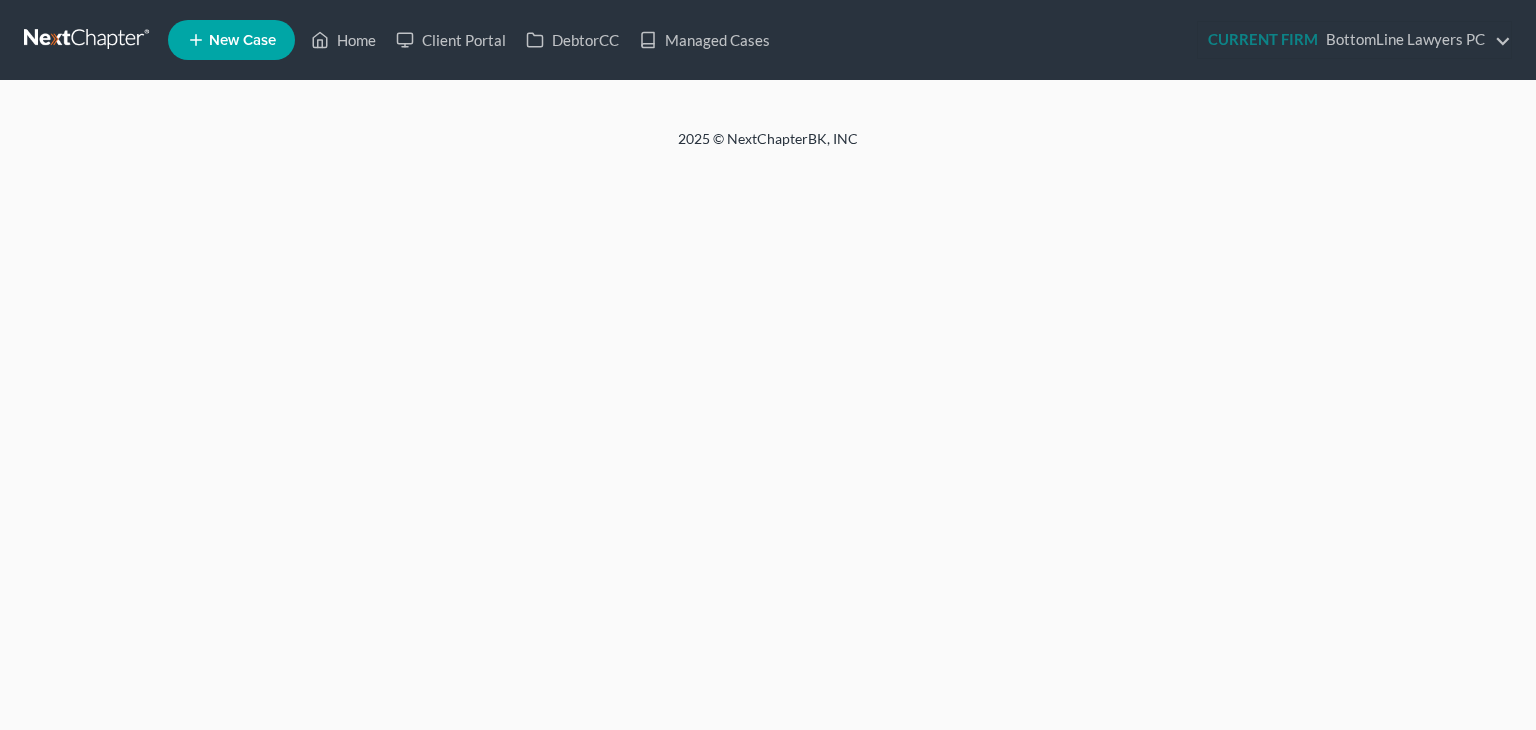 scroll, scrollTop: 0, scrollLeft: 0, axis: both 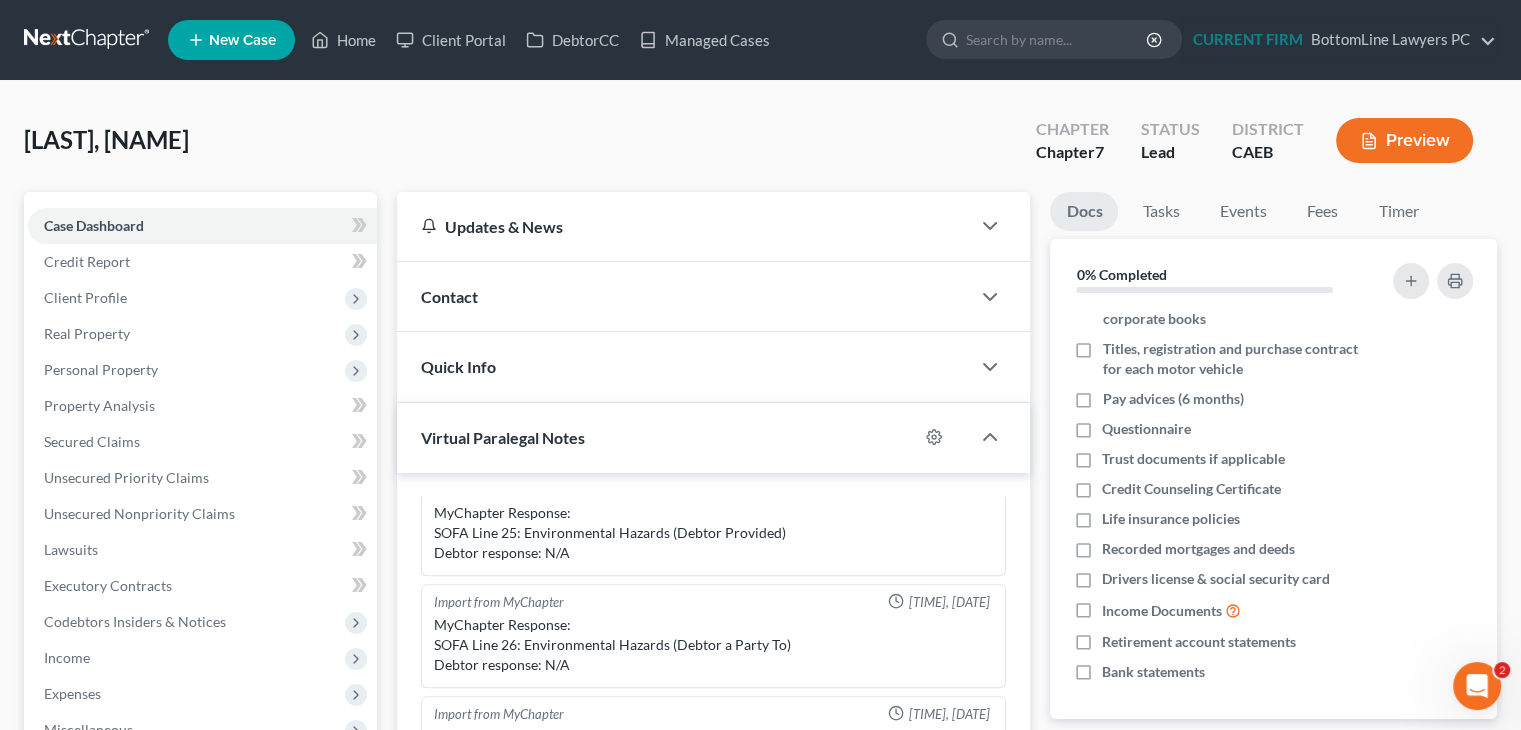drag, startPoint x: 205, startPoint y: 143, endPoint x: 30, endPoint y: 145, distance: 175.01143 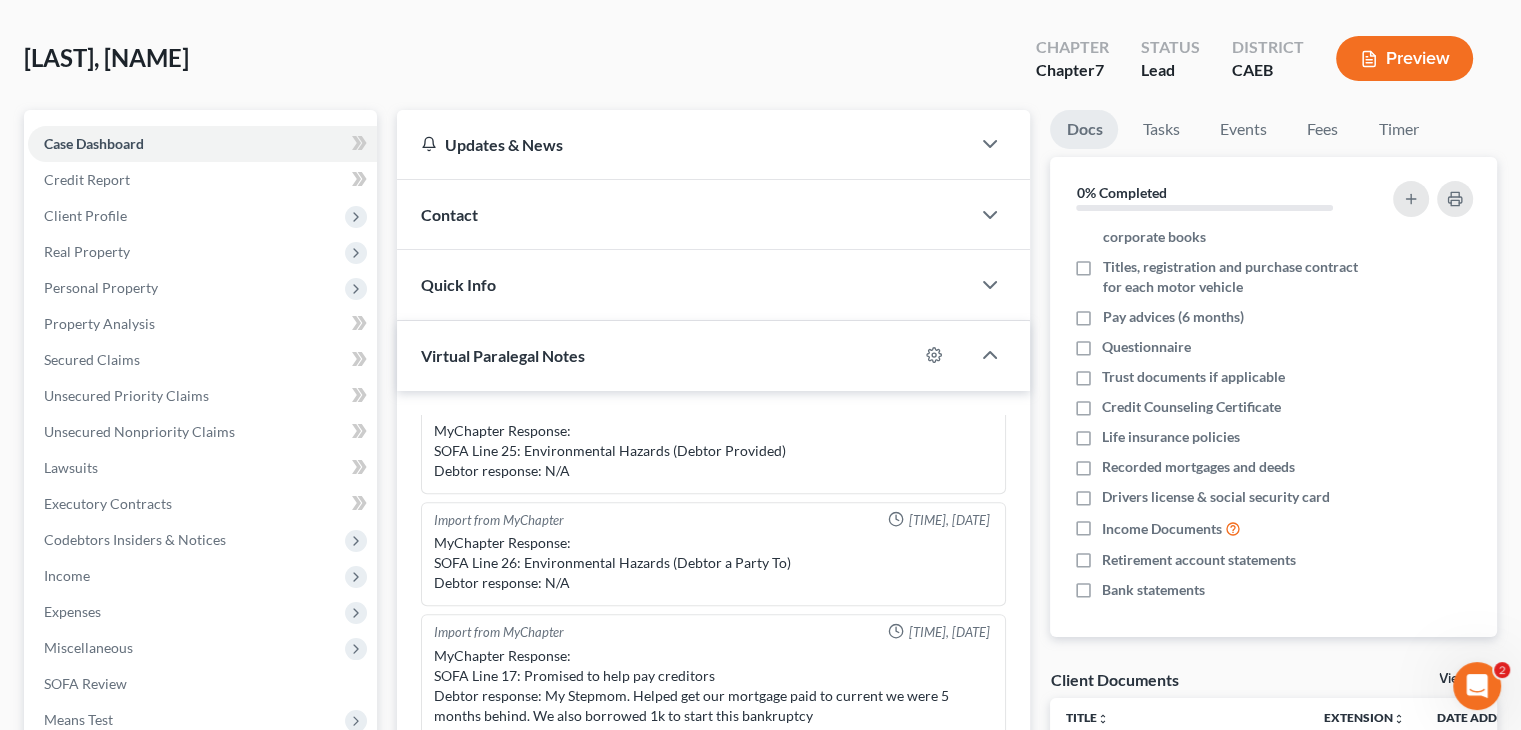 scroll, scrollTop: 400, scrollLeft: 0, axis: vertical 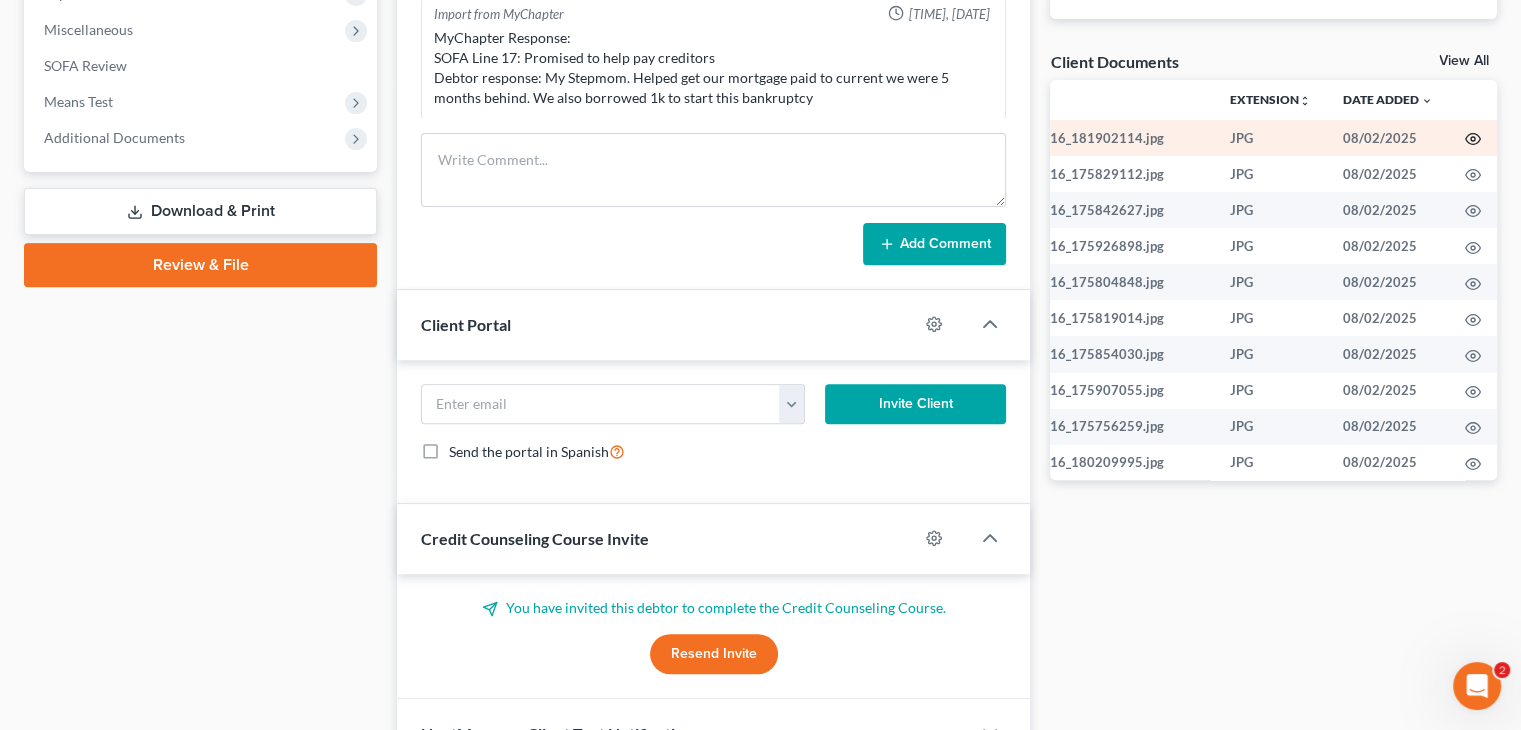 click 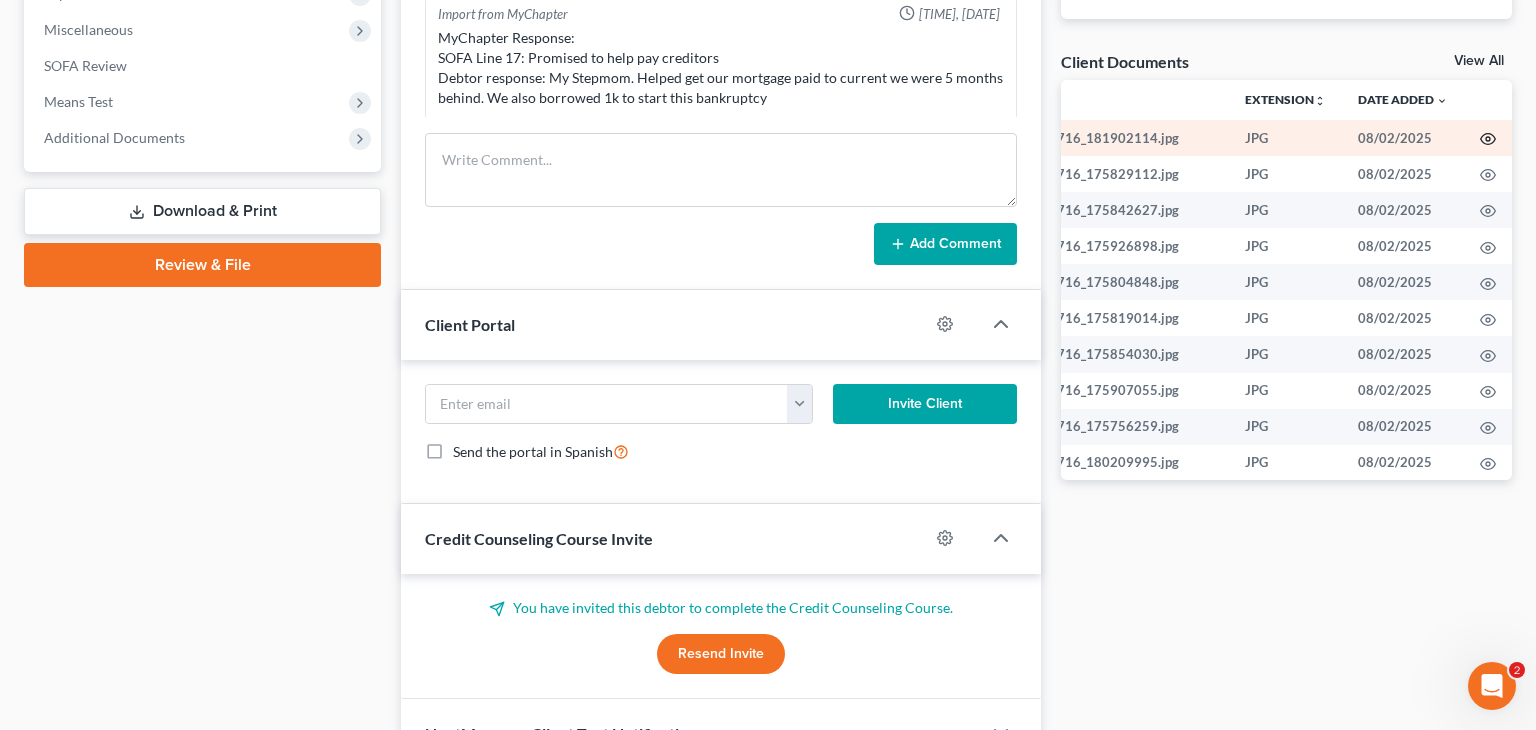 scroll, scrollTop: 0, scrollLeft: 96, axis: horizontal 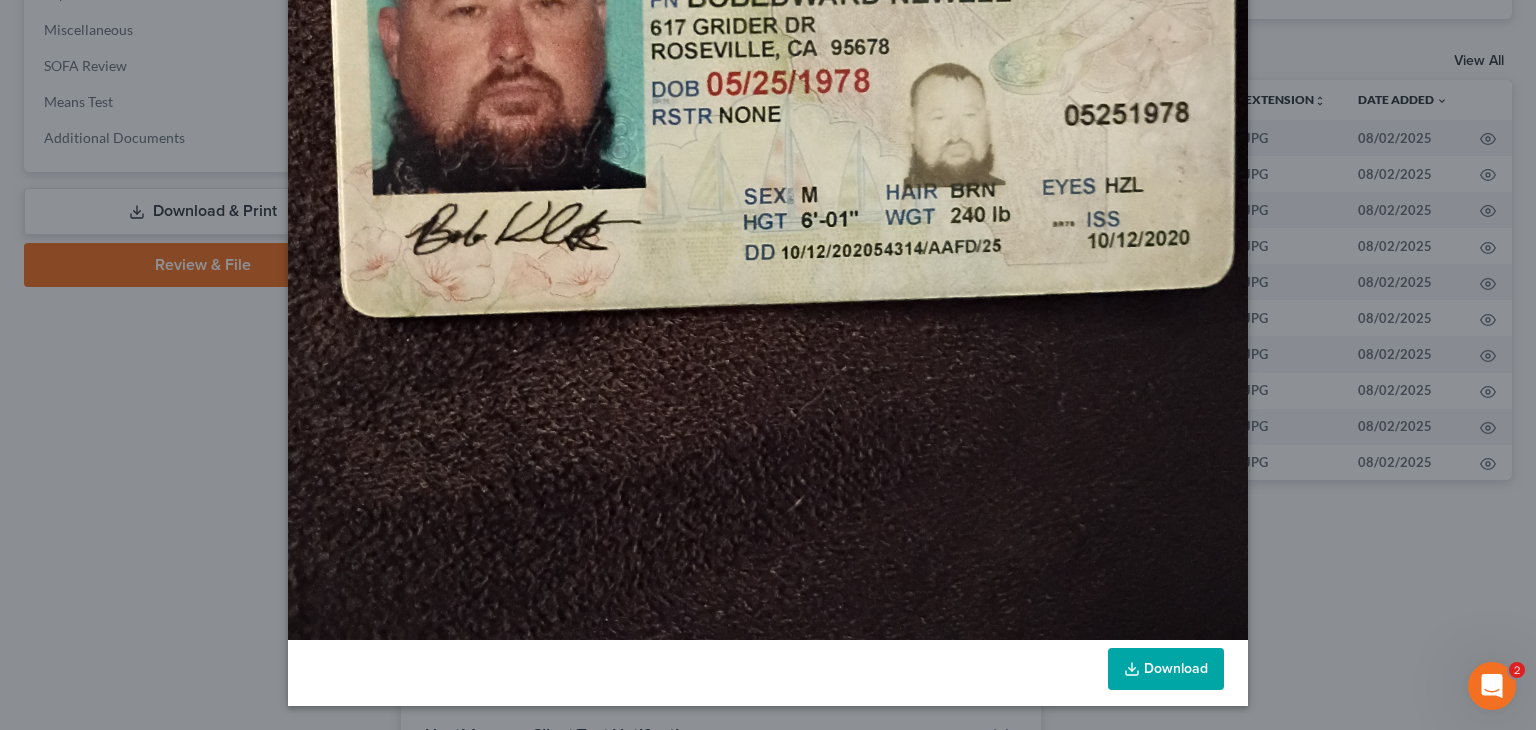 click on "Download" at bounding box center (1166, 669) 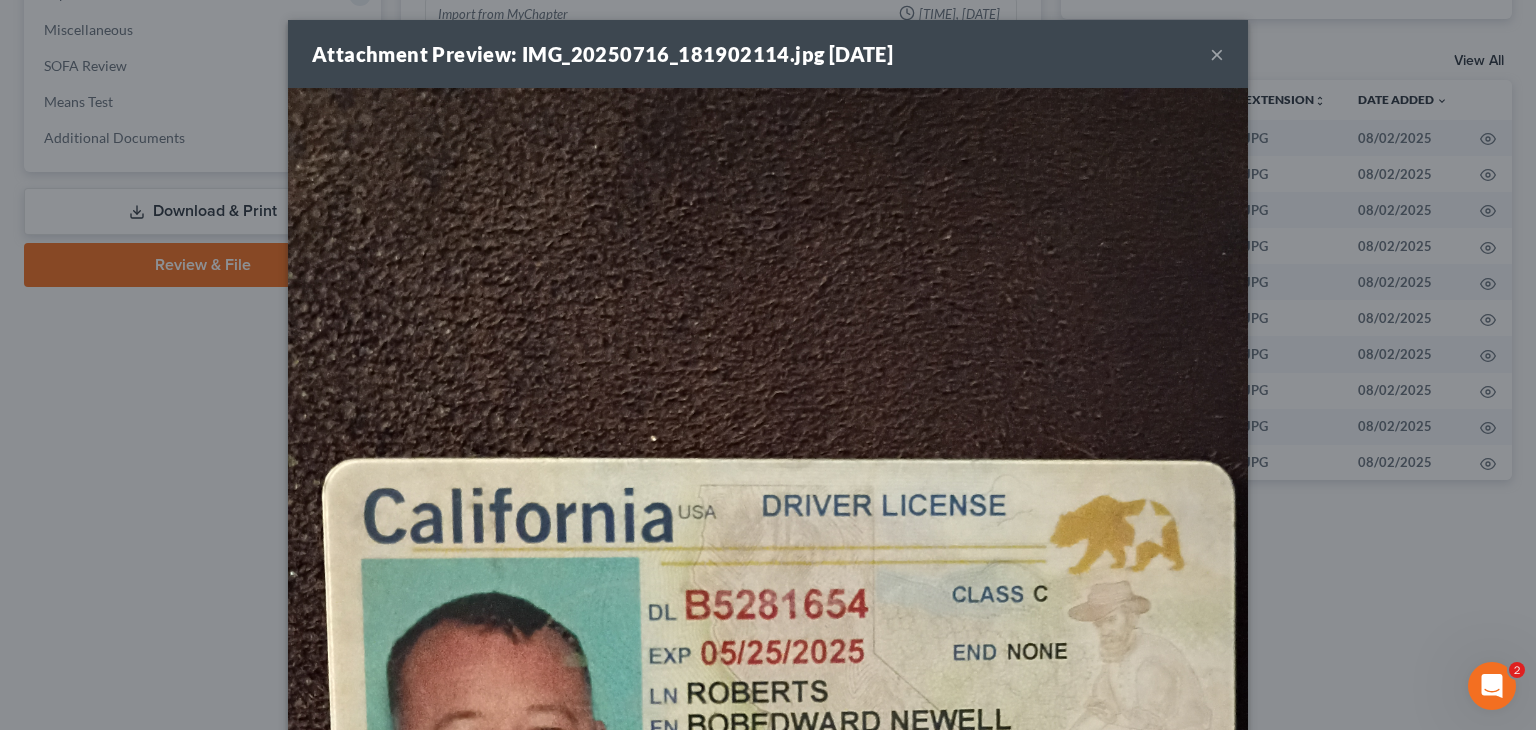 scroll, scrollTop: 0, scrollLeft: 0, axis: both 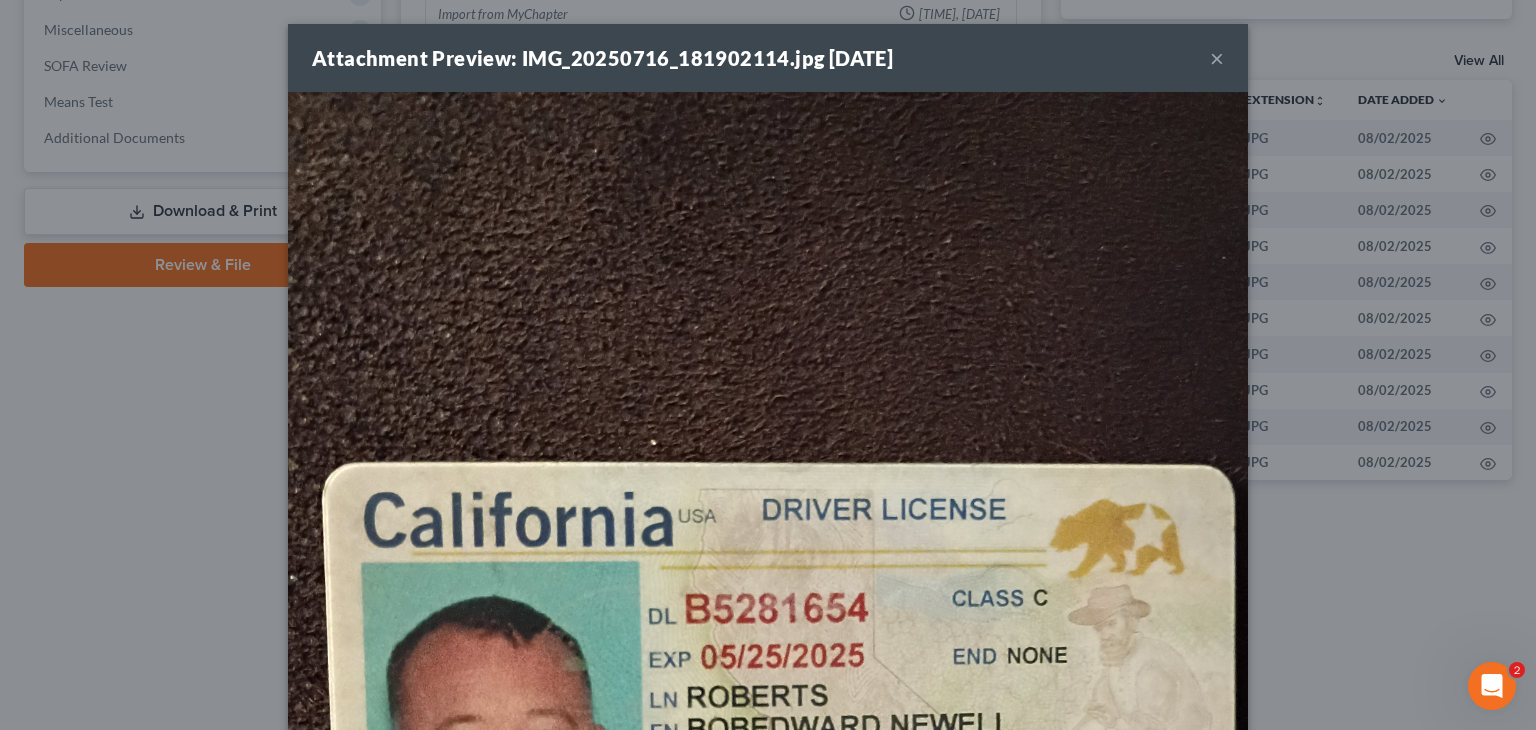 click at bounding box center (768, 732) 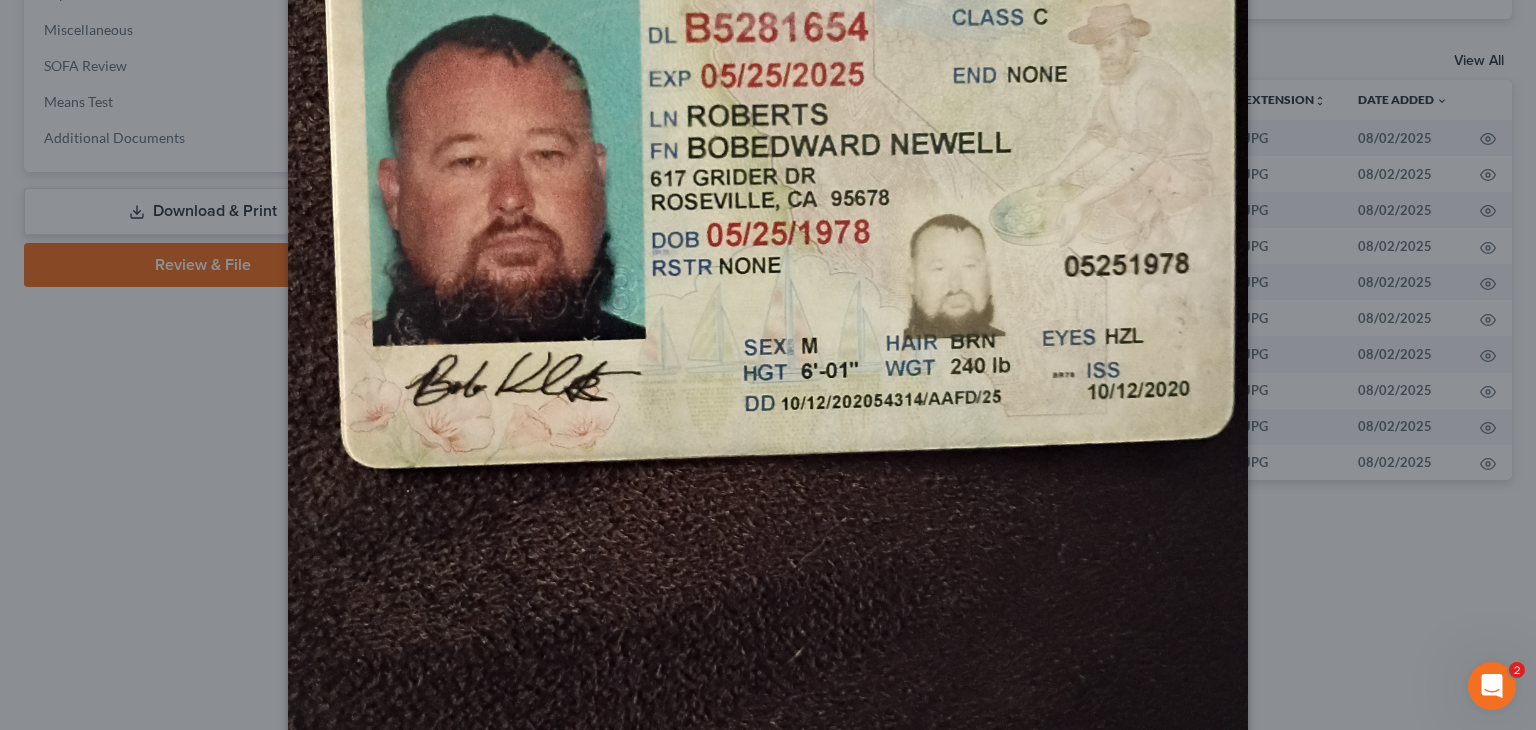 scroll, scrollTop: 700, scrollLeft: 0, axis: vertical 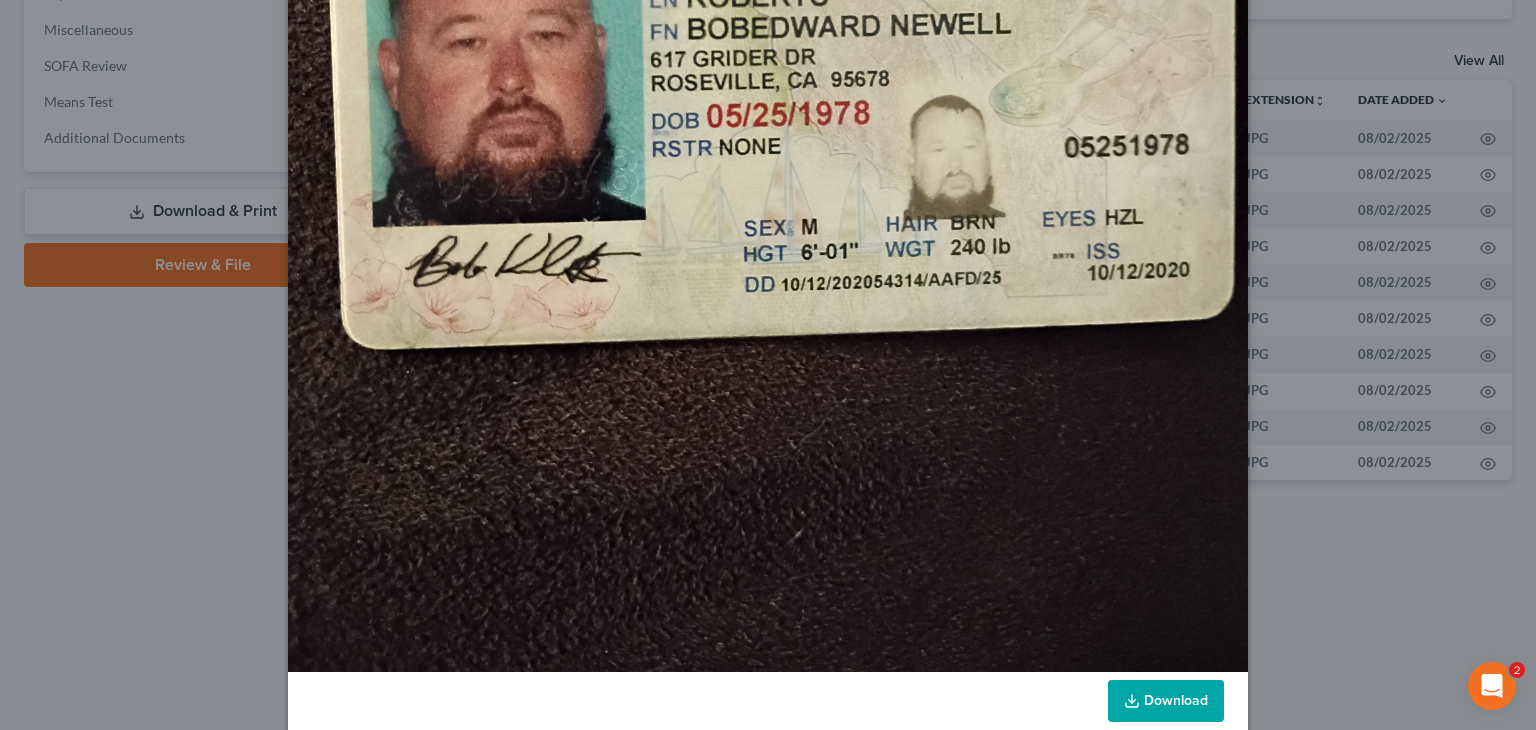 click on "Download" at bounding box center (1166, 701) 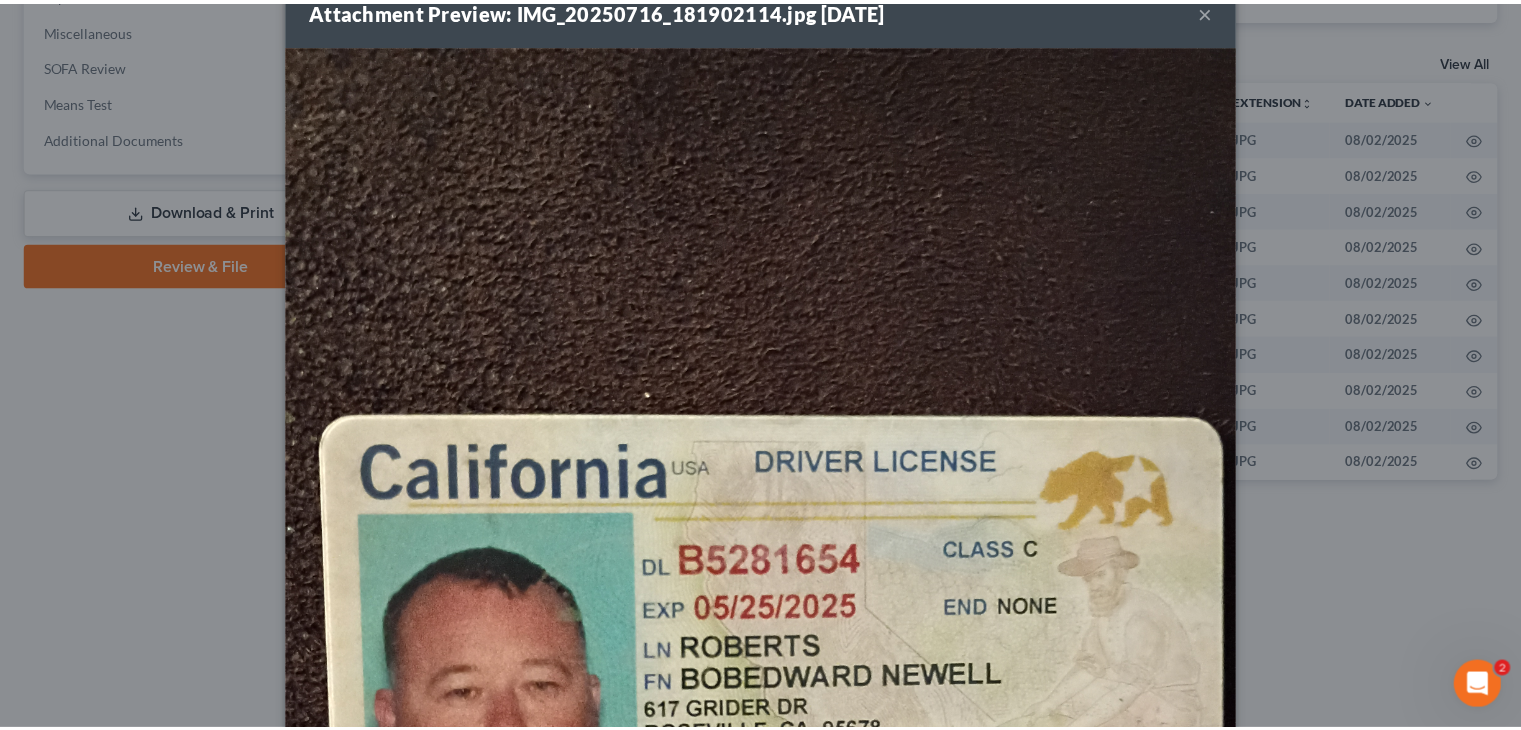 scroll, scrollTop: 0, scrollLeft: 0, axis: both 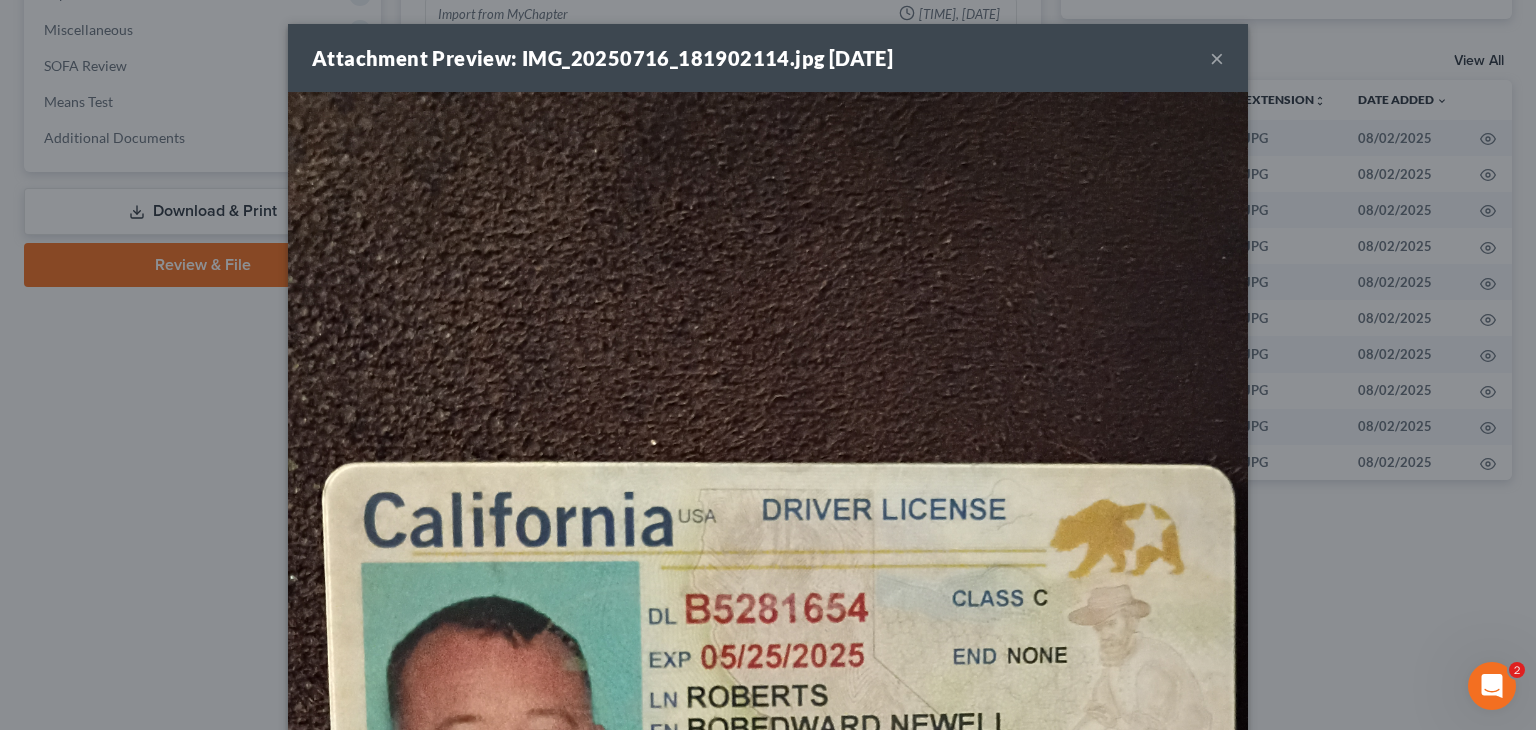 click on "×" at bounding box center (1217, 58) 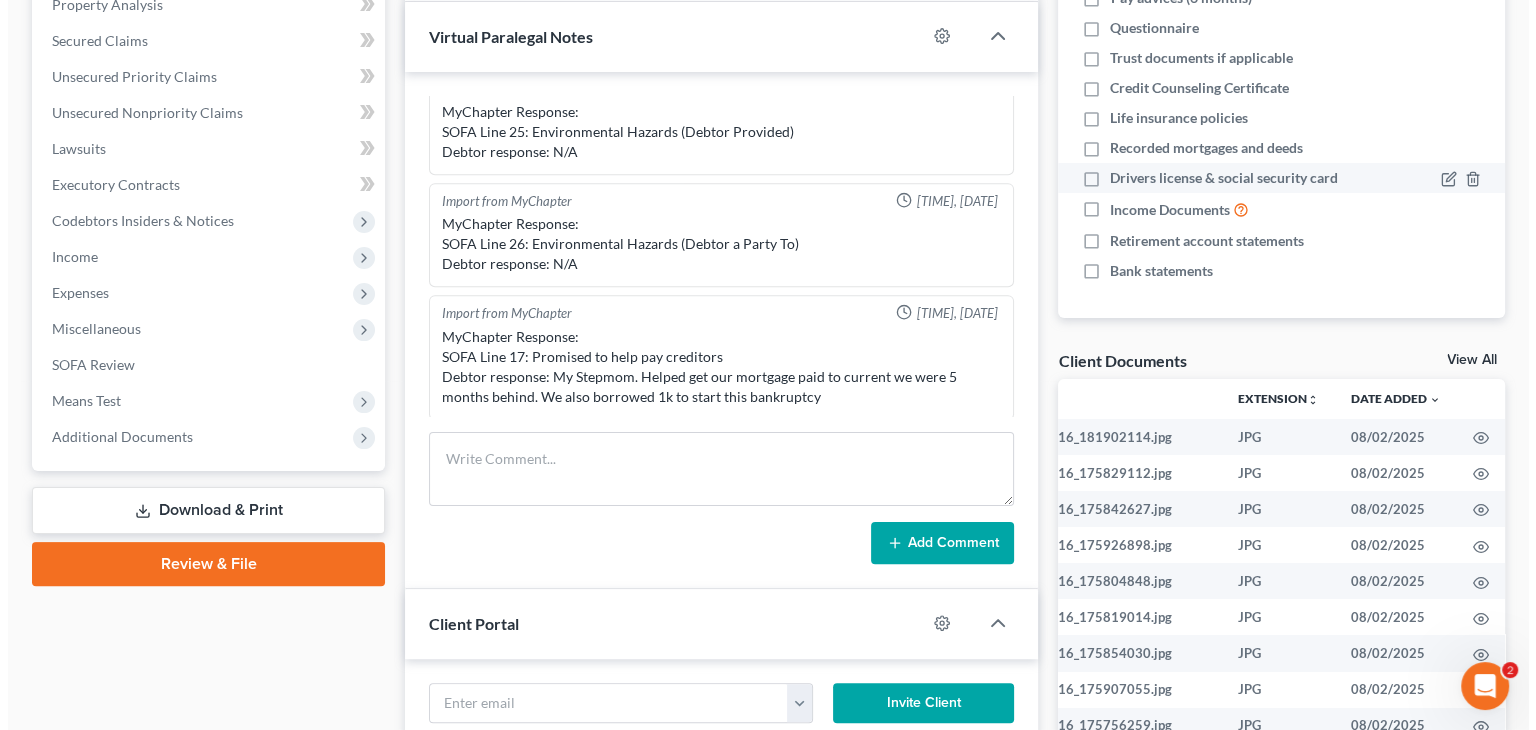 scroll, scrollTop: 400, scrollLeft: 0, axis: vertical 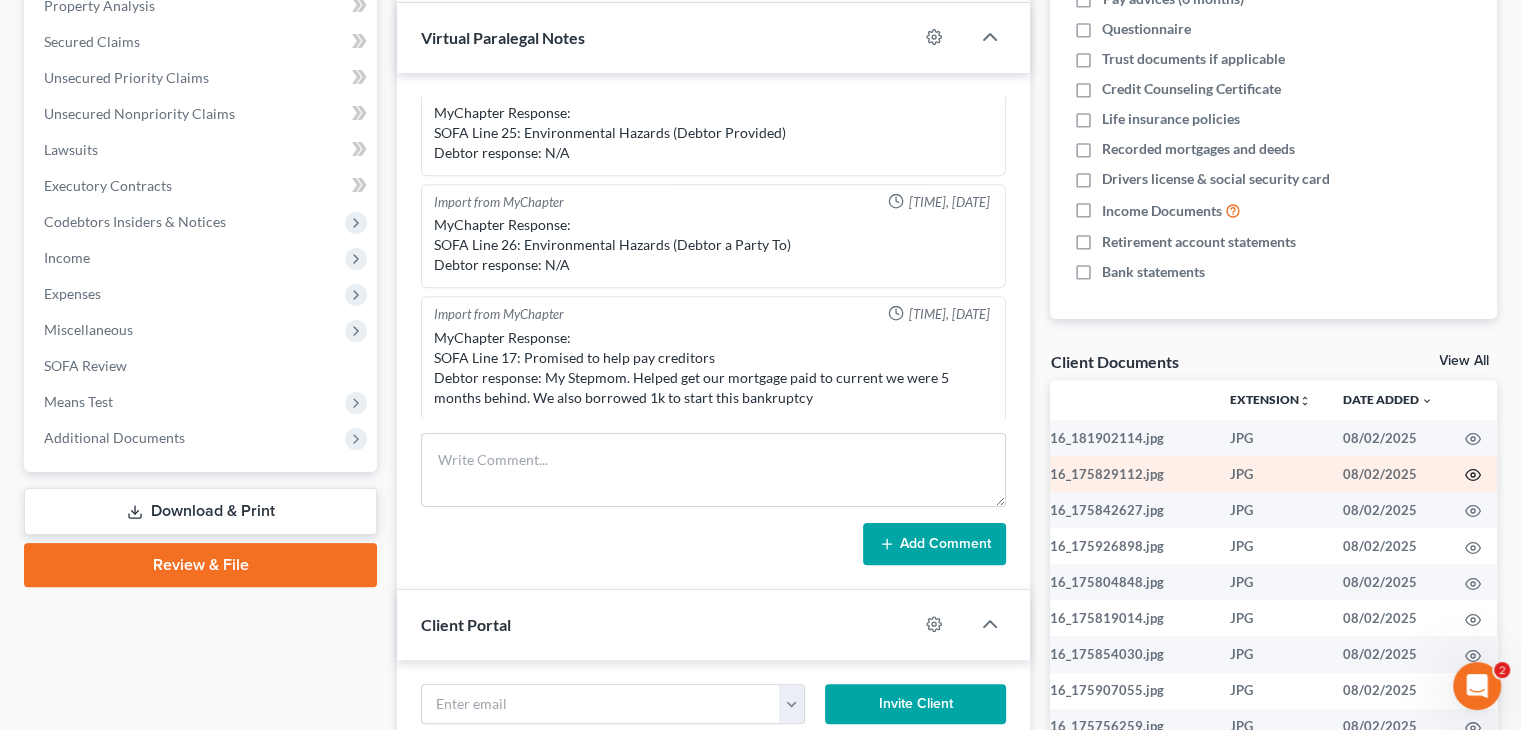 click 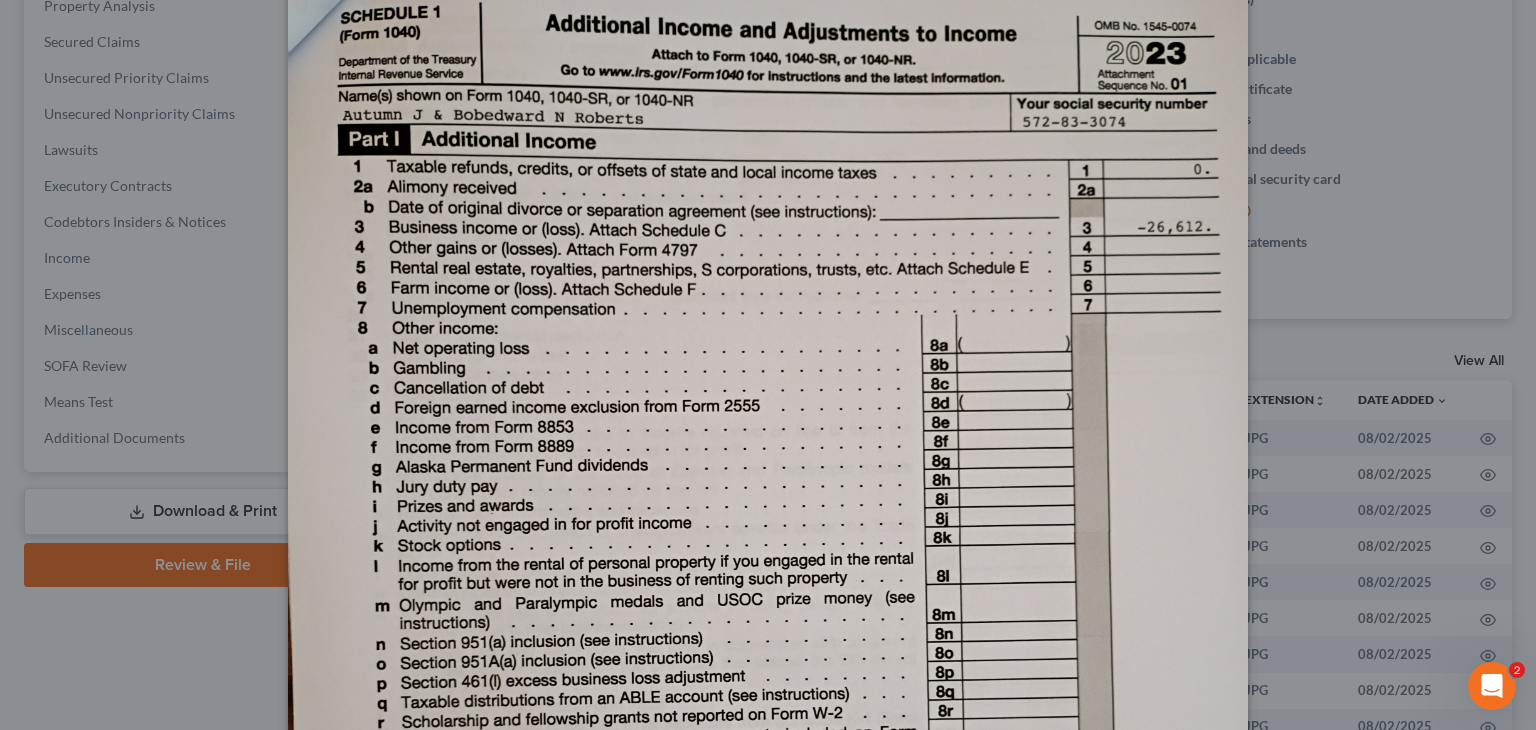 scroll, scrollTop: 0, scrollLeft: 0, axis: both 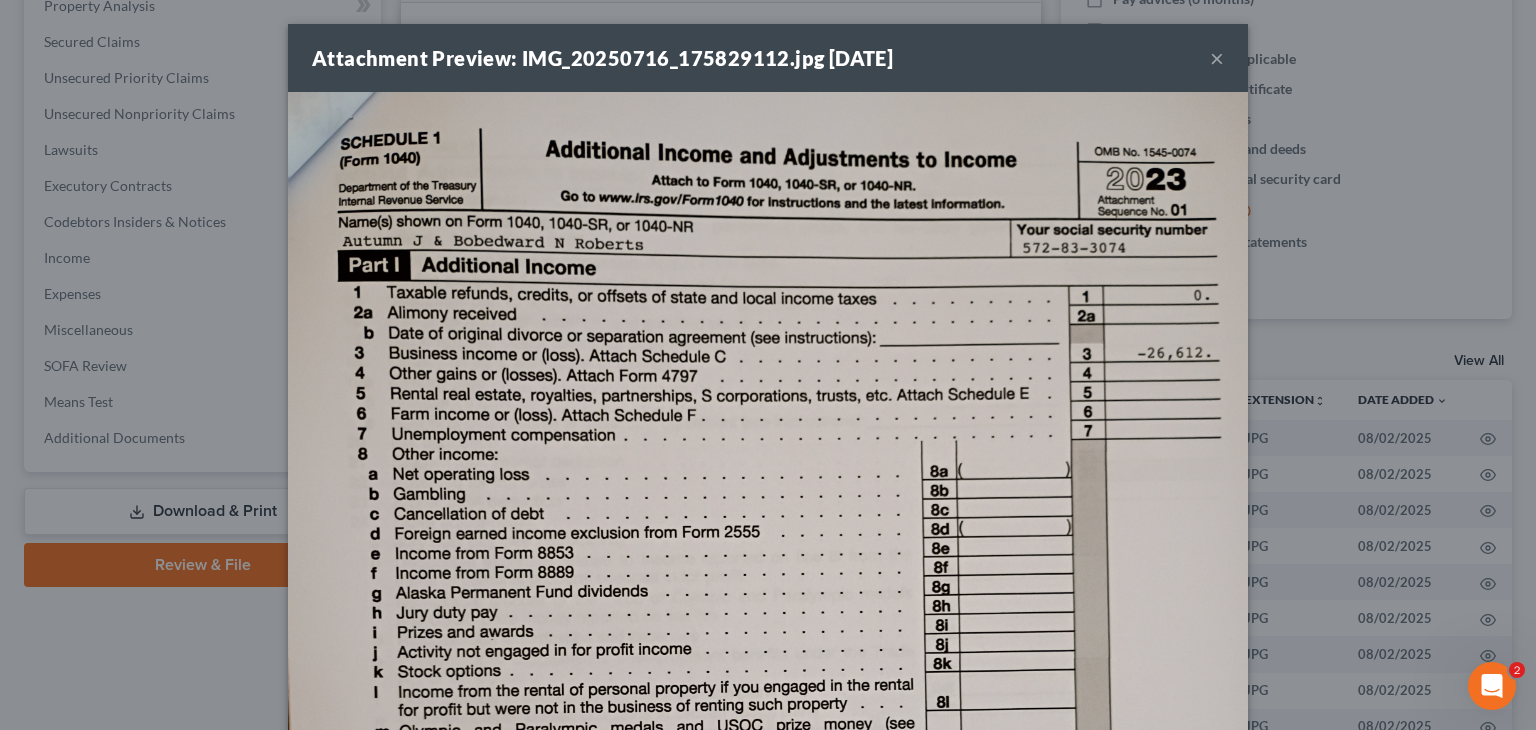 click at bounding box center (768, 732) 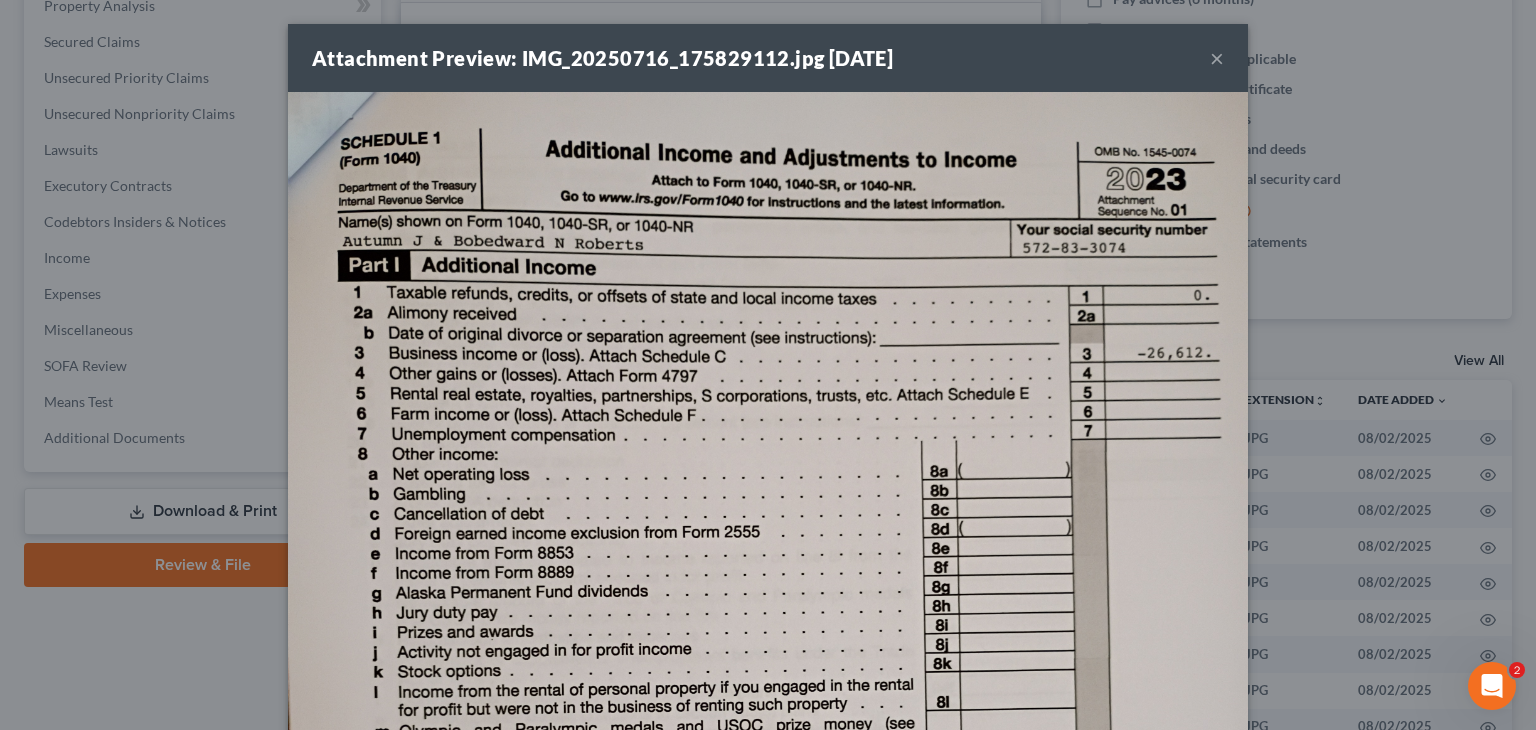 click on "Attachment Preview: IMG_20250716_175829112.jpg [DATE]" at bounding box center [602, 58] 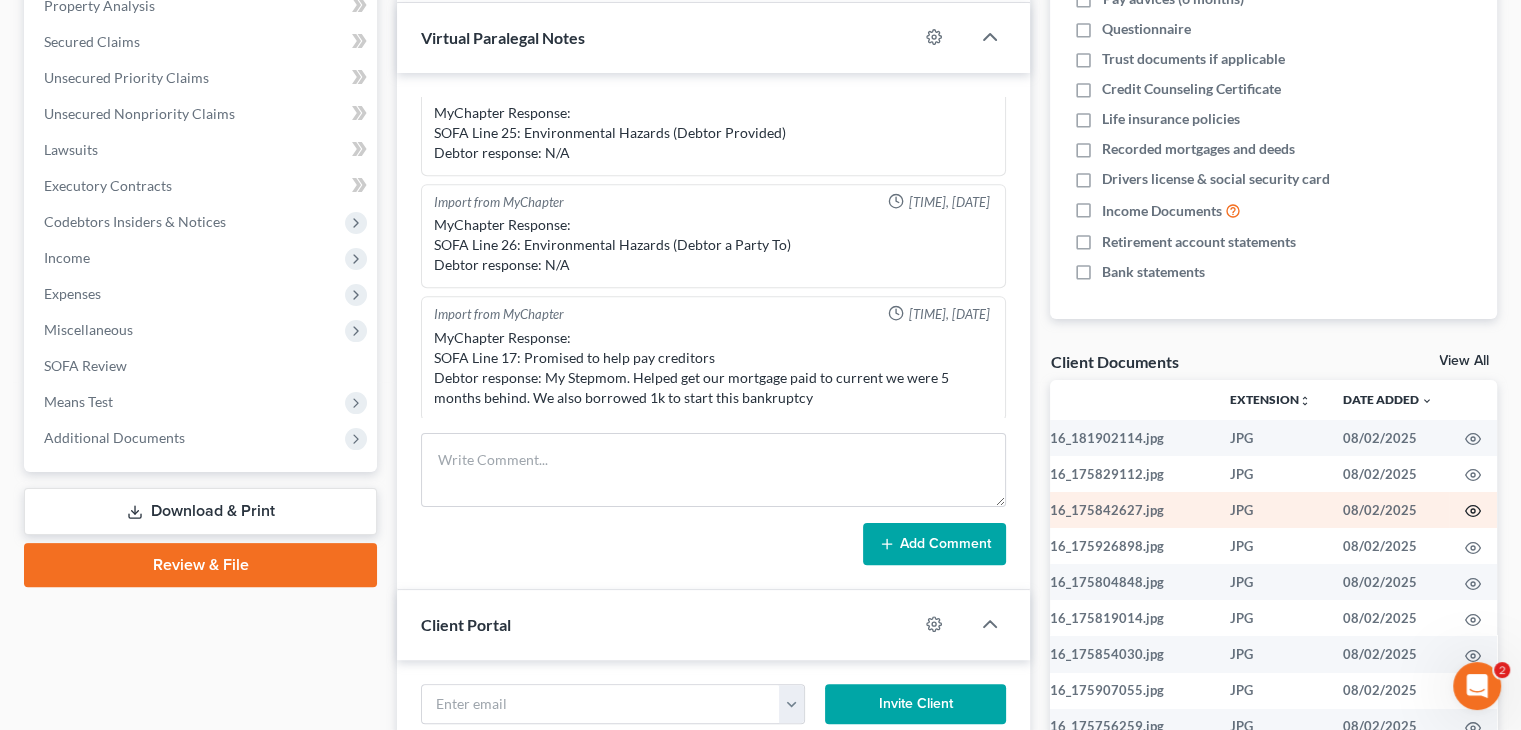 click 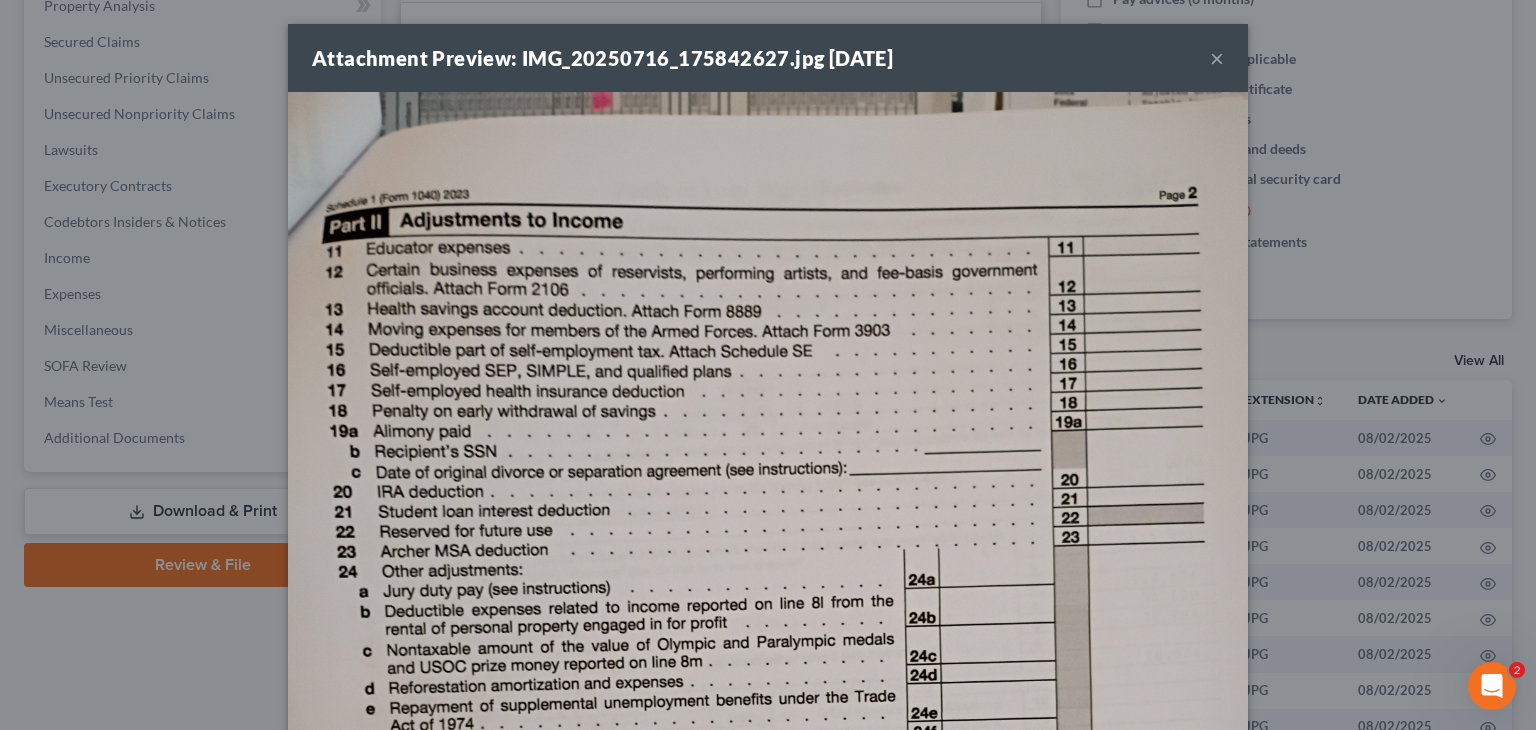 click at bounding box center (768, 732) 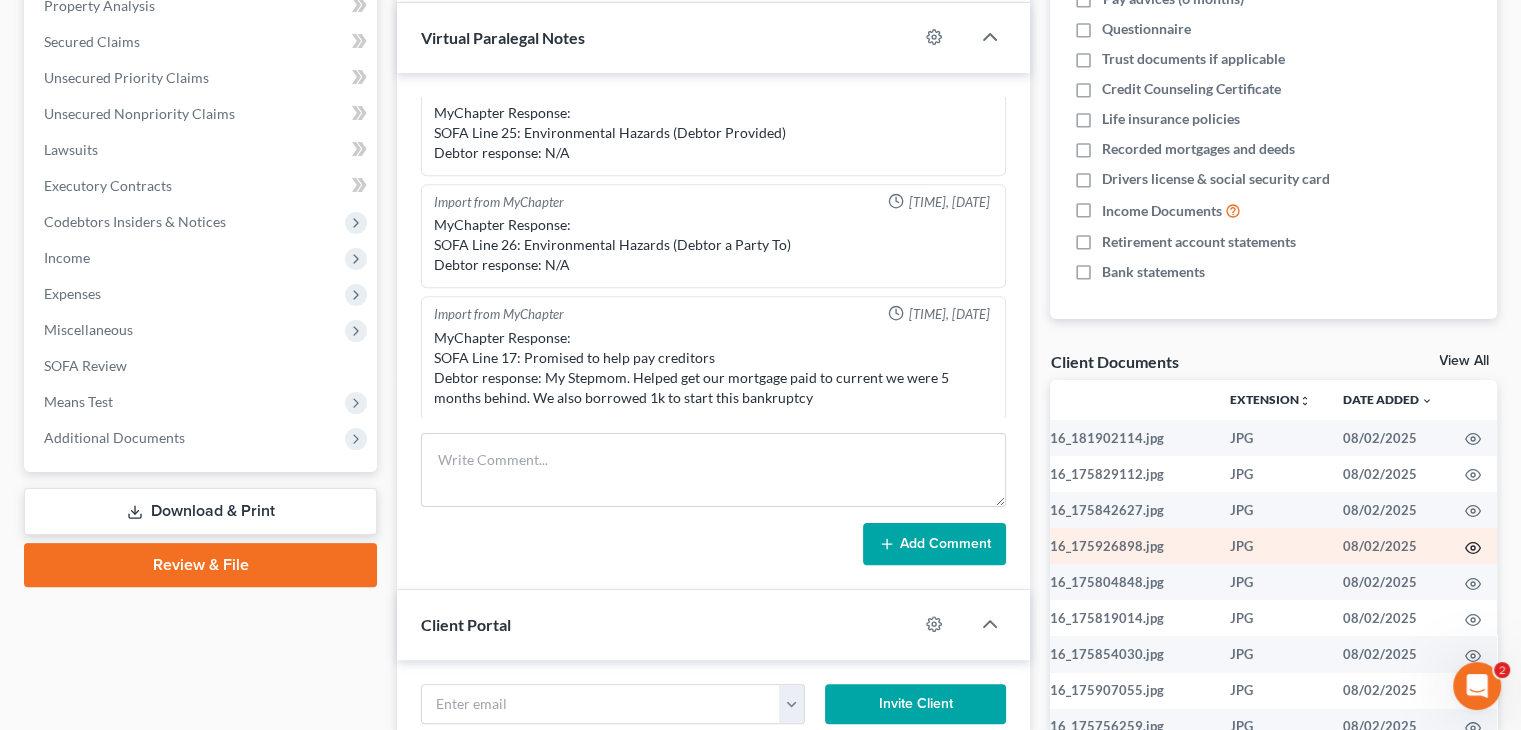 click 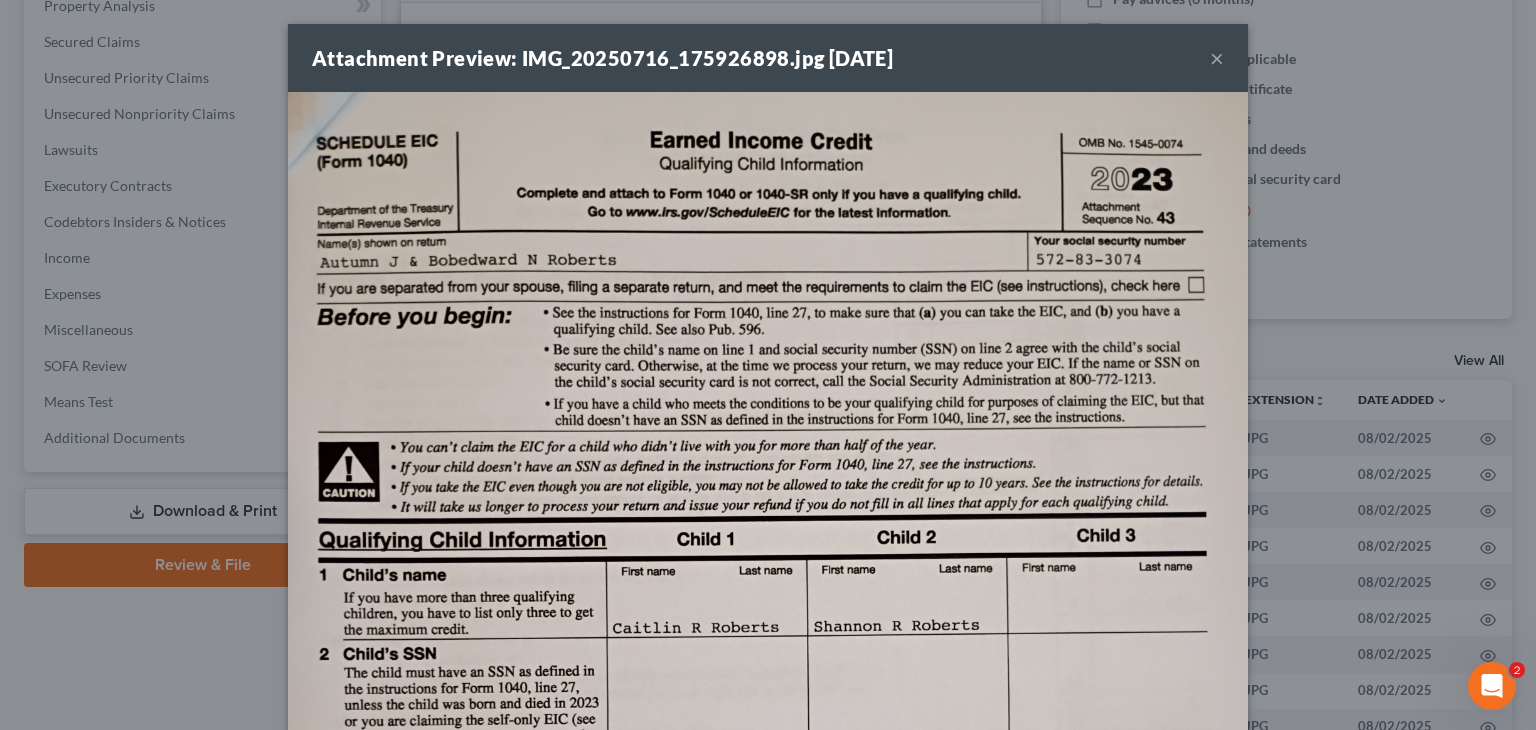 click on "Attachment Preview: IMG_20250716_175926898.jpg [DATE]" at bounding box center [602, 58] 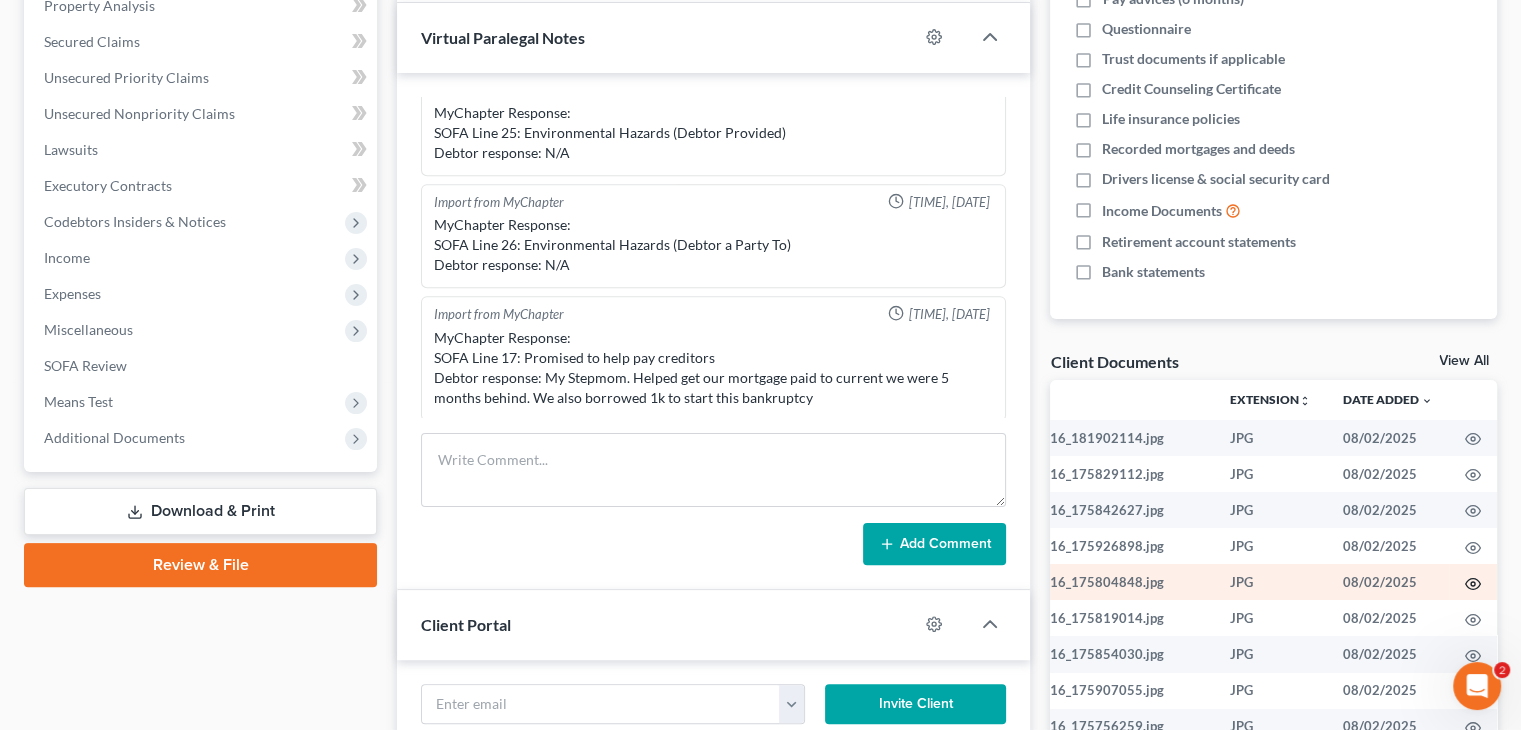 click 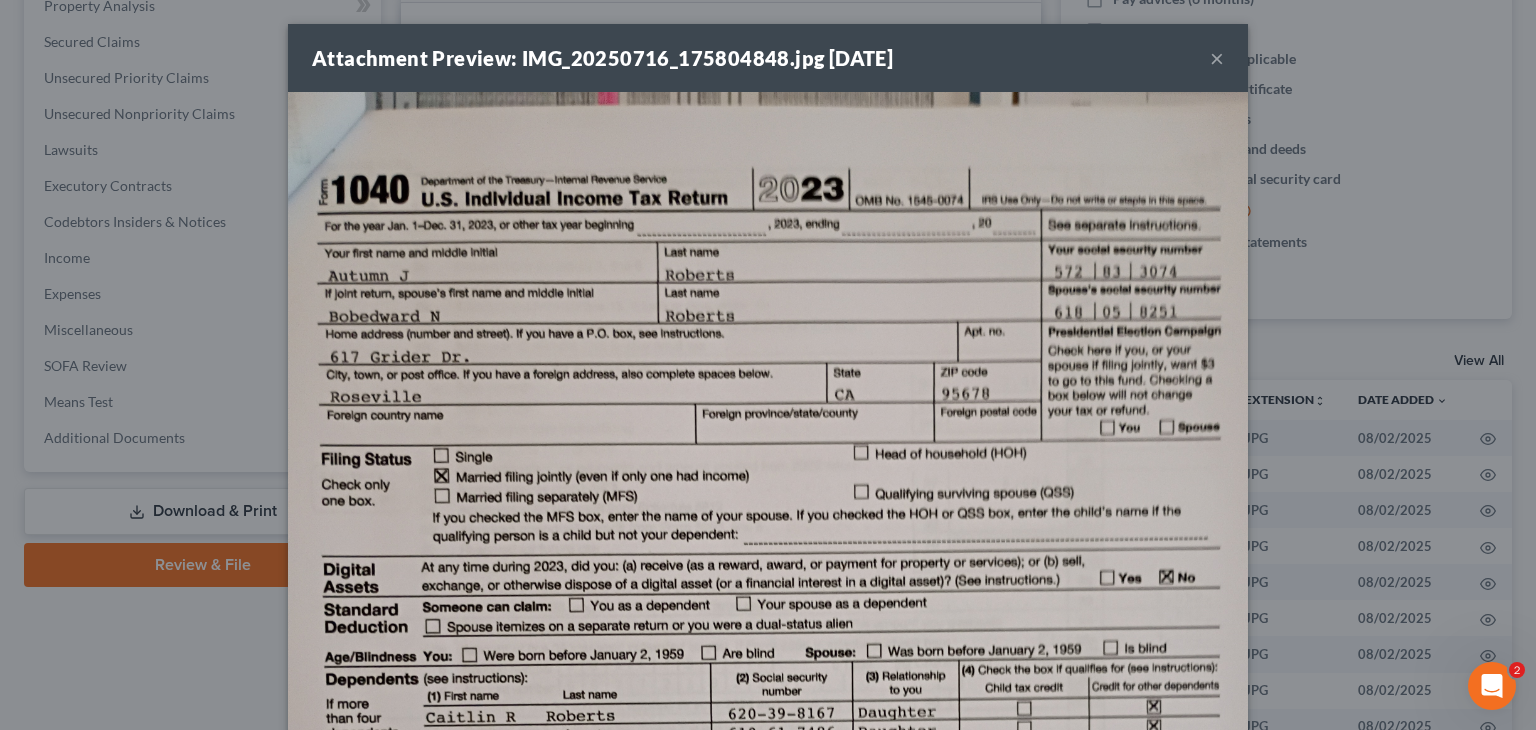 click at bounding box center (768, 732) 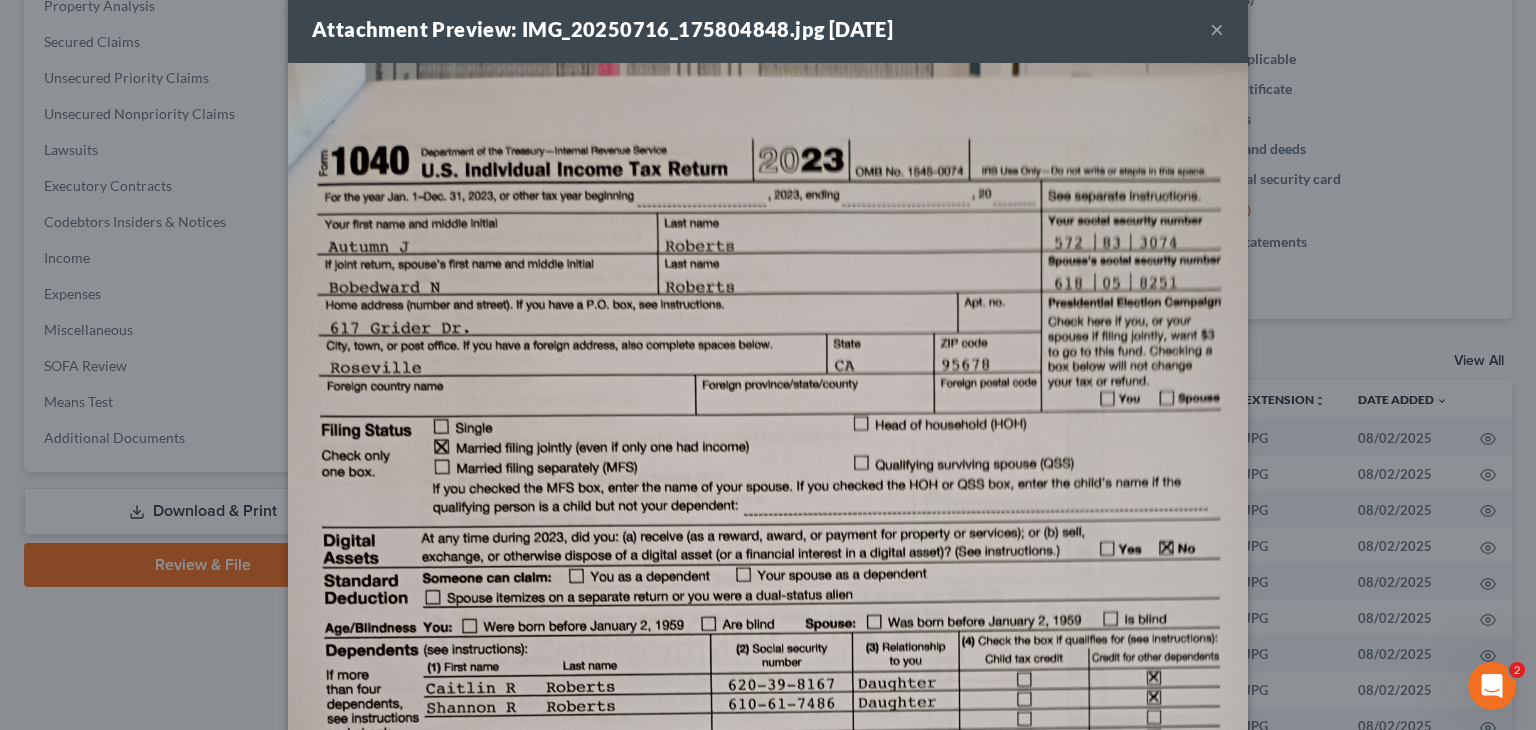scroll, scrollTop: 0, scrollLeft: 0, axis: both 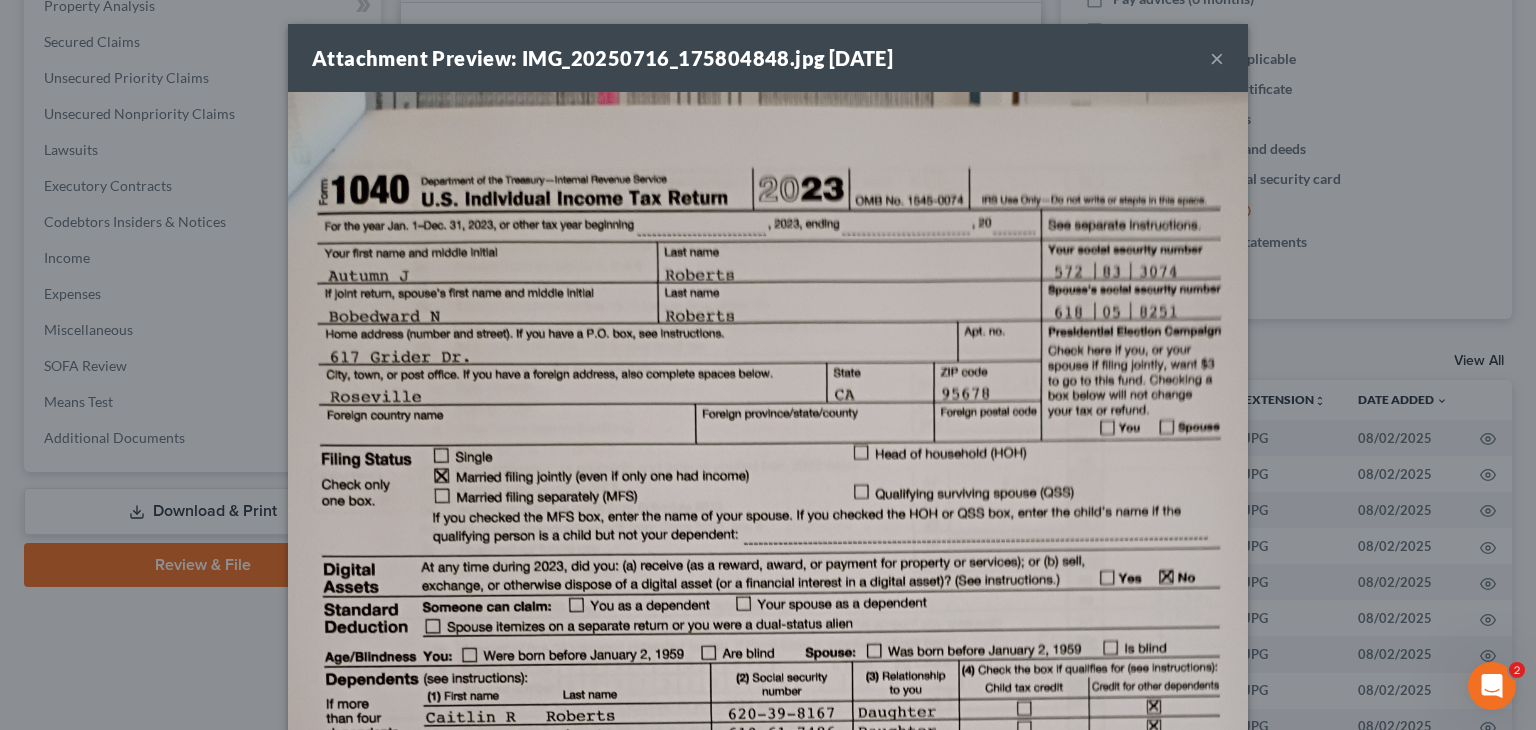 click on "×" at bounding box center [1217, 58] 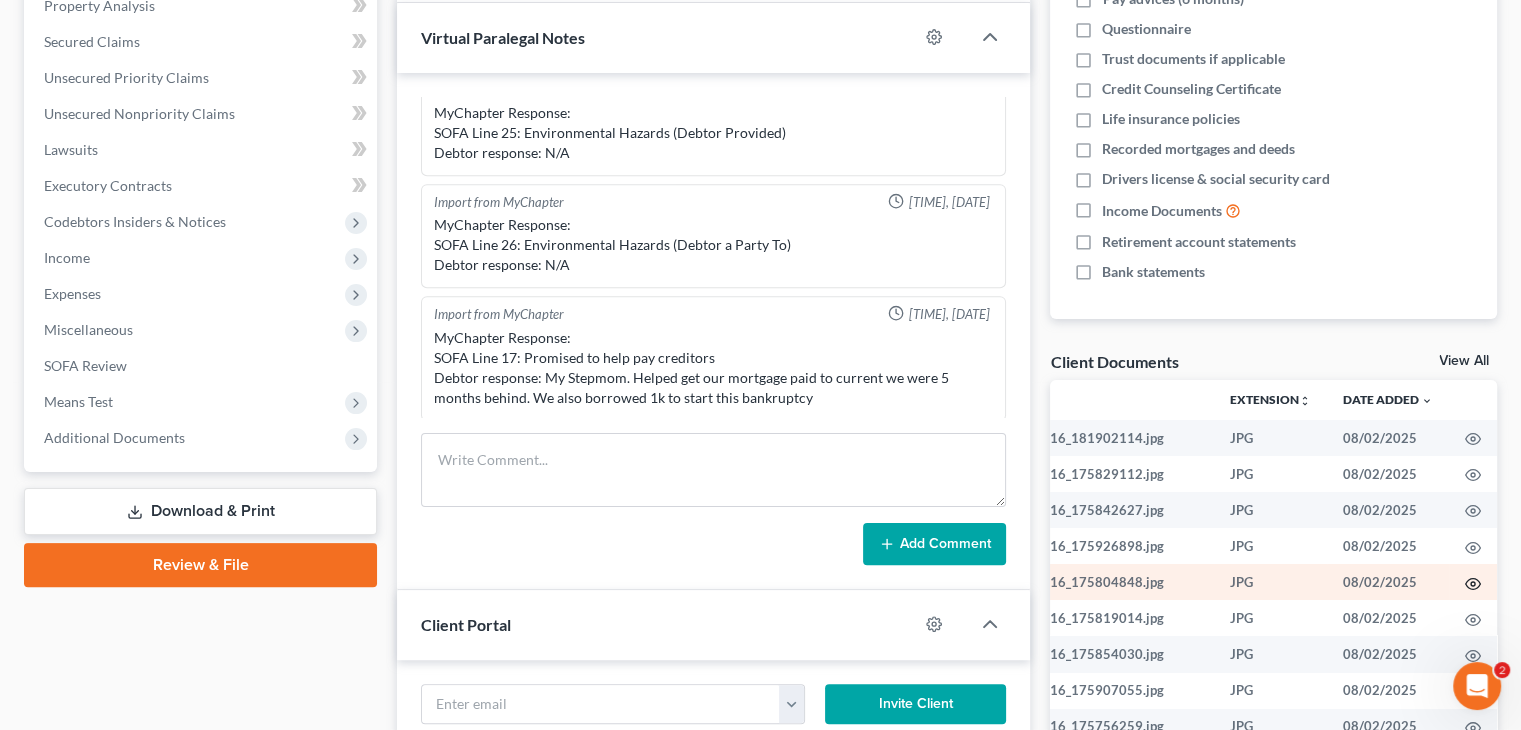 click 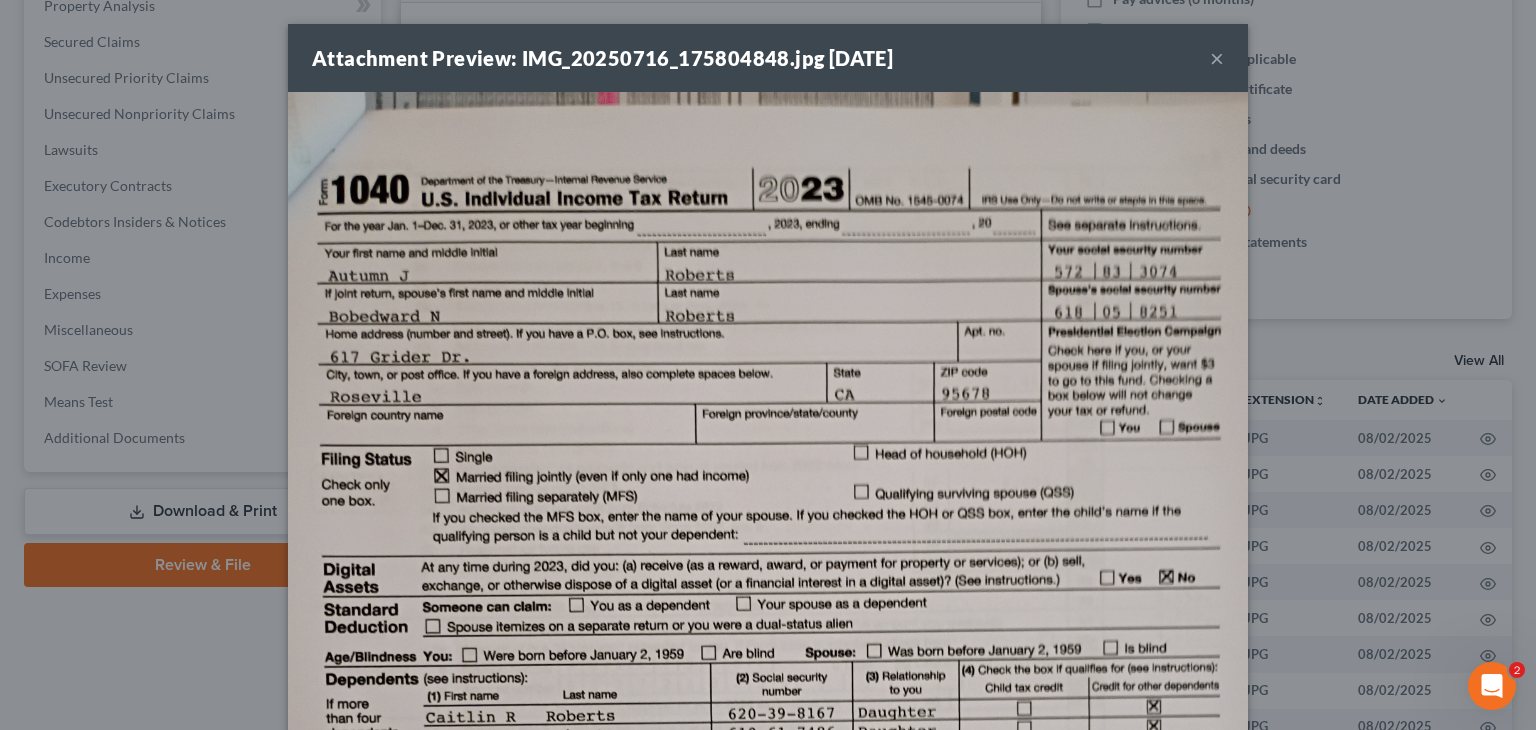 click on "×" at bounding box center (1217, 58) 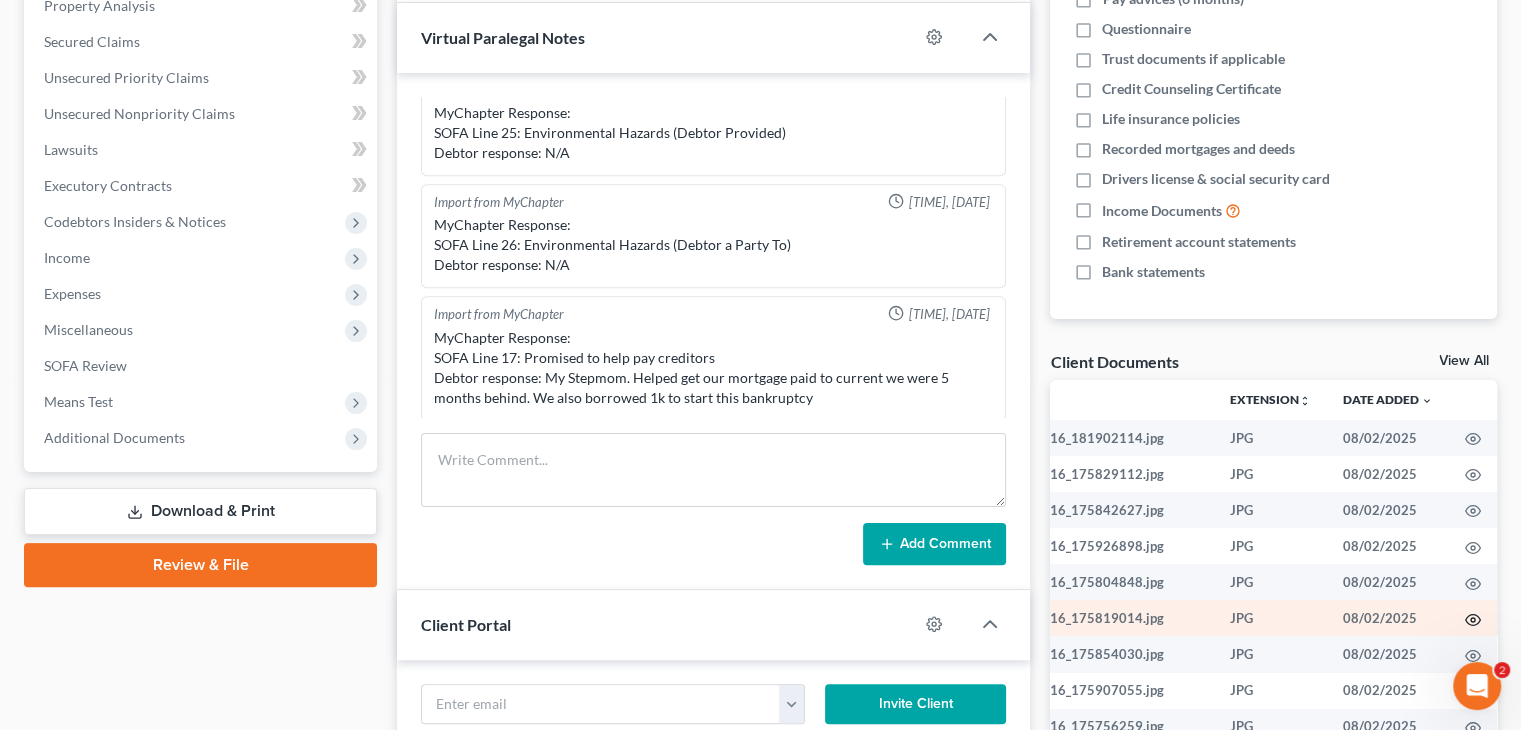 click 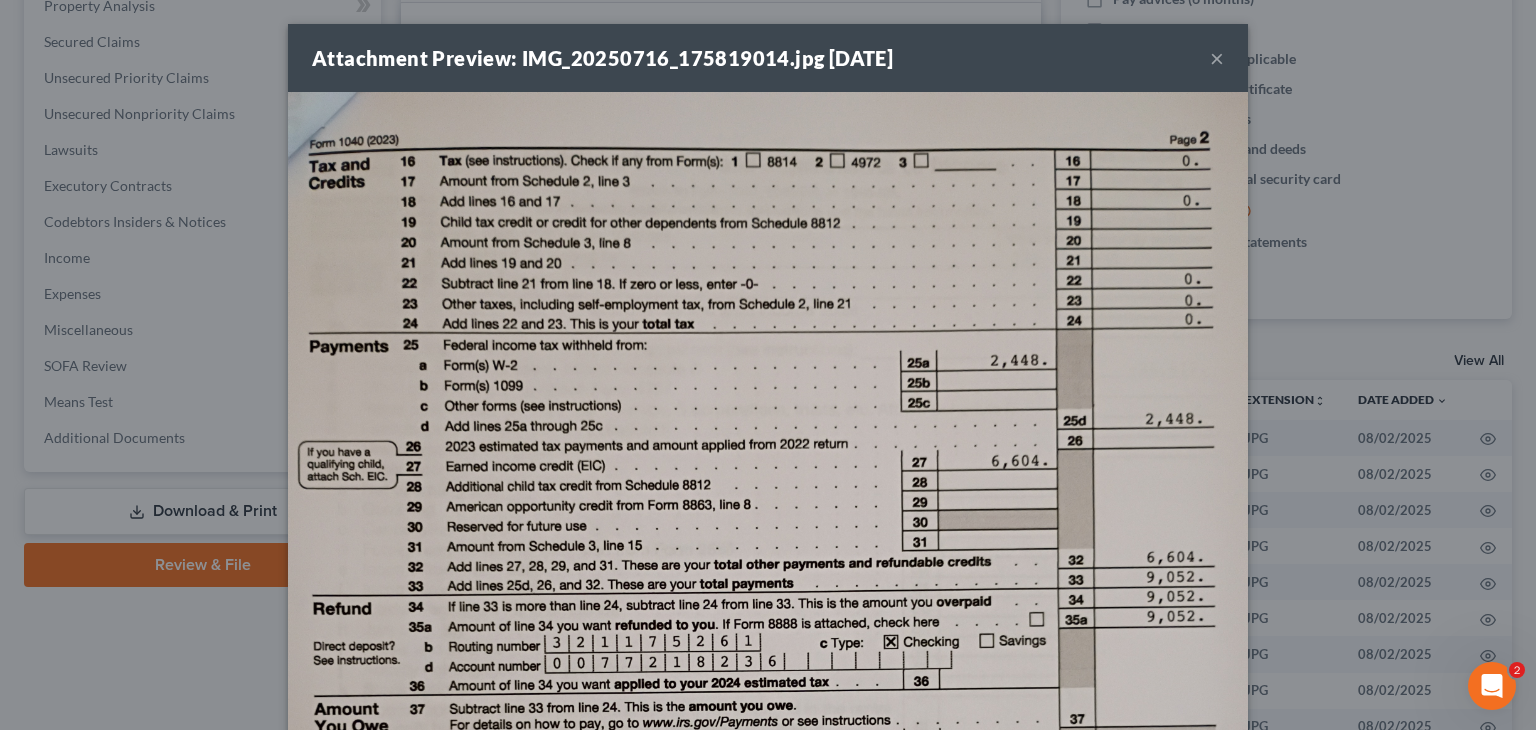 click at bounding box center [768, 732] 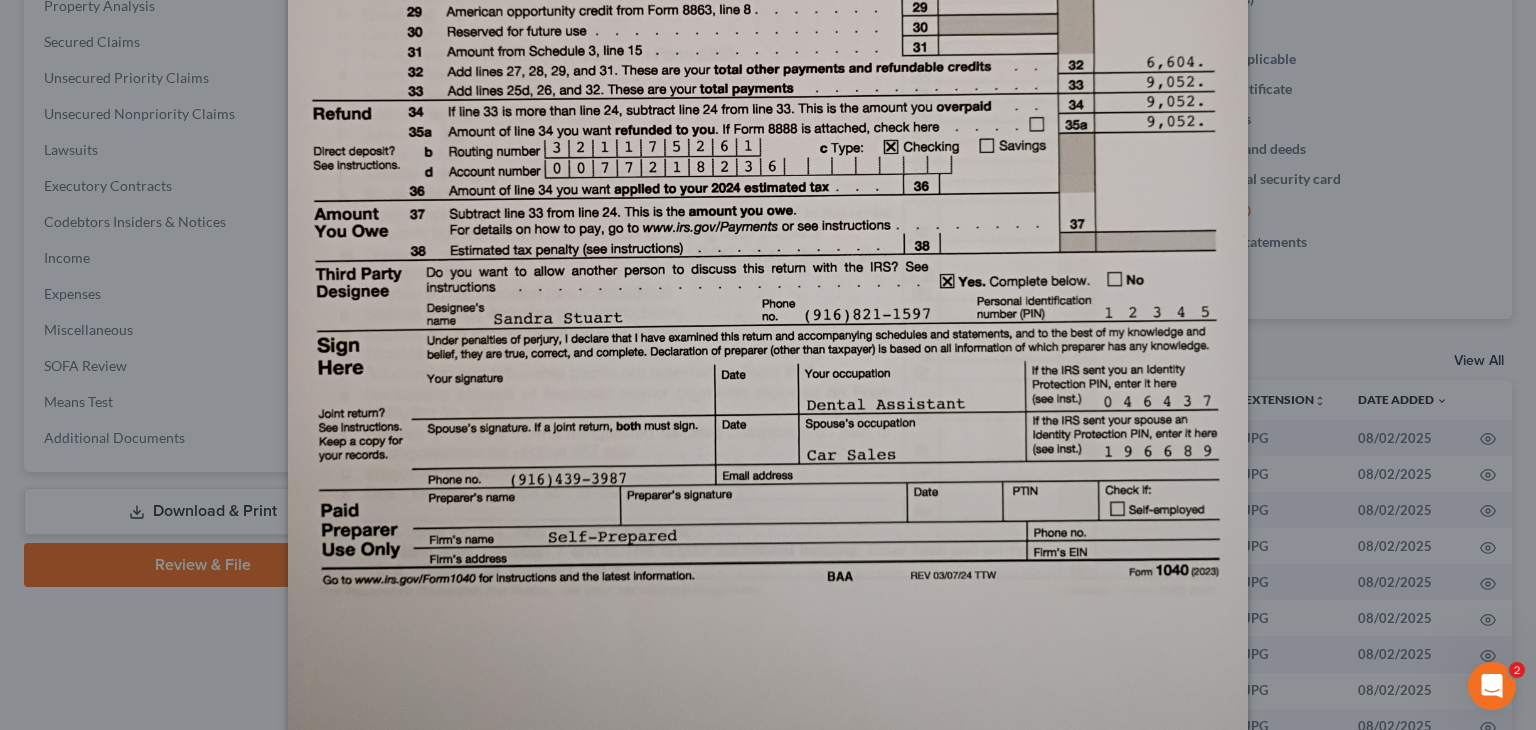 scroll, scrollTop: 500, scrollLeft: 0, axis: vertical 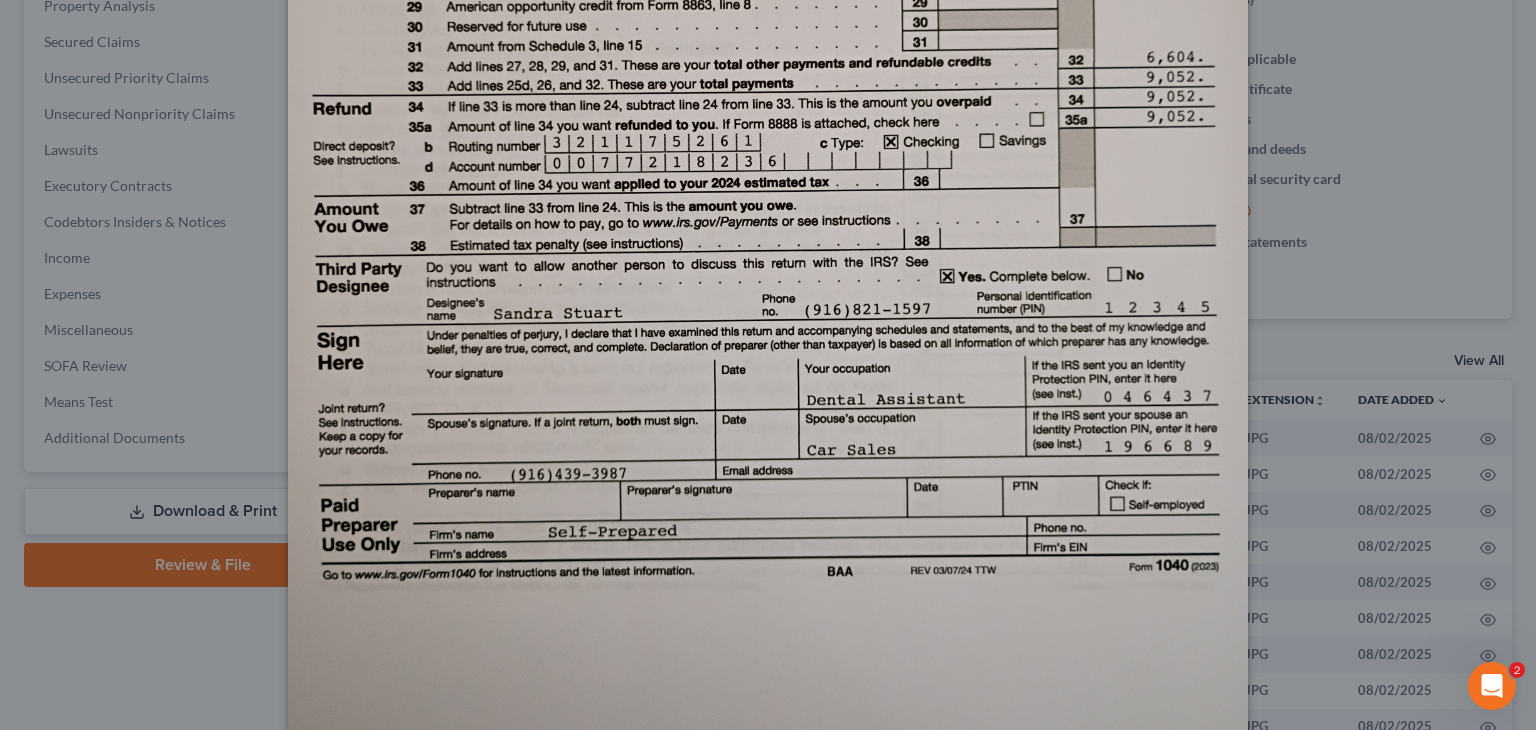 click at bounding box center (768, 232) 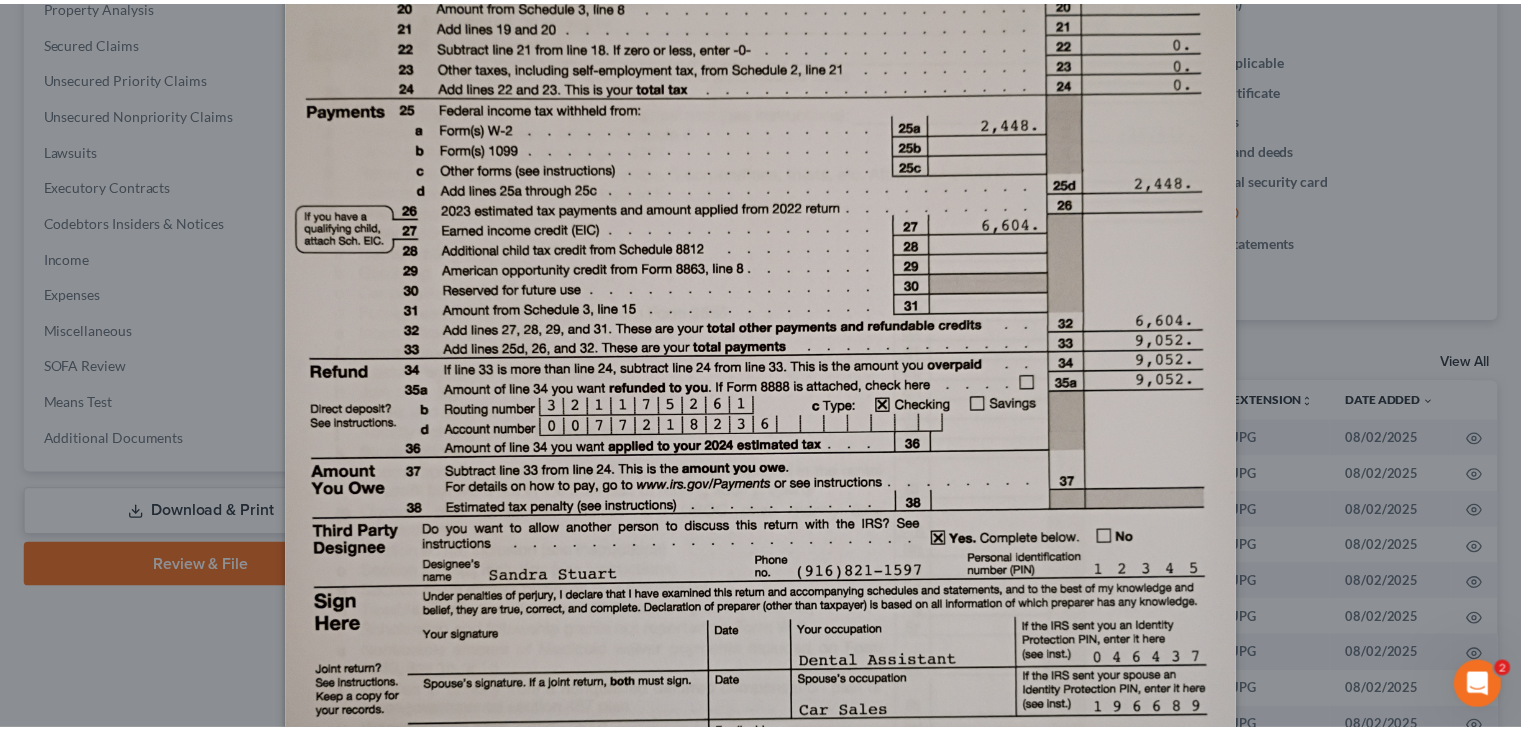 scroll, scrollTop: 0, scrollLeft: 0, axis: both 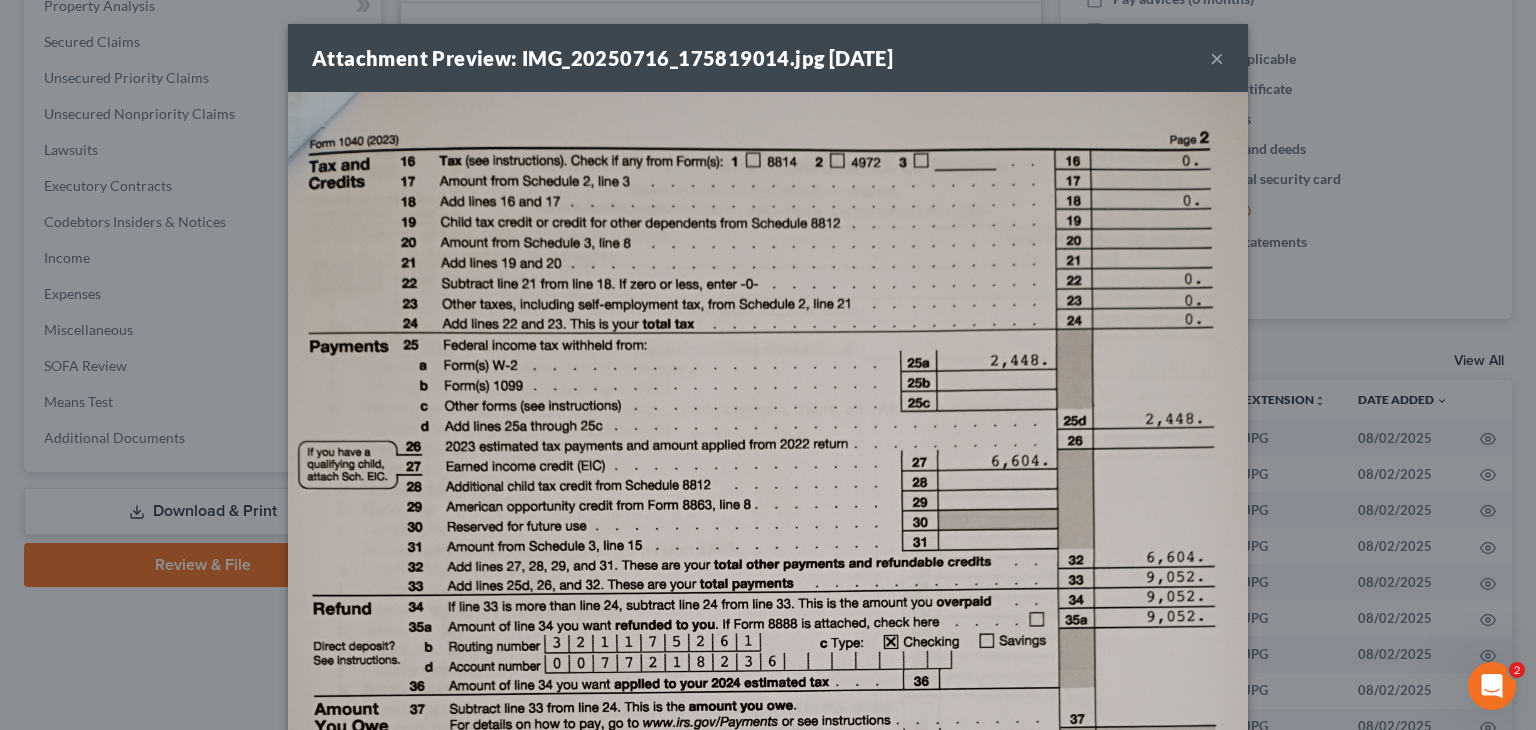 click on "×" at bounding box center (1217, 58) 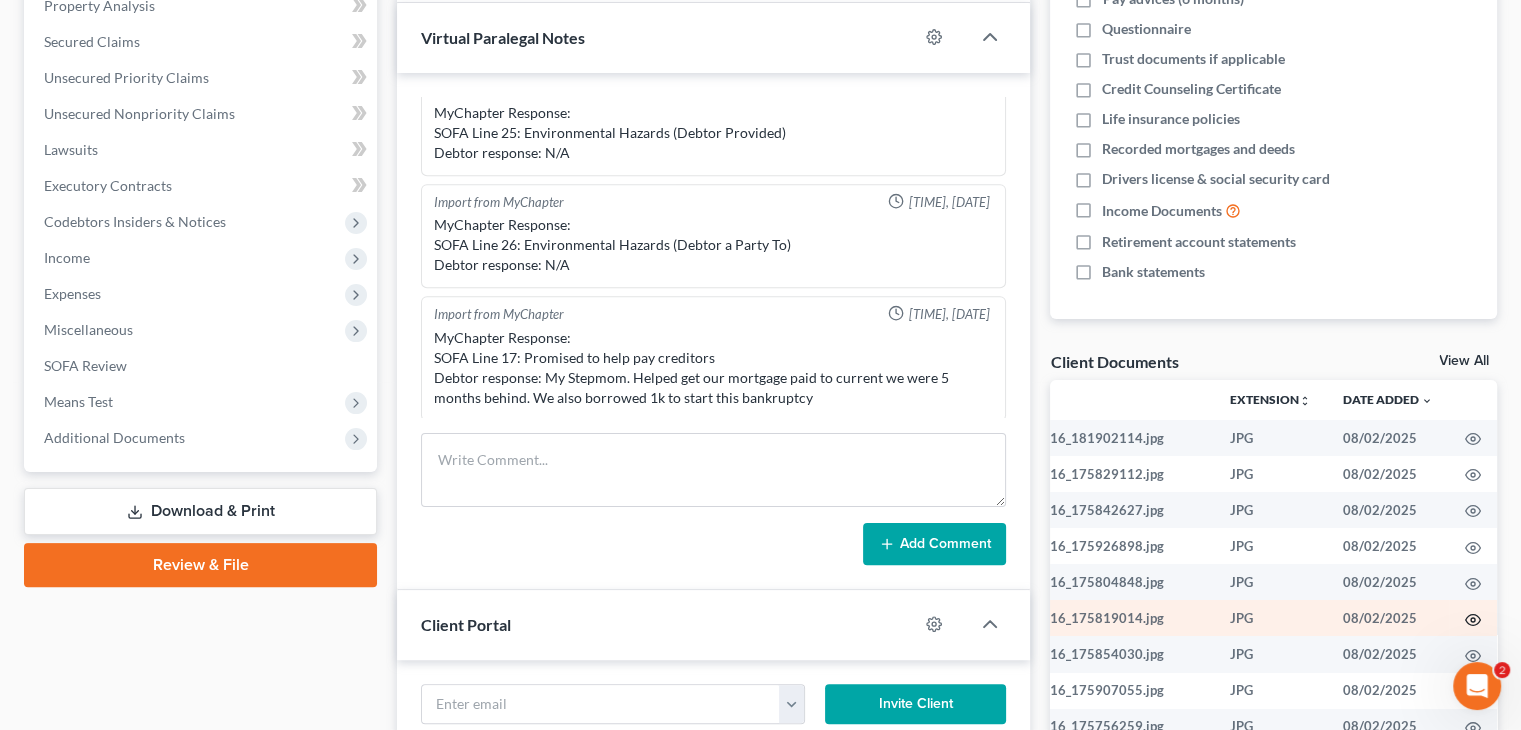click 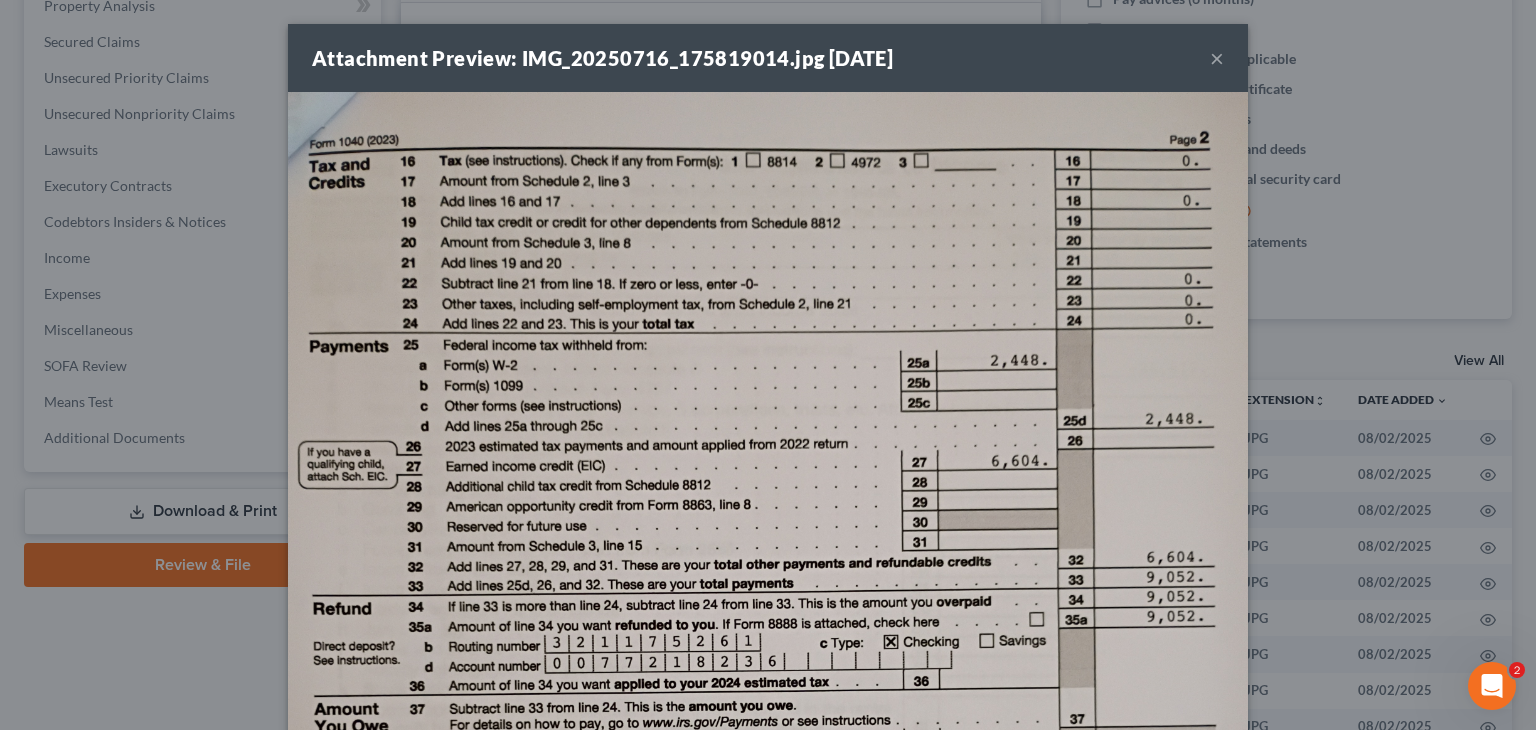 click on "×" at bounding box center (1217, 58) 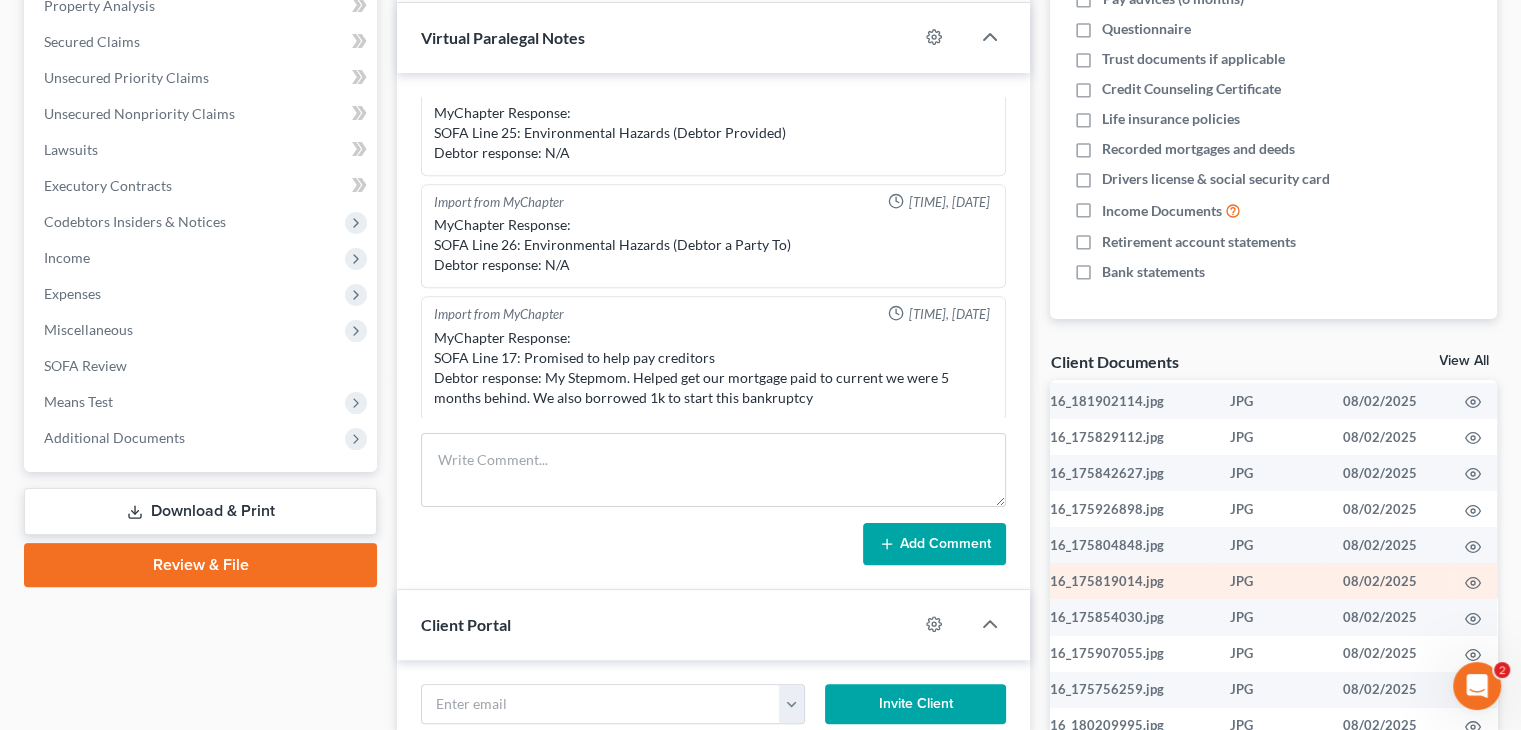 scroll, scrollTop: 100, scrollLeft: 96, axis: both 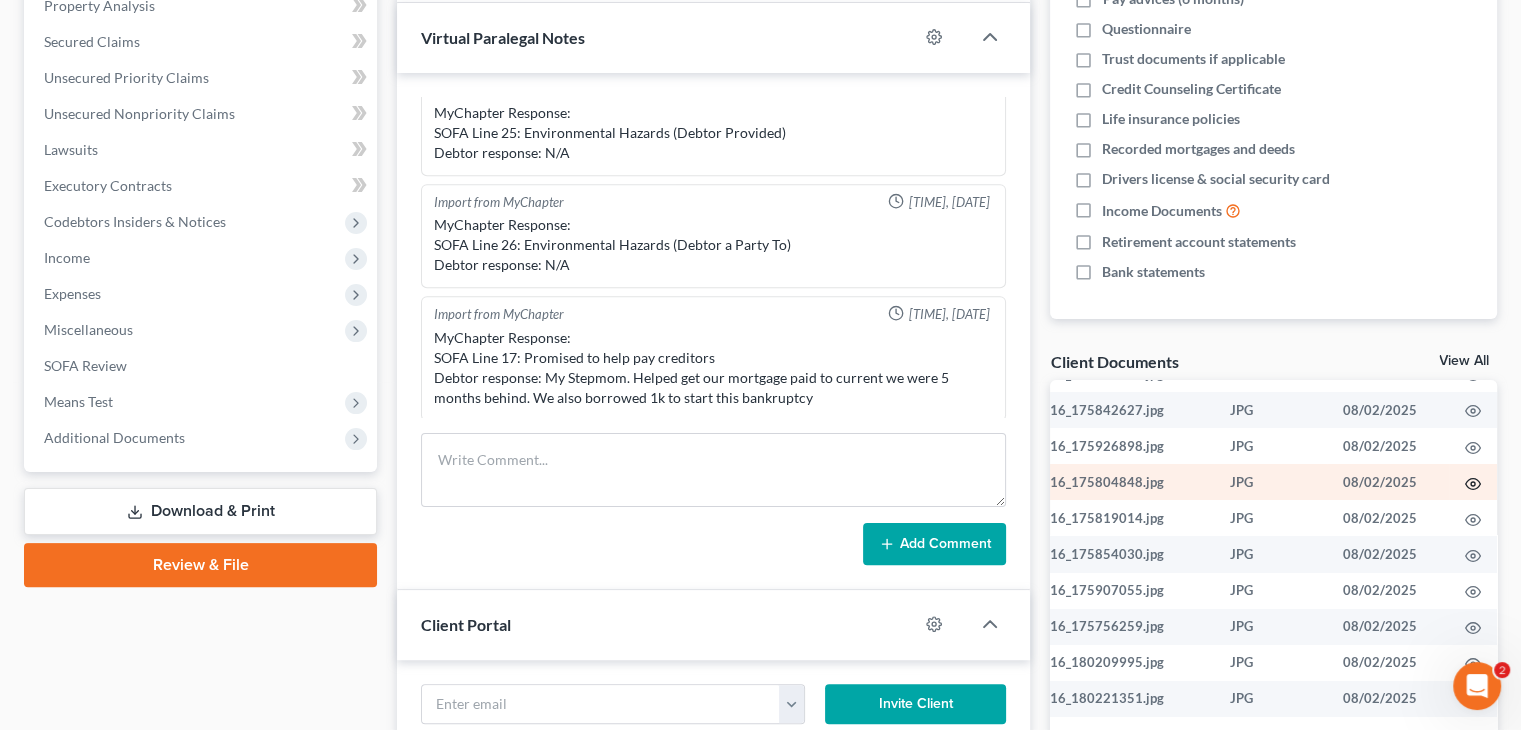 click 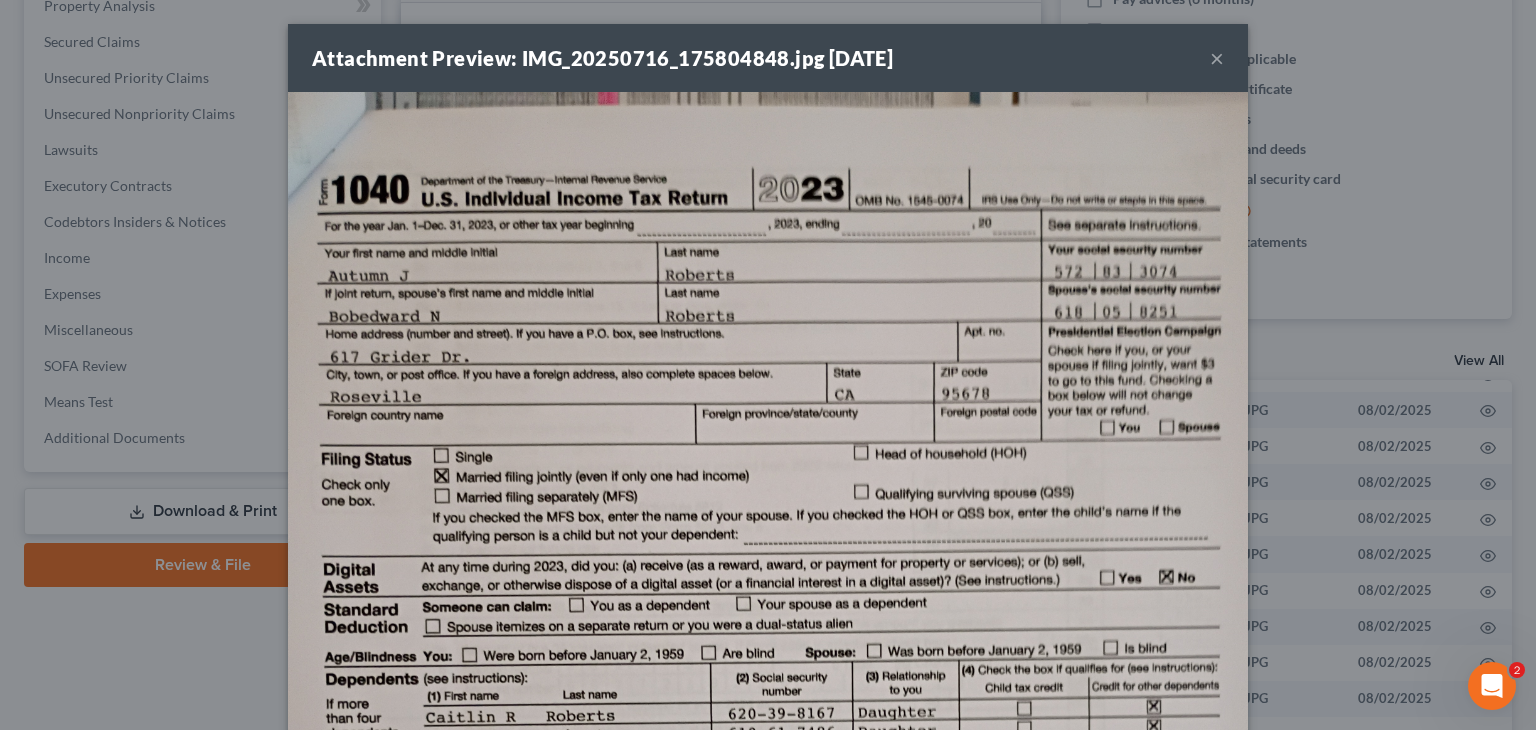 click on "×" at bounding box center (1217, 58) 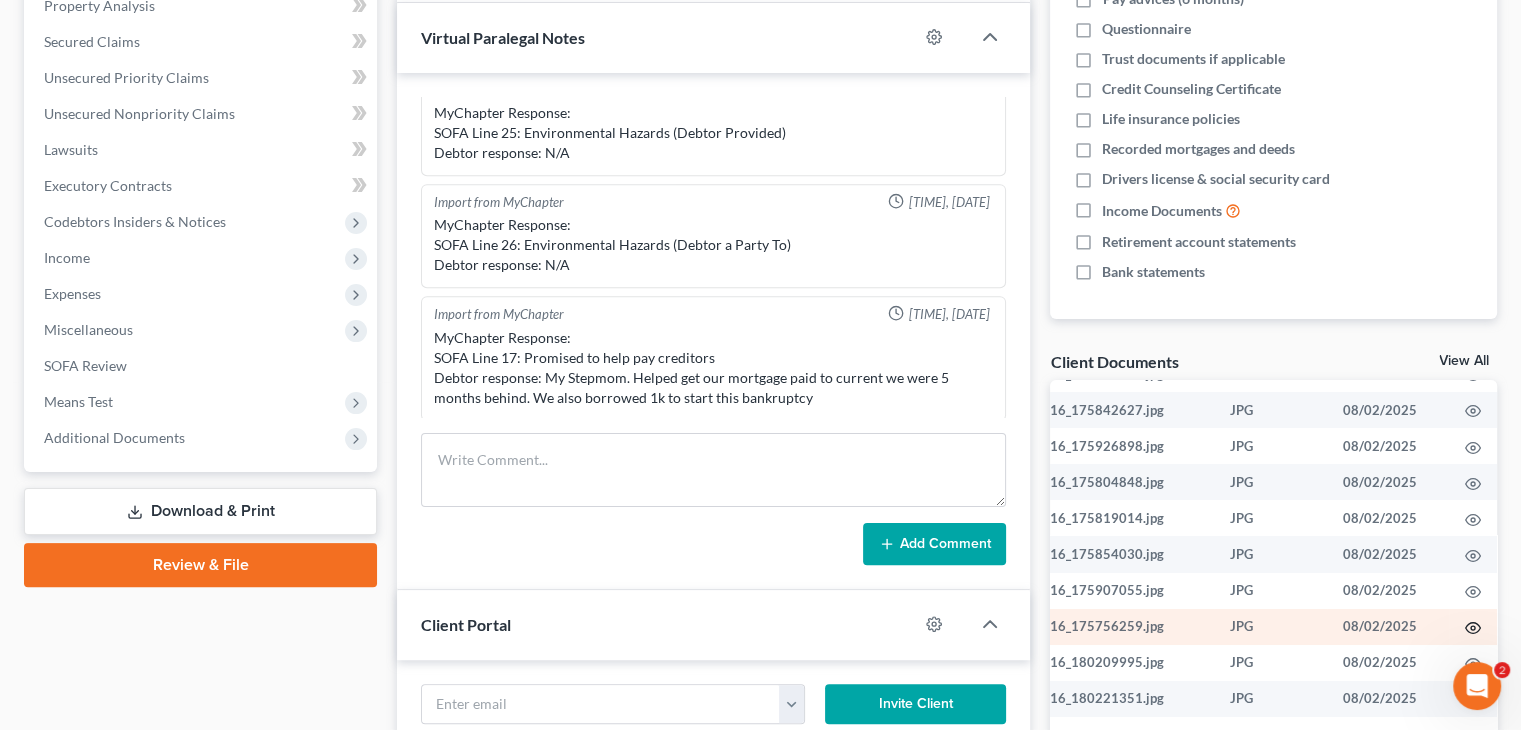 click 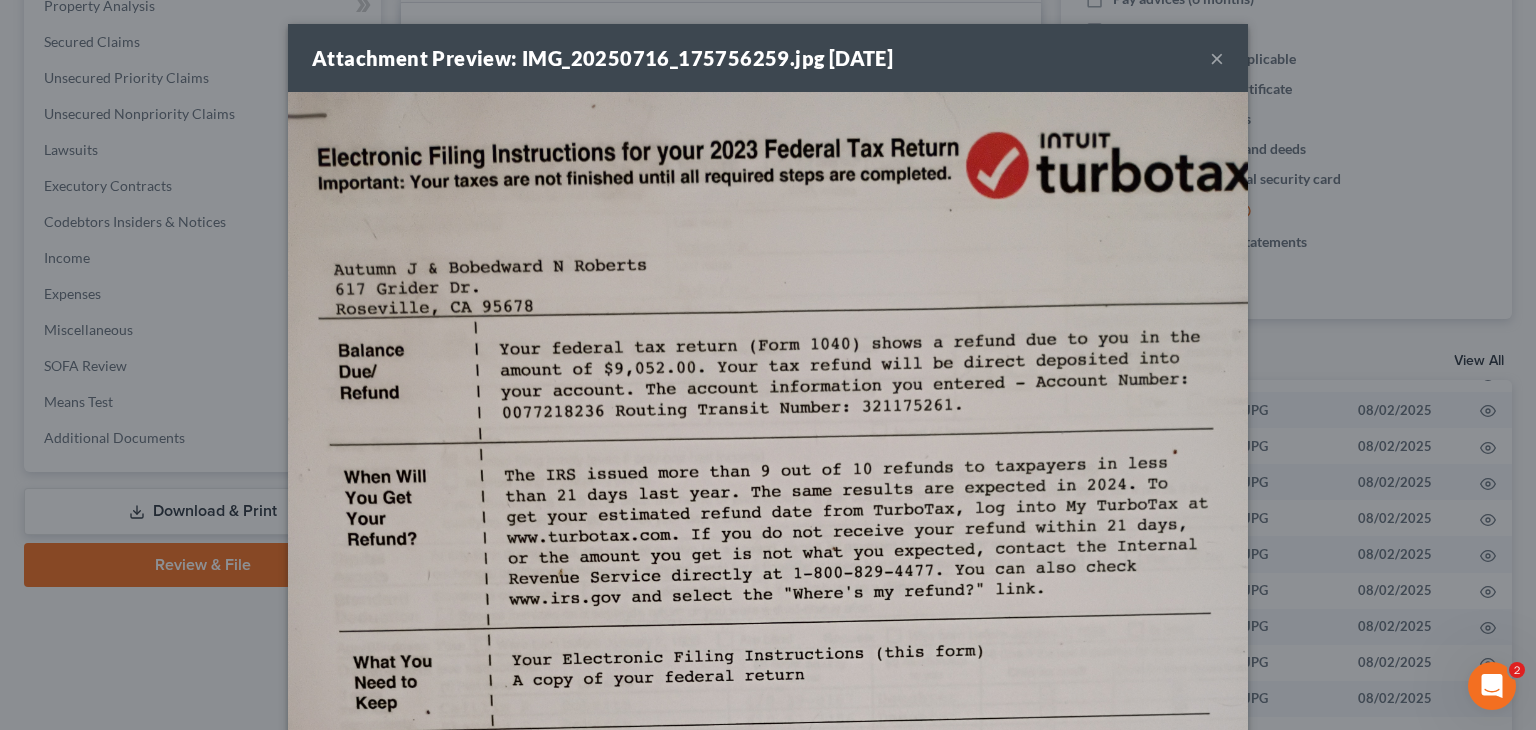 click on "Attachment Preview: IMG_20250716_175756259.jpg [DATE] ×" at bounding box center [768, 58] 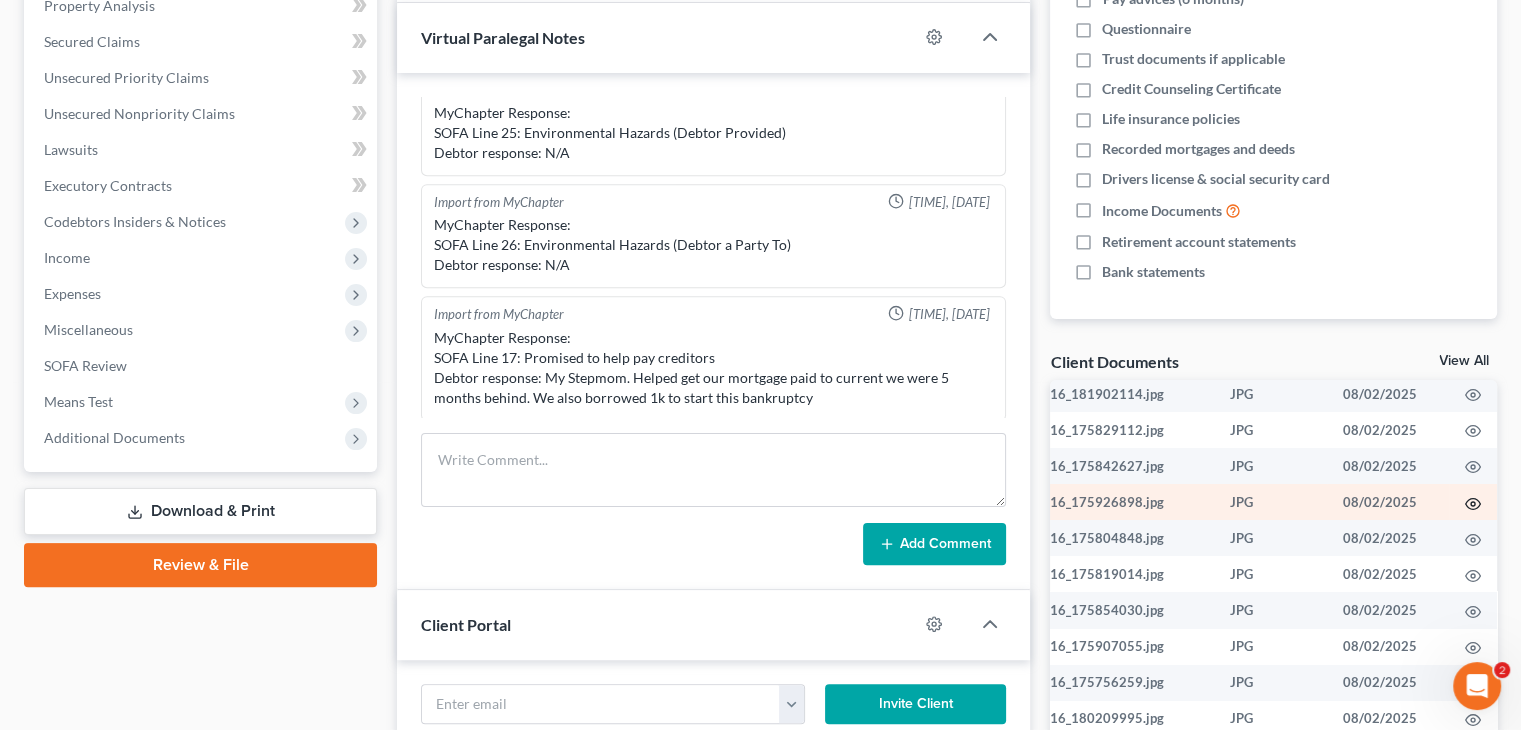 scroll, scrollTop: 0, scrollLeft: 96, axis: horizontal 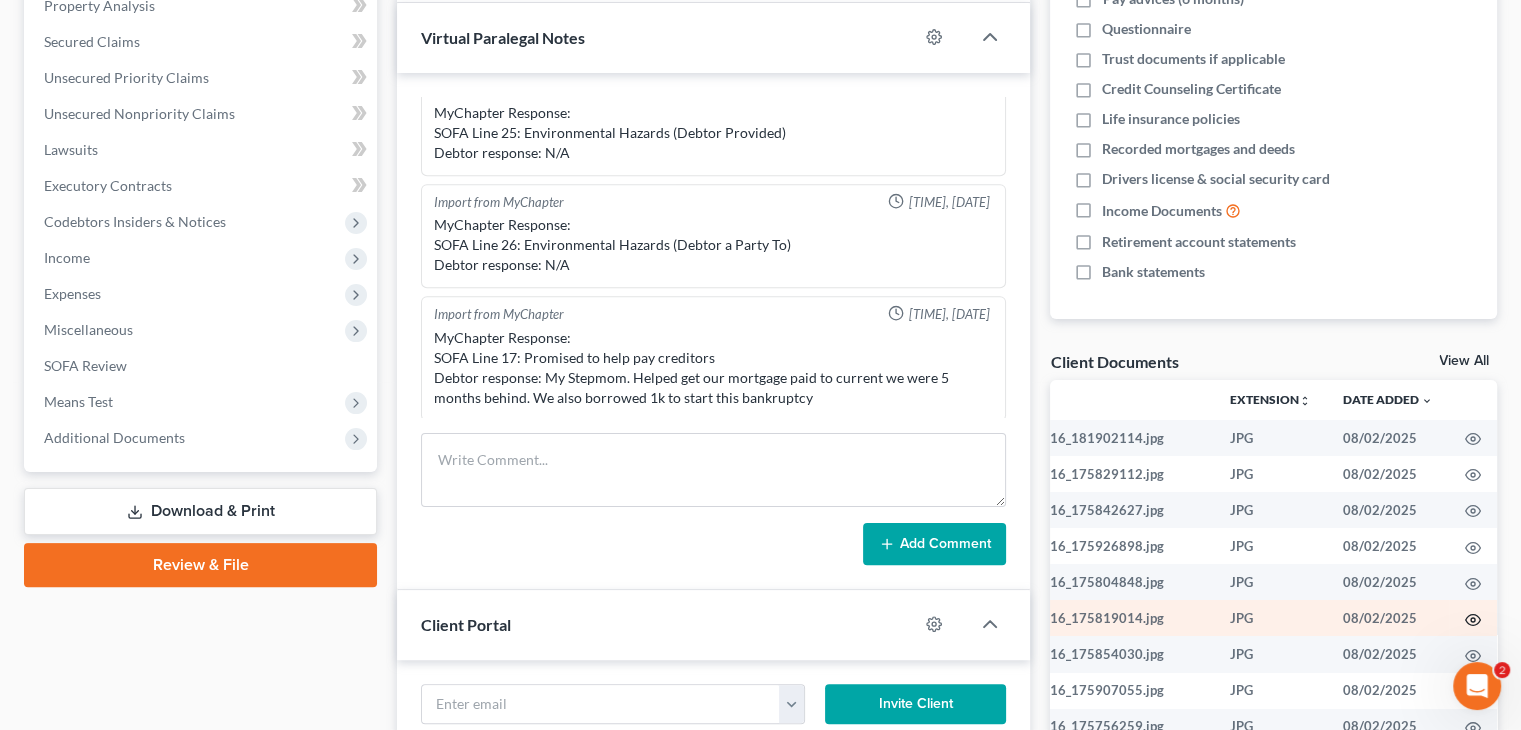 click 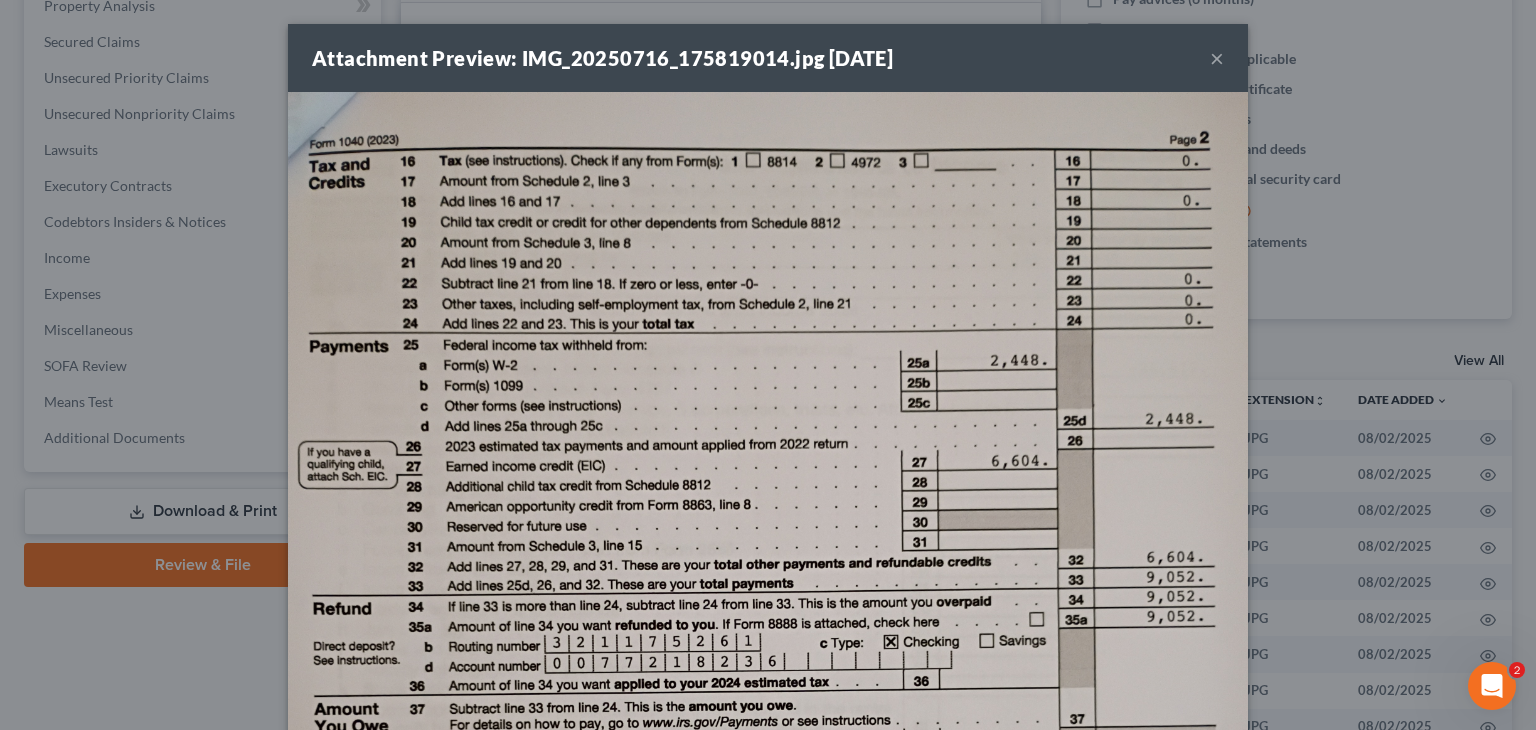 click on "×" at bounding box center (1217, 58) 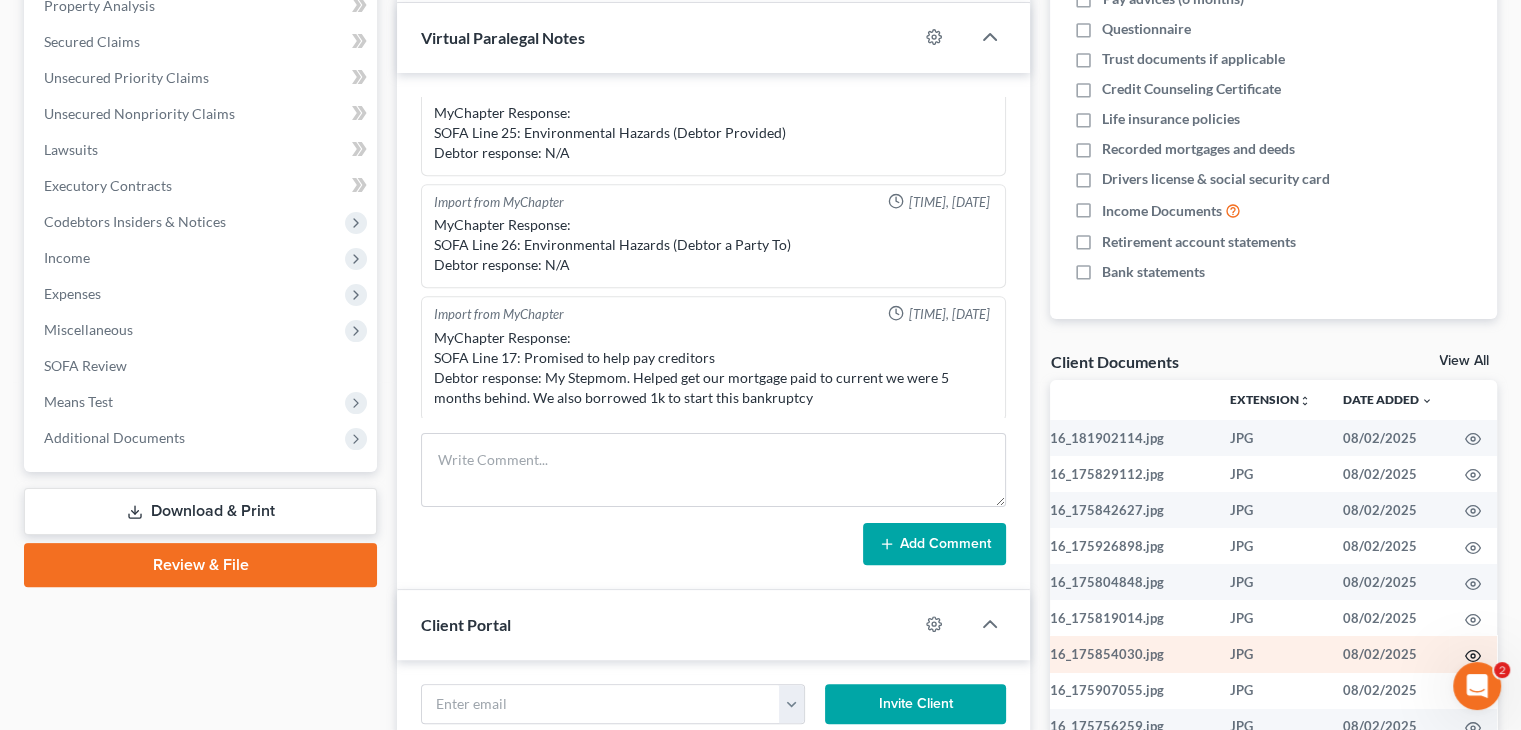 click 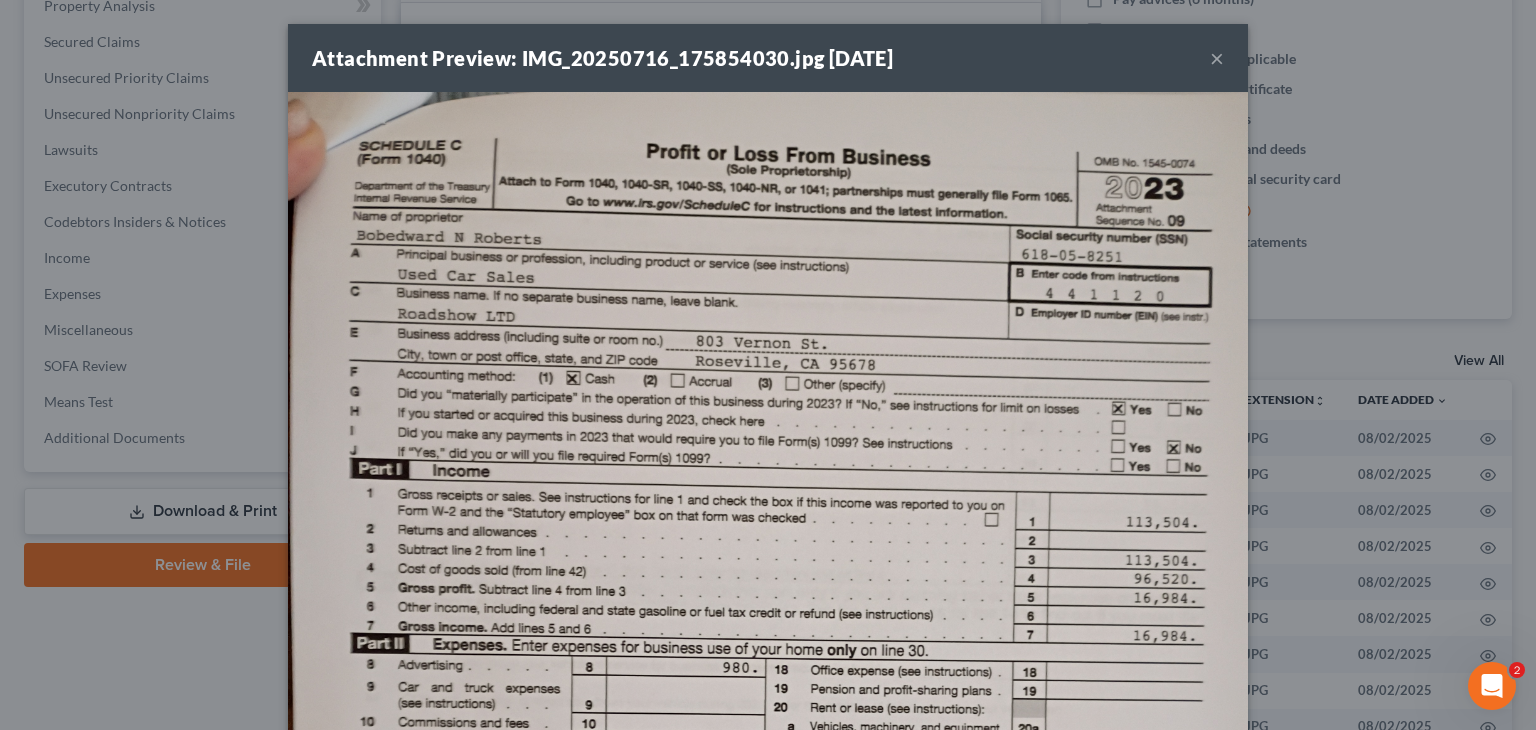 click on "Attachment Preview: IMG_20250716_175854030.jpg [DATE] ×" at bounding box center (768, 58) 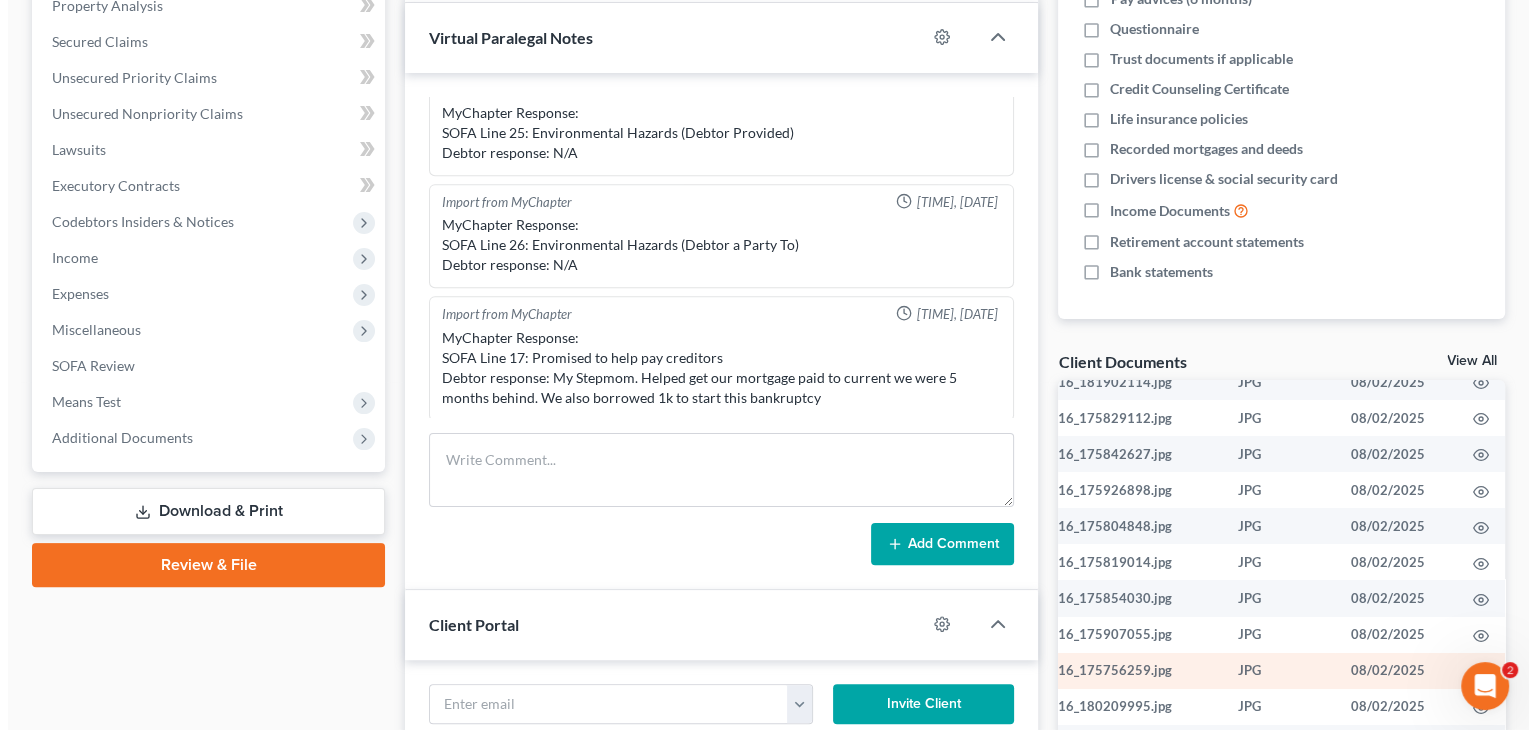 scroll, scrollTop: 100, scrollLeft: 96, axis: both 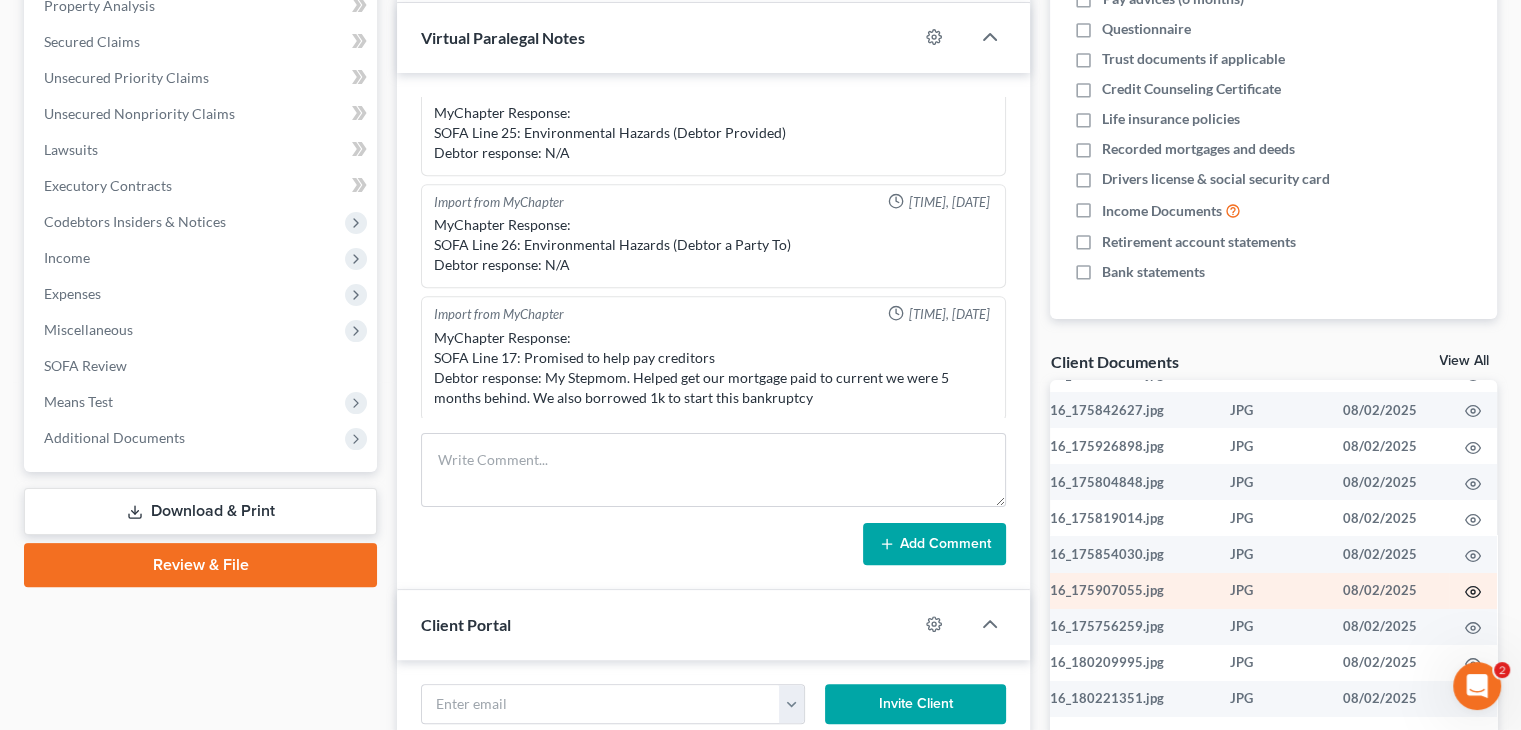 click 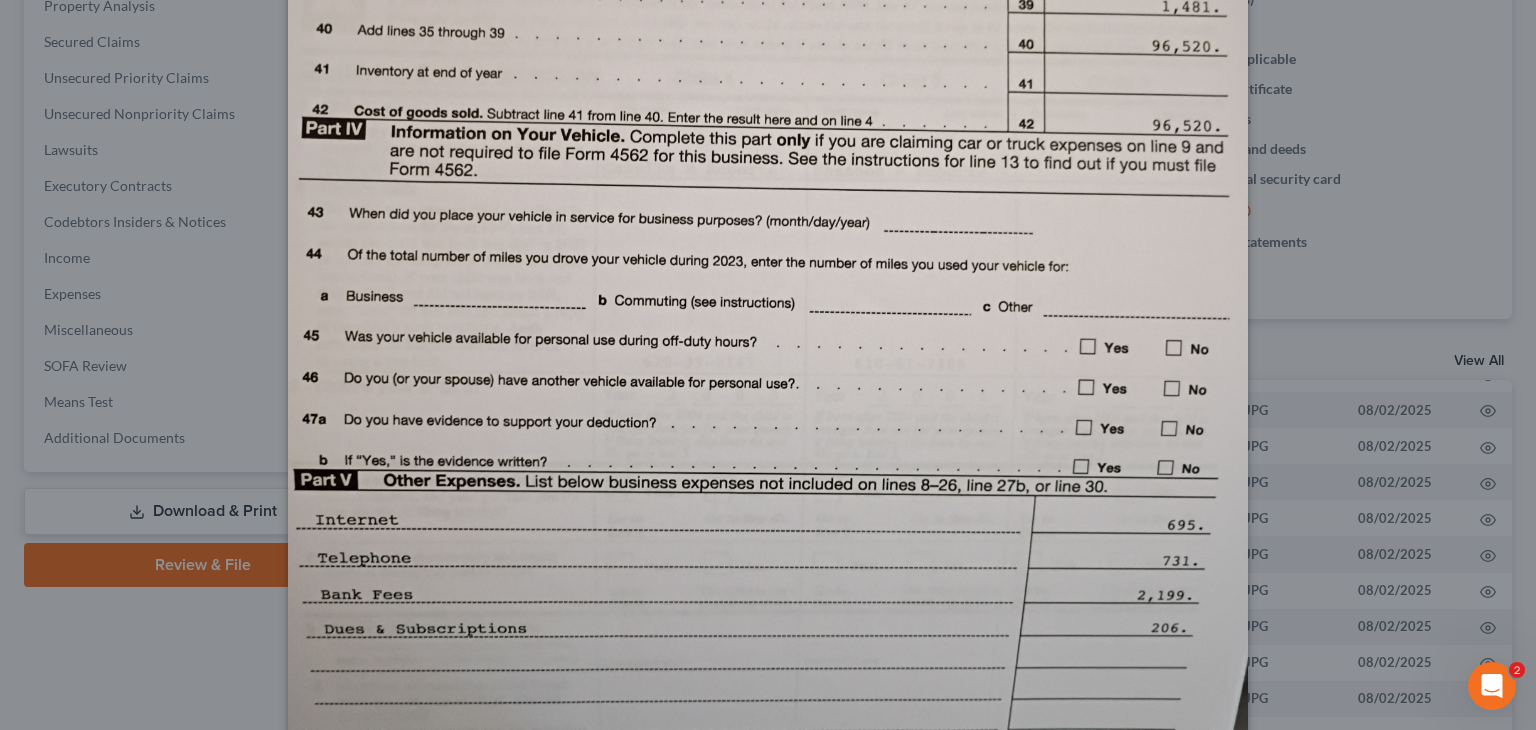 scroll, scrollTop: 232, scrollLeft: 0, axis: vertical 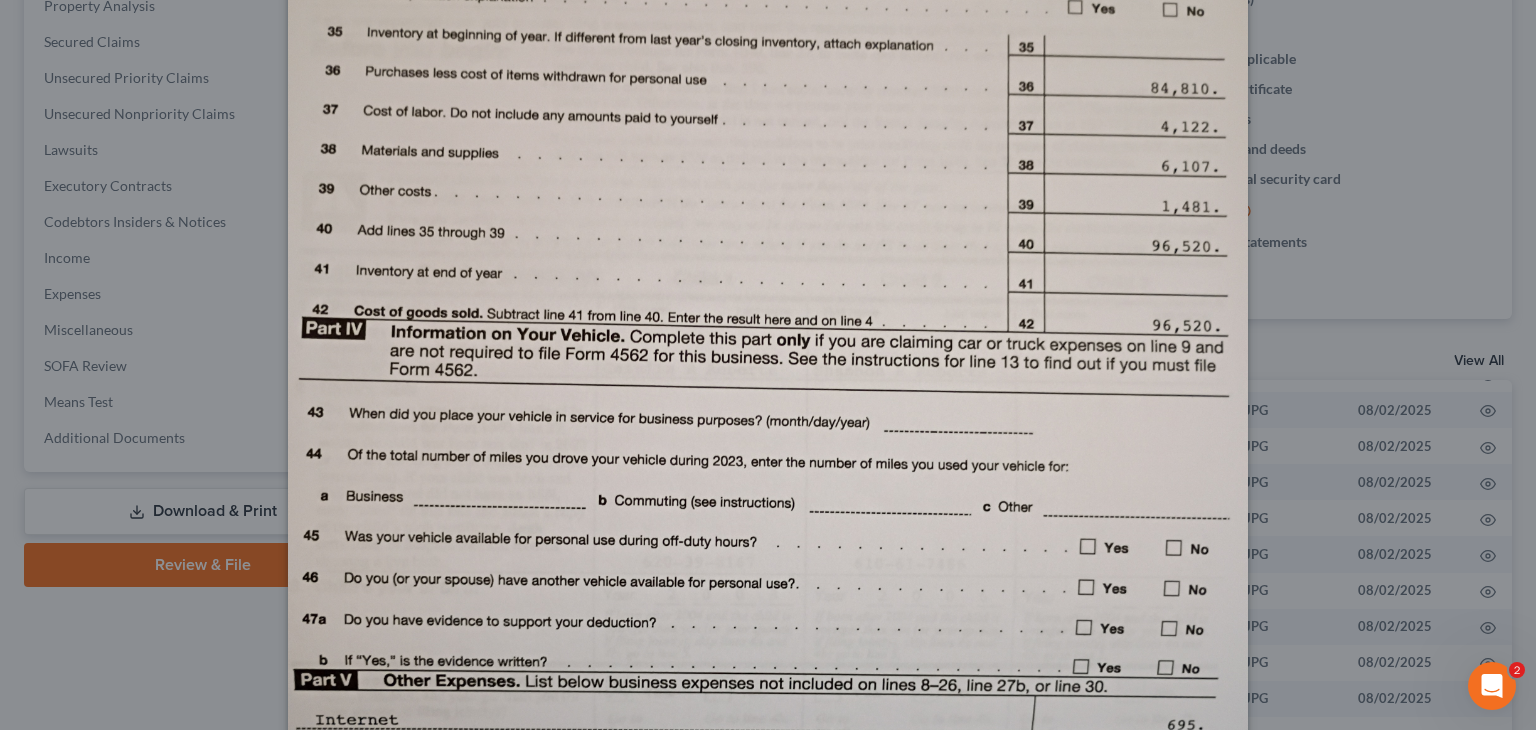 click at bounding box center (768, 500) 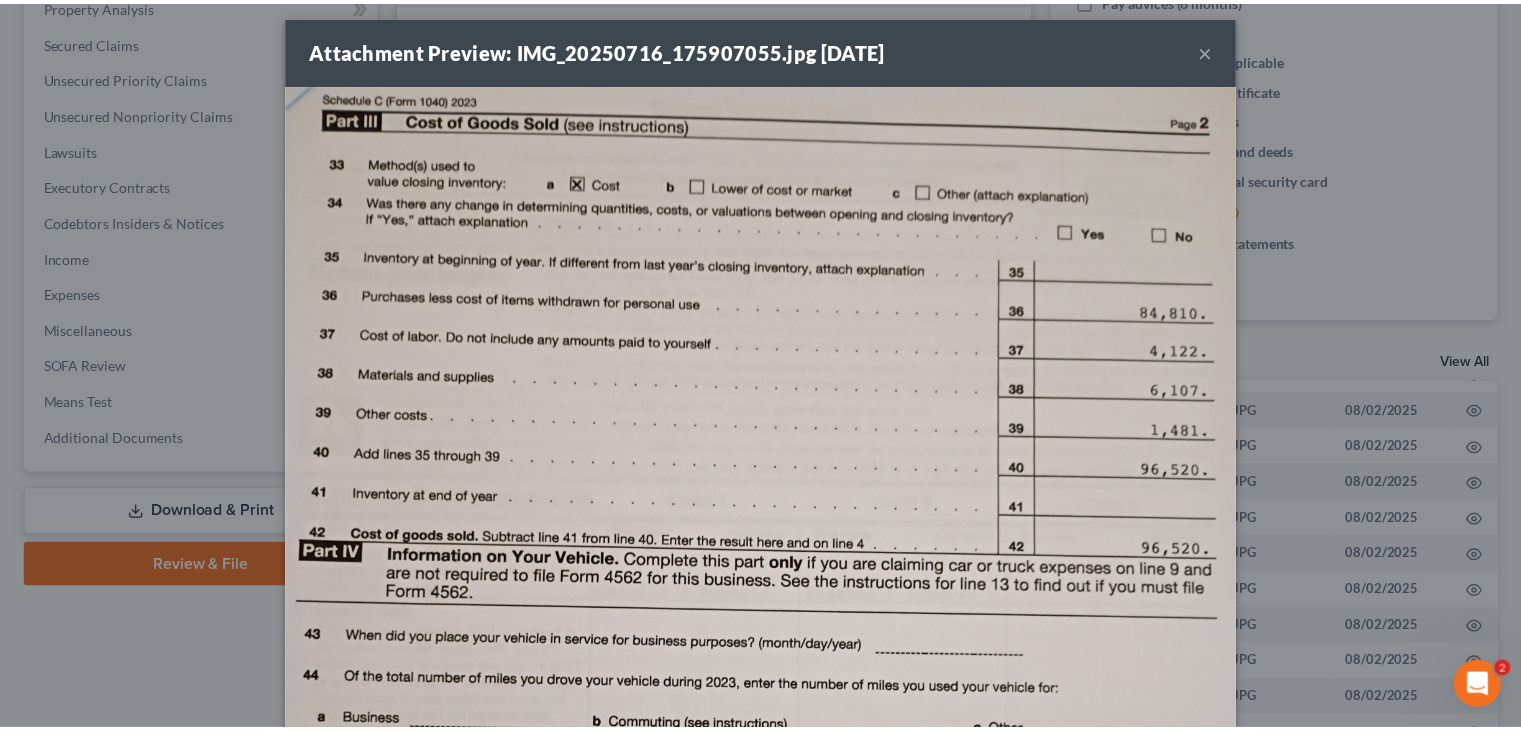 scroll, scrollTop: 0, scrollLeft: 0, axis: both 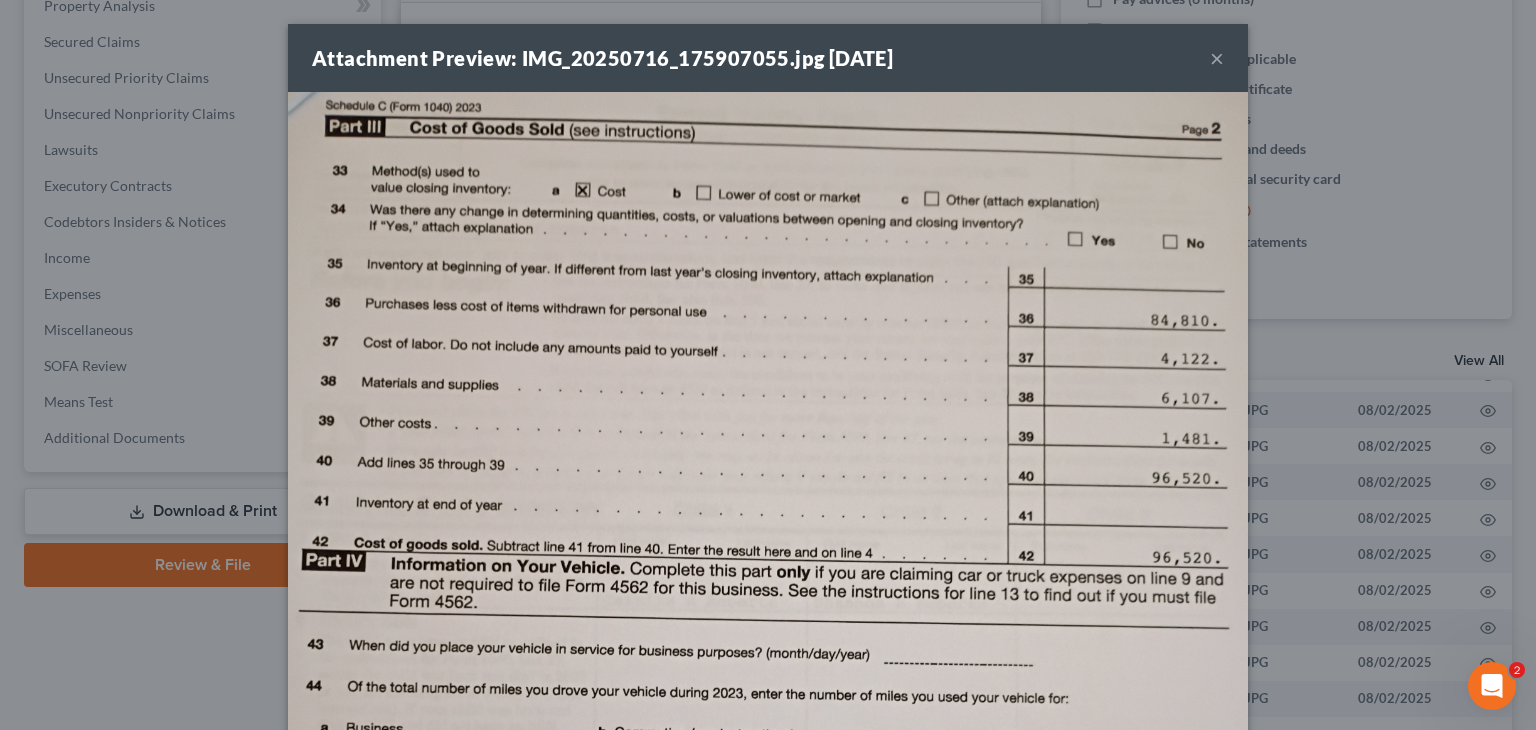 click on "×" at bounding box center [1217, 58] 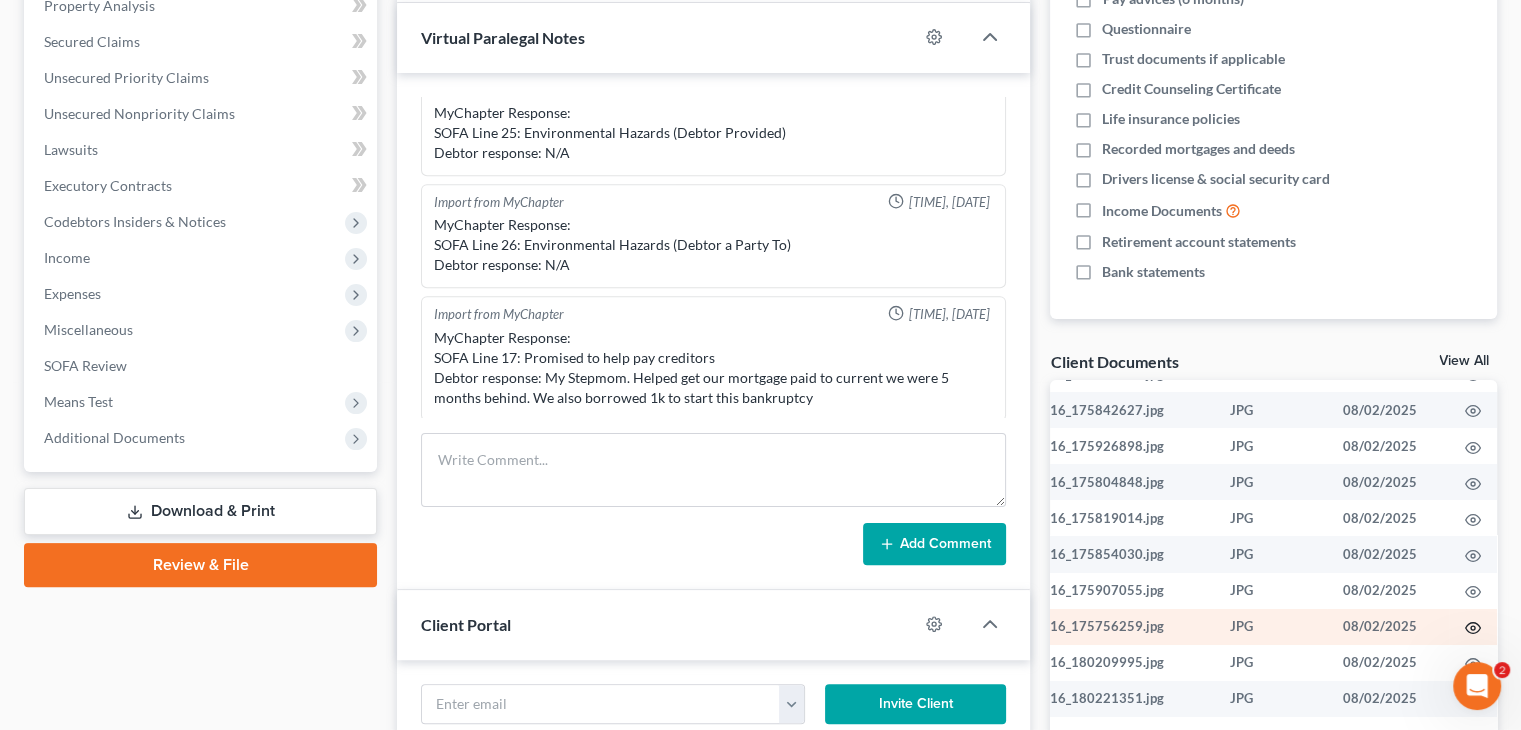 click 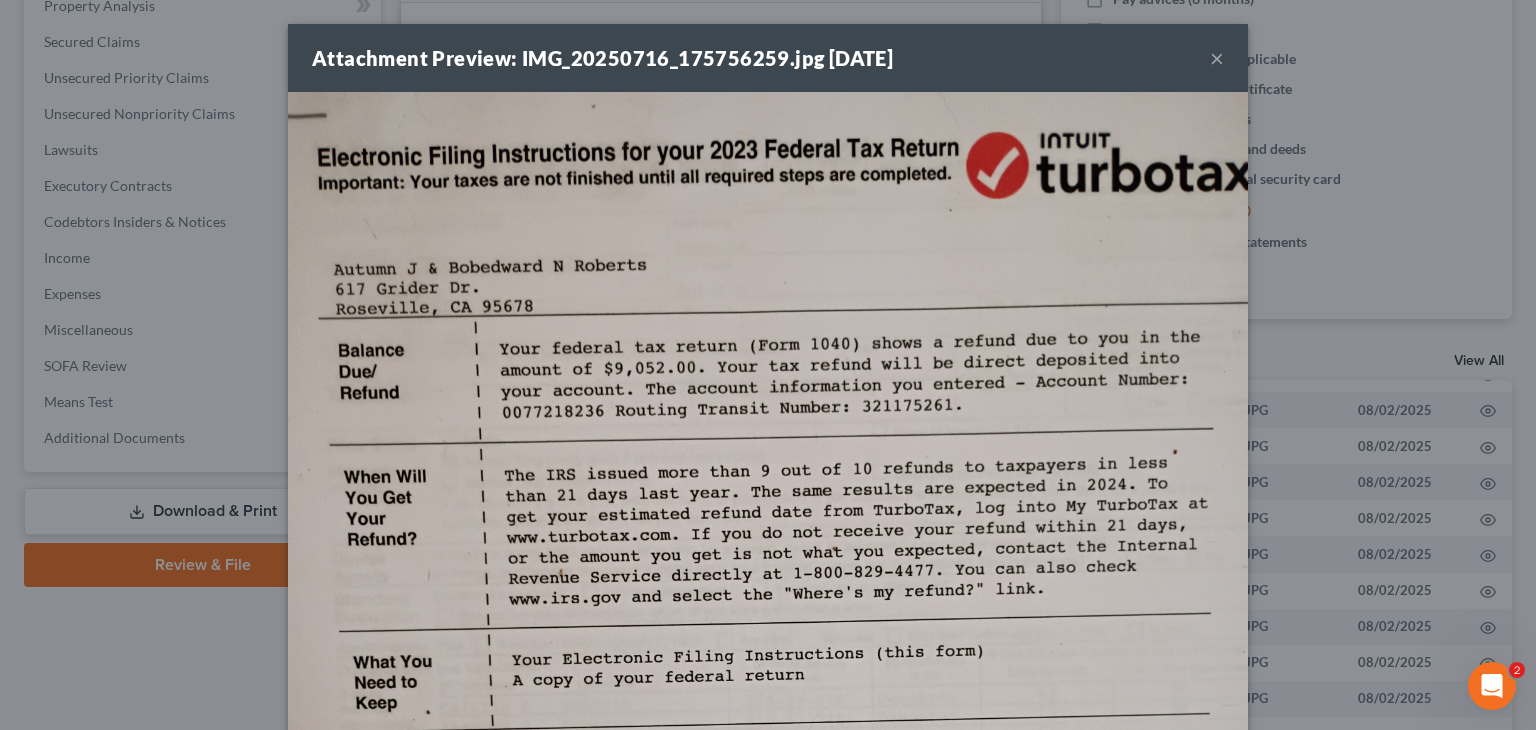 click on "×" at bounding box center [1217, 58] 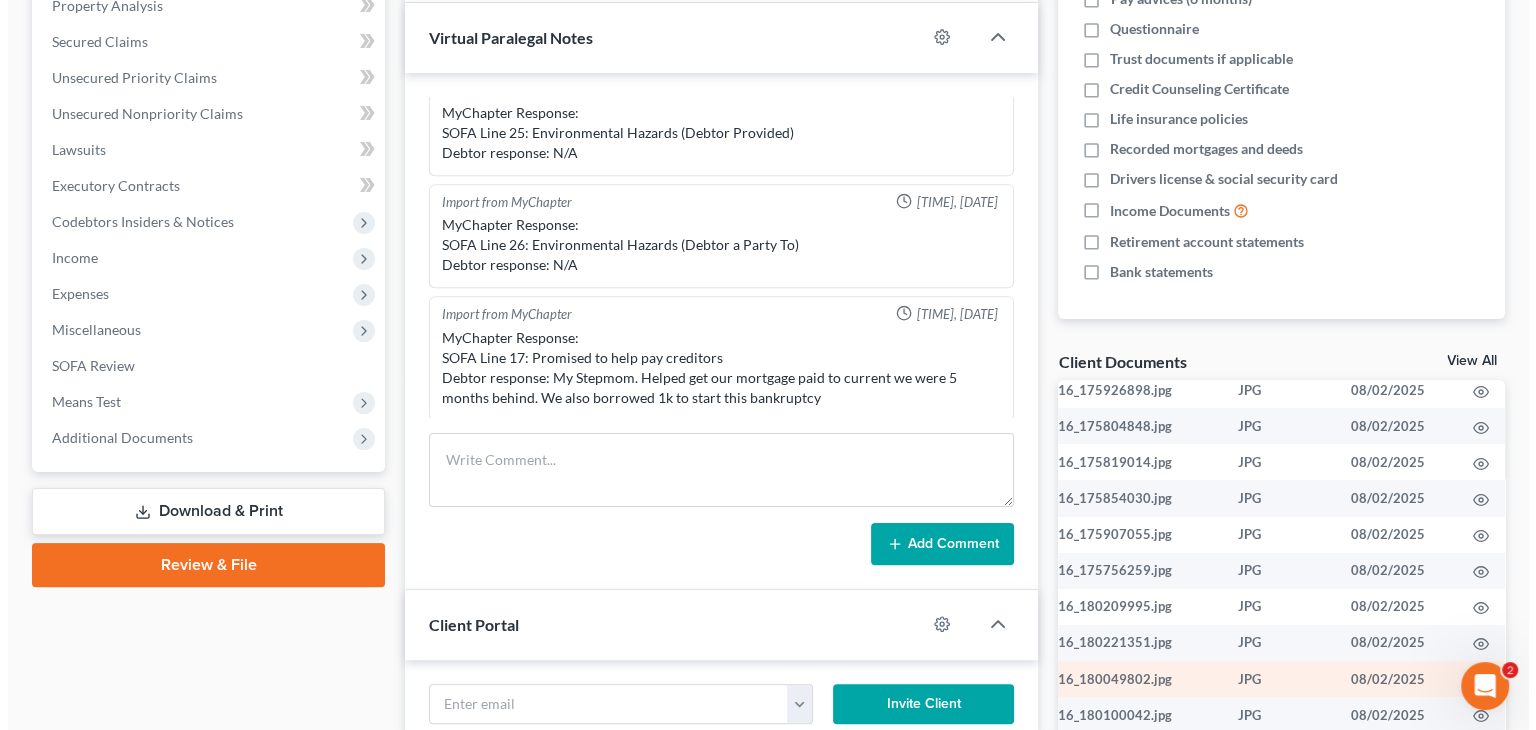 scroll, scrollTop: 200, scrollLeft: 96, axis: both 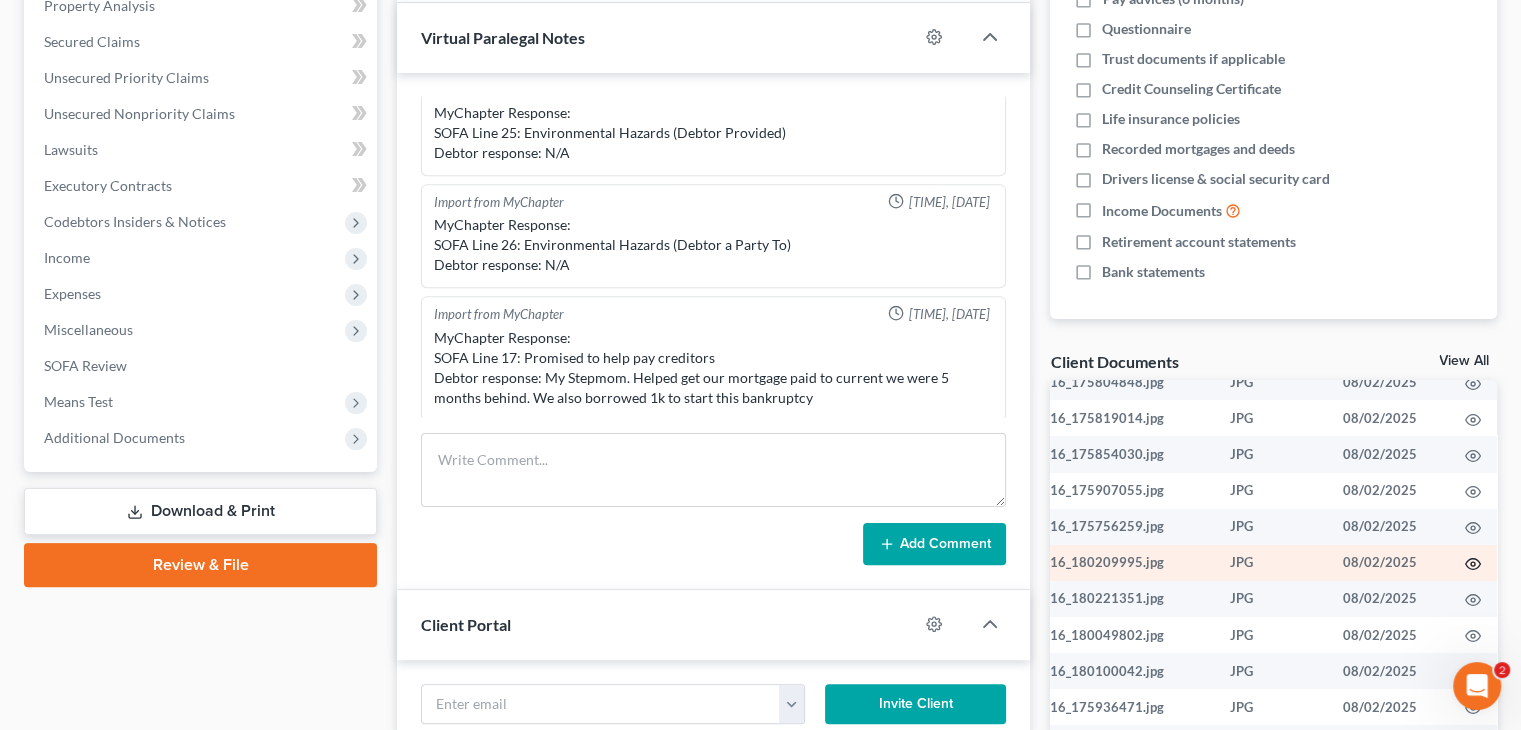 click 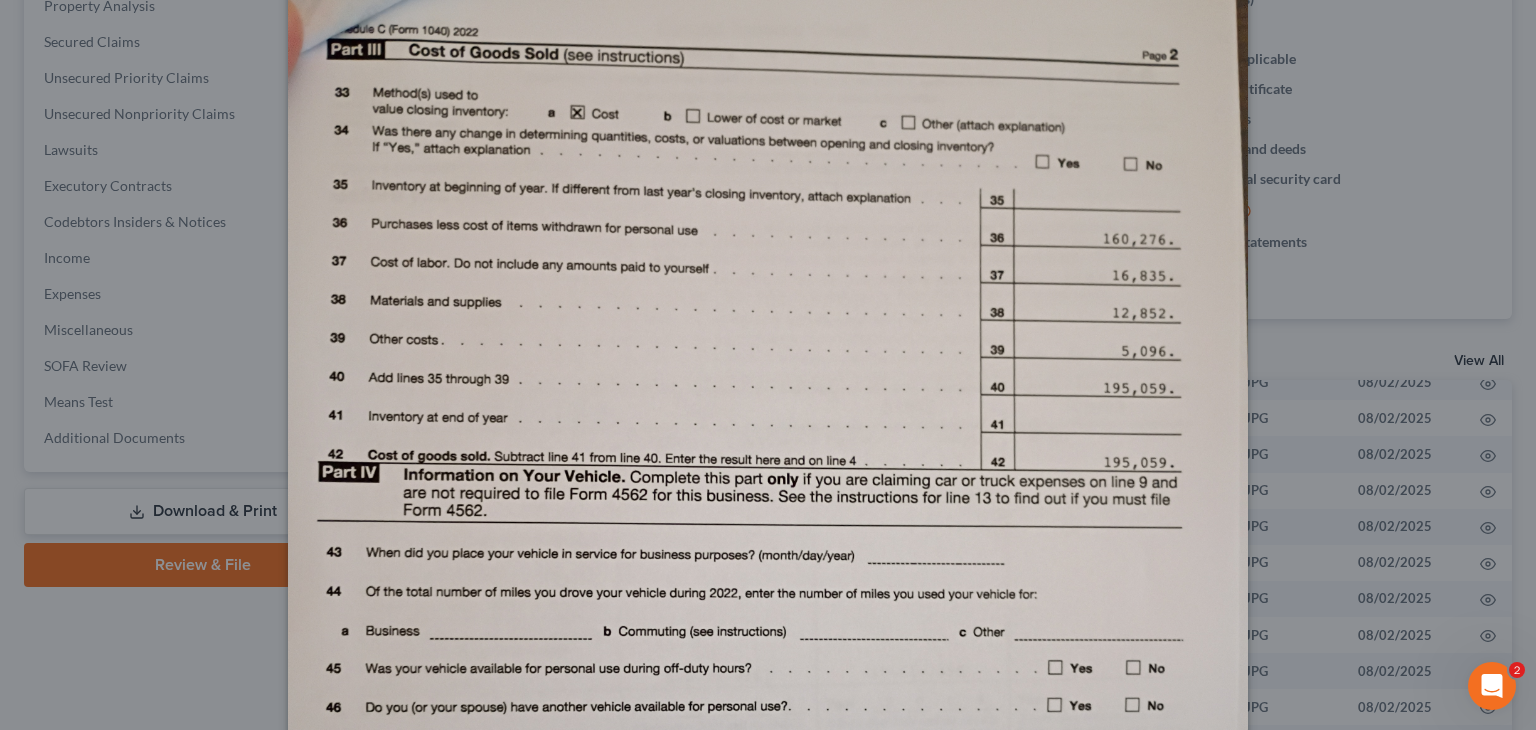 scroll, scrollTop: 100, scrollLeft: 0, axis: vertical 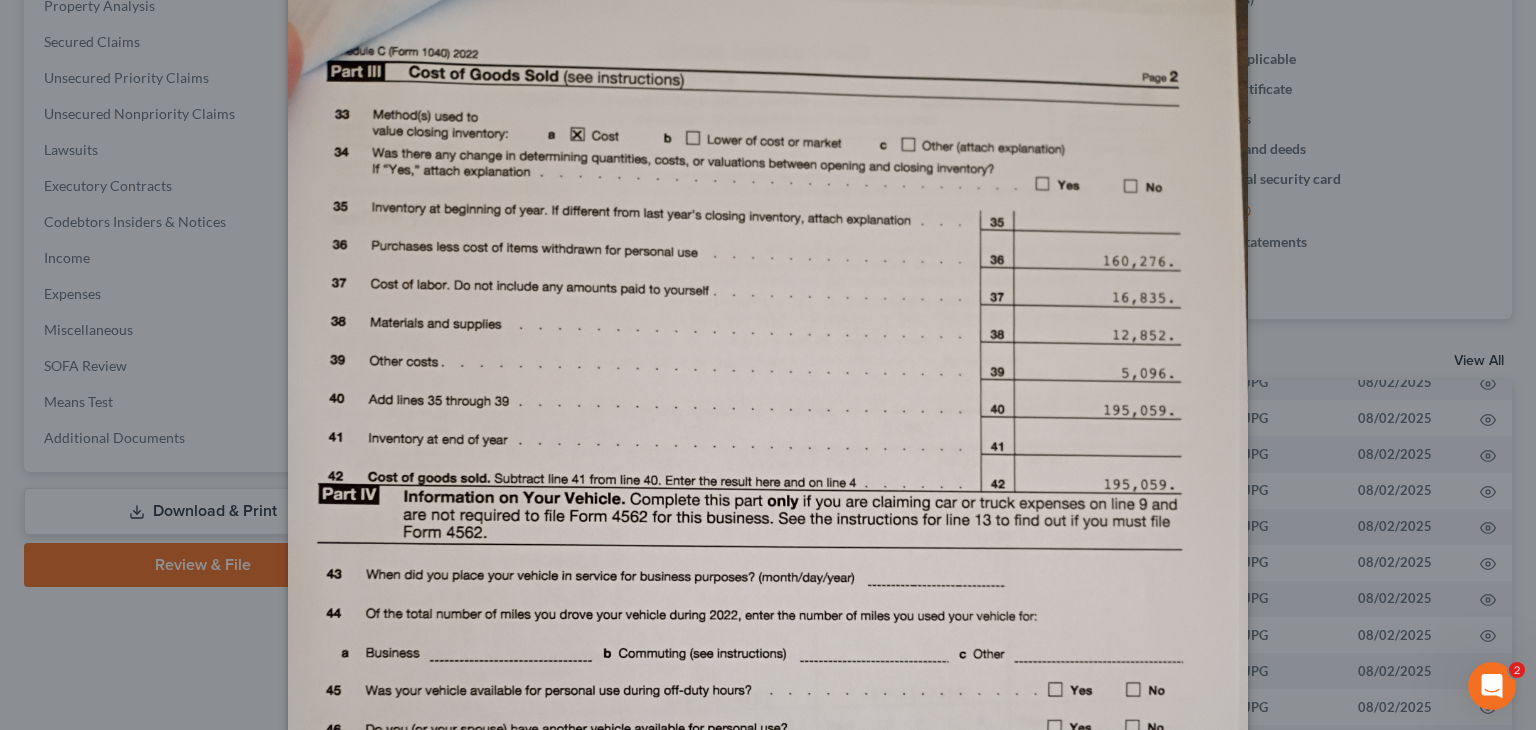 click at bounding box center [768, 632] 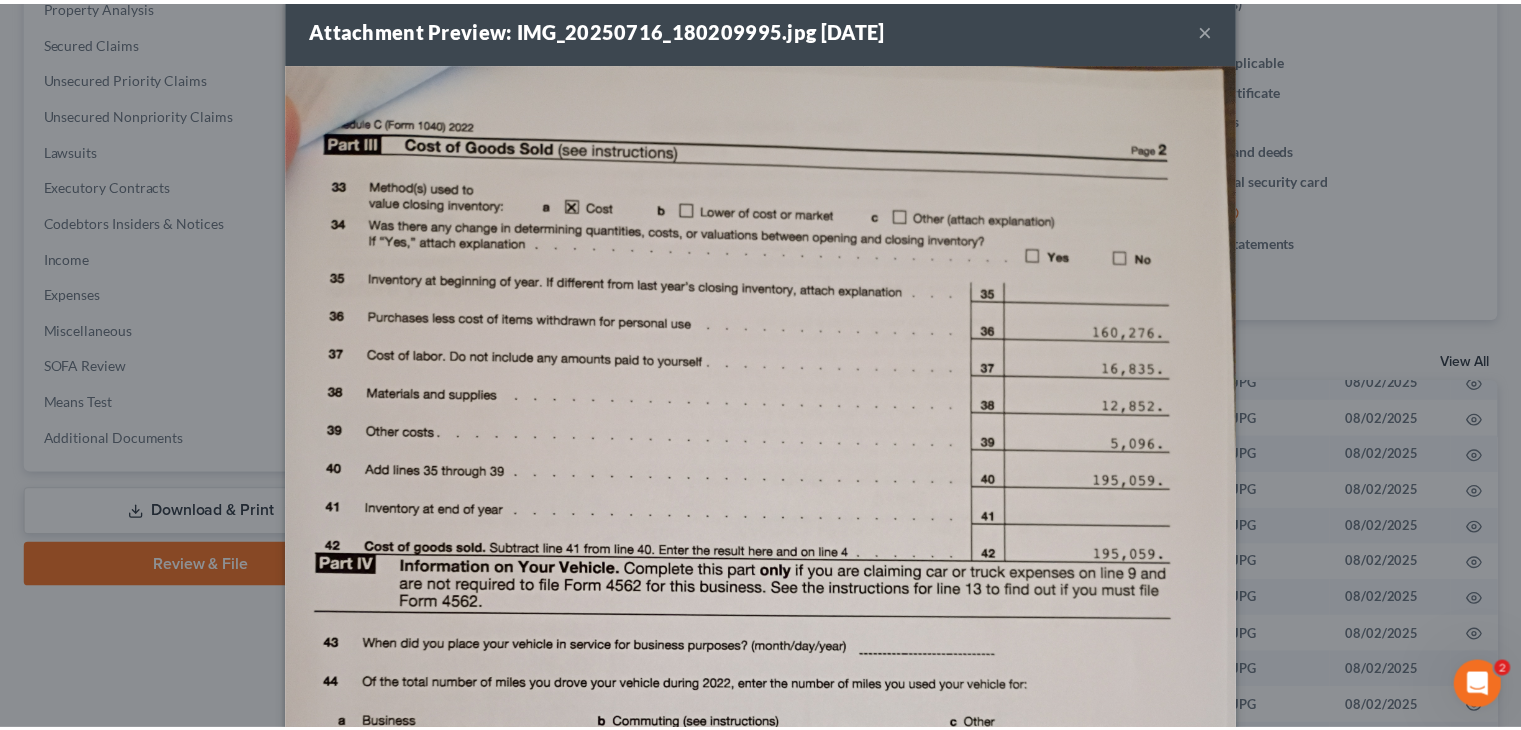 scroll, scrollTop: 0, scrollLeft: 0, axis: both 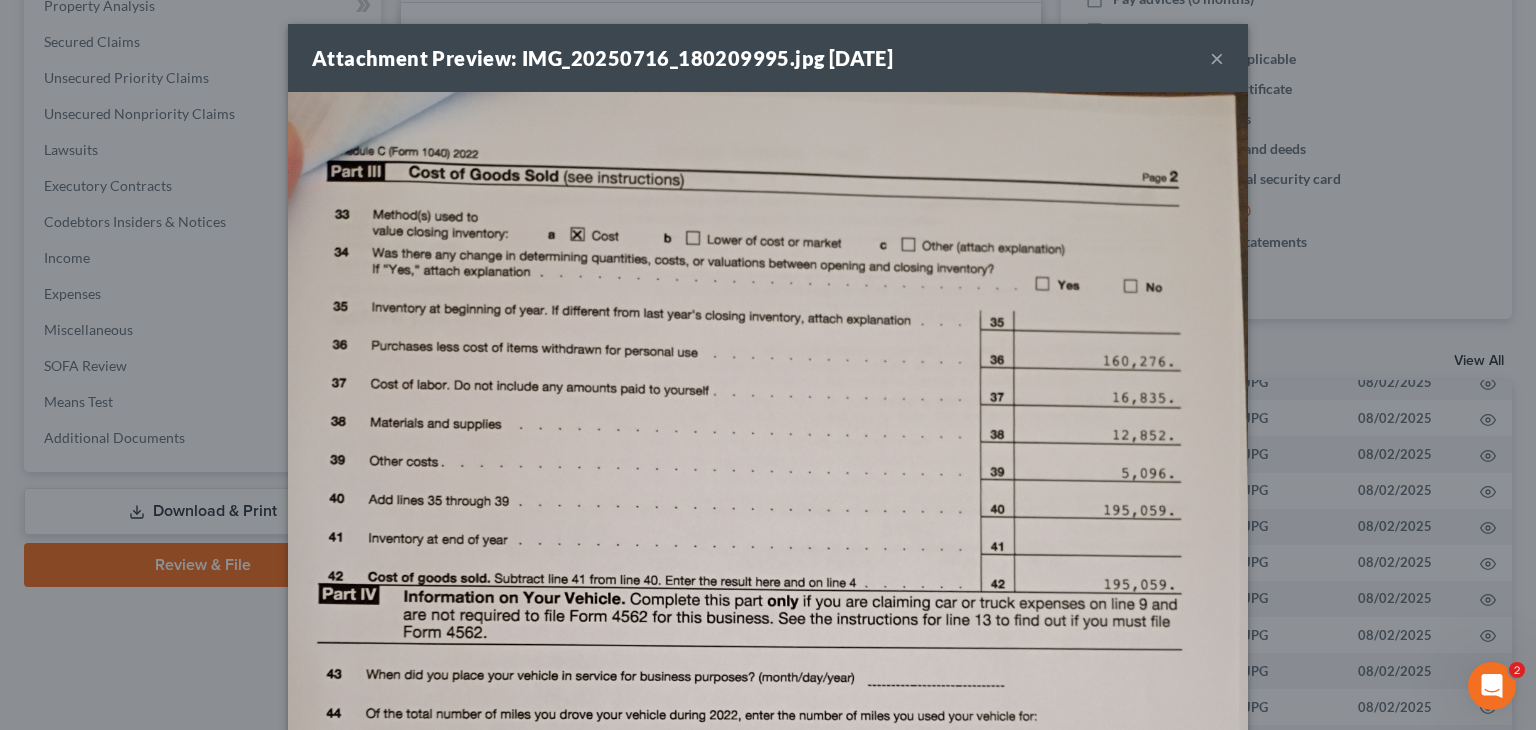 click on "×" at bounding box center (1217, 58) 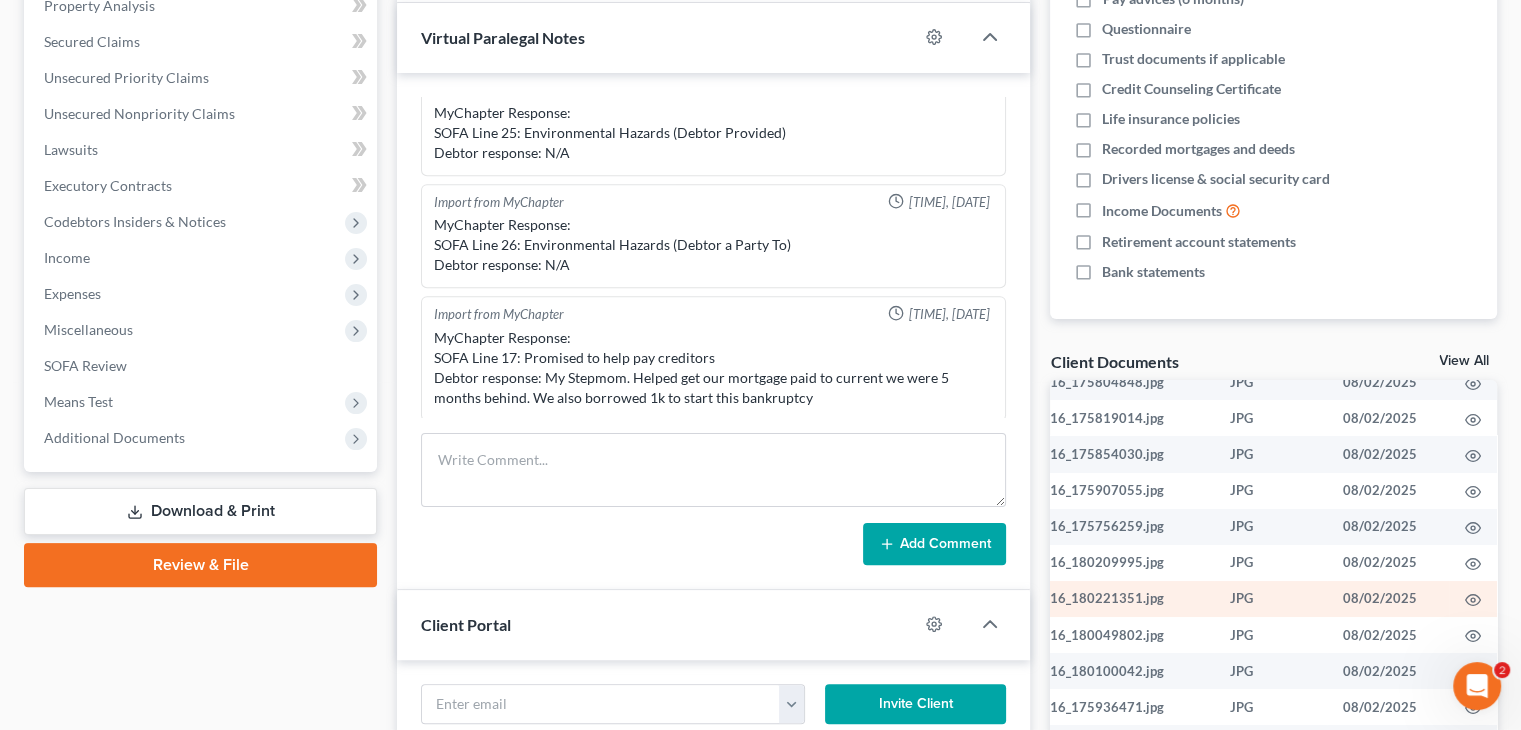 click at bounding box center (1473, 599) 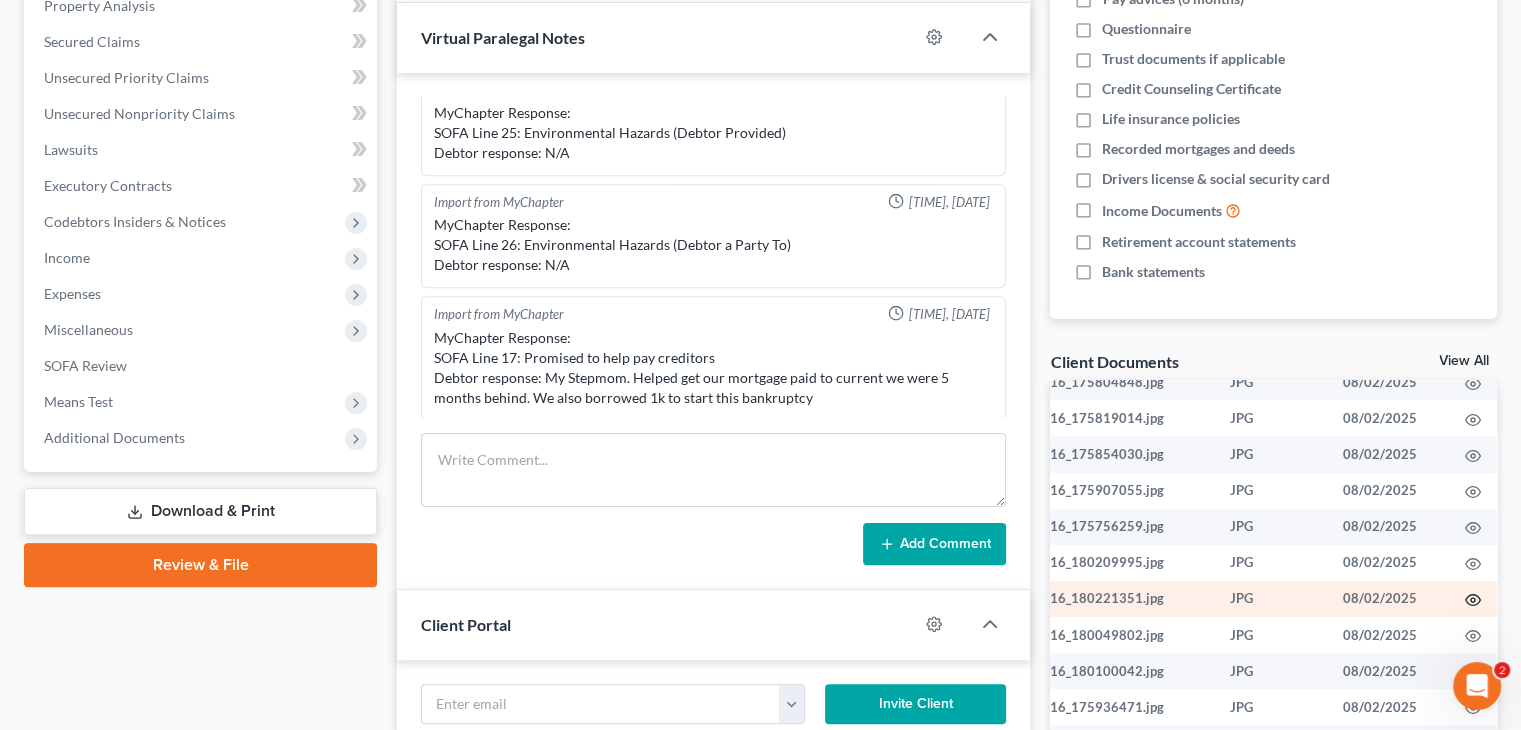 click 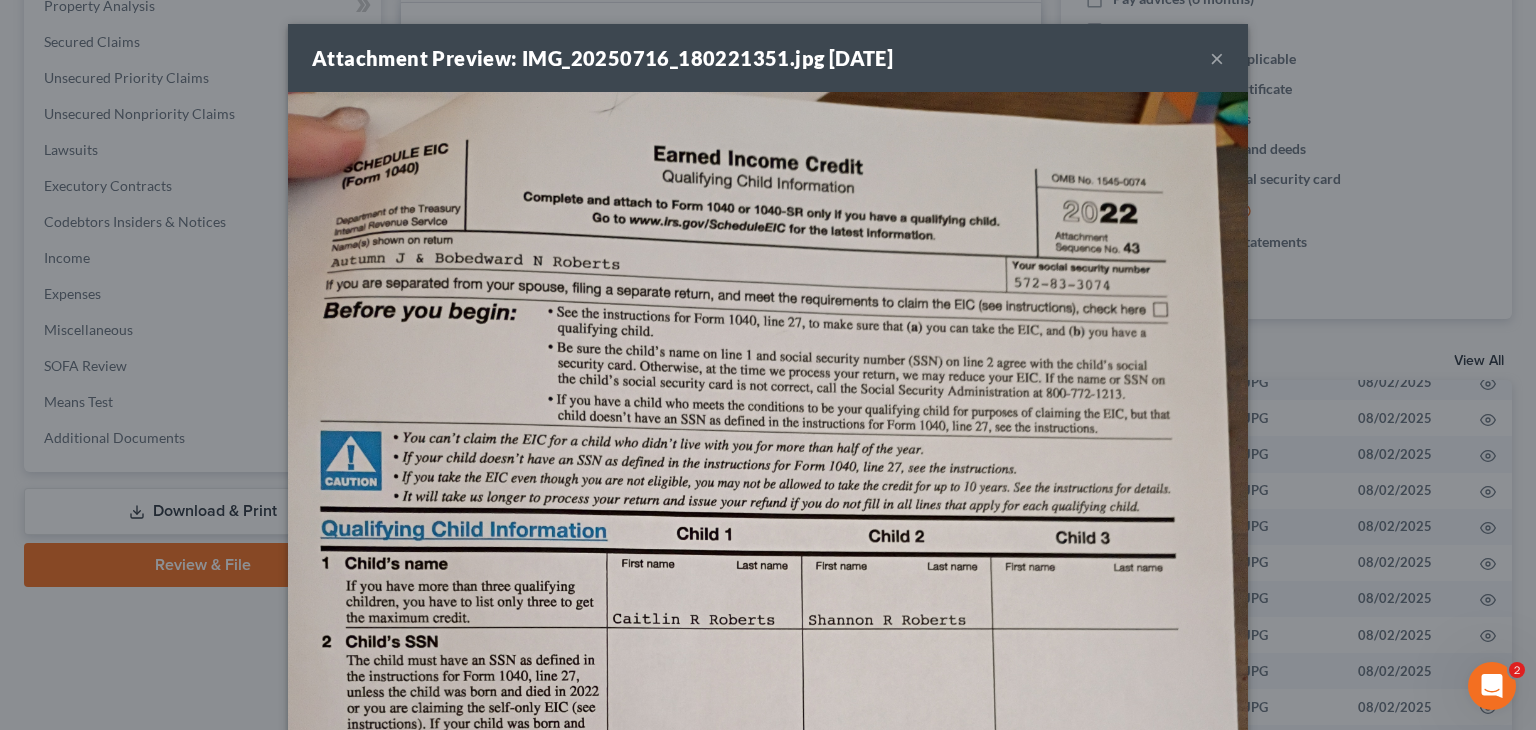 click at bounding box center (768, 732) 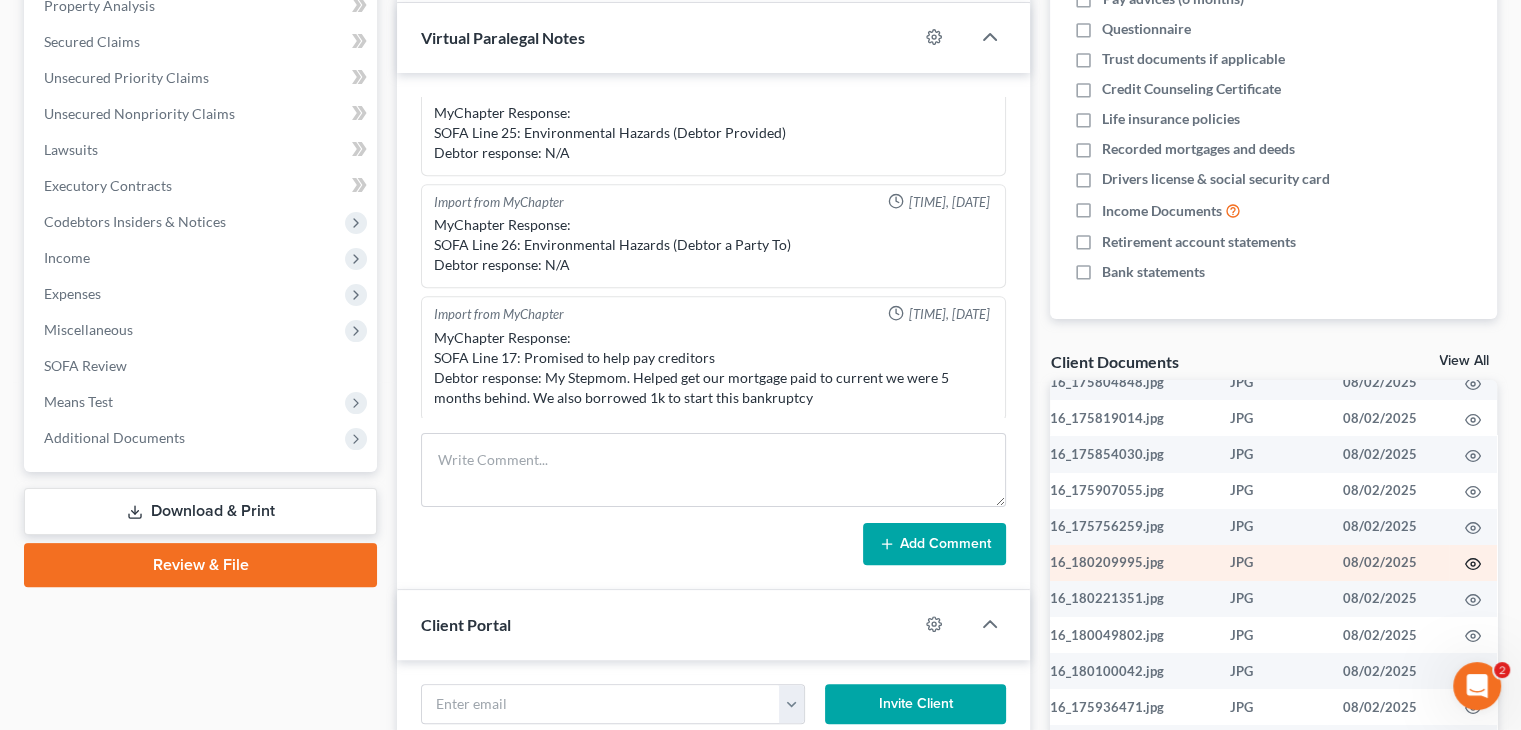 click 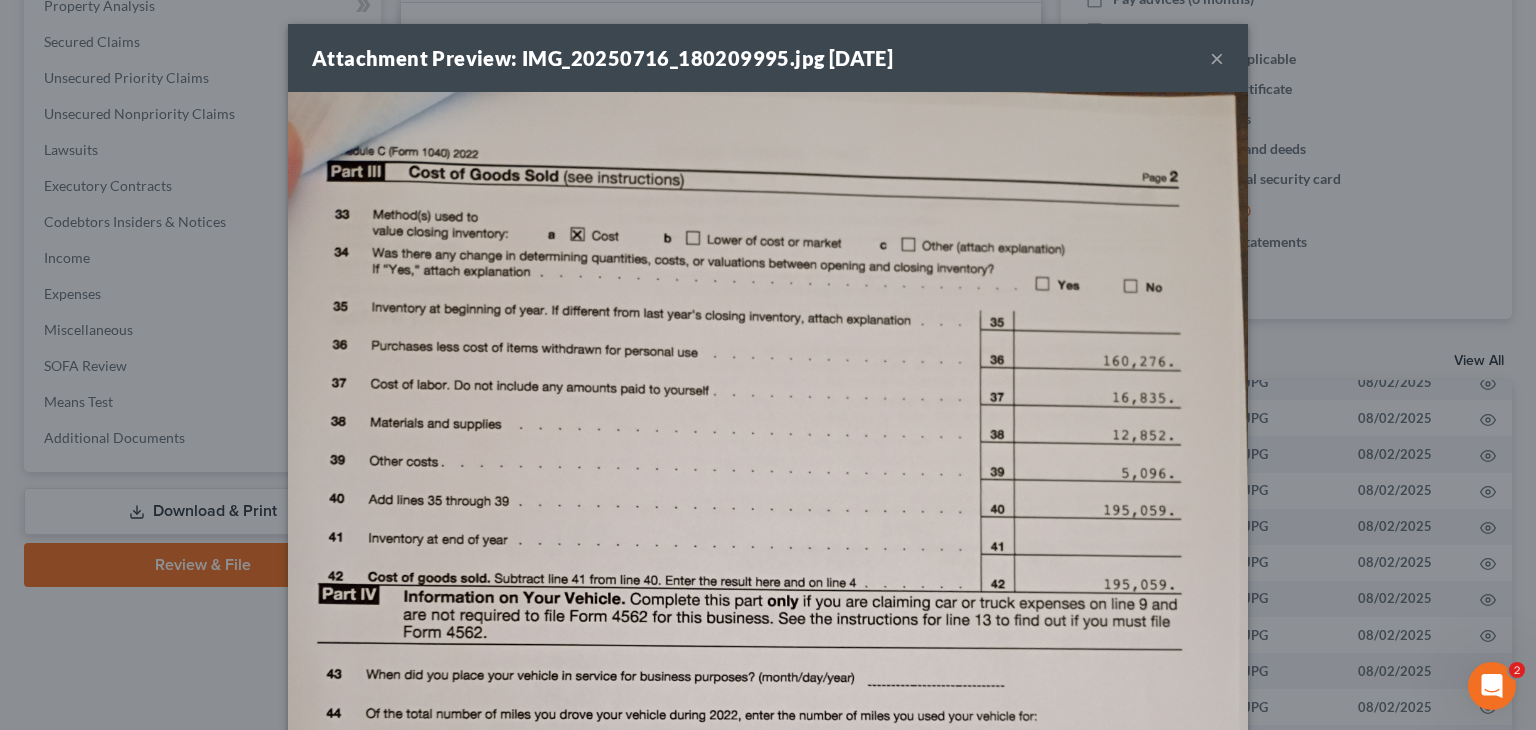 click on "×" at bounding box center (1217, 58) 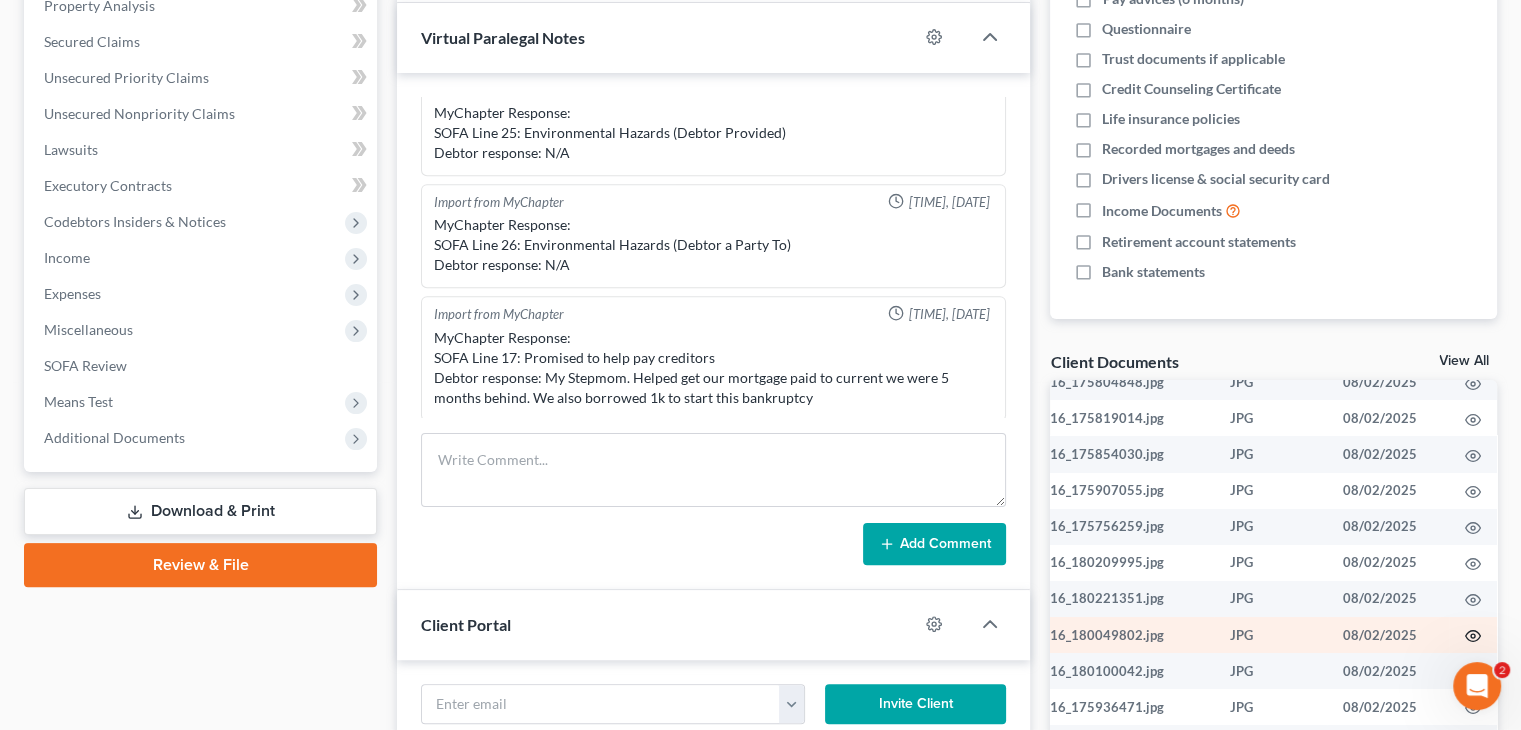 click 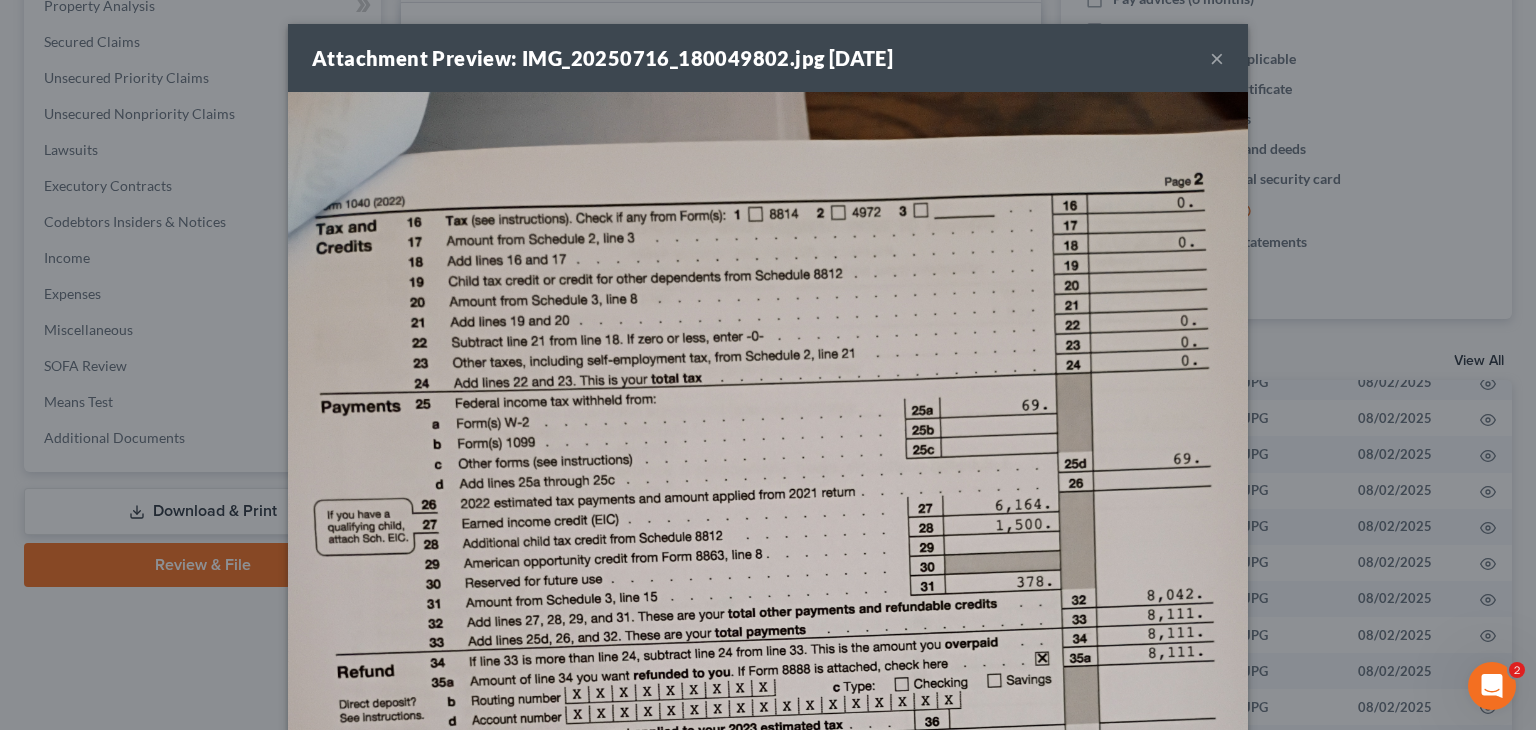 click on "Attachment Preview: IMG_20250716_180049802.jpg [DATE]" at bounding box center [602, 58] 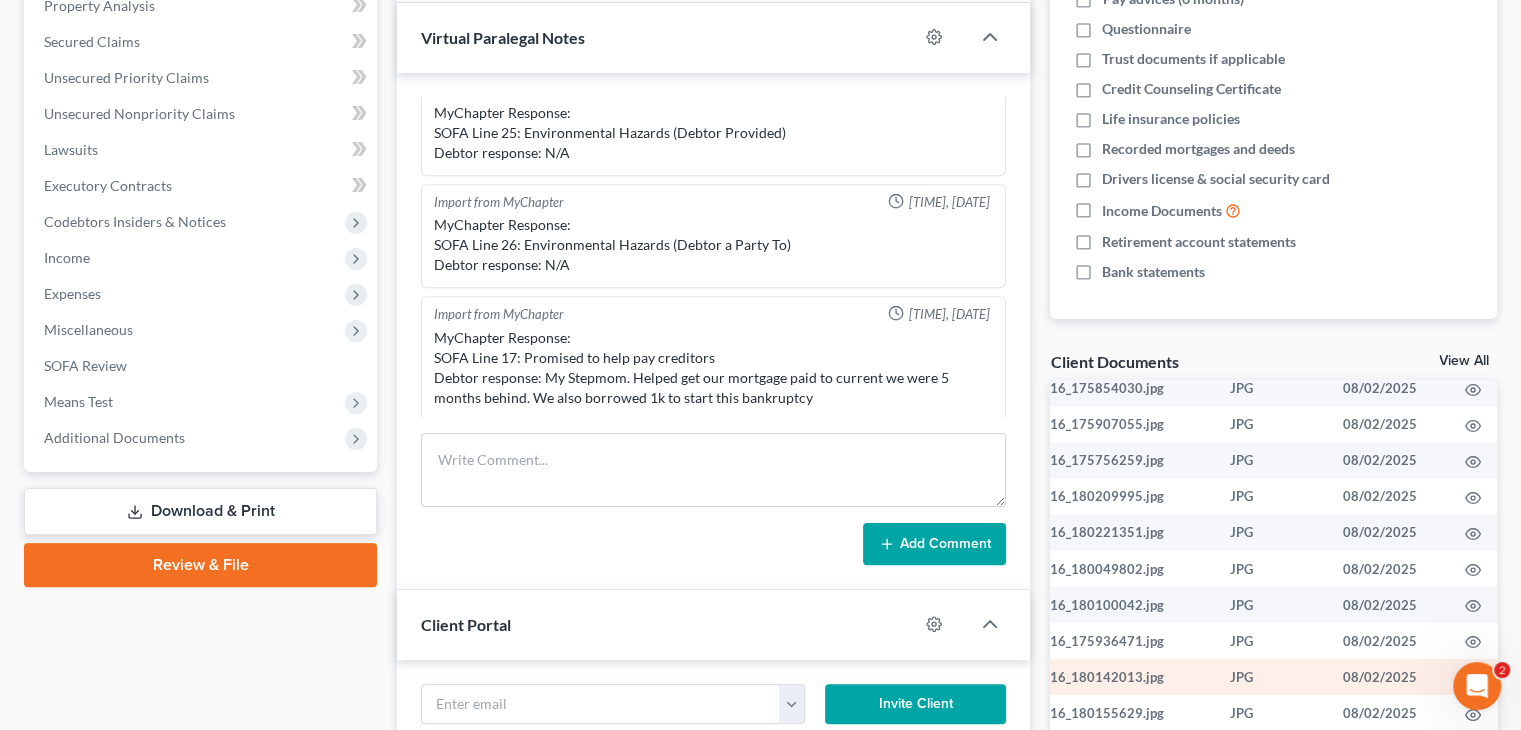 scroll, scrollTop: 300, scrollLeft: 96, axis: both 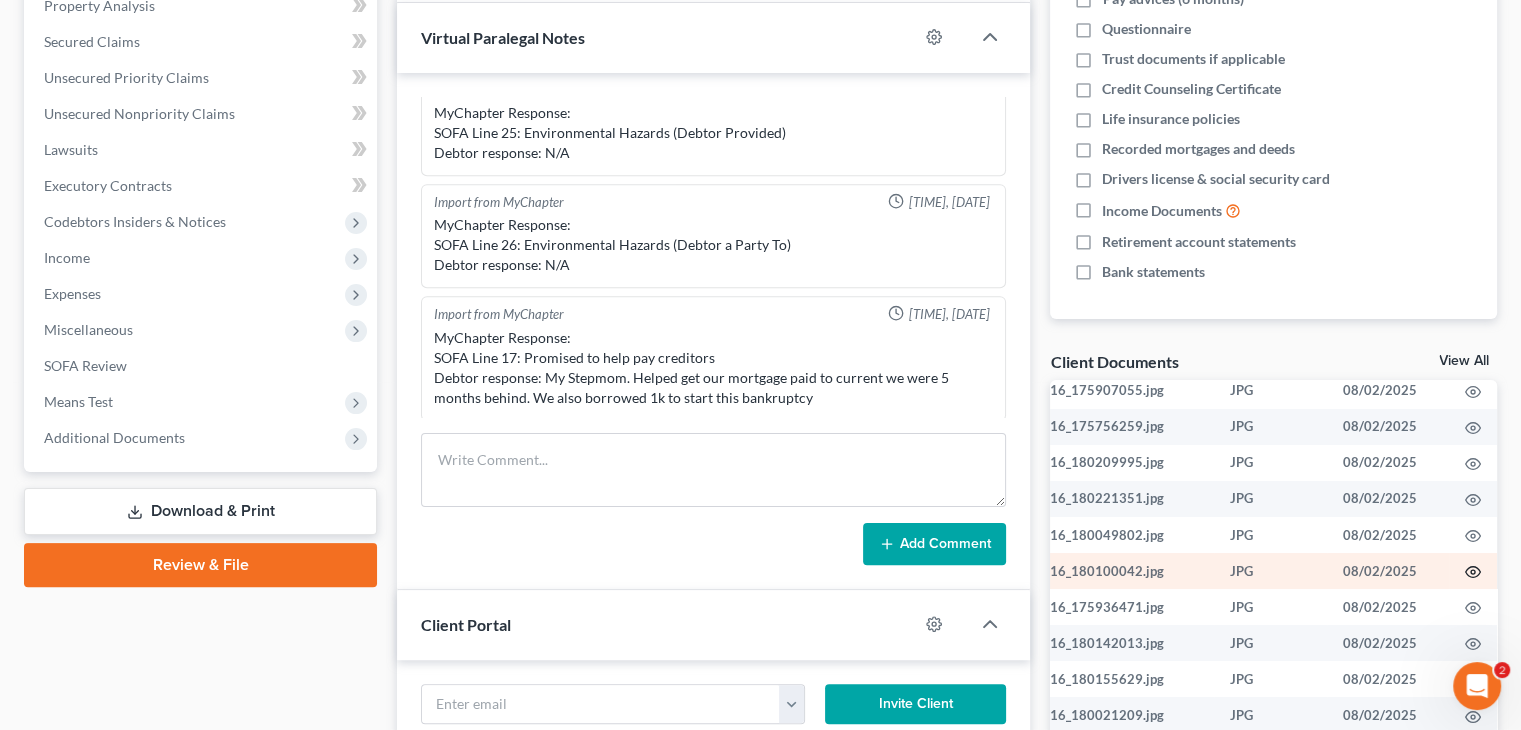 click 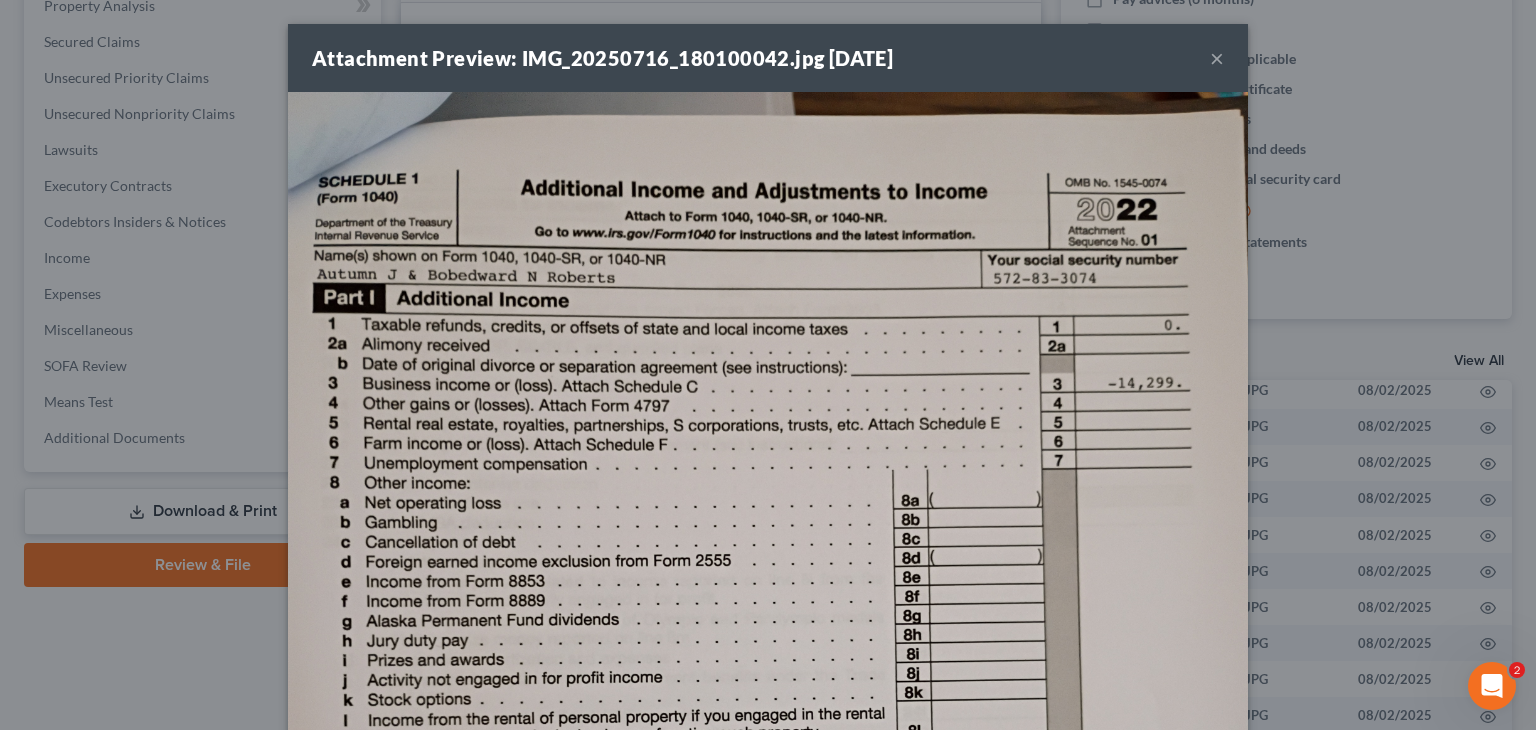 click on "Attachment Preview: IMG_20250716_180100042.jpg [DATE]" at bounding box center (602, 58) 